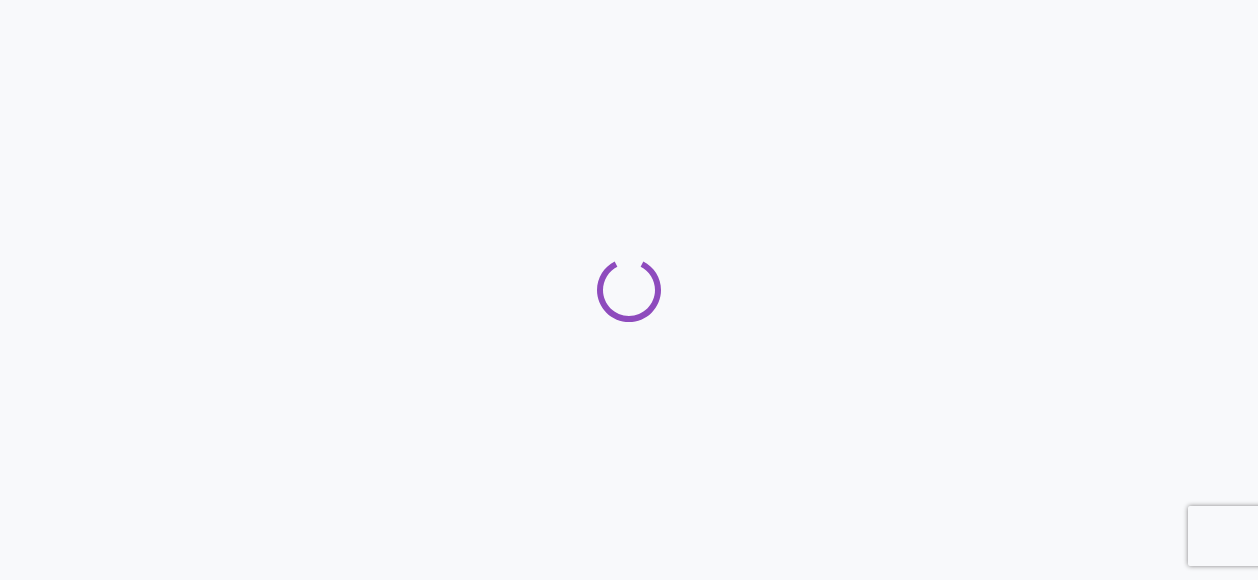 scroll, scrollTop: 0, scrollLeft: 0, axis: both 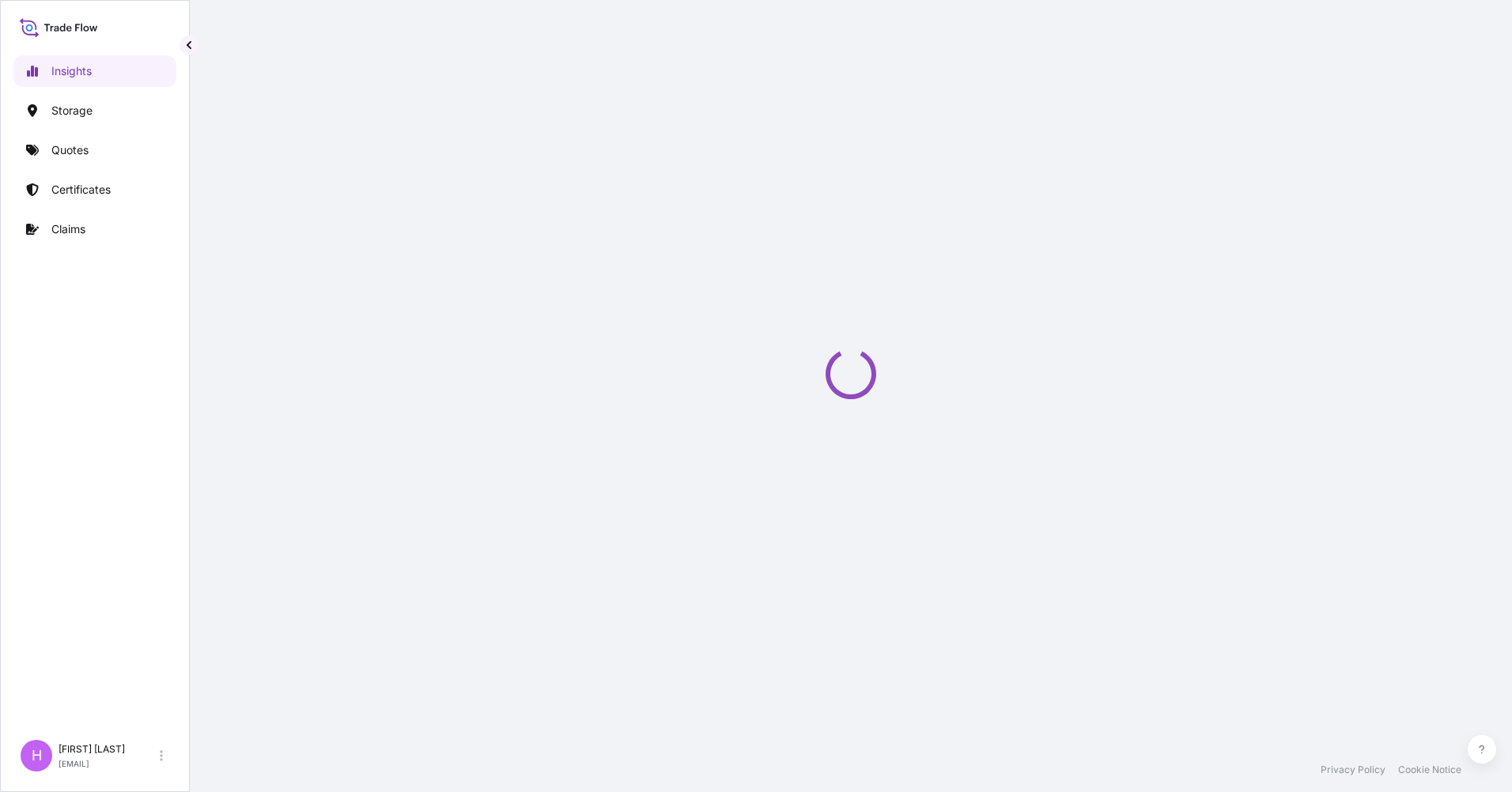 select on "2025" 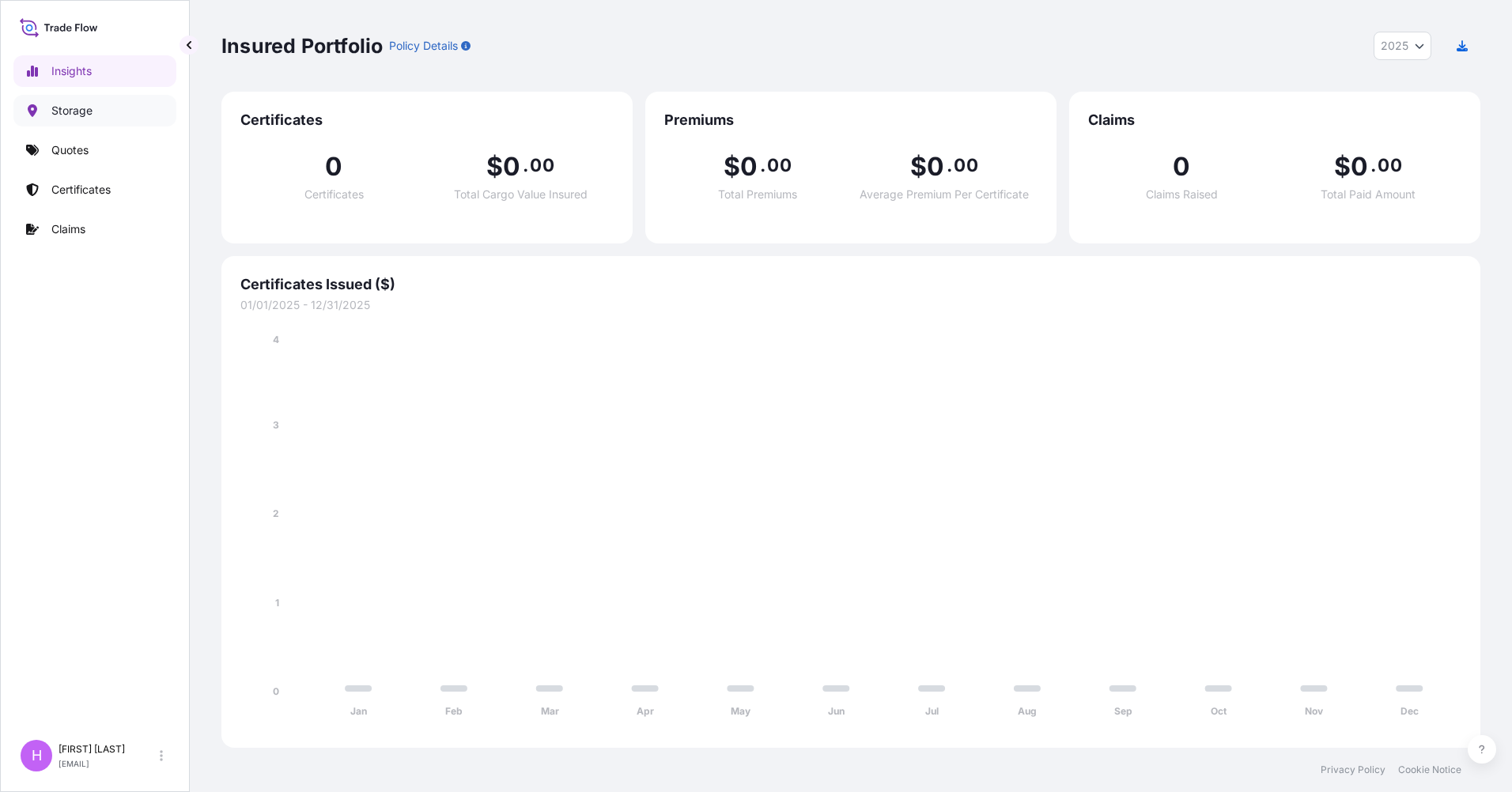 click on "Storage" at bounding box center [72, 111] 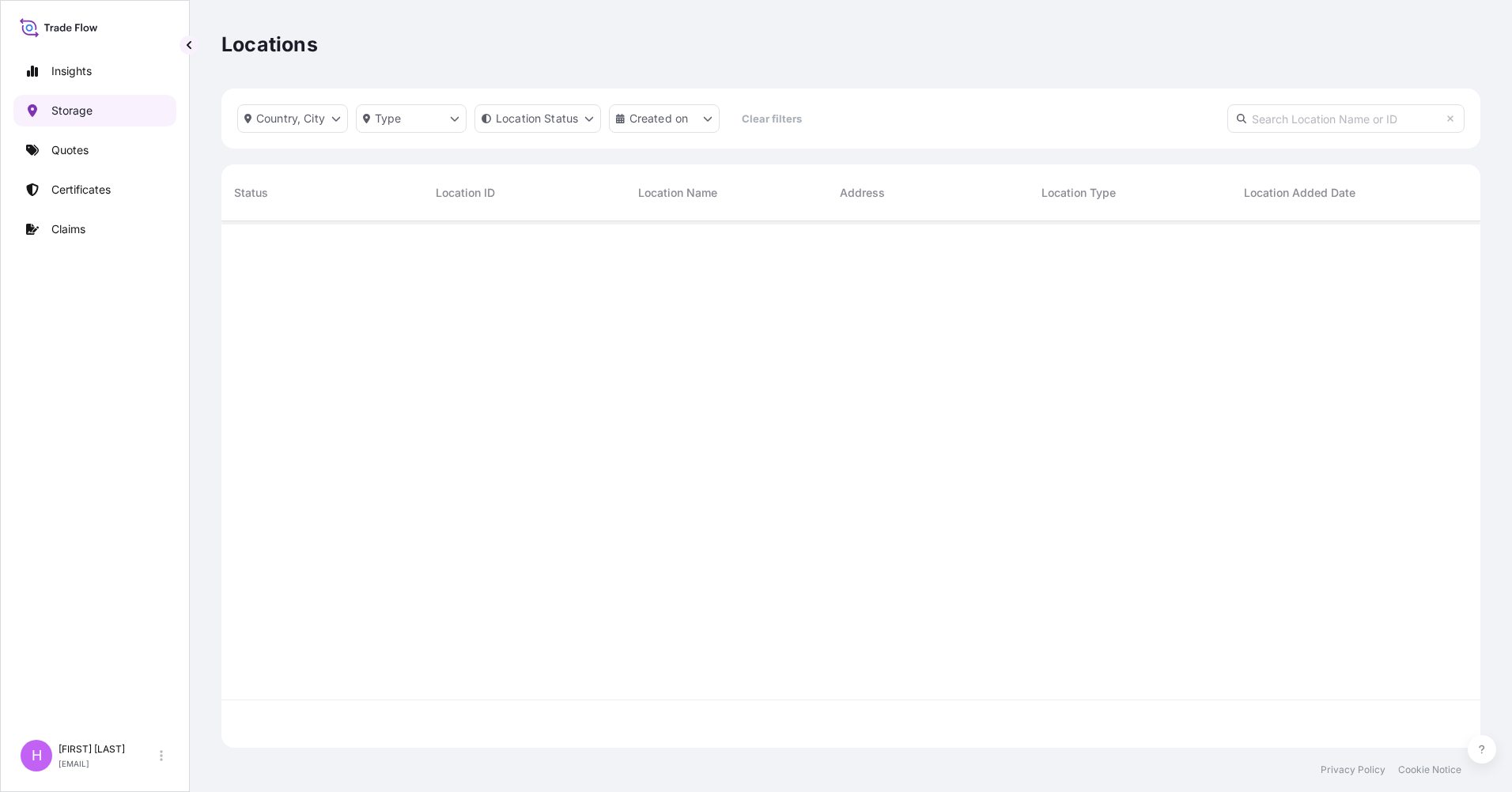 scroll, scrollTop: 13, scrollLeft: 13, axis: both 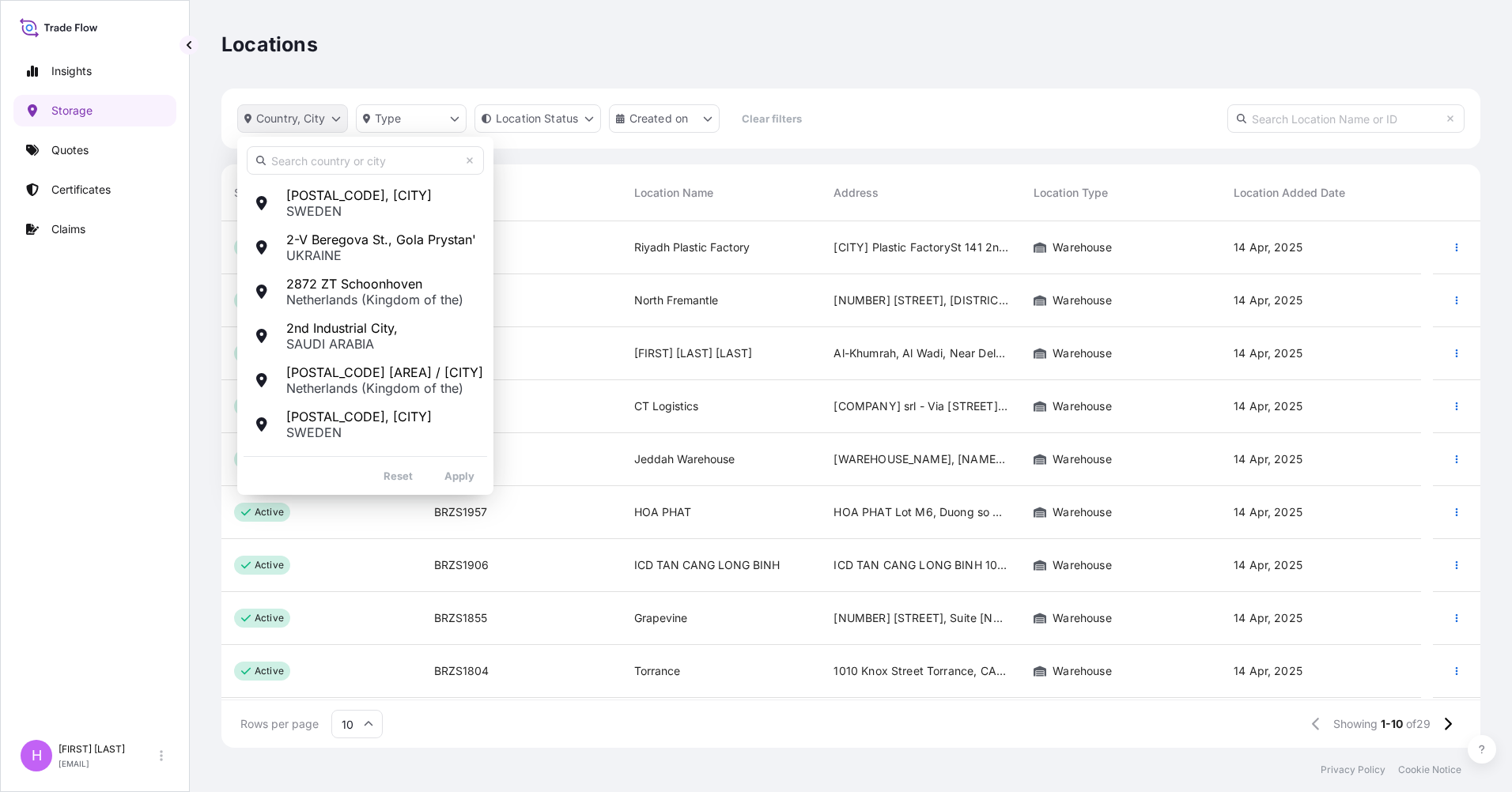 click on "Insights Storage Quotes Certificates Claims H Hanah   Nguyen hanah.nguyen@psabdp.com Locations Country, City Type Location Status Created on Clear filters Status Location ID Location Name Address Location Type Location Added Date active BRZS2212 Riyadh Plastic Factory Riyadh Plastic FactorySt 141 2nd Industrial City Riyadh Warehouse 14 Apr, 2025 active BRZS2161 North Fremantle  2 Irene St, North Fremantle, W.A. 6159, Australia Warehouse 14 Apr, 2025 active BRZS2110 Sami Abdullah Mohammed Al Nahdi  Al-Khumrah, Al Wadi, Near Delmonte SA, Jeddah 22614, Saudi Arabia Warehouse 14 Apr, 2025 active BRZS2059 CT Logistics  CT Logistics srl - Via Fratlli Caneopa, 4  - 16010 Serra Ricco Ge Warehouse 14 Apr, 2025 active BRZS2008 Jeddah Warehouse Jeddah Warehouse, Sami Saeed Shaaban, Al Wadi,near DEL Monte Saudi Arabia Company Limited, Khumrah, box 426 Warehouse 14 Apr, 2025 active BRZS1957 HOA PHAT HOA PHAT Lot M6, Duong so 6, KCN Hai Son (GD 3+4), Duc Hoa Ha, Duc Hoa, Long An Warehouse 14 Apr, 2025 active 10" at bounding box center [756, 396] 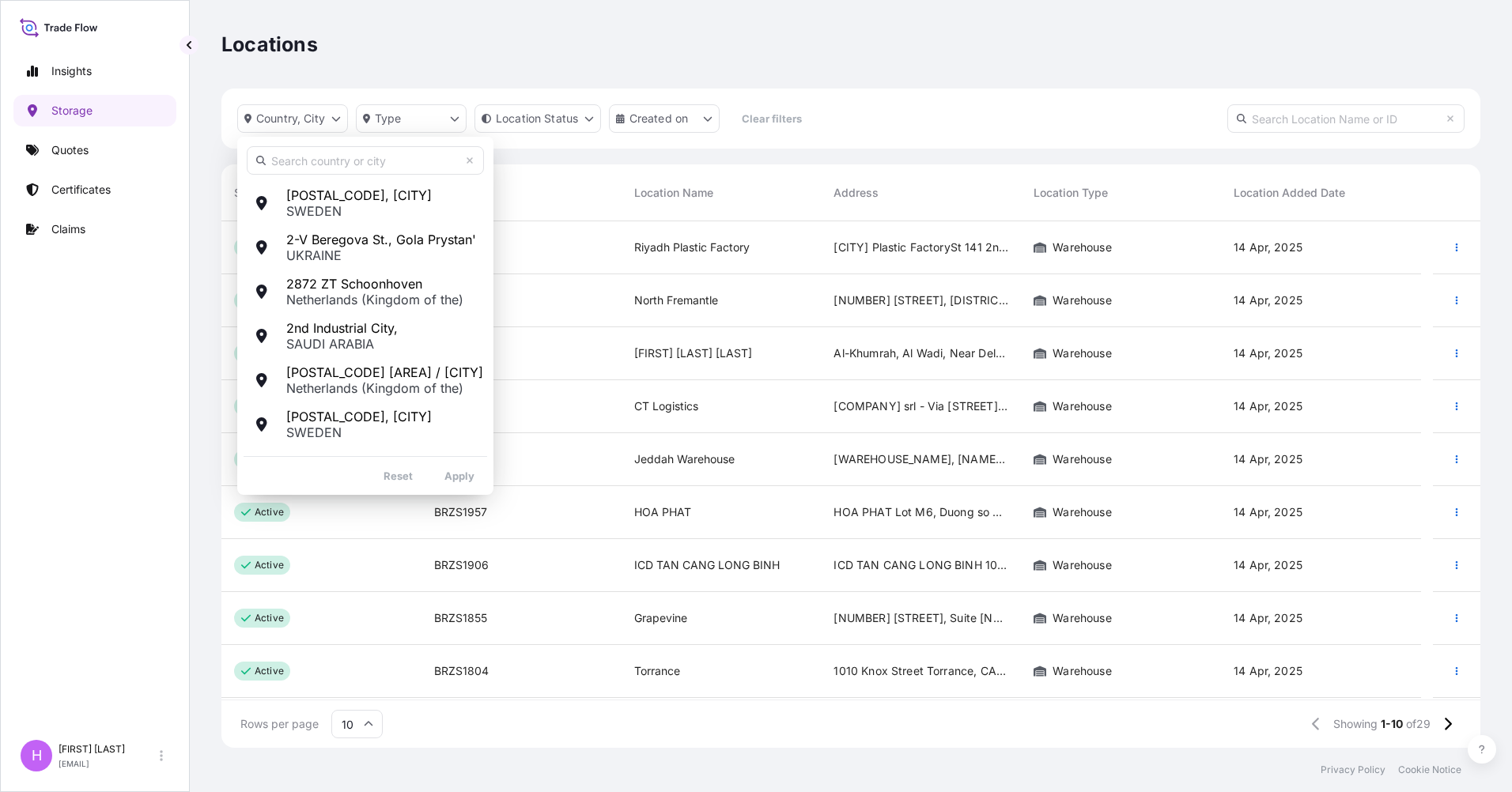 click on "Insights Storage Quotes Certificates Claims H Hanah   Nguyen hanah.nguyen@psabdp.com Locations Country, City Type Location Status Created on Clear filters Status Location ID Location Name Address Location Type Location Added Date active BRZS2212 Riyadh Plastic Factory Riyadh Plastic FactorySt 141 2nd Industrial City Riyadh Warehouse 14 Apr, 2025 active BRZS2161 North Fremantle  2 Irene St, North Fremantle, W.A. 6159, Australia Warehouse 14 Apr, 2025 active BRZS2110 Sami Abdullah Mohammed Al Nahdi  Al-Khumrah, Al Wadi, Near Delmonte SA, Jeddah 22614, Saudi Arabia Warehouse 14 Apr, 2025 active BRZS2059 CT Logistics  CT Logistics srl - Via Fratlli Caneopa, 4  - 16010 Serra Ricco Ge Warehouse 14 Apr, 2025 active BRZS2008 Jeddah Warehouse Jeddah Warehouse, Sami Saeed Shaaban, Al Wadi,near DEL Monte Saudi Arabia Company Limited, Khumrah, box 426 Warehouse 14 Apr, 2025 active BRZS1957 HOA PHAT HOA PHAT Lot M6, Duong so 6, KCN Hai Son (GD 3+4), Duc Hoa Ha, Duc Hoa, Long An Warehouse 14 Apr, 2025 active 10" at bounding box center [756, 396] 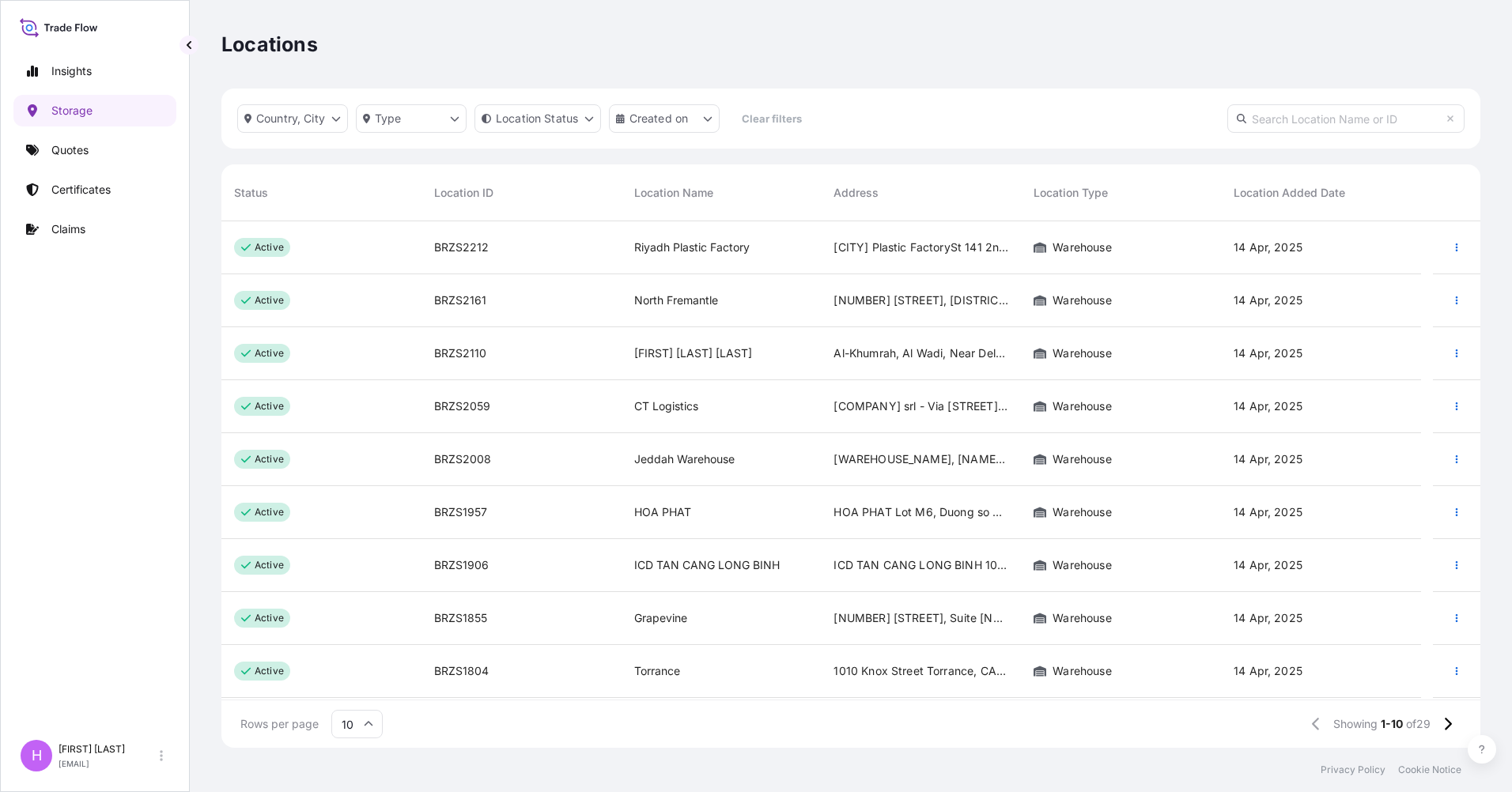 click on "Insights Storage Quotes Certificates Claims H Hanah   Nguyen hanah.nguyen@psabdp.com Locations Country, City Type Location Status Created on Clear filters Status Location ID Location Name Address Location Type Location Added Date active BRZS2212 Riyadh Plastic Factory Riyadh Plastic FactorySt 141 2nd Industrial City Riyadh Warehouse 14 Apr, 2025 active BRZS2161 North Fremantle  2 Irene St, North Fremantle, W.A. 6159, Australia Warehouse 14 Apr, 2025 active BRZS2110 Sami Abdullah Mohammed Al Nahdi  Al-Khumrah, Al Wadi, Near Delmonte SA, Jeddah 22614, Saudi Arabia Warehouse 14 Apr, 2025 active BRZS2059 CT Logistics  CT Logistics srl - Via Fratlli Caneopa, 4  - 16010 Serra Ricco Ge Warehouse 14 Apr, 2025 active BRZS2008 Jeddah Warehouse Jeddah Warehouse, Sami Saeed Shaaban, Al Wadi,near DEL Monte Saudi Arabia Company Limited, Khumrah, box 426 Warehouse 14 Apr, 2025 active BRZS1957 HOA PHAT HOA PHAT Lot M6, Duong so 6, KCN Hai Son (GD 3+4), Duc Hoa Ha, Duc Hoa, Long An Warehouse 14 Apr, 2025 active 10" at bounding box center (756, 396) 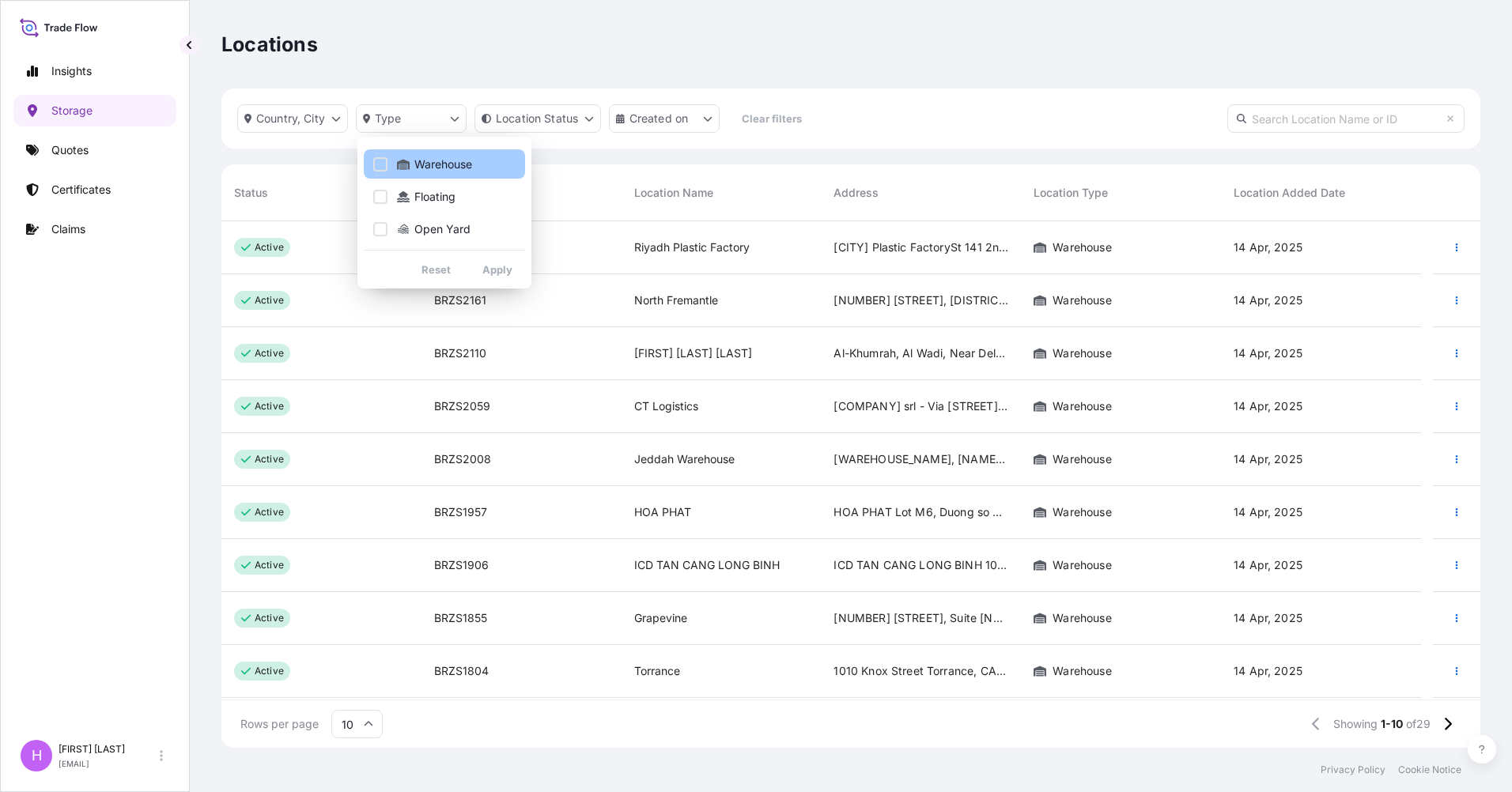 click on "Warehouse" at bounding box center [443, 164] 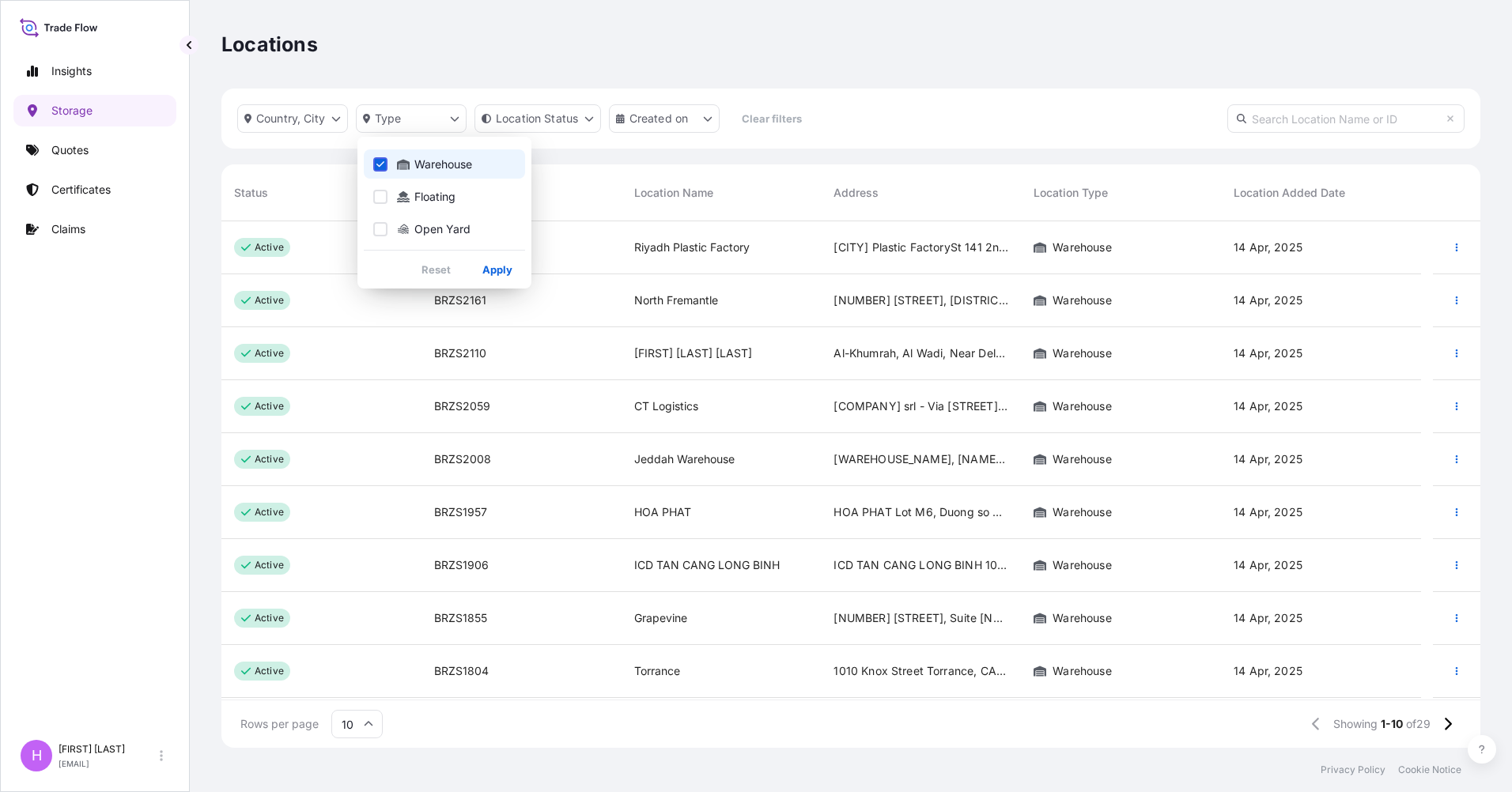 click on "Insights Storage Quotes Certificates Claims H Hanah   Nguyen hanah.nguyen@psabdp.com Locations Country, City Type Location Status Created on Clear filters Status Location ID Location Name Address Location Type Location Added Date active BRZS2212 Riyadh Plastic Factory Riyadh Plastic FactorySt 141 2nd Industrial City Riyadh Warehouse 14 Apr, 2025 active BRZS2161 North Fremantle  2 Irene St, North Fremantle, W.A. 6159, Australia Warehouse 14 Apr, 2025 active BRZS2110 Sami Abdullah Mohammed Al Nahdi  Al-Khumrah, Al Wadi, Near Delmonte SA, Jeddah 22614, Saudi Arabia Warehouse 14 Apr, 2025 active BRZS2059 CT Logistics  CT Logistics srl - Via Fratlli Caneopa, 4  - 16010 Serra Ricco Ge Warehouse 14 Apr, 2025 active BRZS2008 Jeddah Warehouse Jeddah Warehouse, Sami Saeed Shaaban, Al Wadi,near DEL Monte Saudi Arabia Company Limited, Khumrah, box 426 Warehouse 14 Apr, 2025 active BRZS1957 HOA PHAT HOA PHAT Lot M6, Duong so 6, KCN Hai Son (GD 3+4), Duc Hoa Ha, Duc Hoa, Long An Warehouse 14 Apr, 2025 active 10" at bounding box center (756, 396) 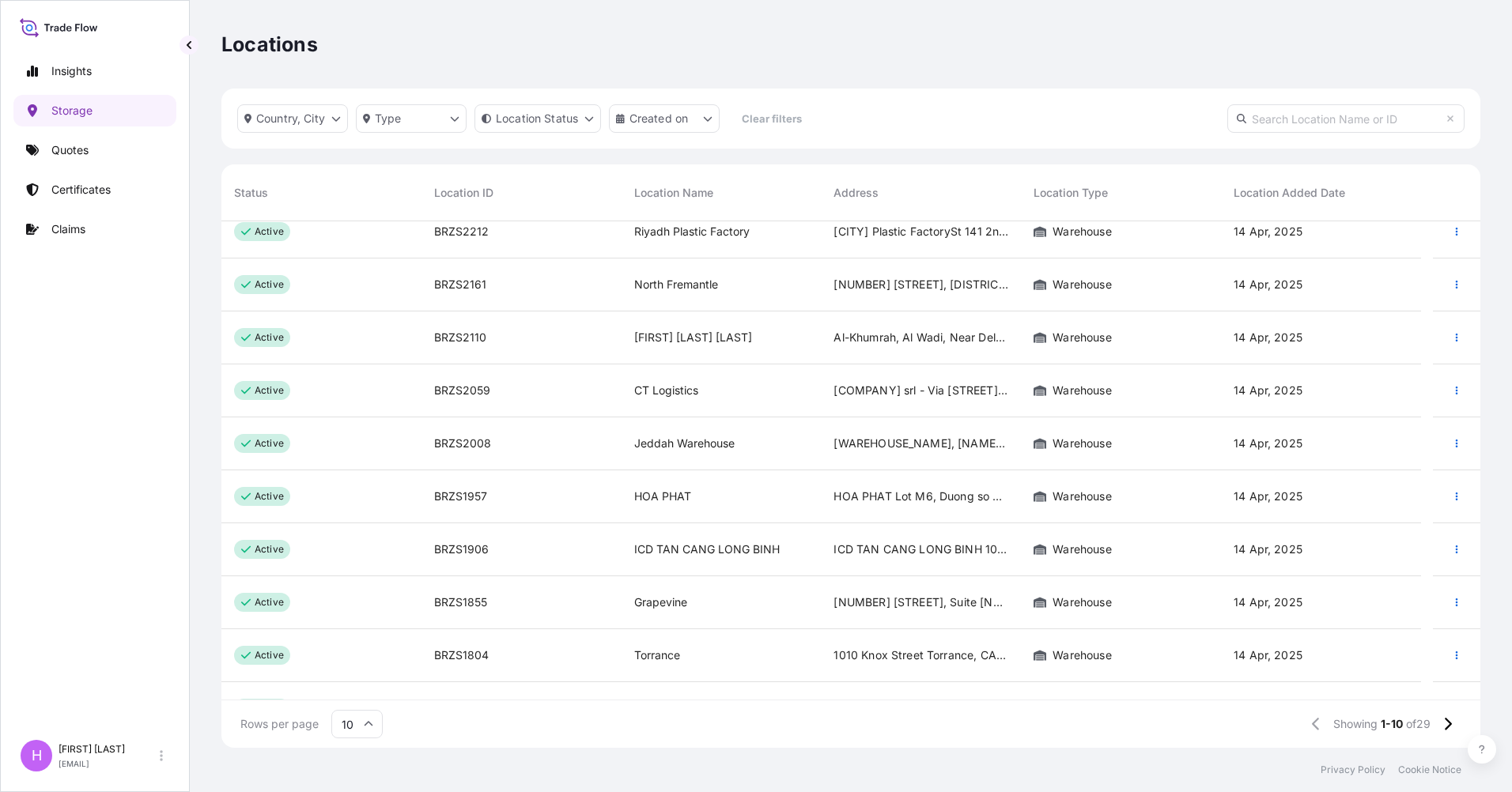 scroll, scrollTop: 0, scrollLeft: 0, axis: both 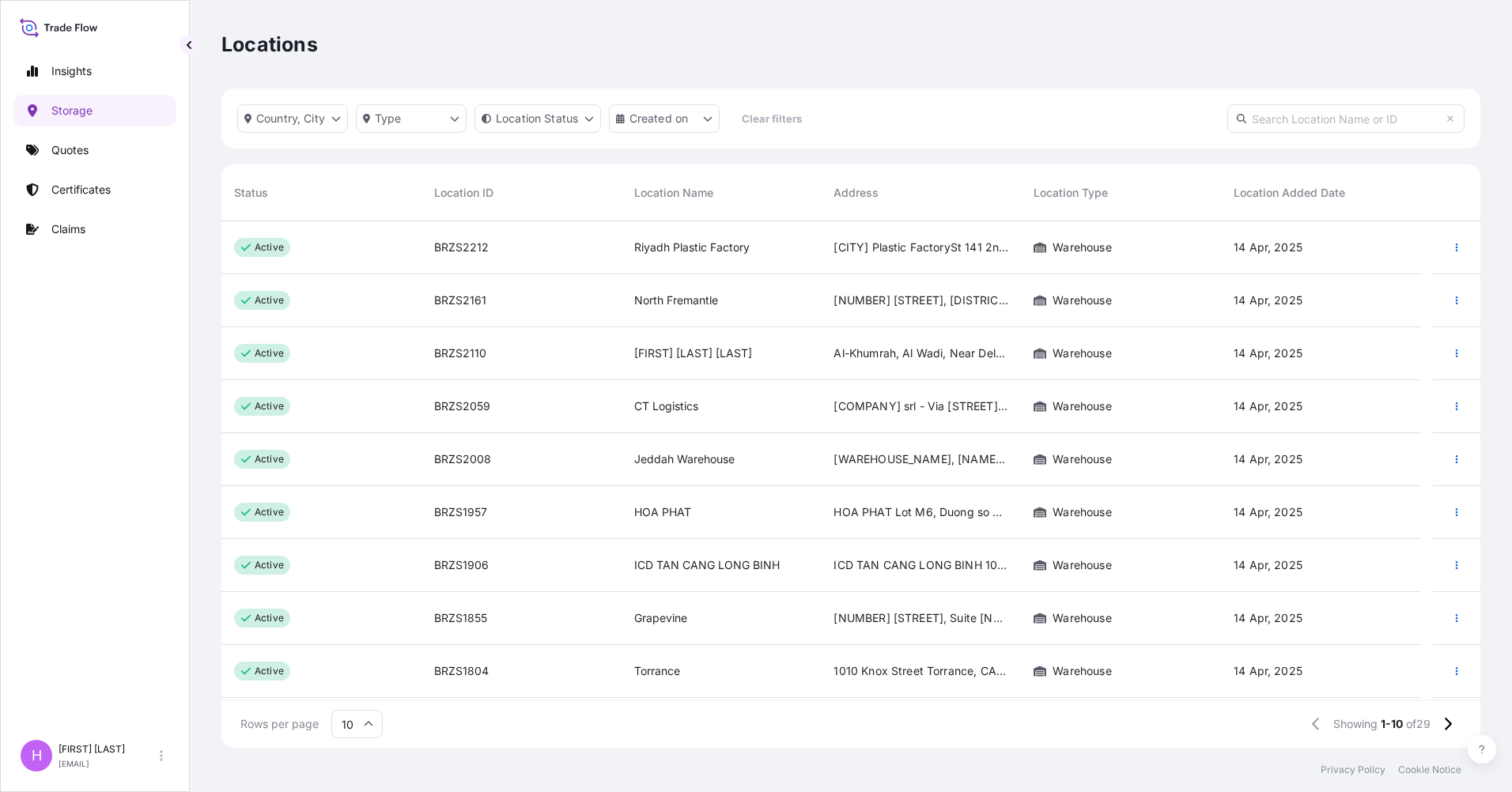 click at bounding box center (1346, 119) 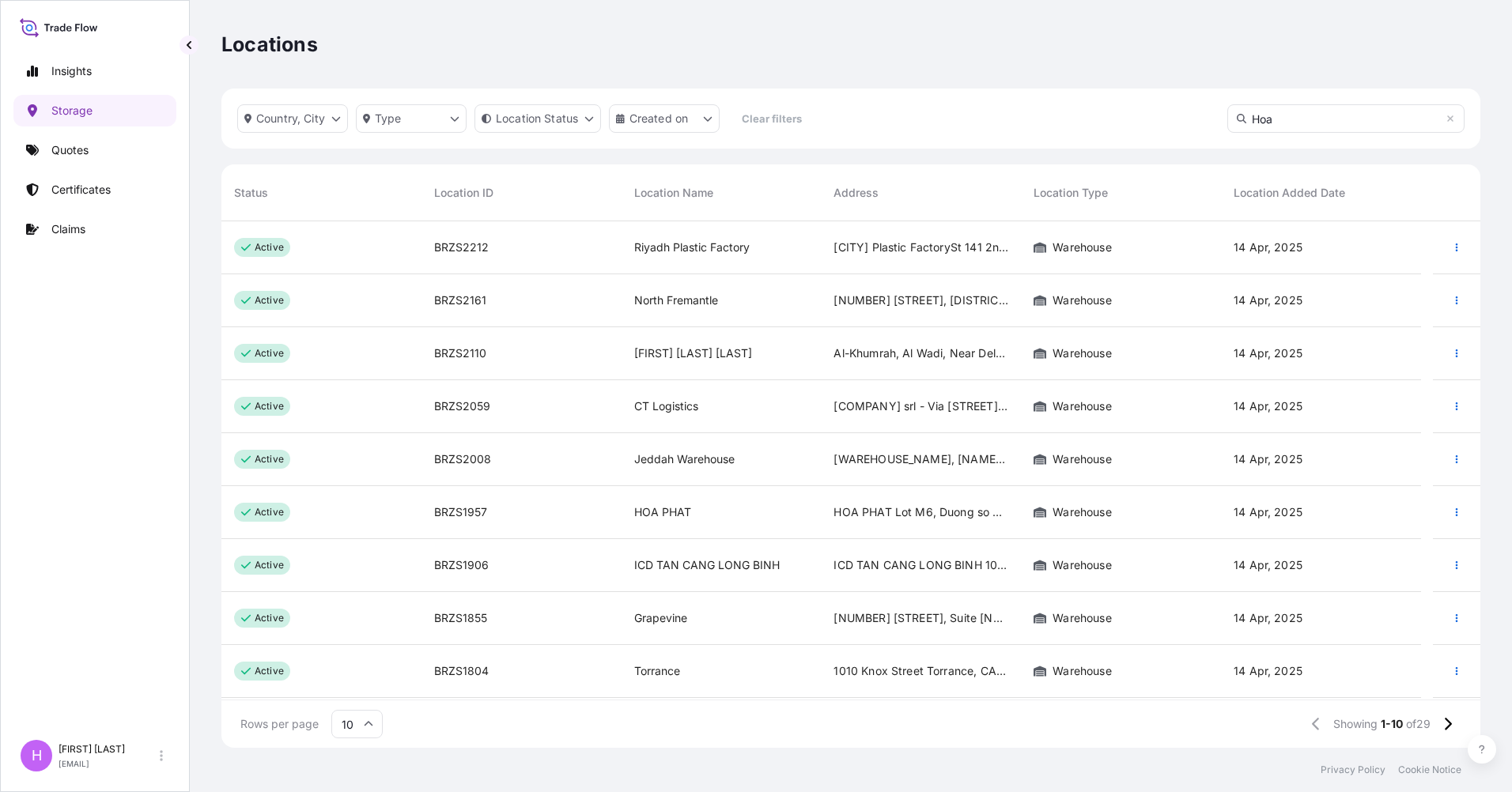type on "Hoa" 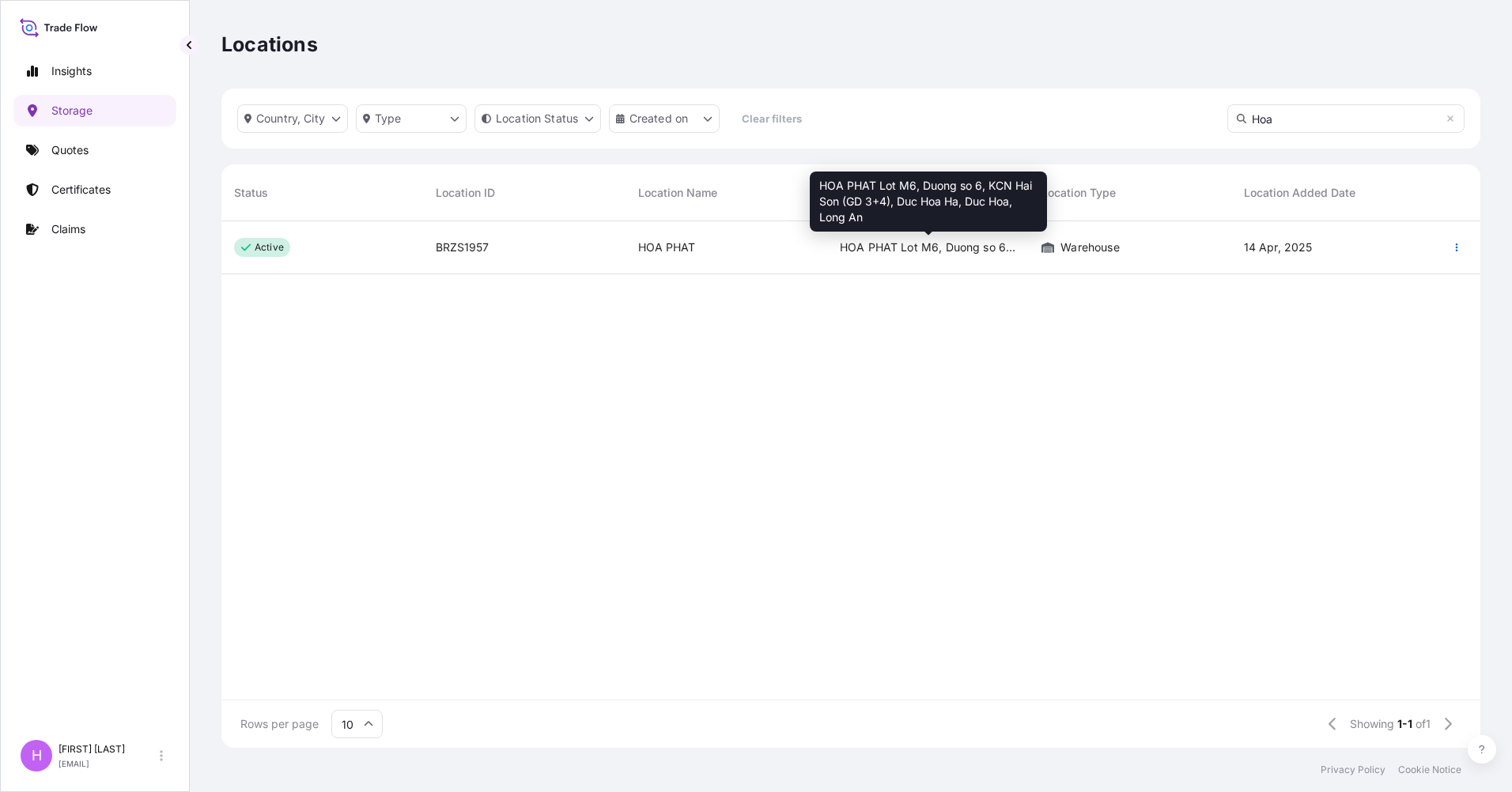 click on "HOA PHAT Lot M6, Duong so 6, KCN Hai Son (GD 3+4), Duc Hoa Ha, Duc Hoa, Long An" at bounding box center [928, 247] 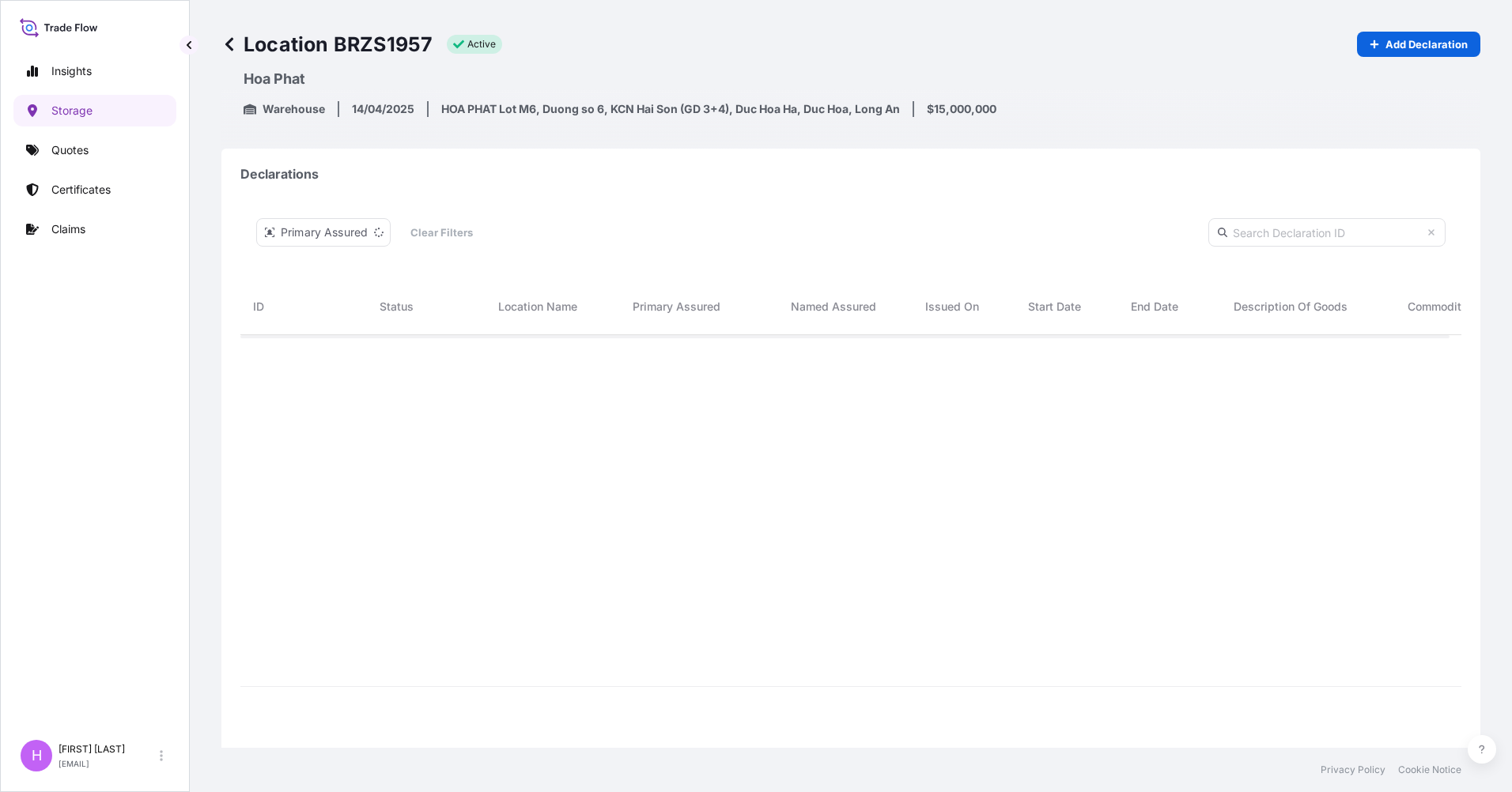 scroll, scrollTop: 13, scrollLeft: 13, axis: both 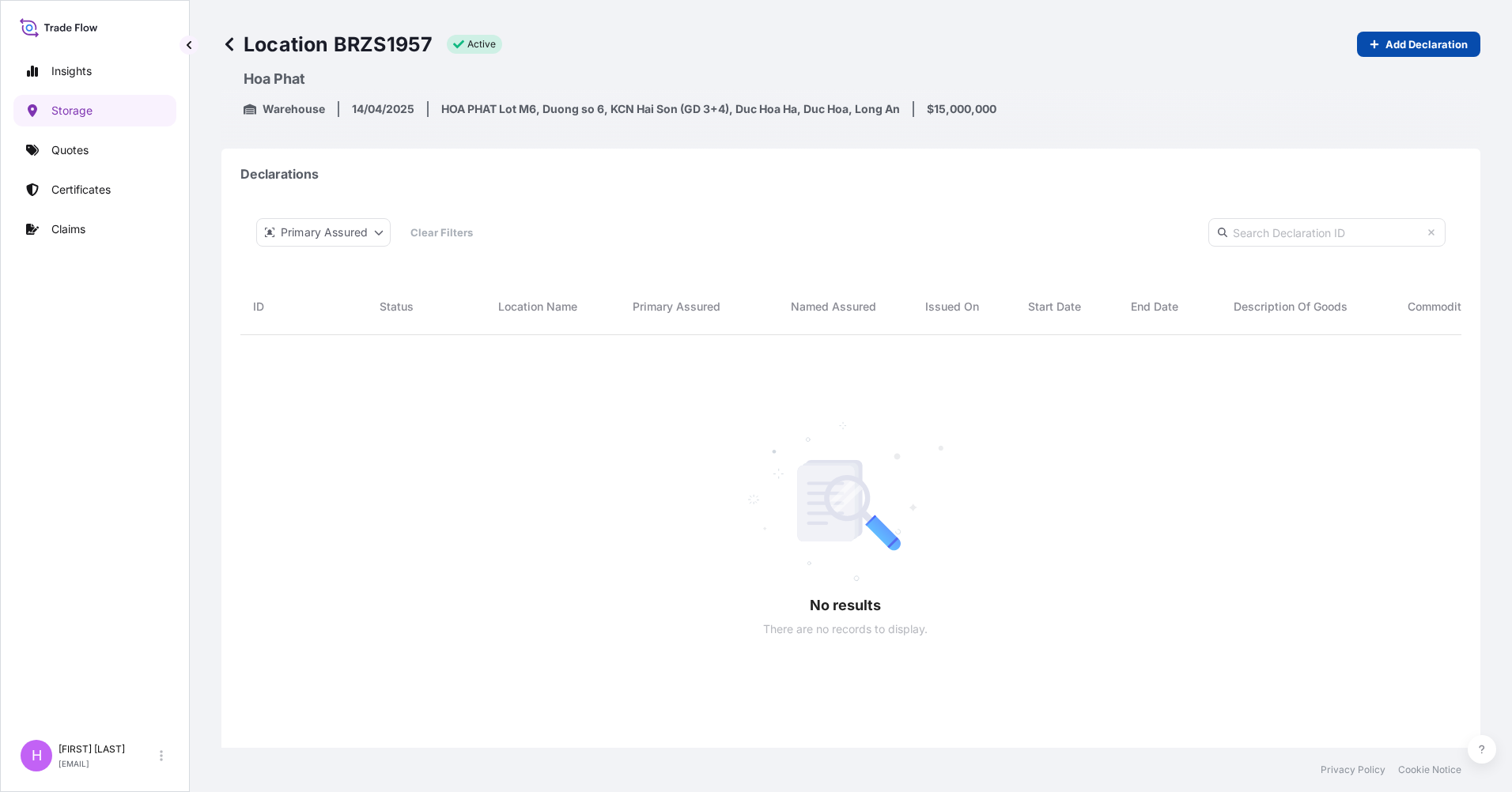 click on "Add Declaration" at bounding box center [1427, 44] 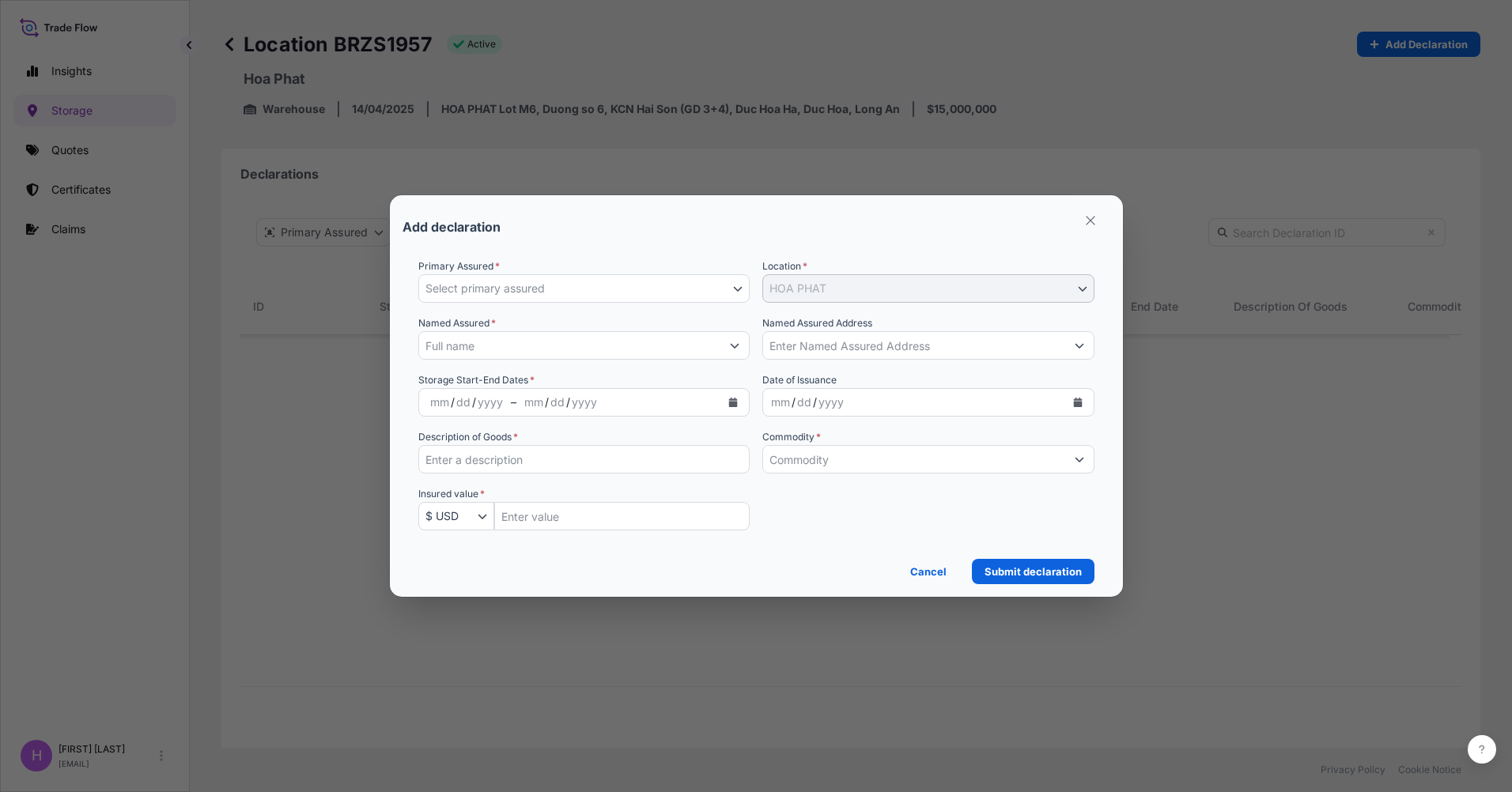 scroll, scrollTop: 396, scrollLeft: 1197, axis: both 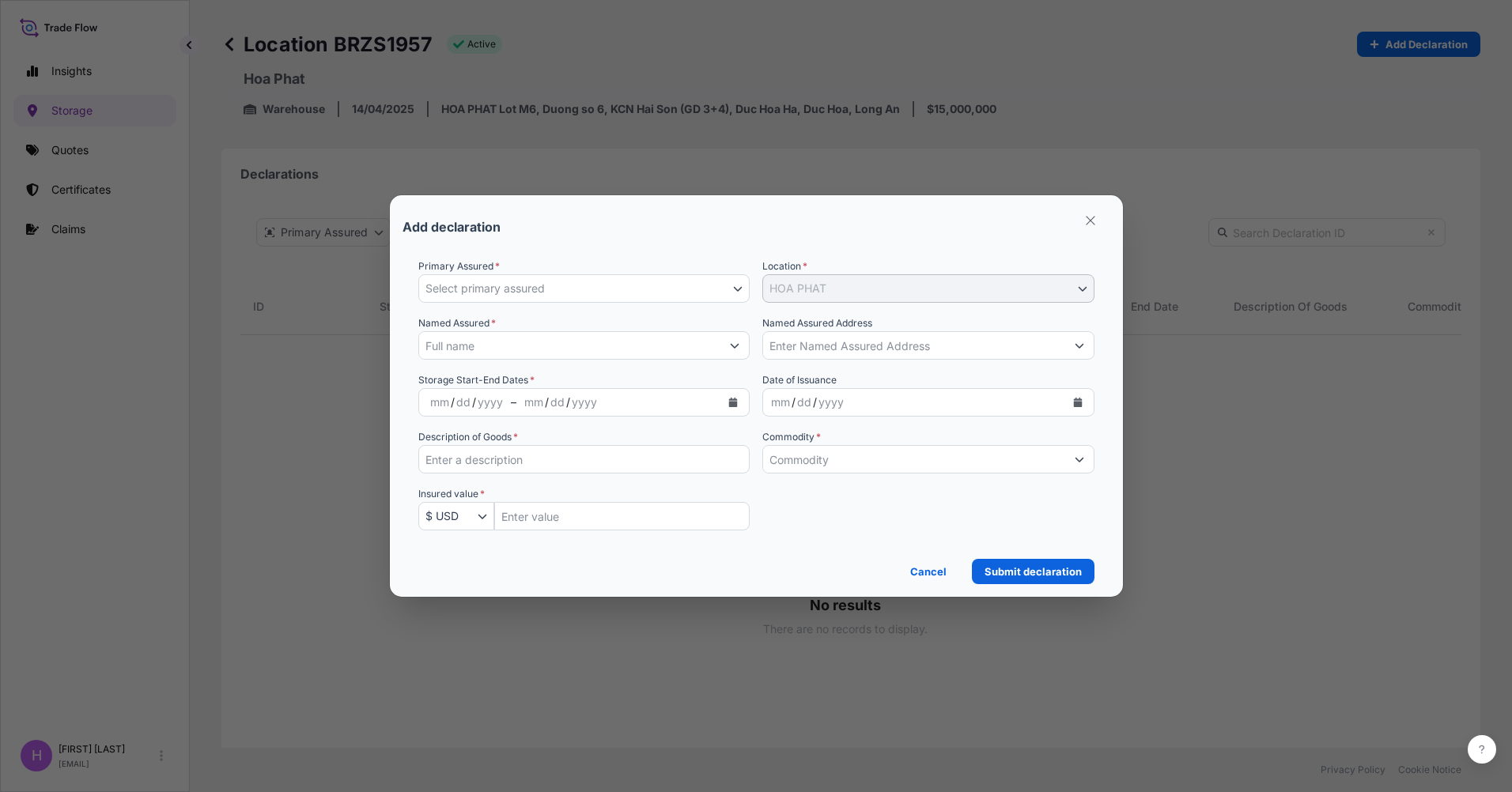 click on "Select primary assured" at bounding box center (584, 289) 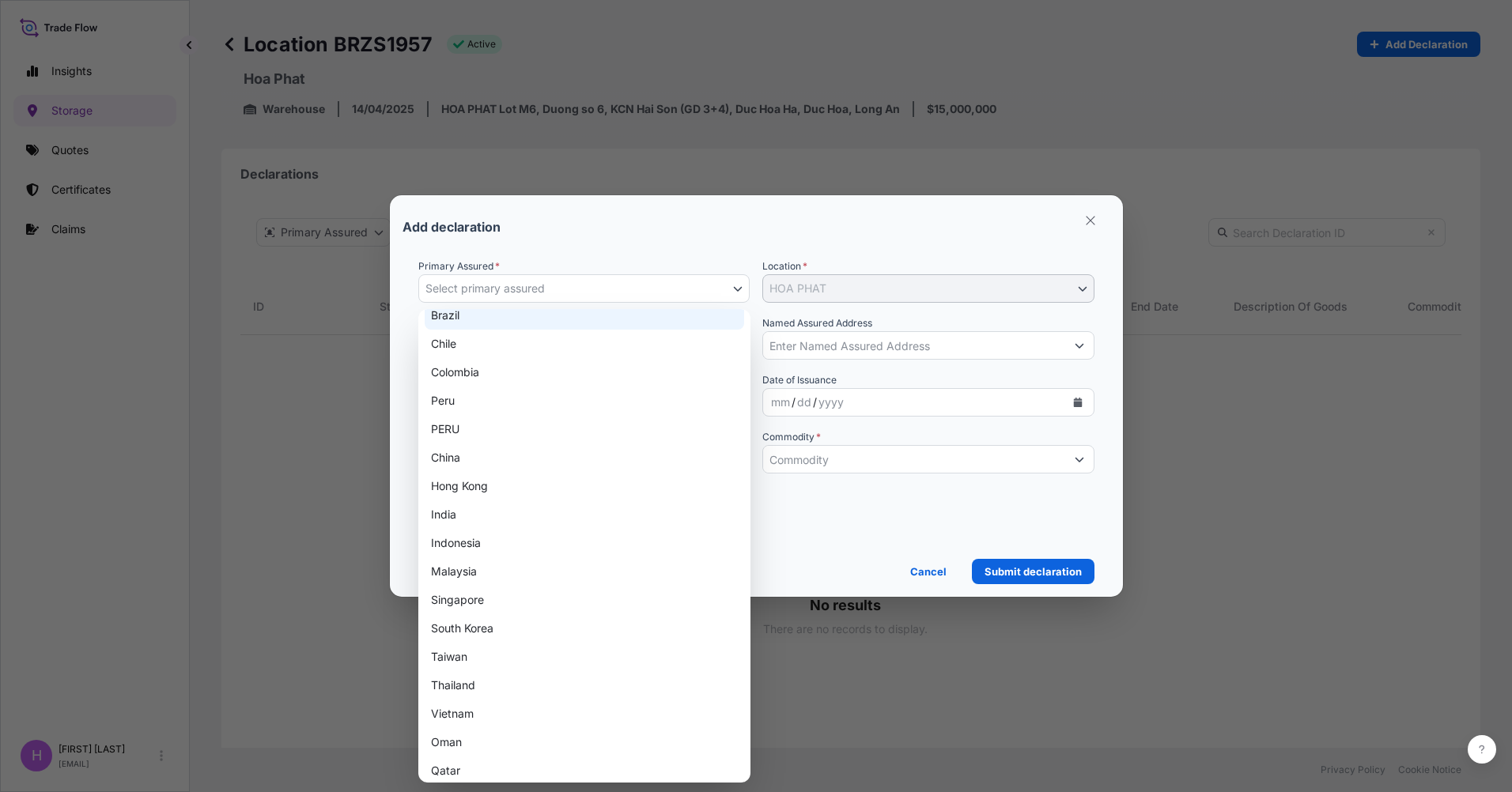 scroll, scrollTop: 949, scrollLeft: 0, axis: vertical 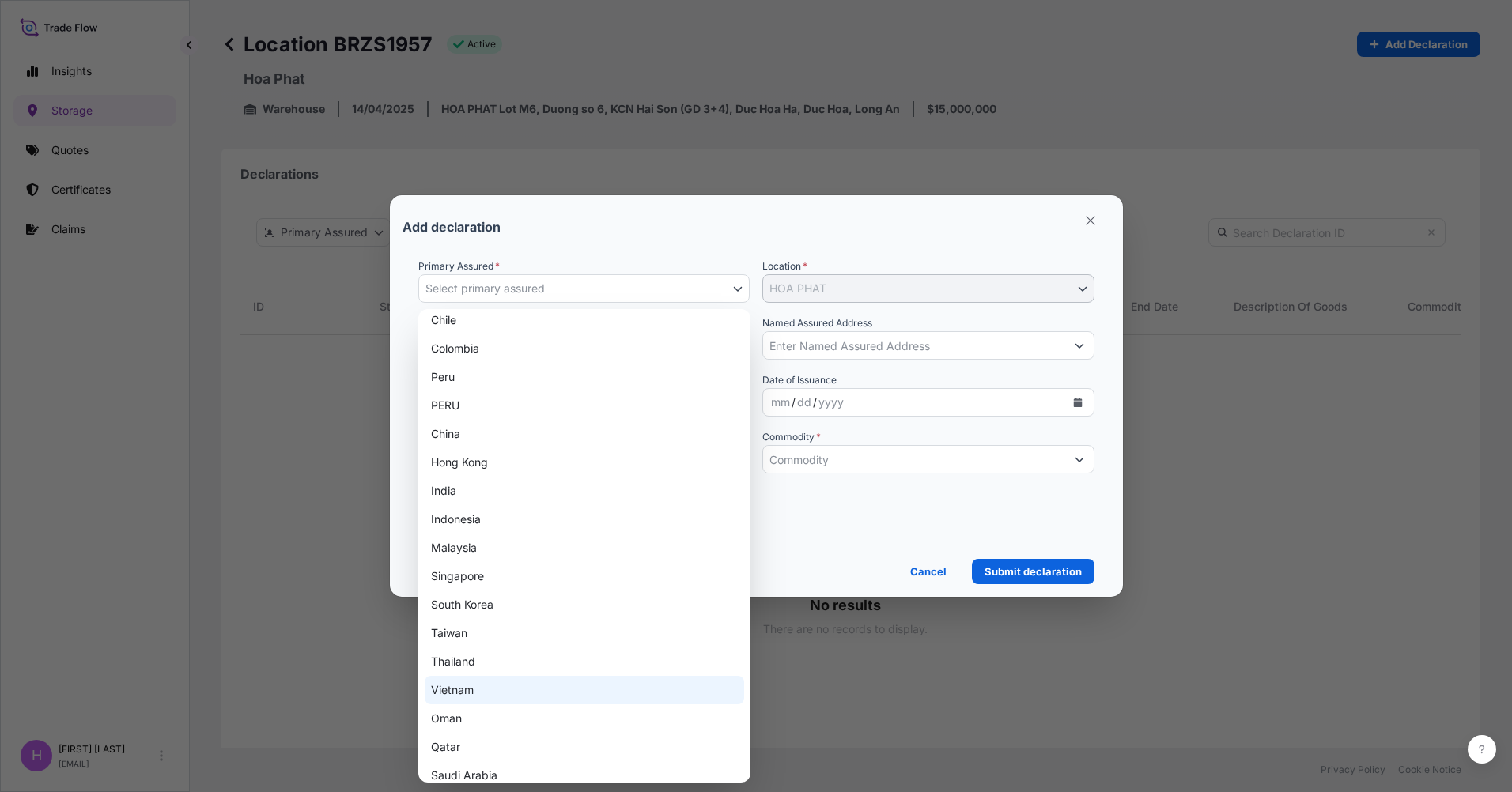 click on "Vietnam" at bounding box center (584, 690) 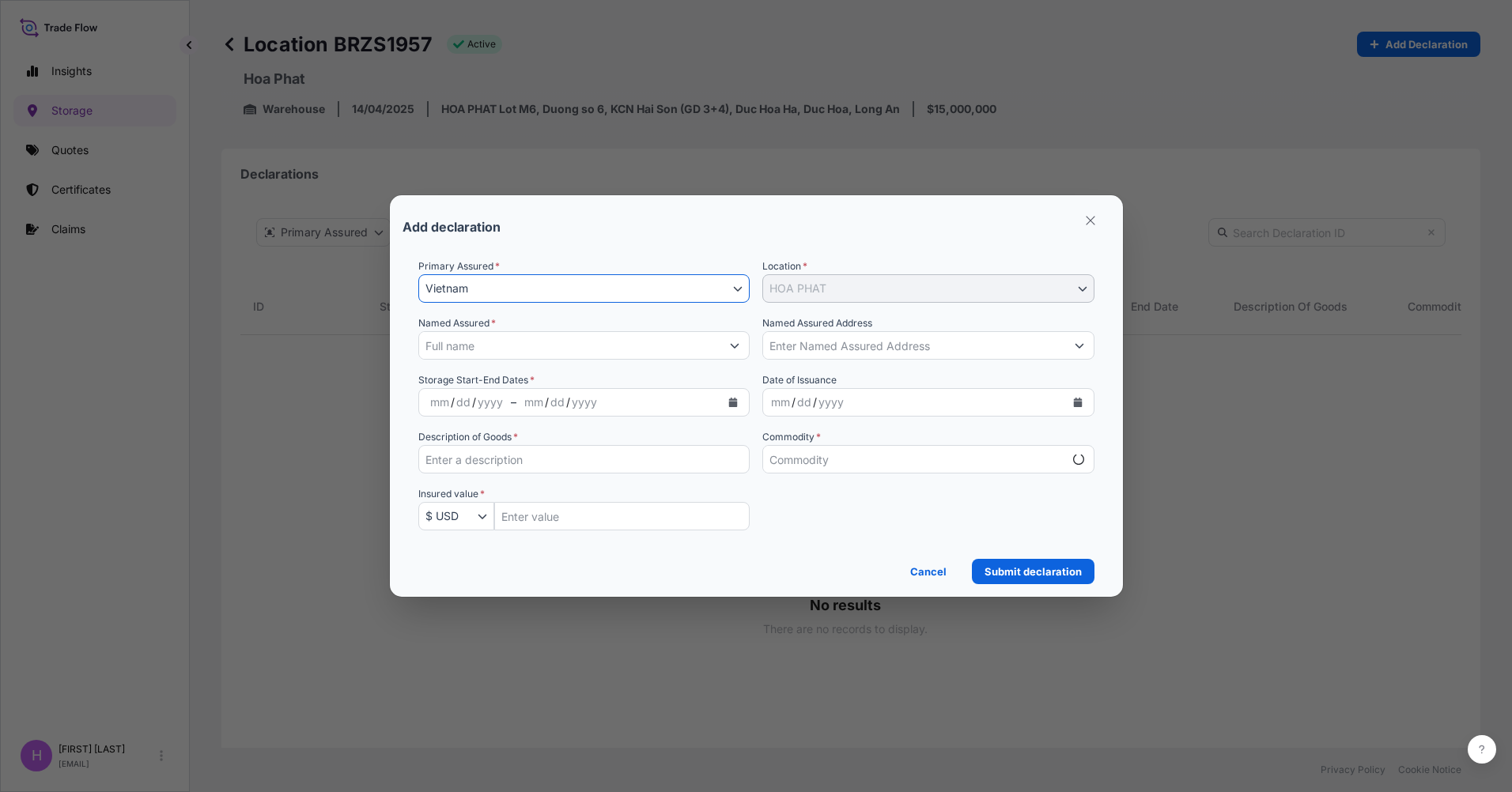 select on "mt" 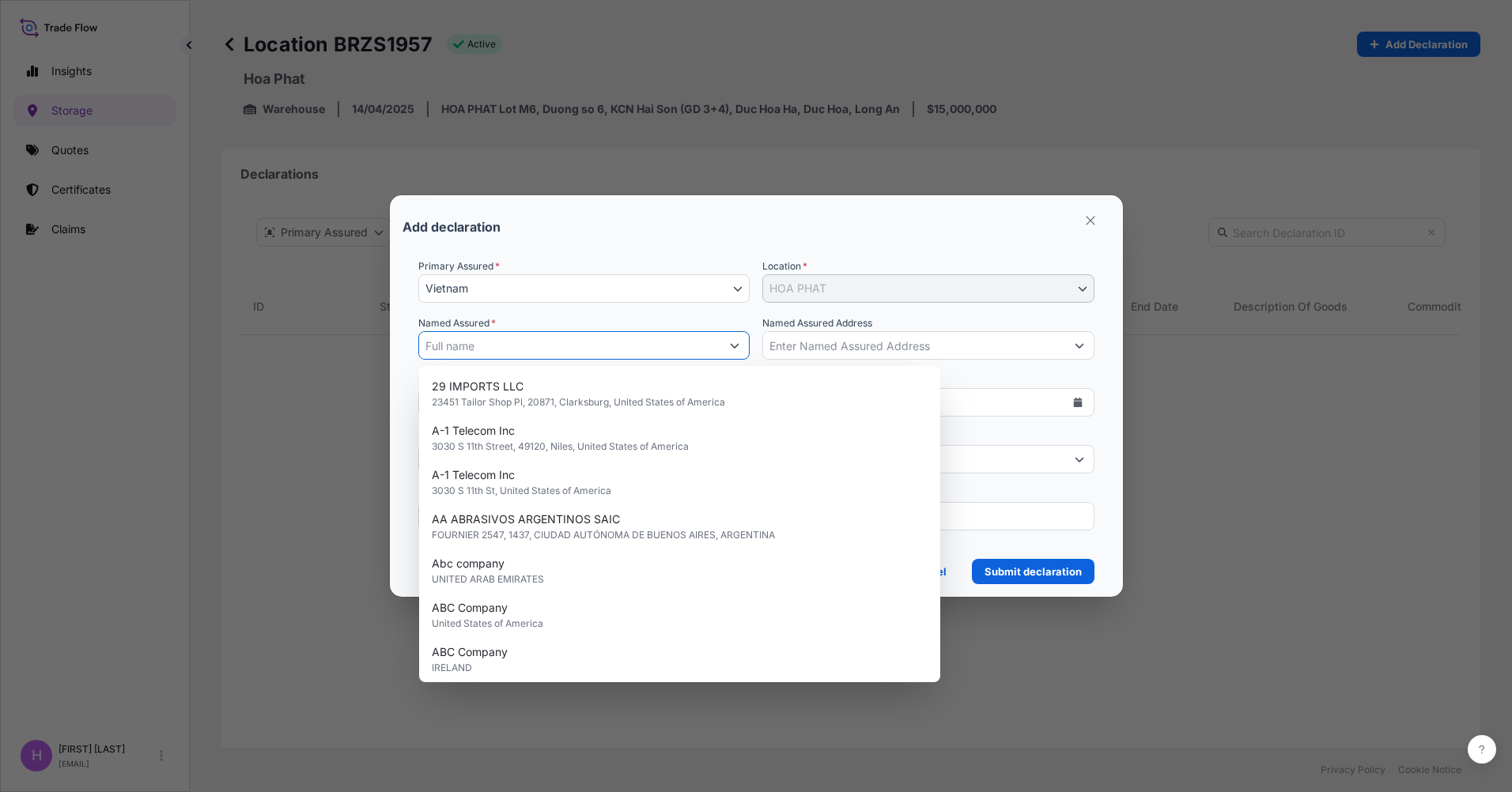 click on "Named Assured *" at bounding box center (570, 345) 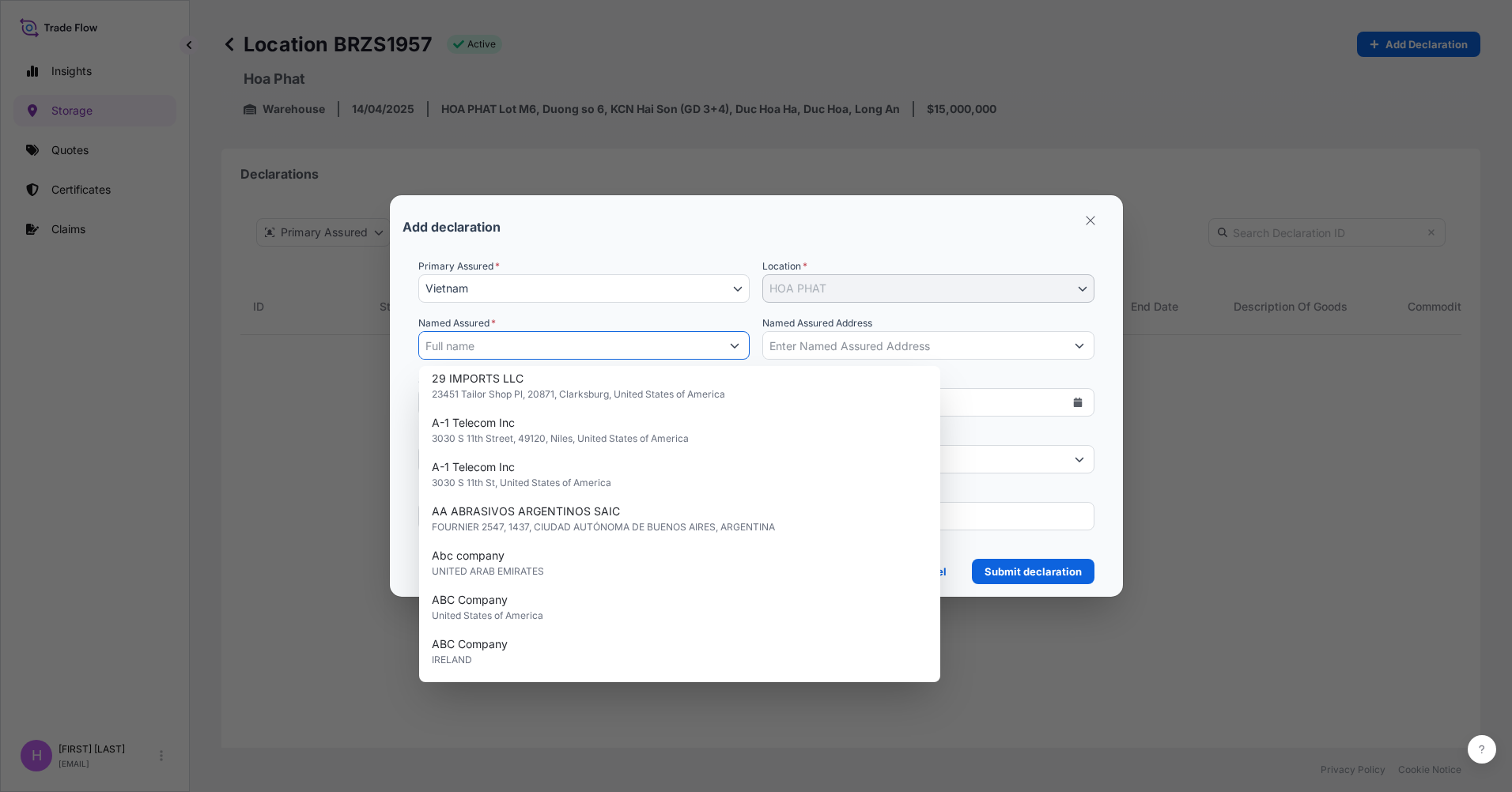 scroll, scrollTop: 0, scrollLeft: 0, axis: both 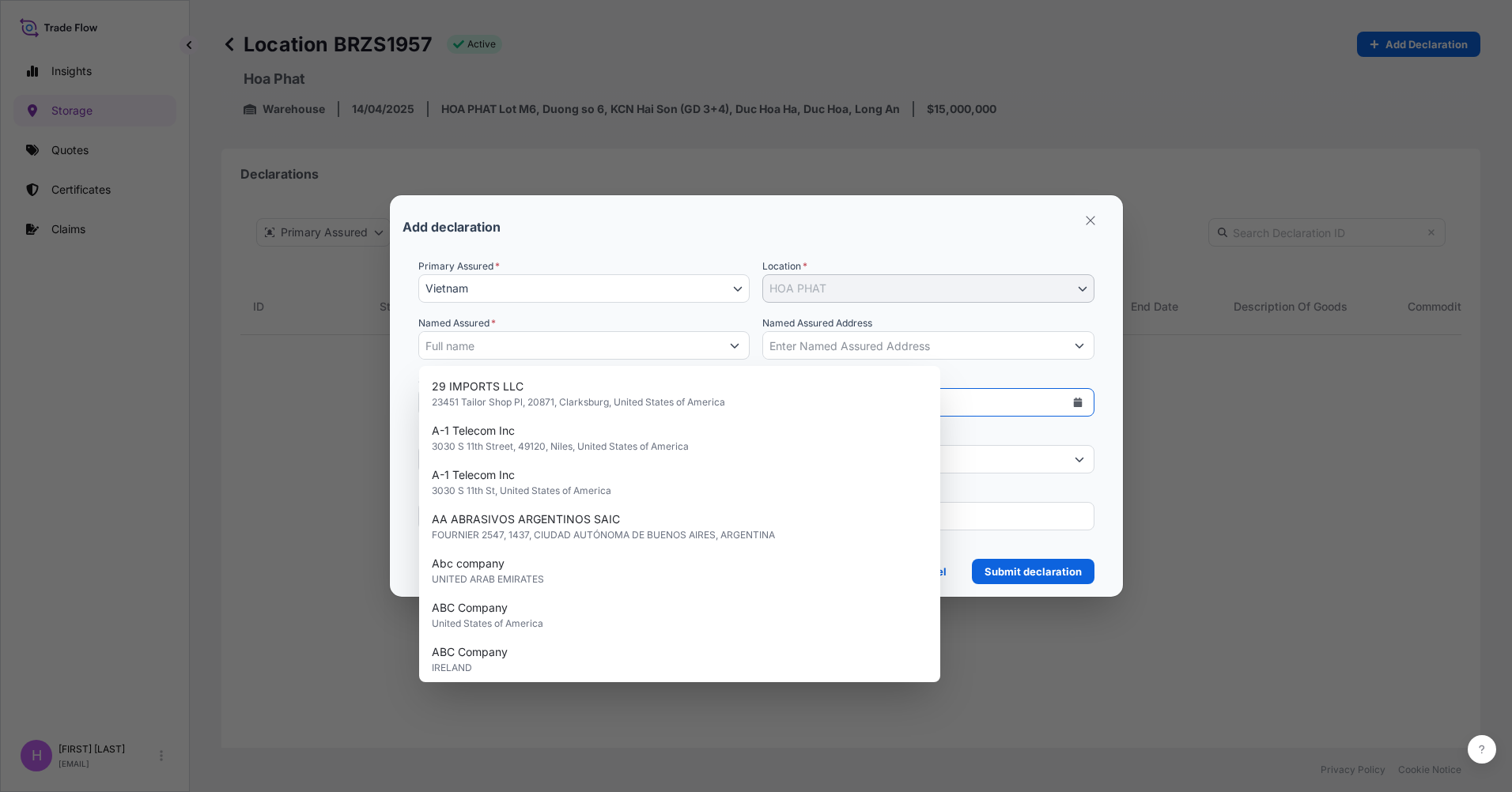 click on "Date of Issuance mm / dd / yyyy" at bounding box center [928, 394] 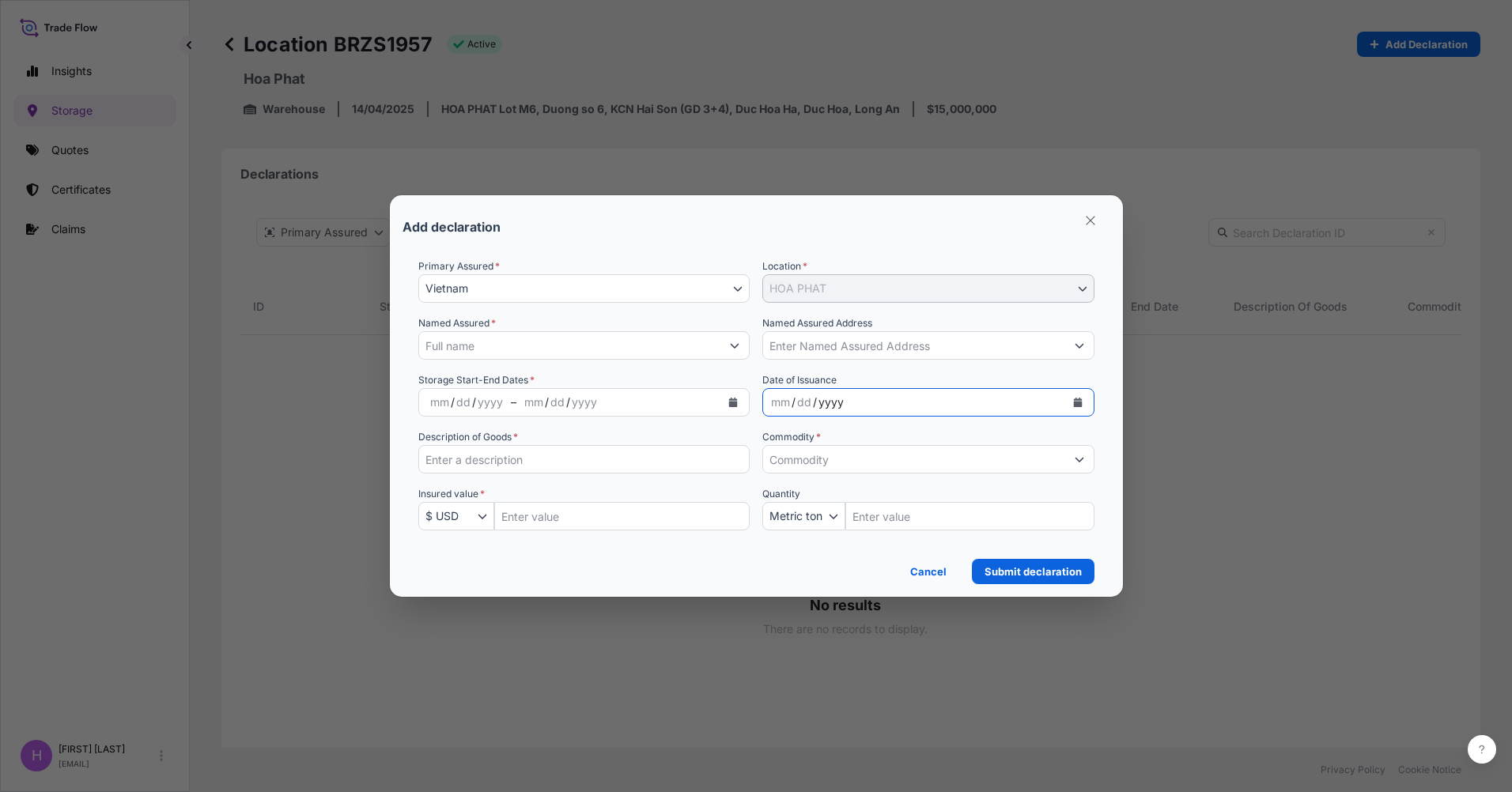 click on "Named Assured *" at bounding box center (570, 345) 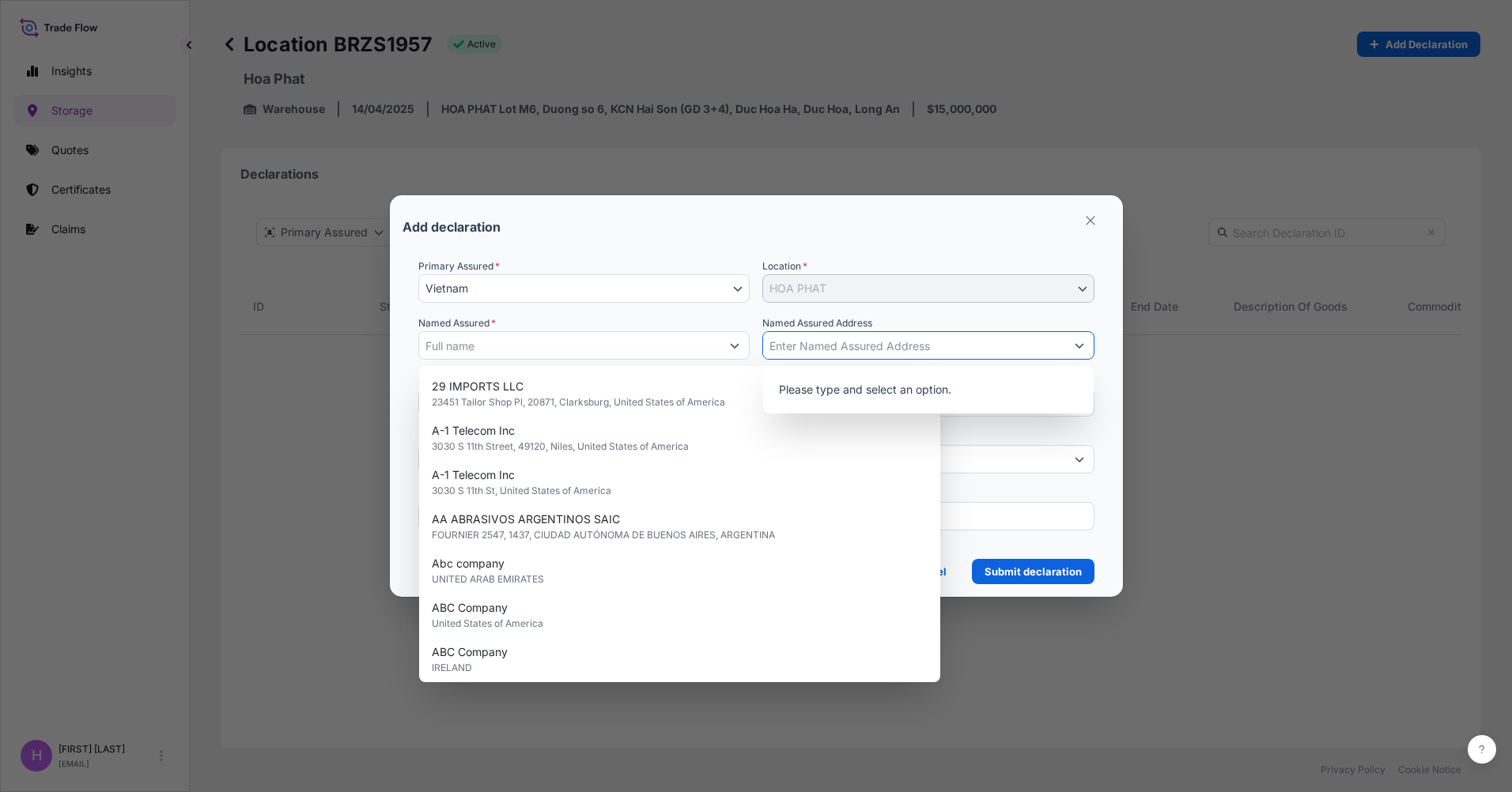 click on "Named Assured Address" at bounding box center [914, 345] 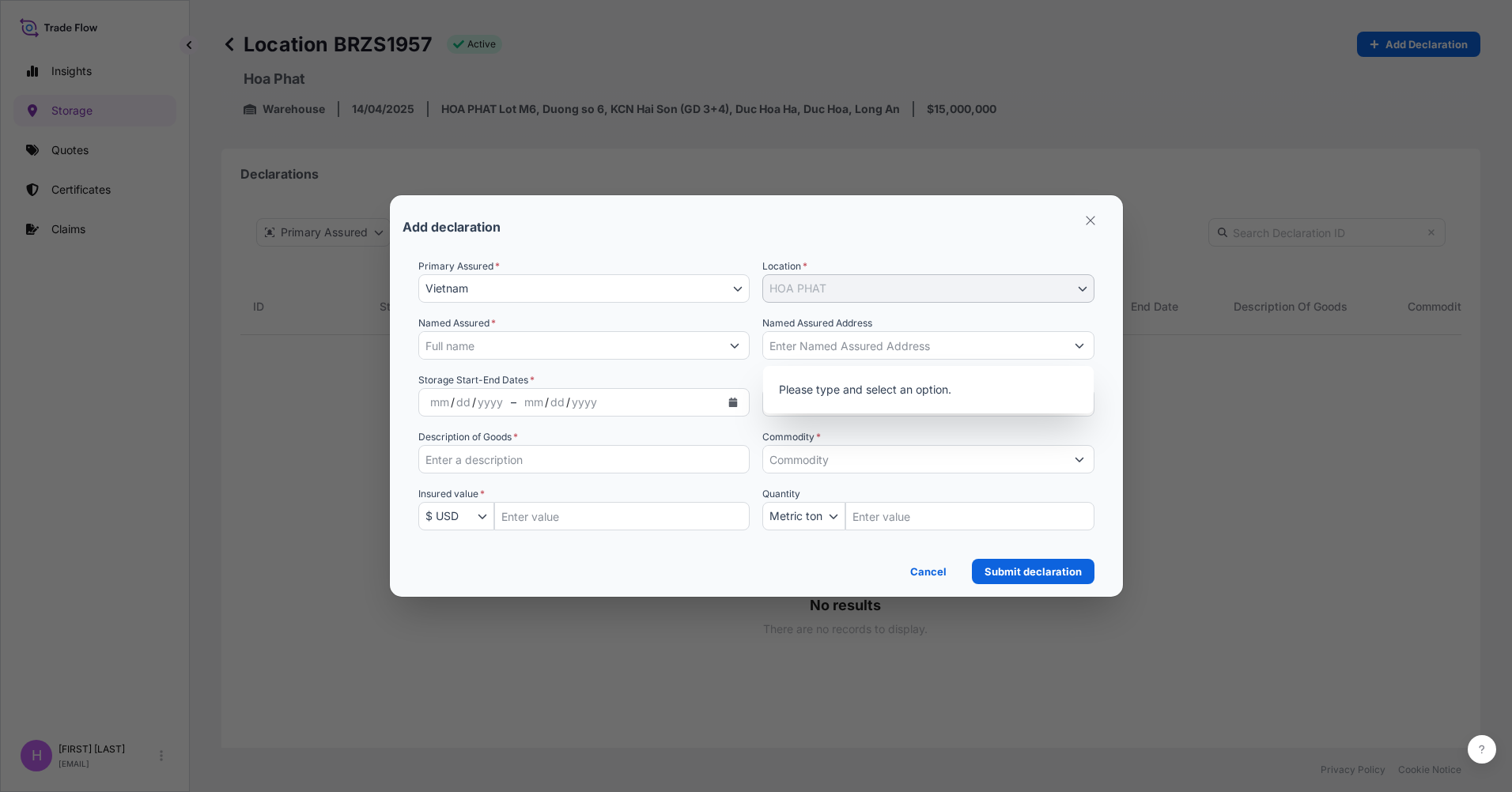 click on "Cancel Submit declaration" at bounding box center (756, 567) 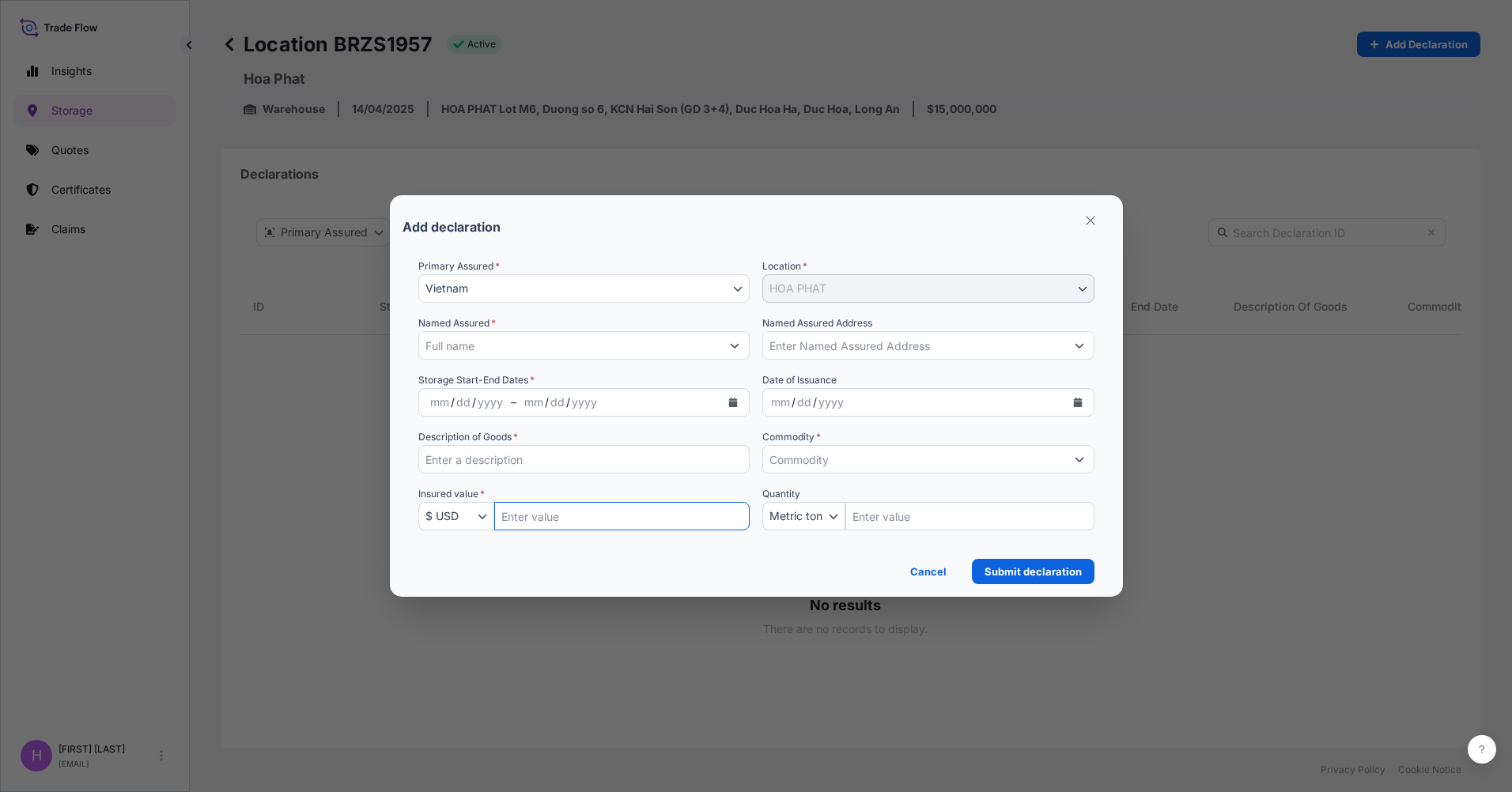 click at bounding box center [622, 516] 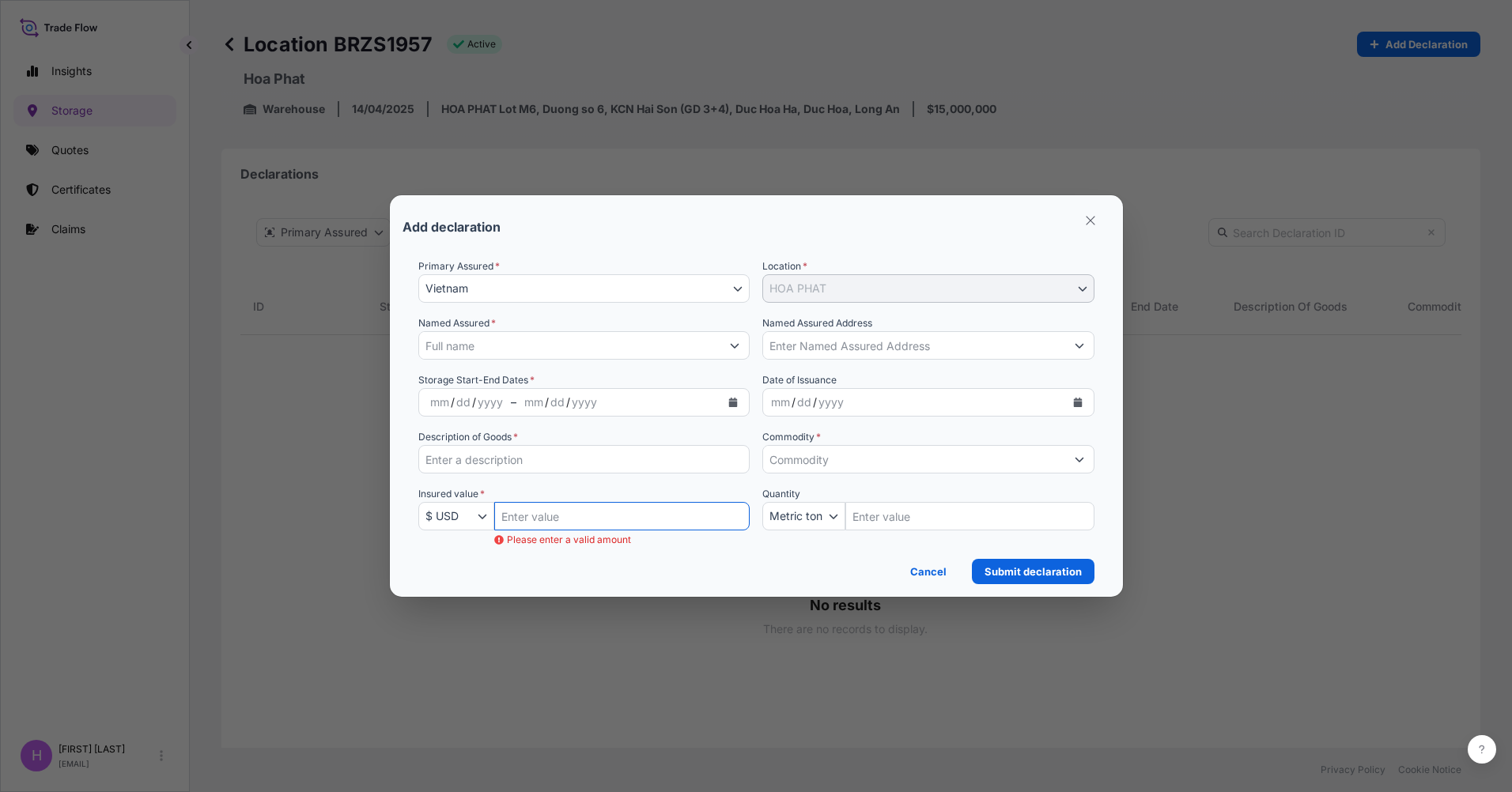 click on "Named Assured *" at bounding box center (570, 345) 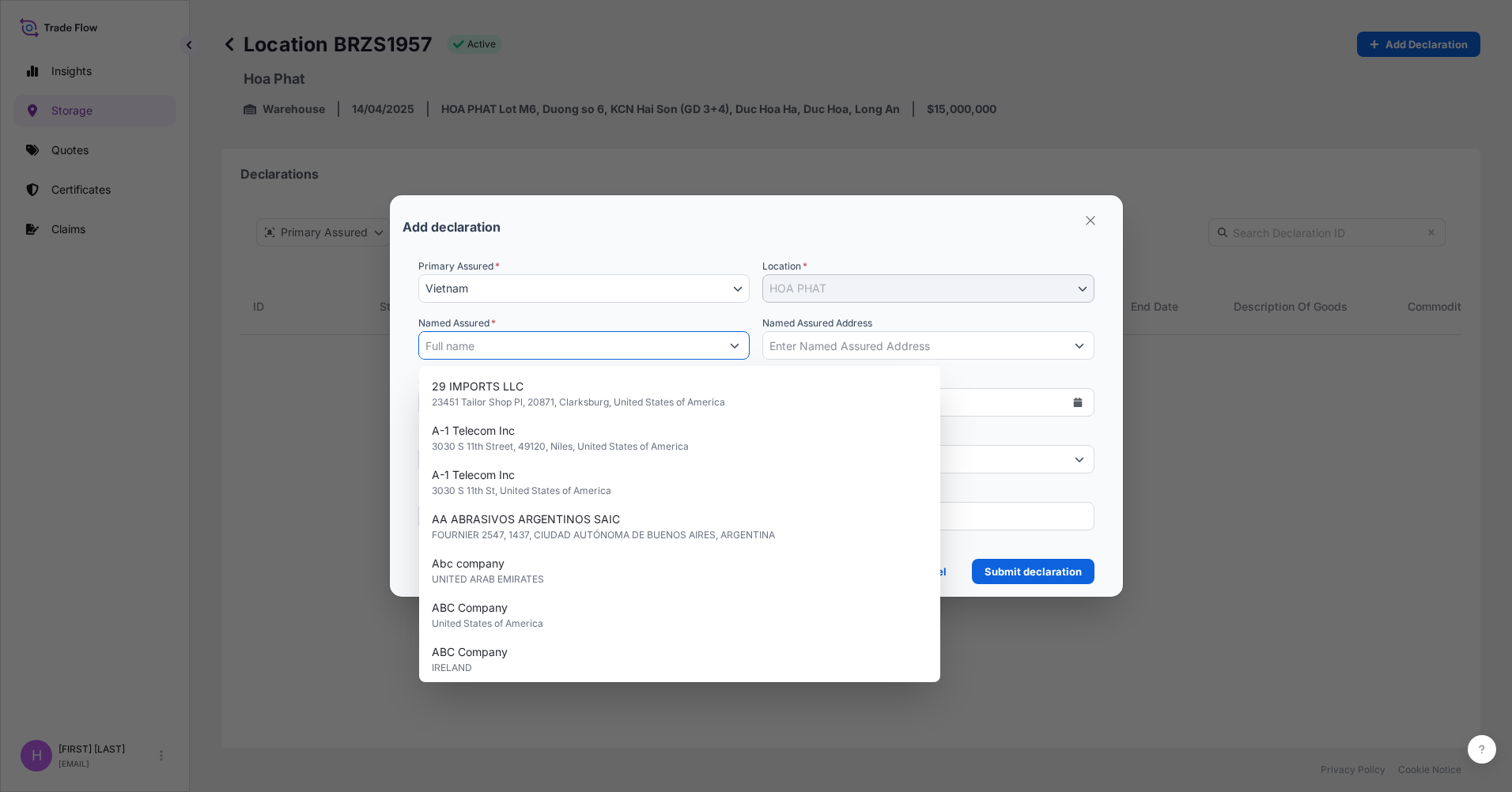 click on "Named Assured *" at bounding box center [570, 345] 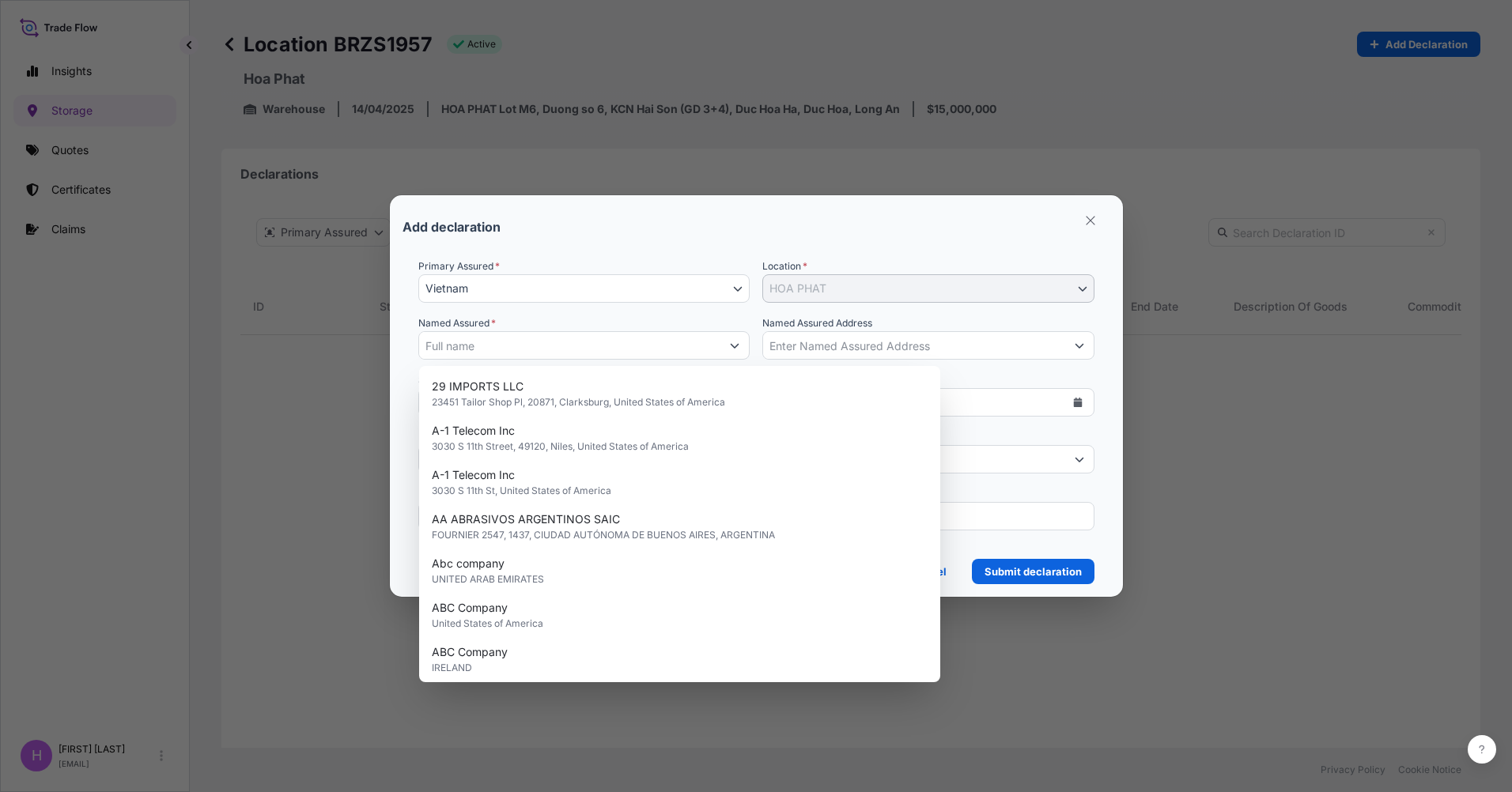 click on "Add declaration" at bounding box center [756, 227] 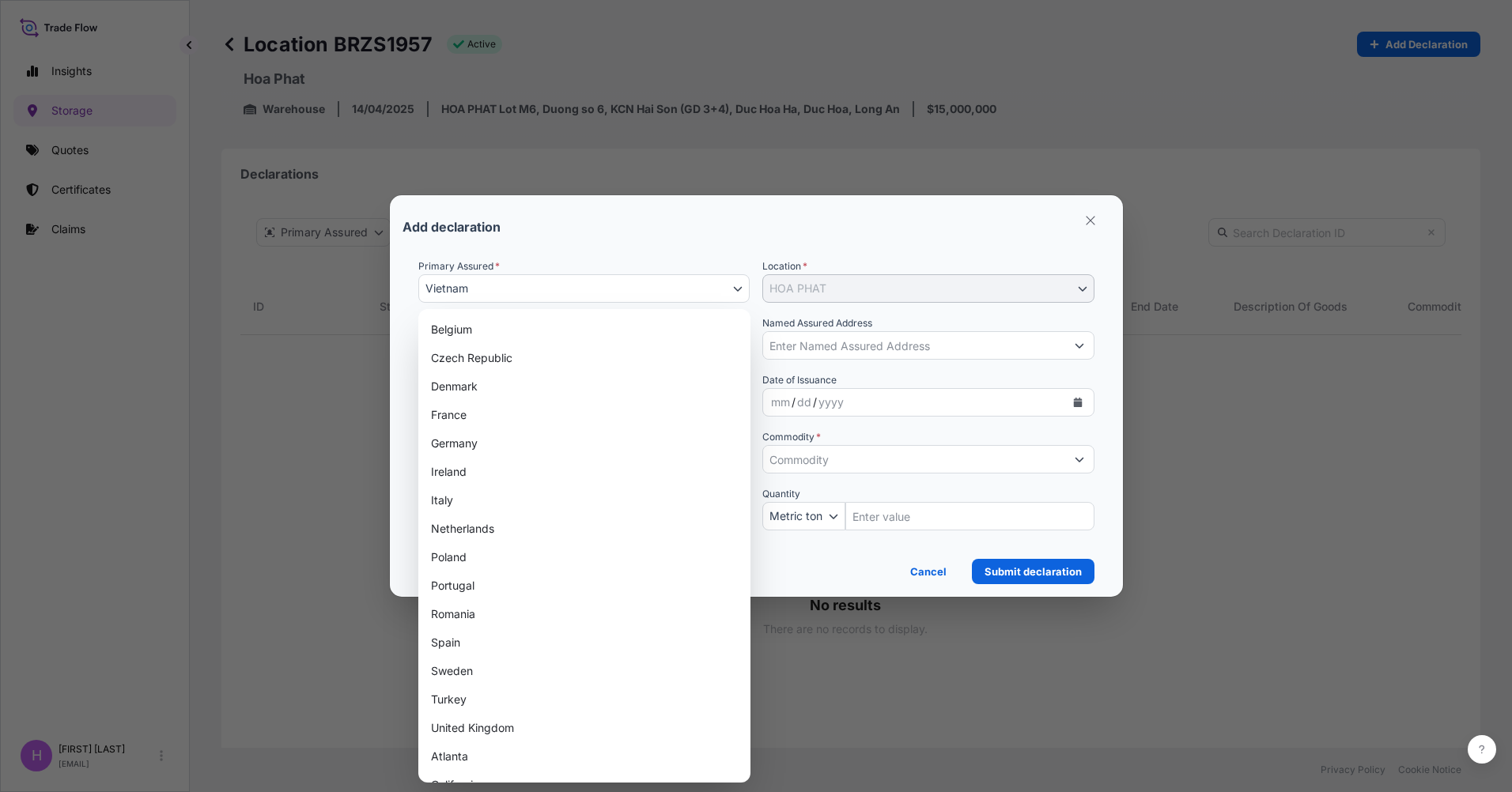 click on "Vietnam" at bounding box center [584, 289] 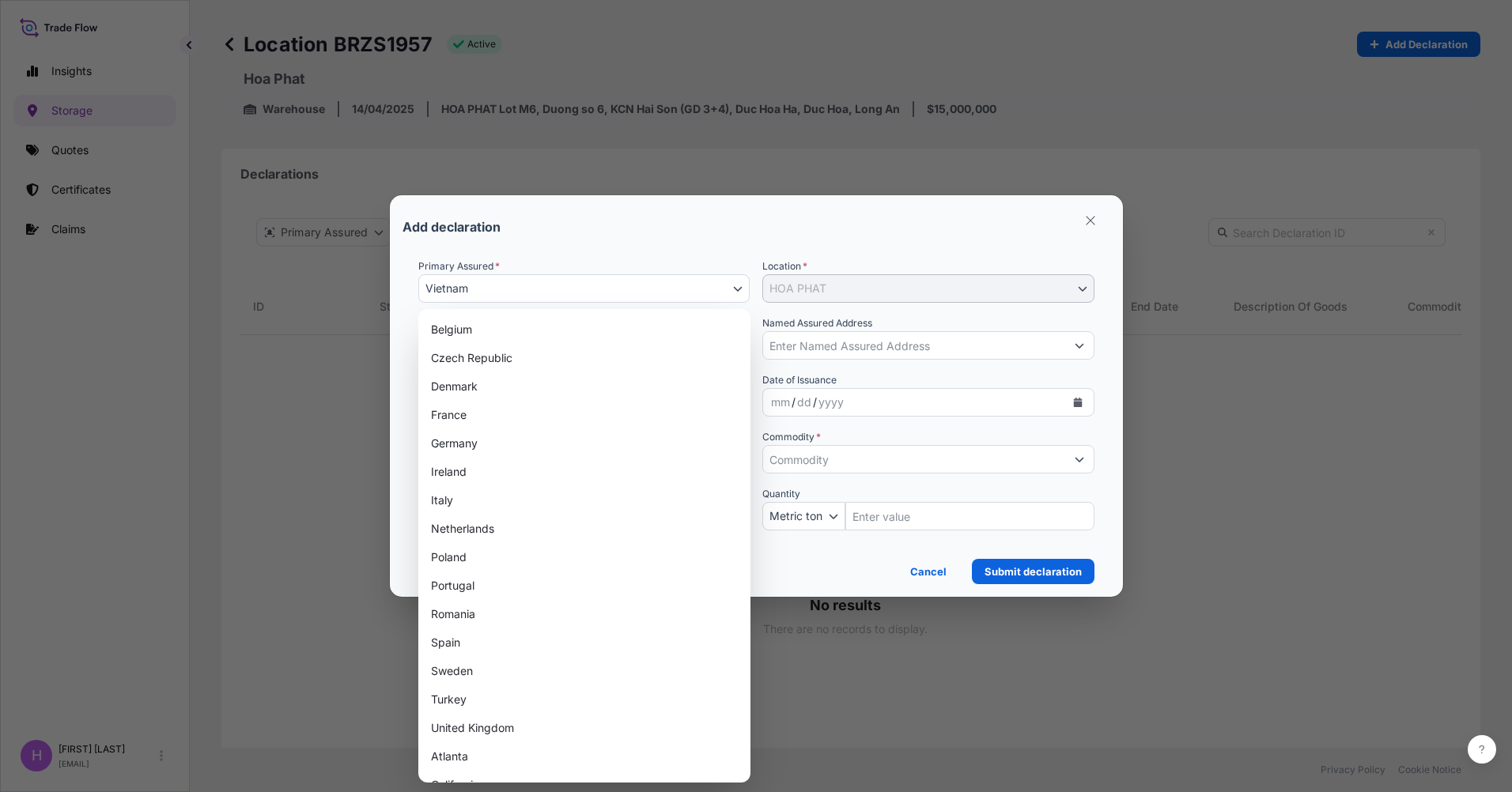 scroll, scrollTop: 870, scrollLeft: 0, axis: vertical 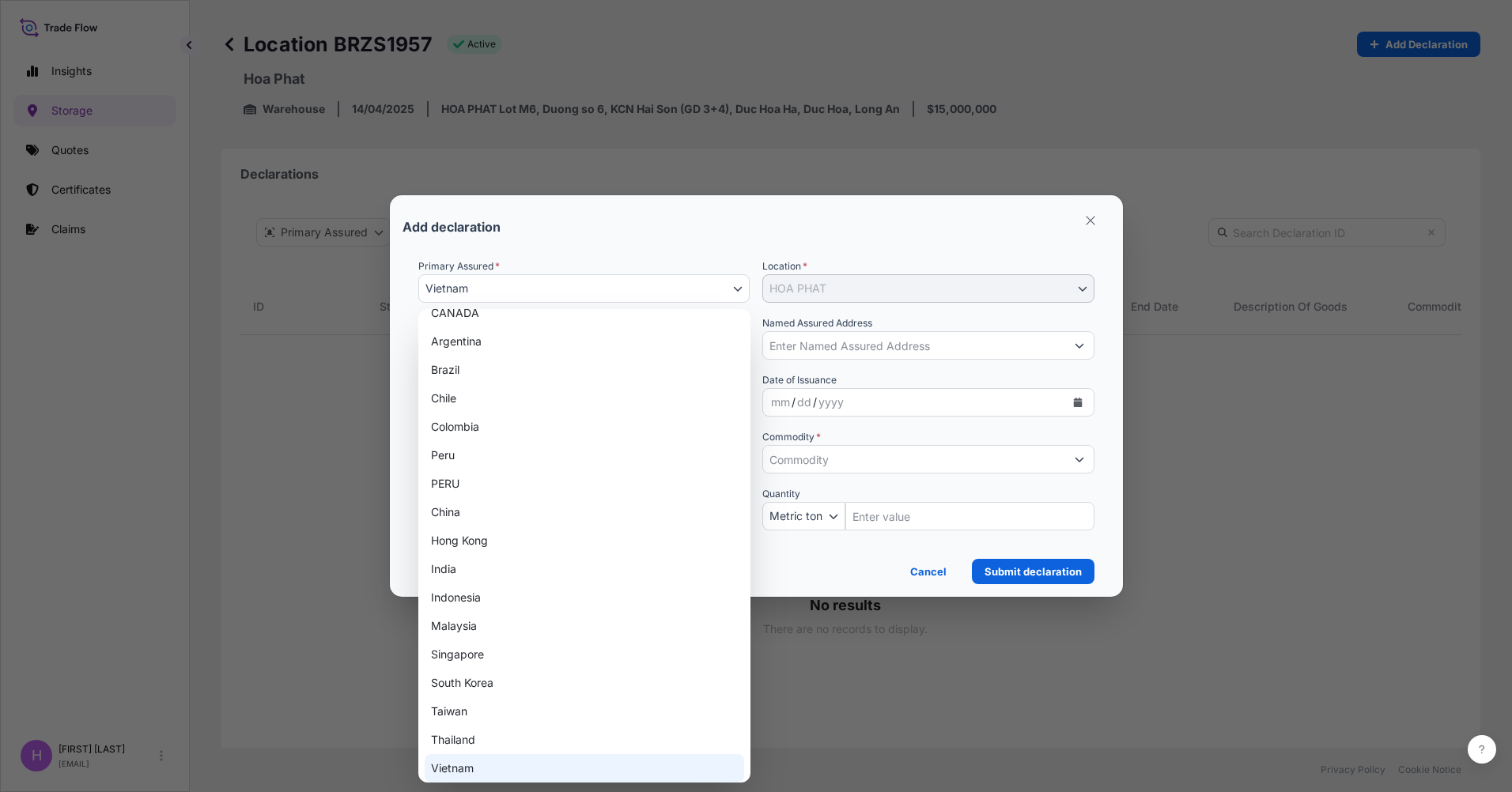 click on "Vietnam" at bounding box center [584, 289] 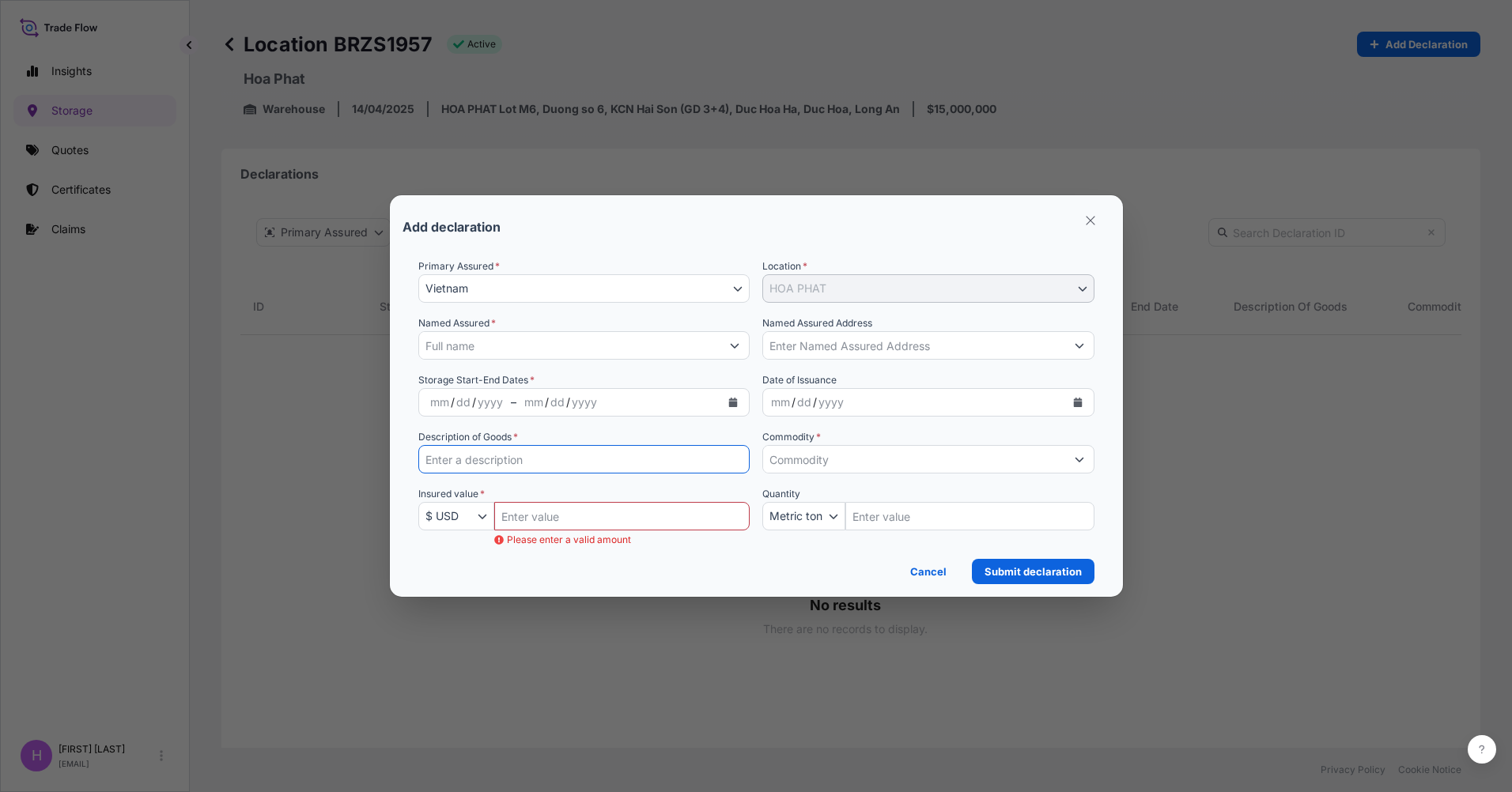 click on "Description of Goods *" at bounding box center [584, 459] 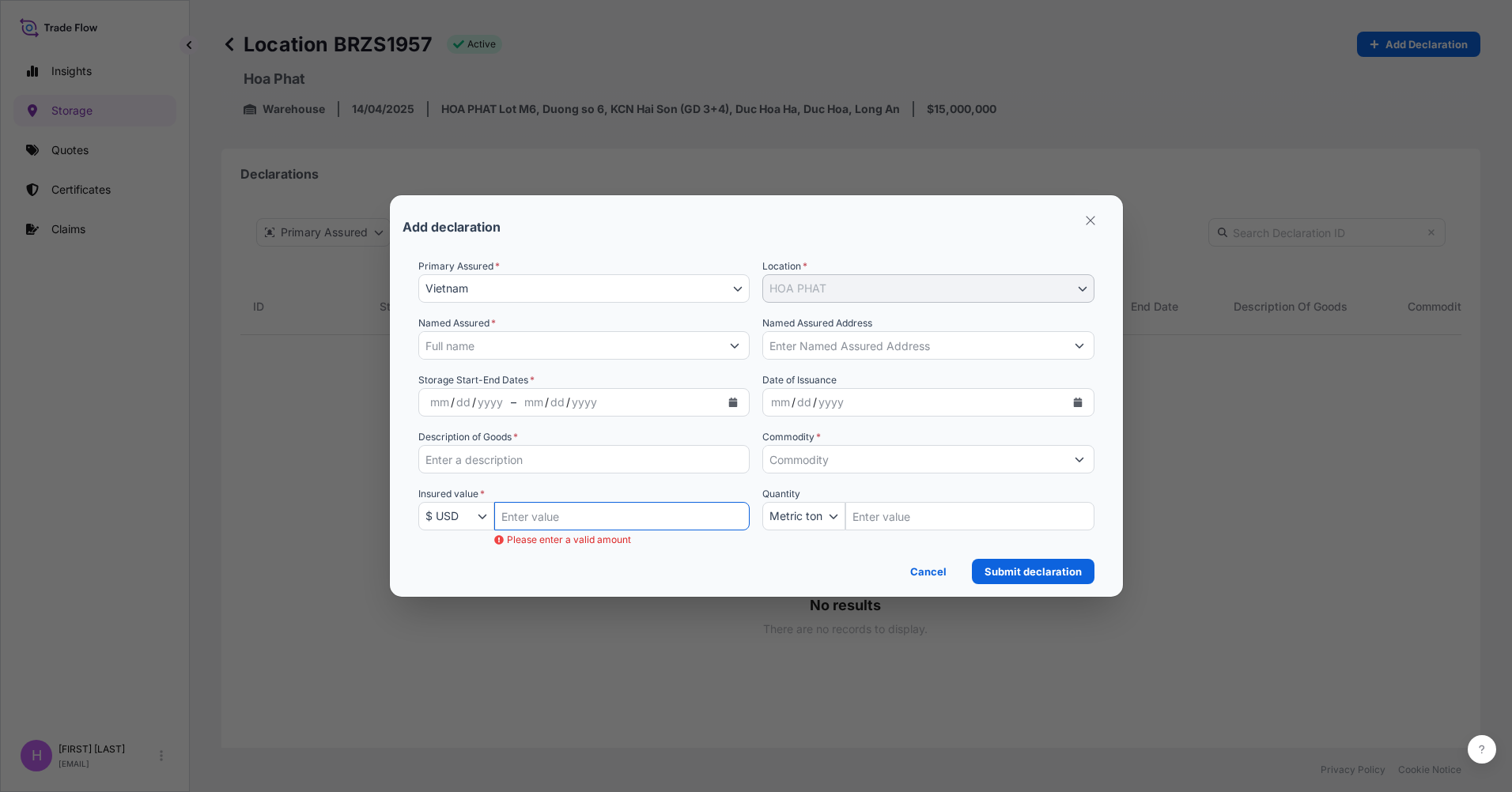 click at bounding box center [622, 516] 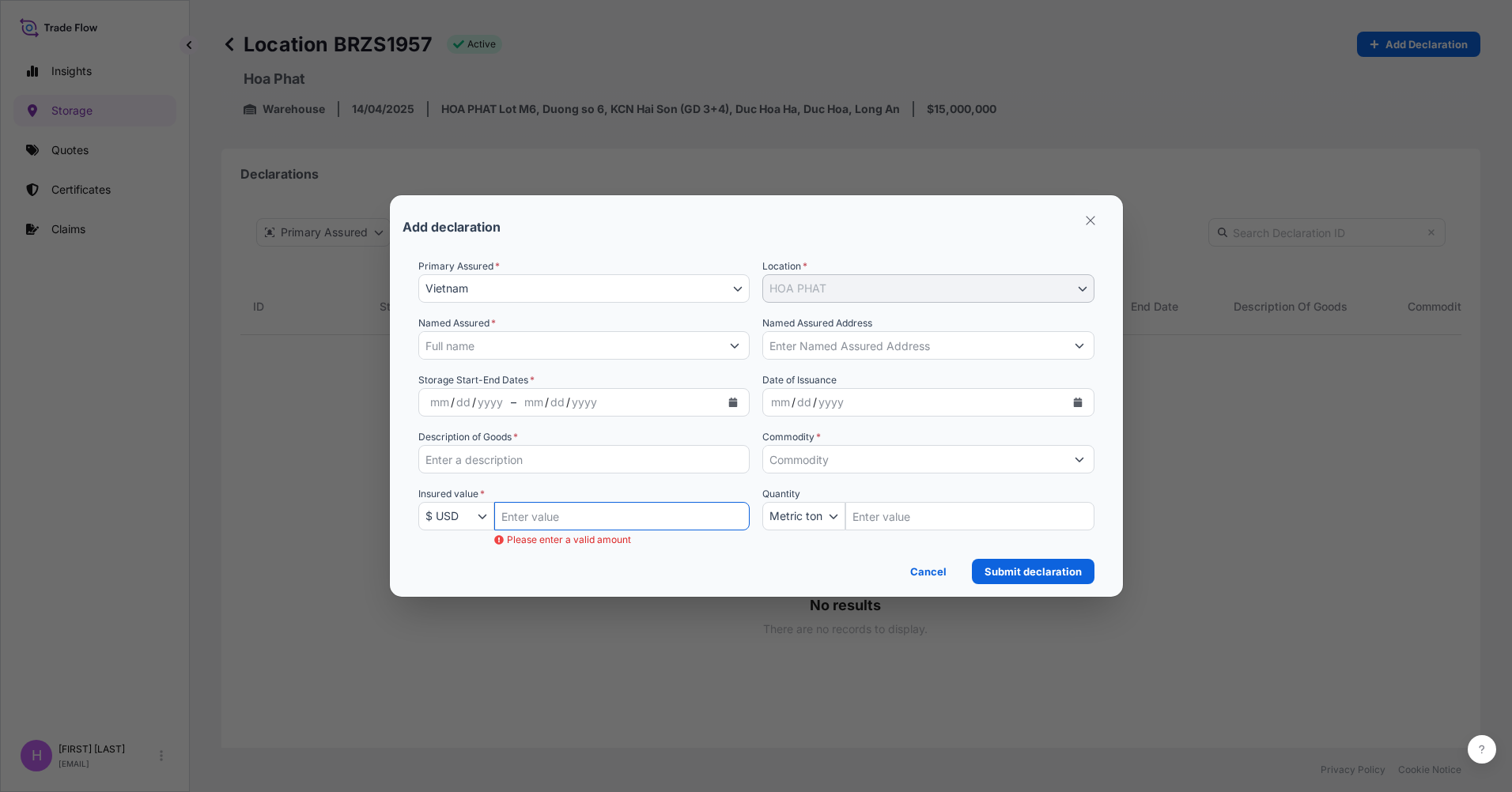 click 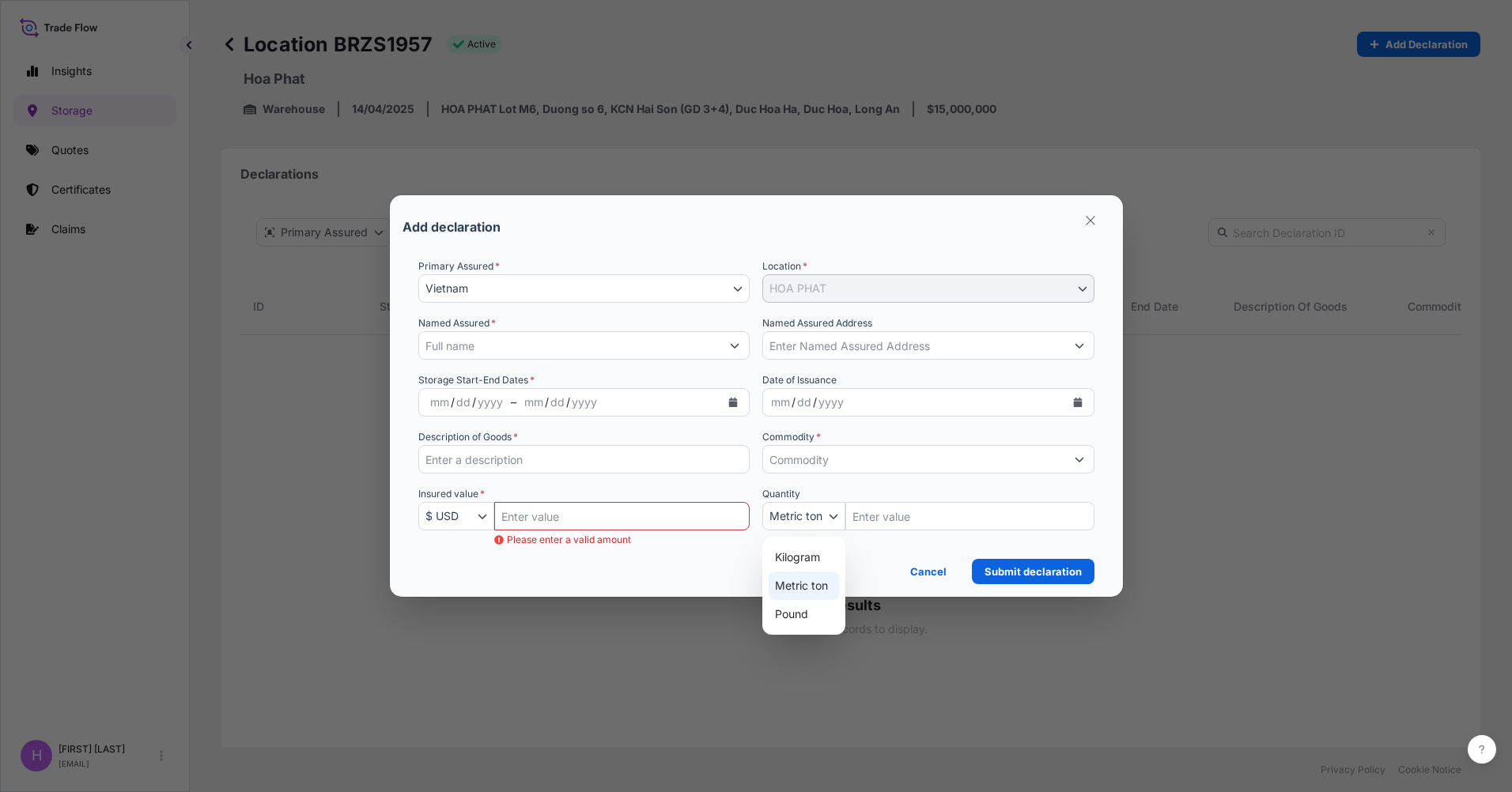 click 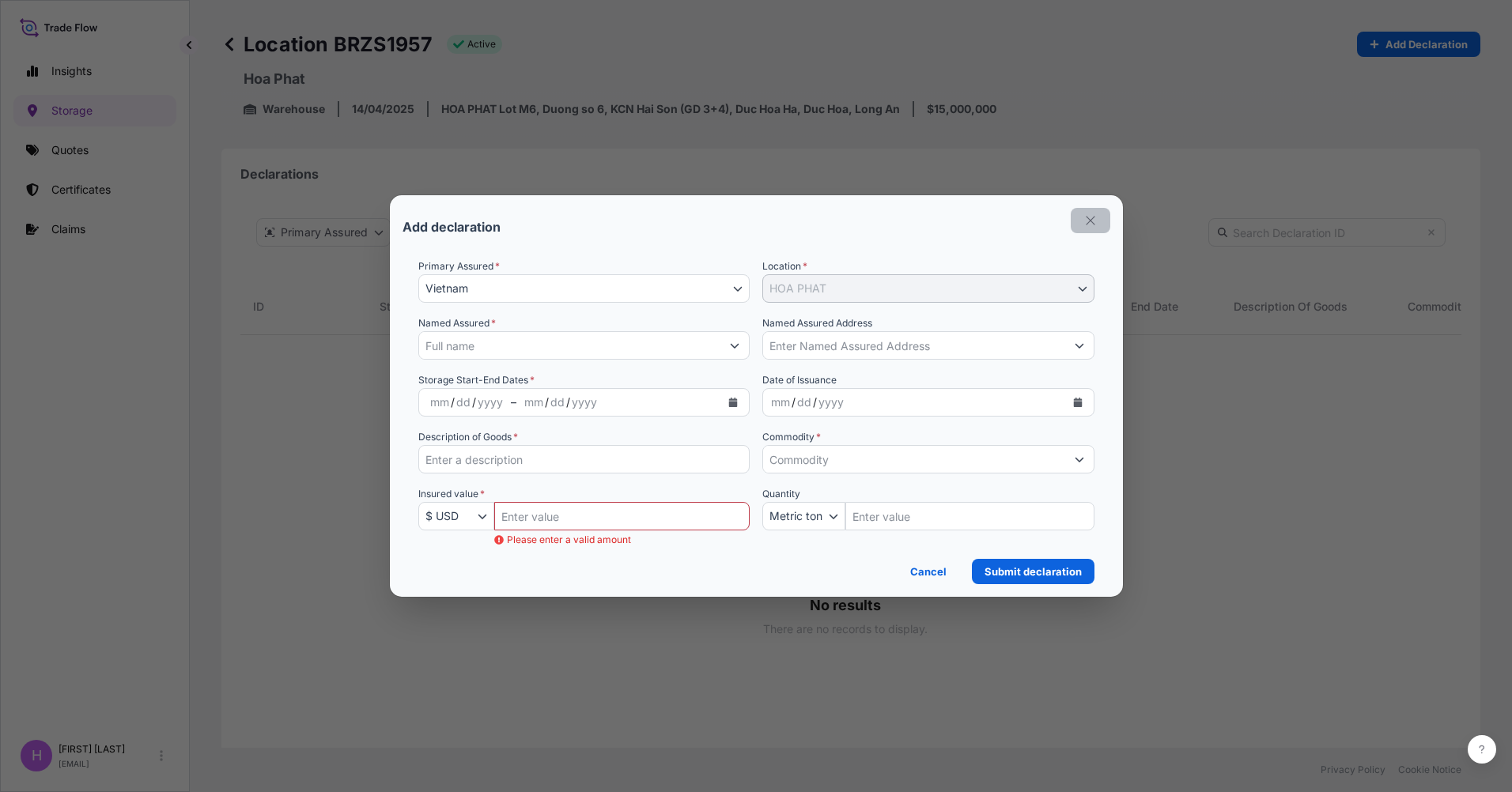 click 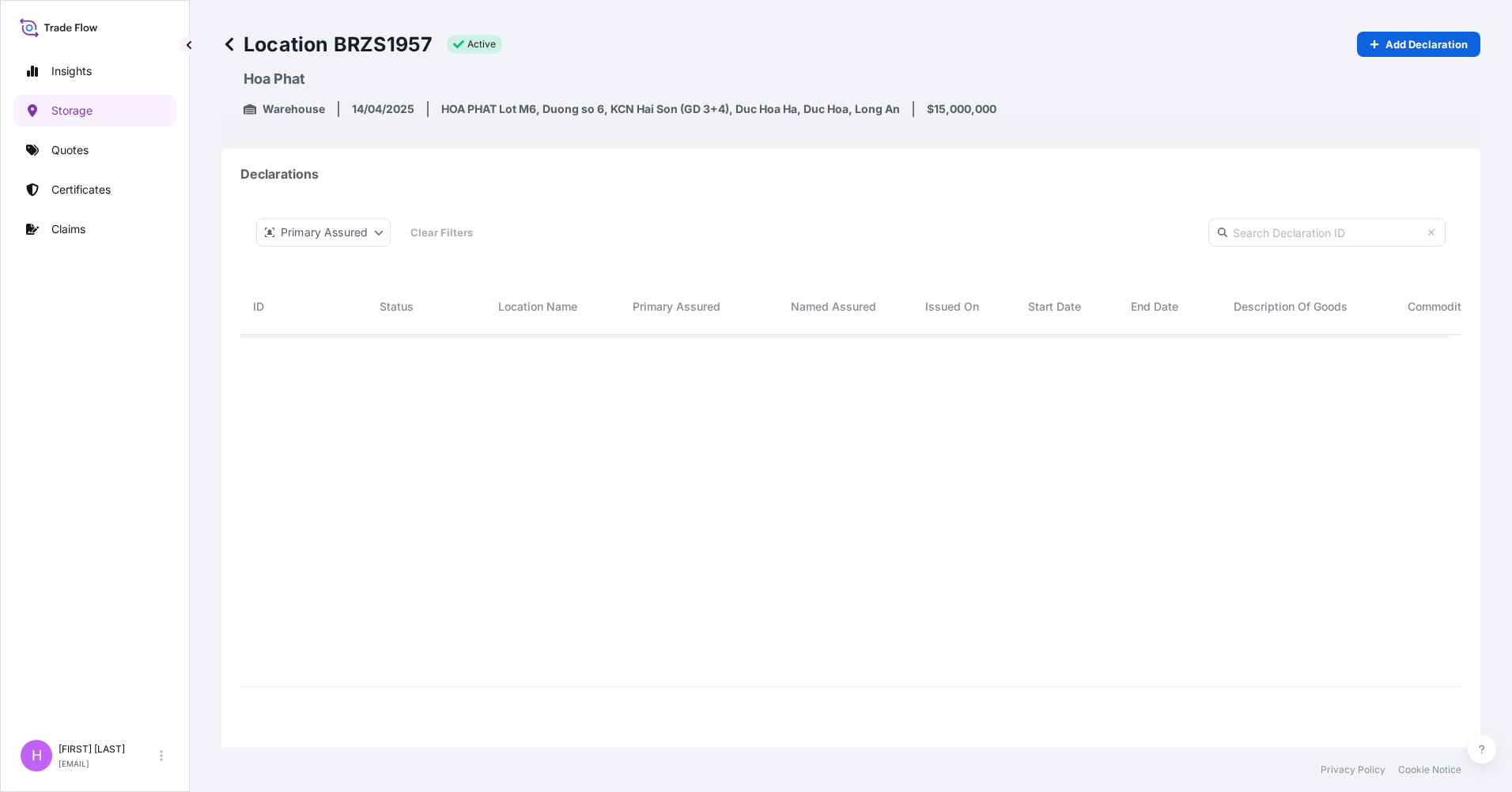 scroll, scrollTop: 13, scrollLeft: 13, axis: both 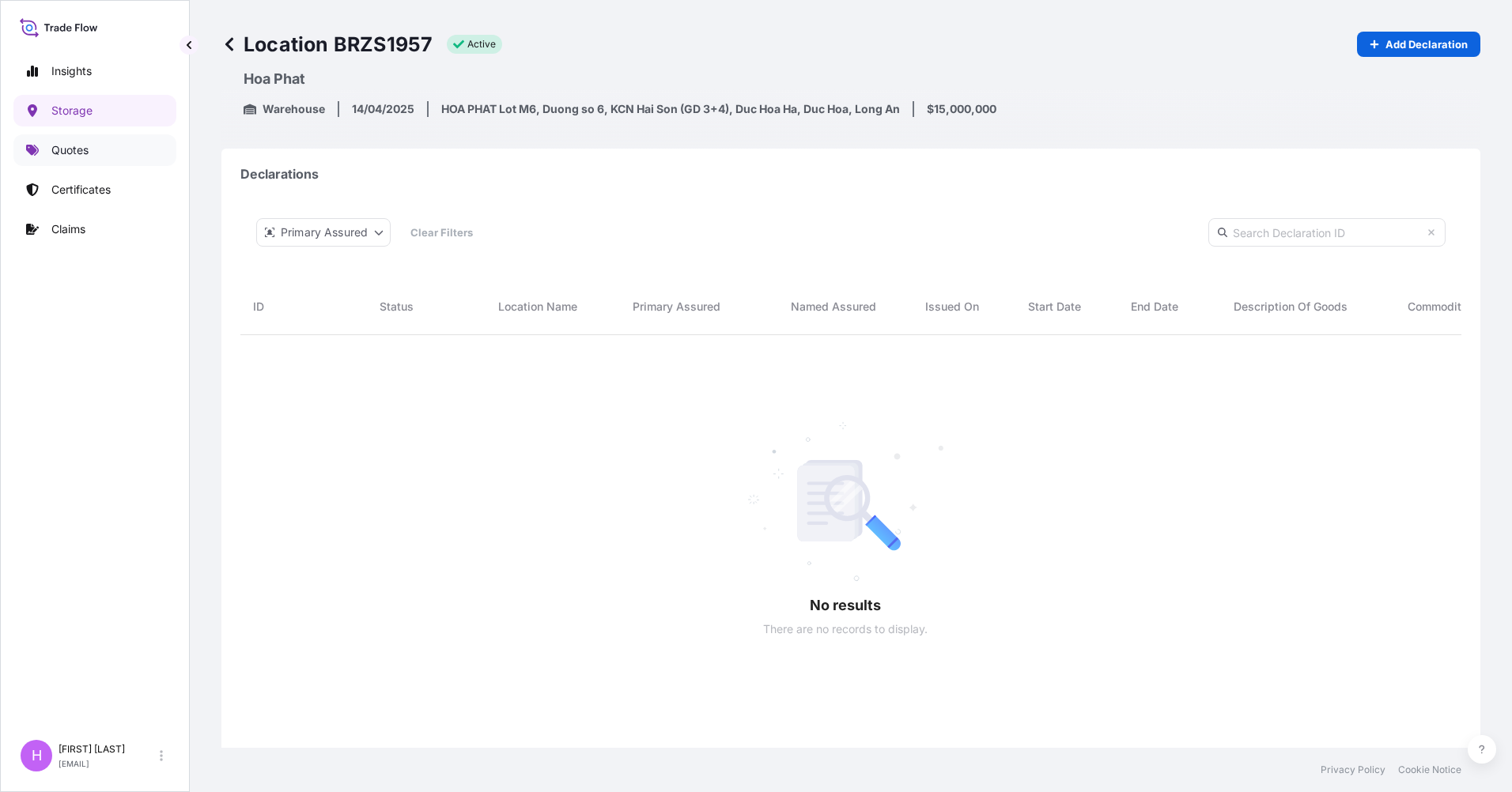 click on "Quotes" at bounding box center [95, 150] 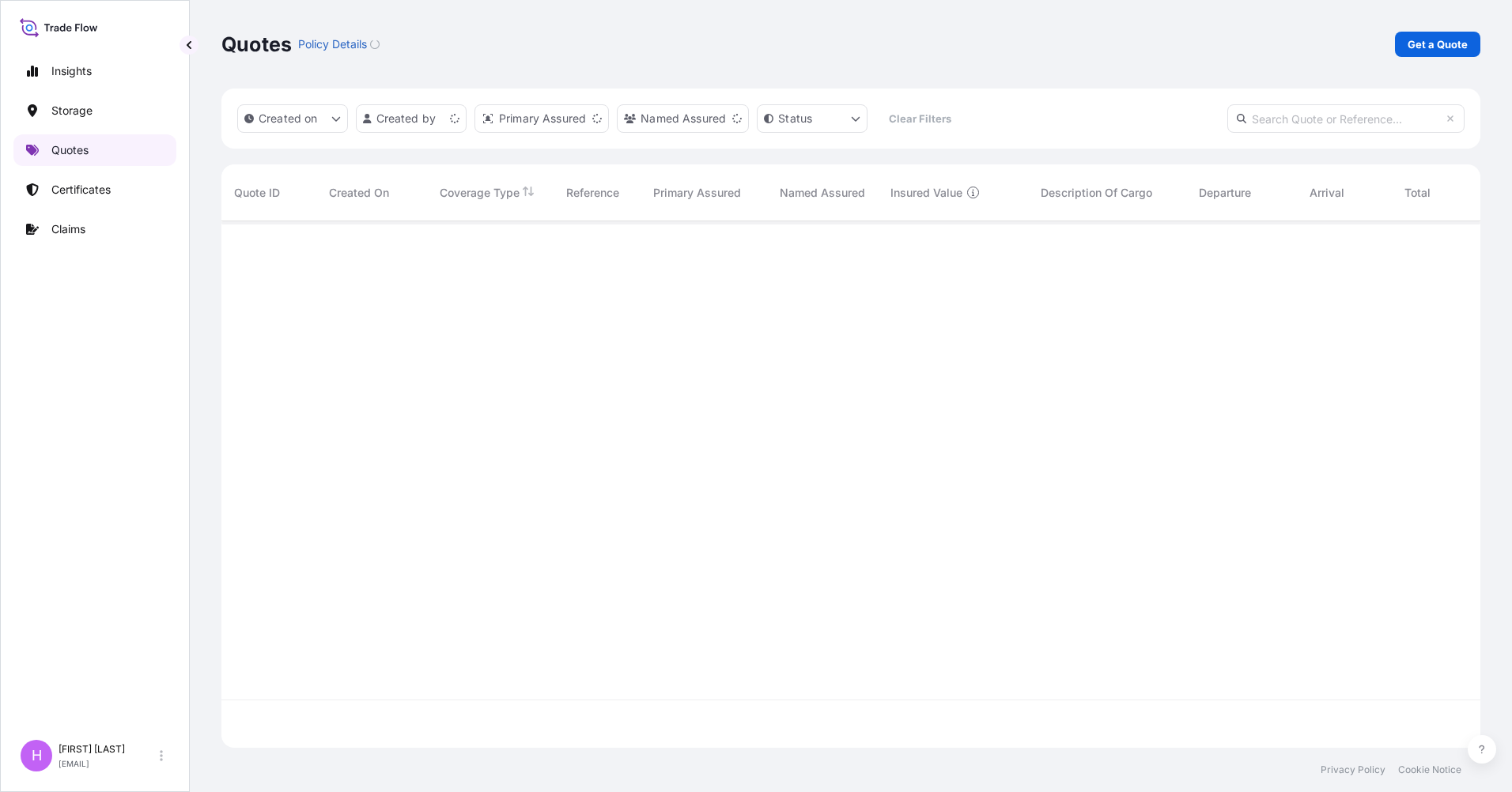 scroll, scrollTop: 13, scrollLeft: 13, axis: both 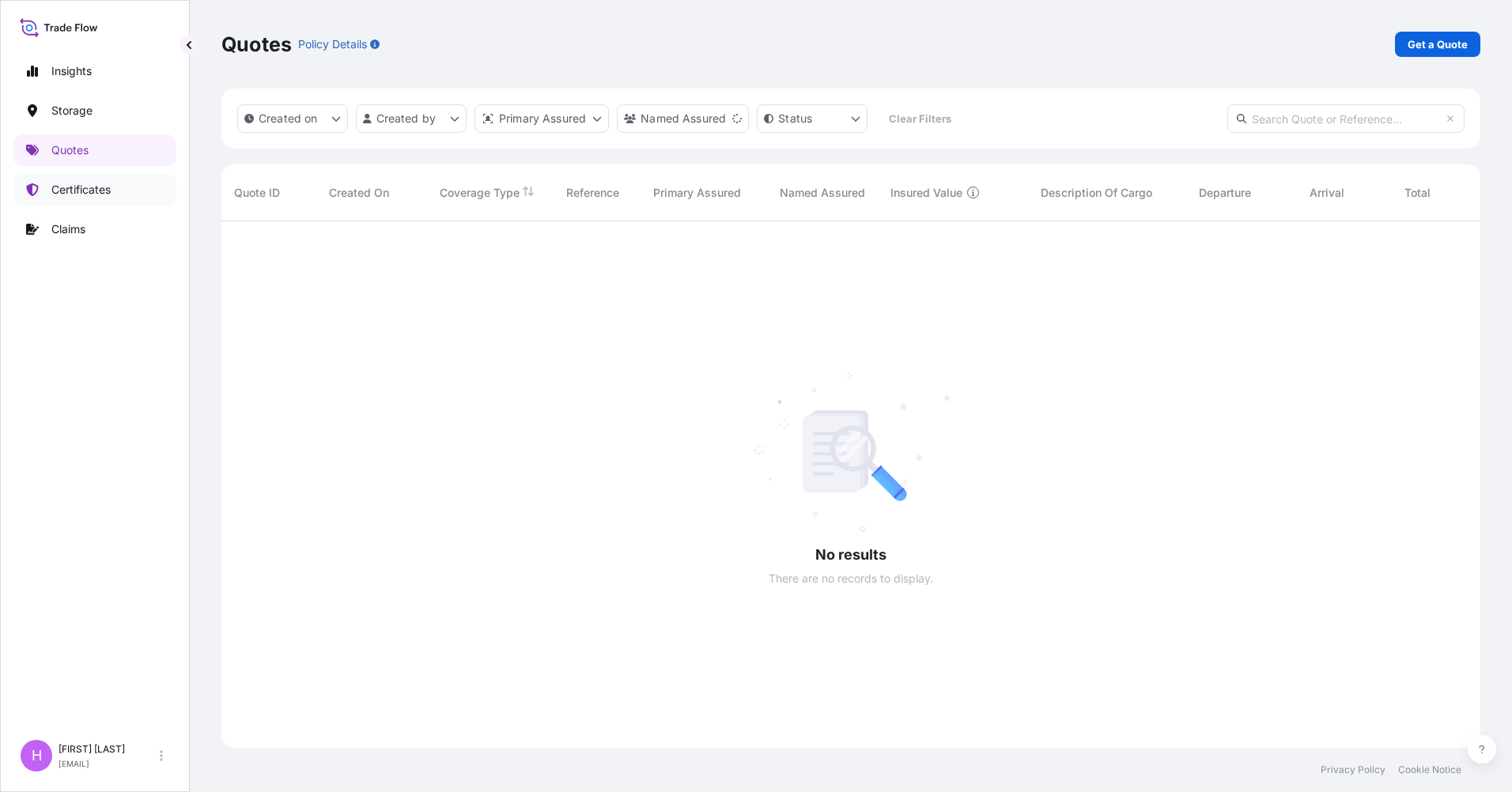 click on "Certificates" at bounding box center [81, 190] 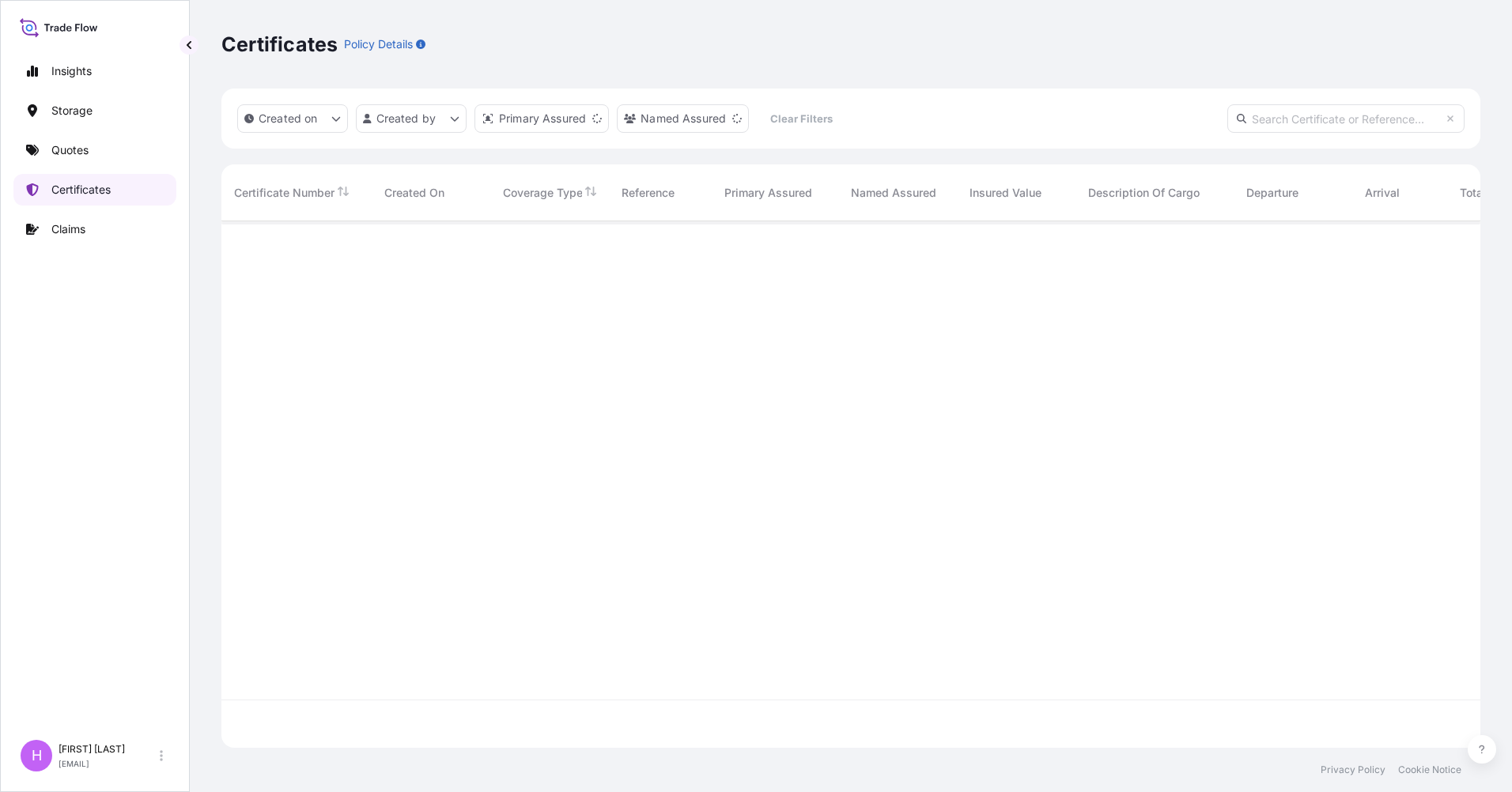 scroll, scrollTop: 13, scrollLeft: 13, axis: both 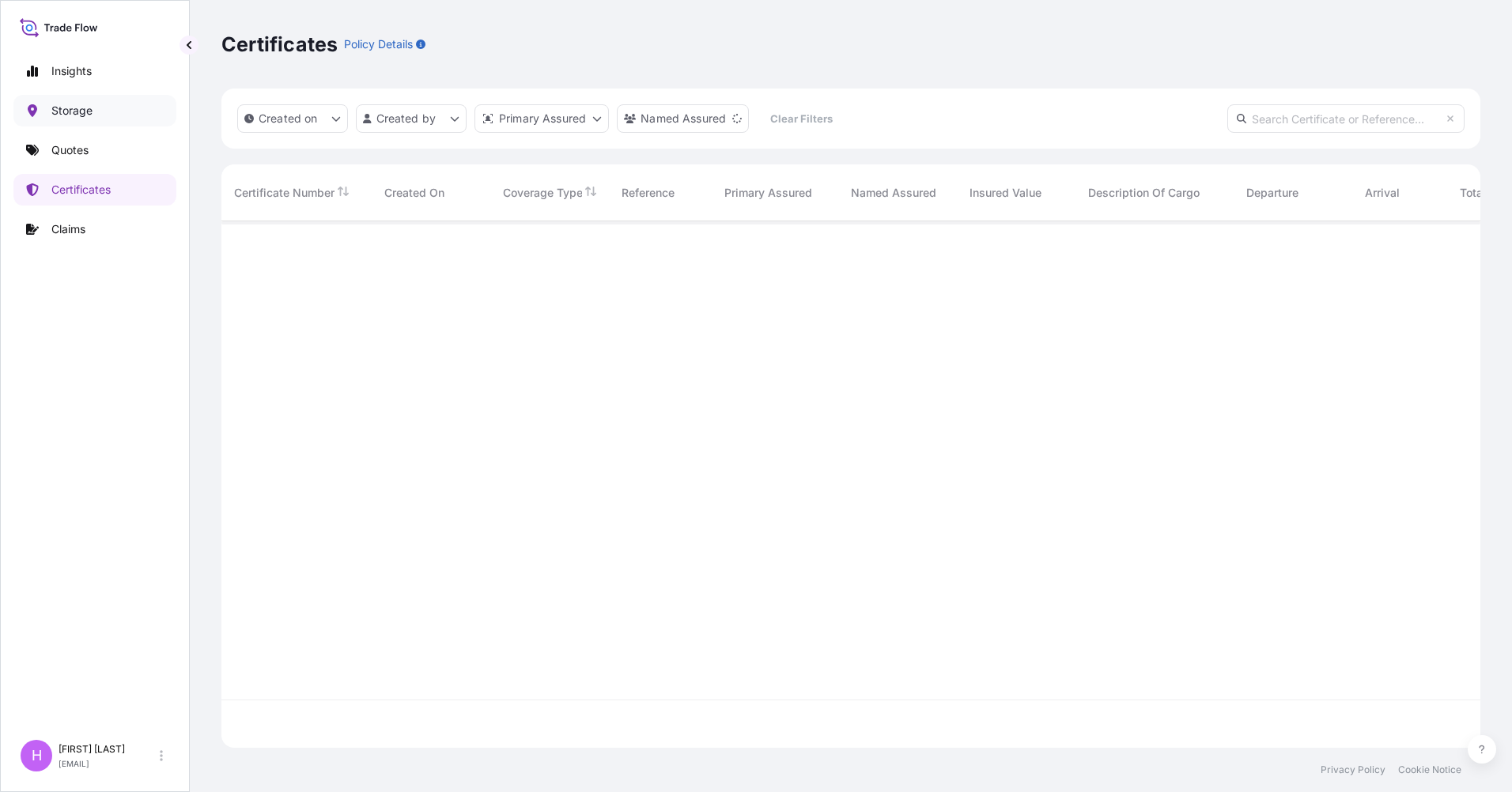 click on "Storage" at bounding box center [72, 111] 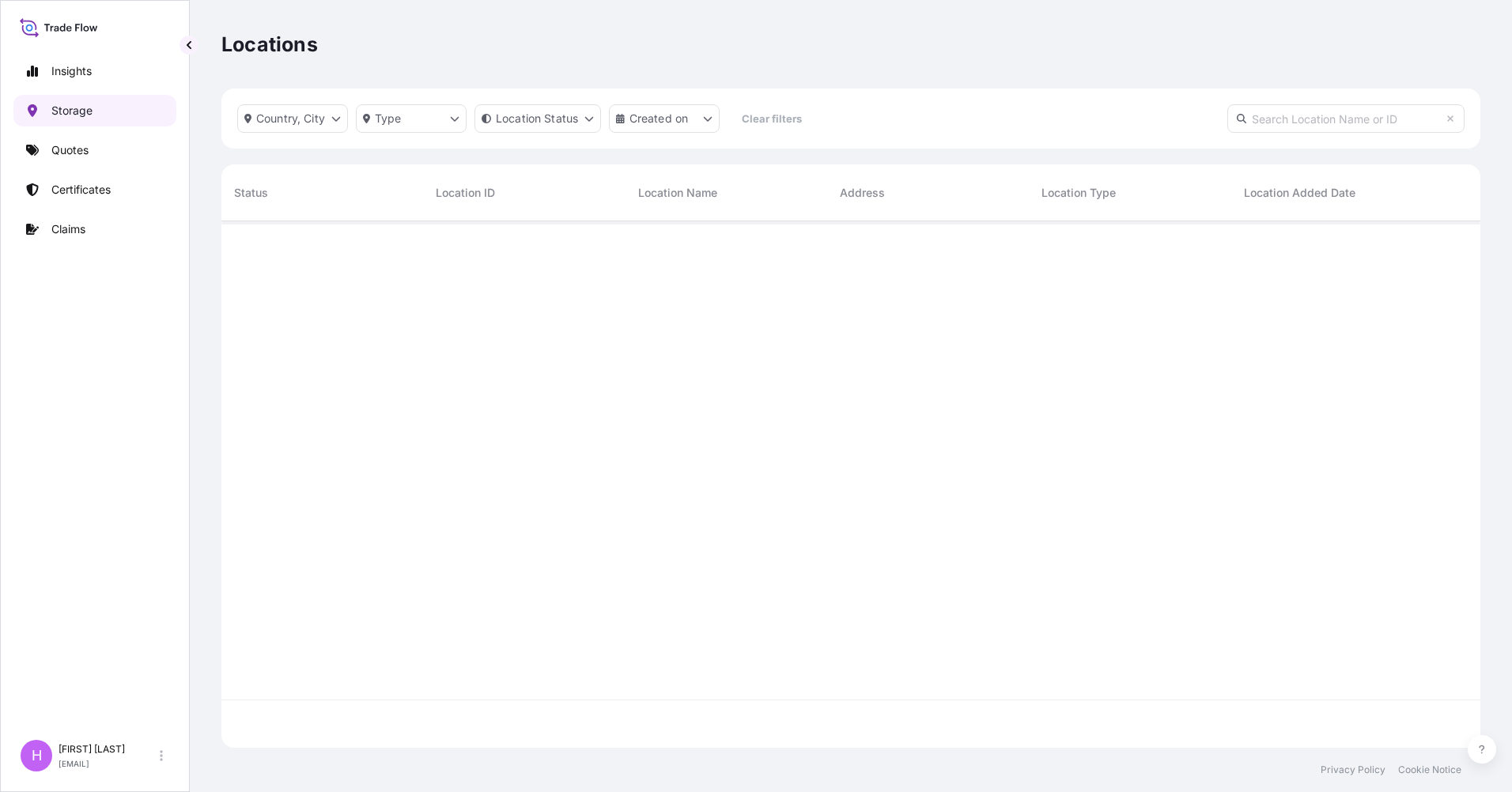 scroll, scrollTop: 13, scrollLeft: 13, axis: both 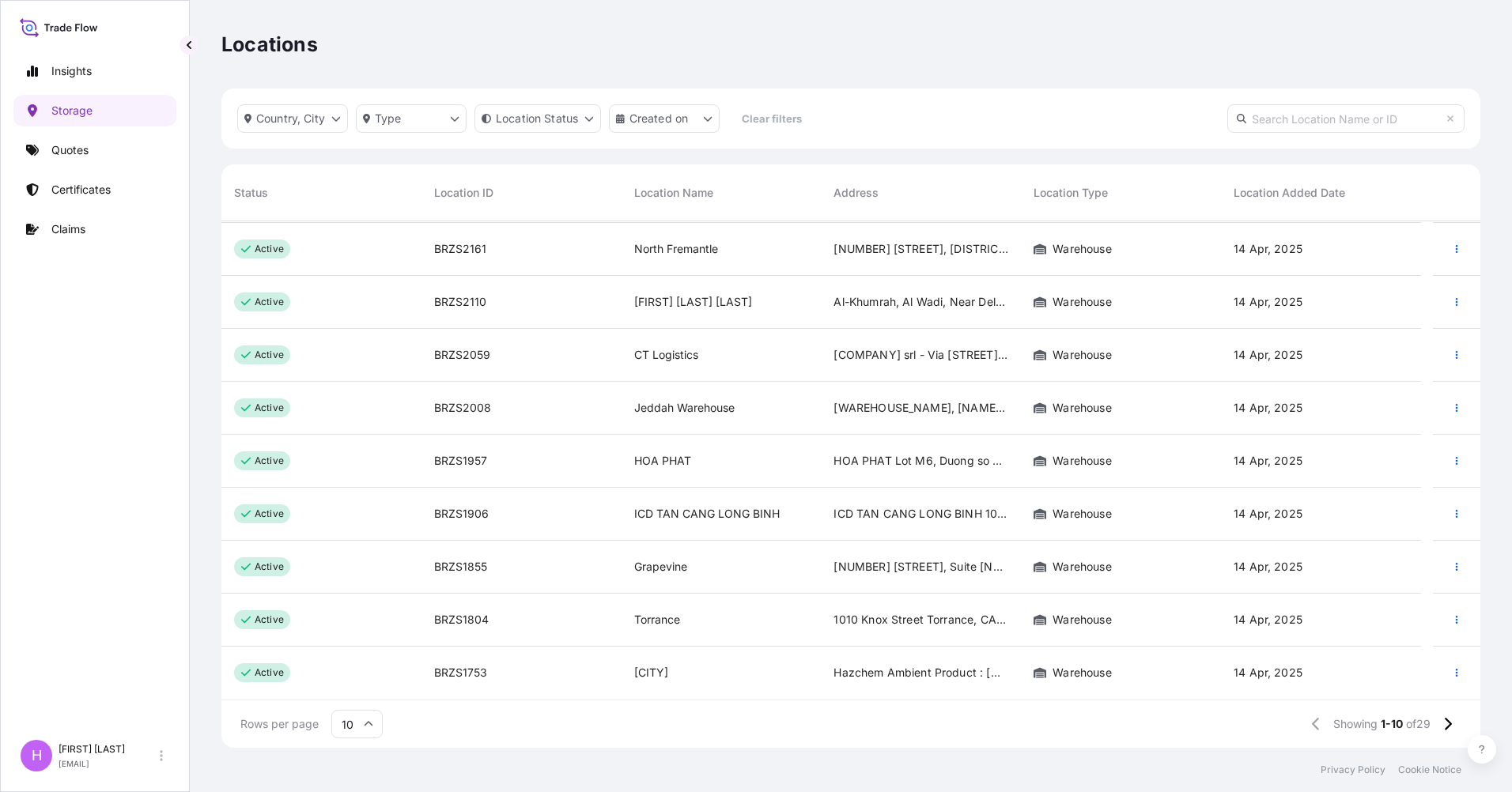 click 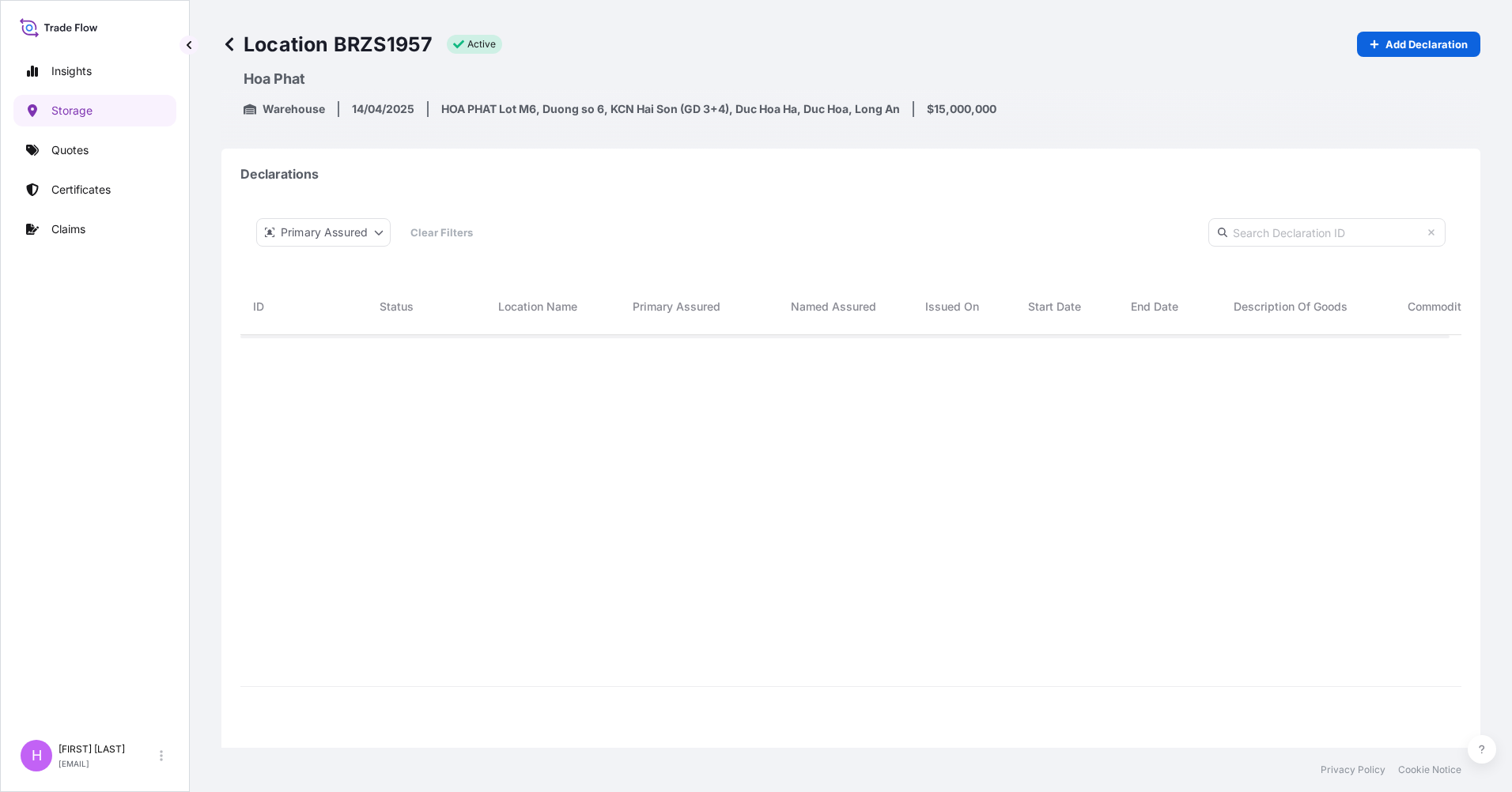 scroll, scrollTop: 13, scrollLeft: 13, axis: both 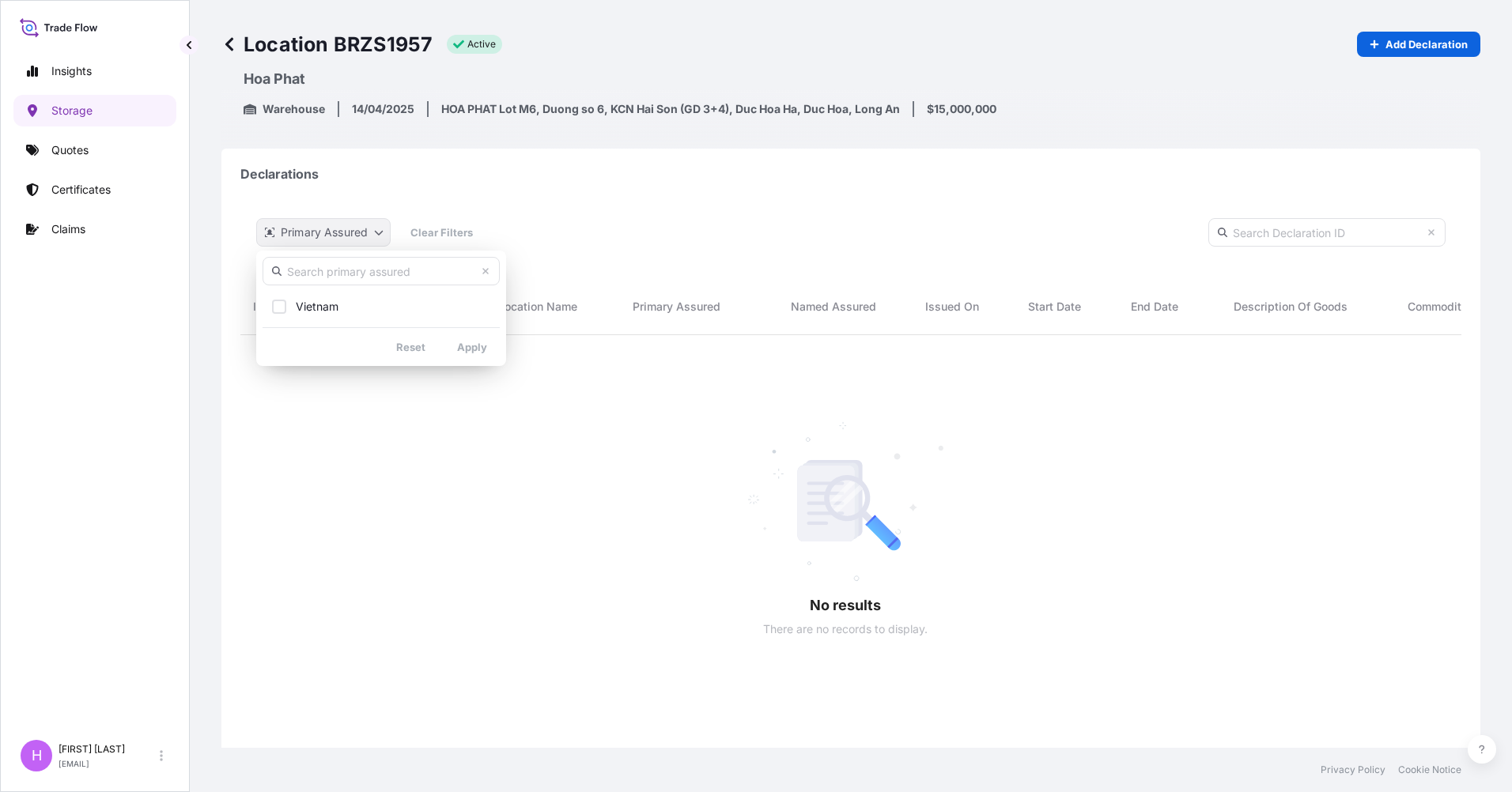click on "Insights Storage Quotes Certificates Claims H Hanah   Nguyen hanah.nguyen@psabdp.com Location BRZS1957 active Add Declaration Hoa Phat Warehouse 14/04/2025 HOA PHAT Lot M6, Duong so 6, KCN Hai Son (GD 3+4), Duc Hoa Ha, Duc Hoa, Long An $15,000,000 Declarations Primary Assured Clear Filters No results There are no records to display. ID Status Location Name Primary Assured Named Assured Issued On Start Date End Date Description of Goods Commodity Premium Insured Value Created On Quantity Survey Report Add Report Other Documents Upload Documents Notes Privacy Policy Cookie Notice
0 Vietnam Reset Apply" at bounding box center (756, 396) 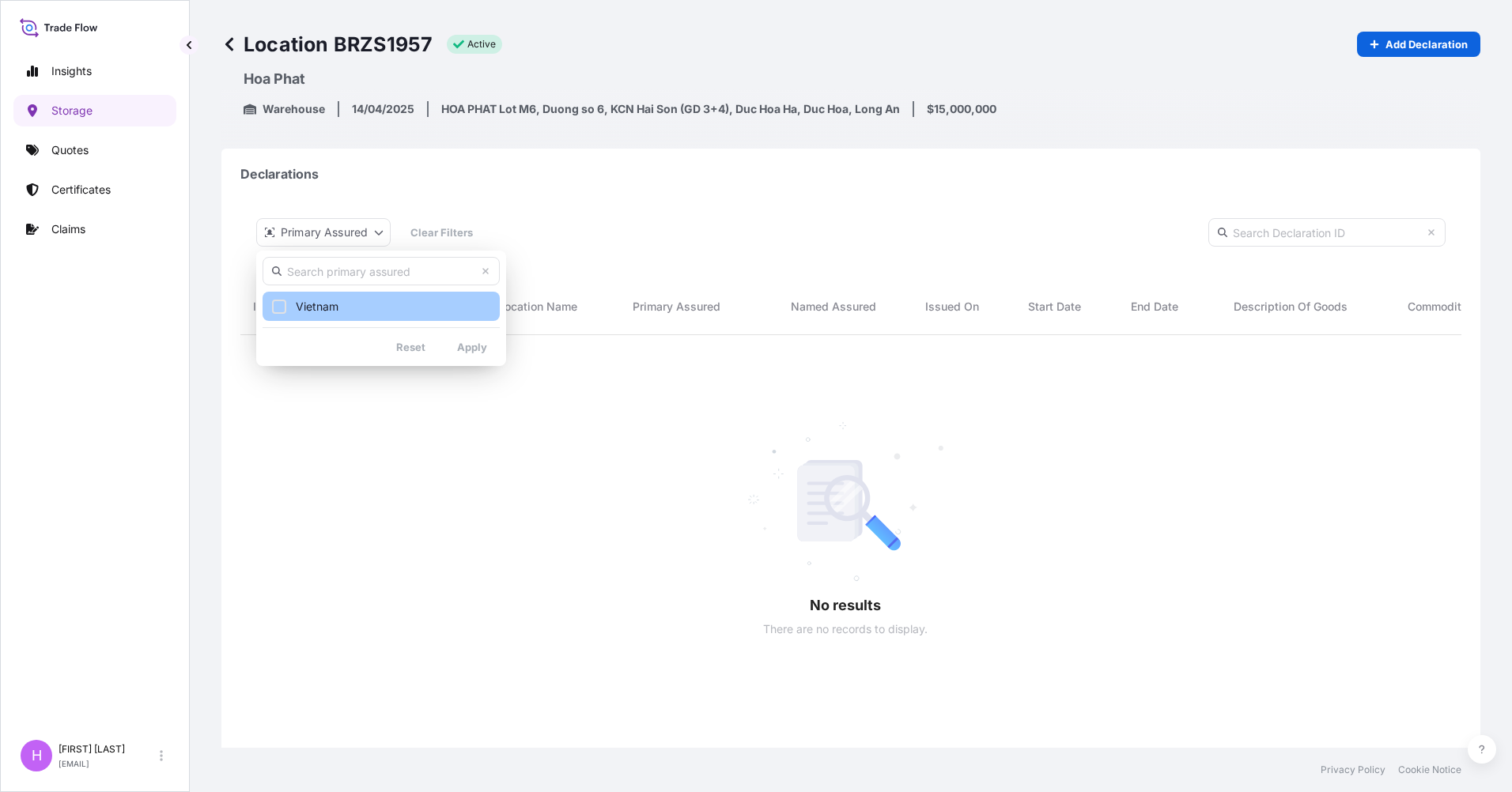 click on "Vietnam" at bounding box center [381, 306] 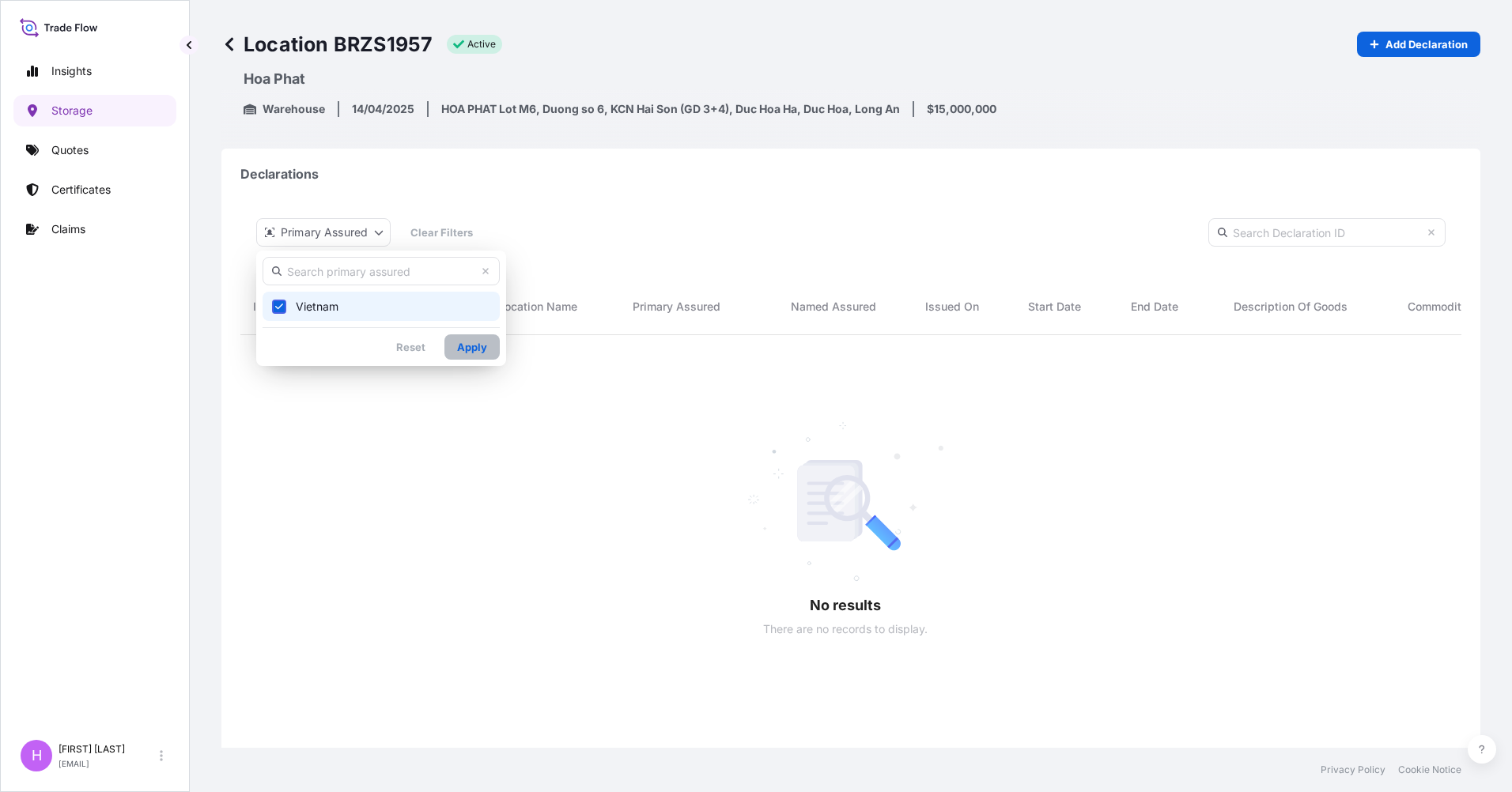 scroll, scrollTop: 396, scrollLeft: 1197, axis: both 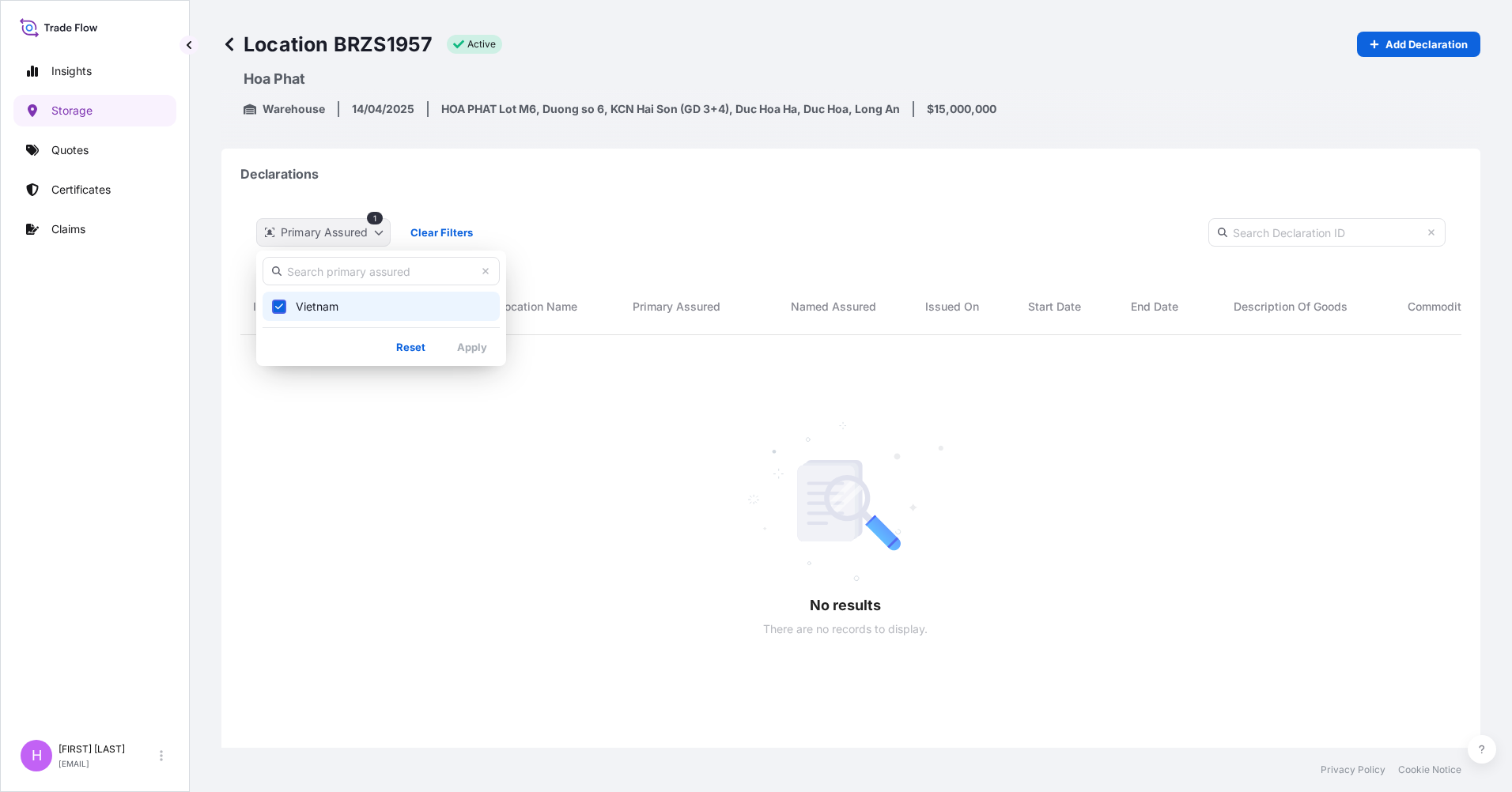 click on "Insights Storage Quotes Certificates Claims H [FIRST]   [LAST] [EMAIL] Location [PRODUCT_CODE] active Add Declaration [COMPANY] Warehouse [DATE] [COMPANY] Lot [NUMBER], Duong so [NUMBER], KCN Hai Son (GD 3+4), Duc Hoa Ha, Duc Hoa, Long An $[VALUE] Declarations Primary Assured 1 Clear Filters No results There are no records to display. ID Status Location Name Primary Assured Named Assured Issued On Start Date End Date Description of Goods Commodity Premium Insured Value Created On Quantity Survey Report Add Report Other Documents Upload Documents Notes Privacy Policy Cookie Notice
0 Vietnam Reset Apply" at bounding box center [756, 396] 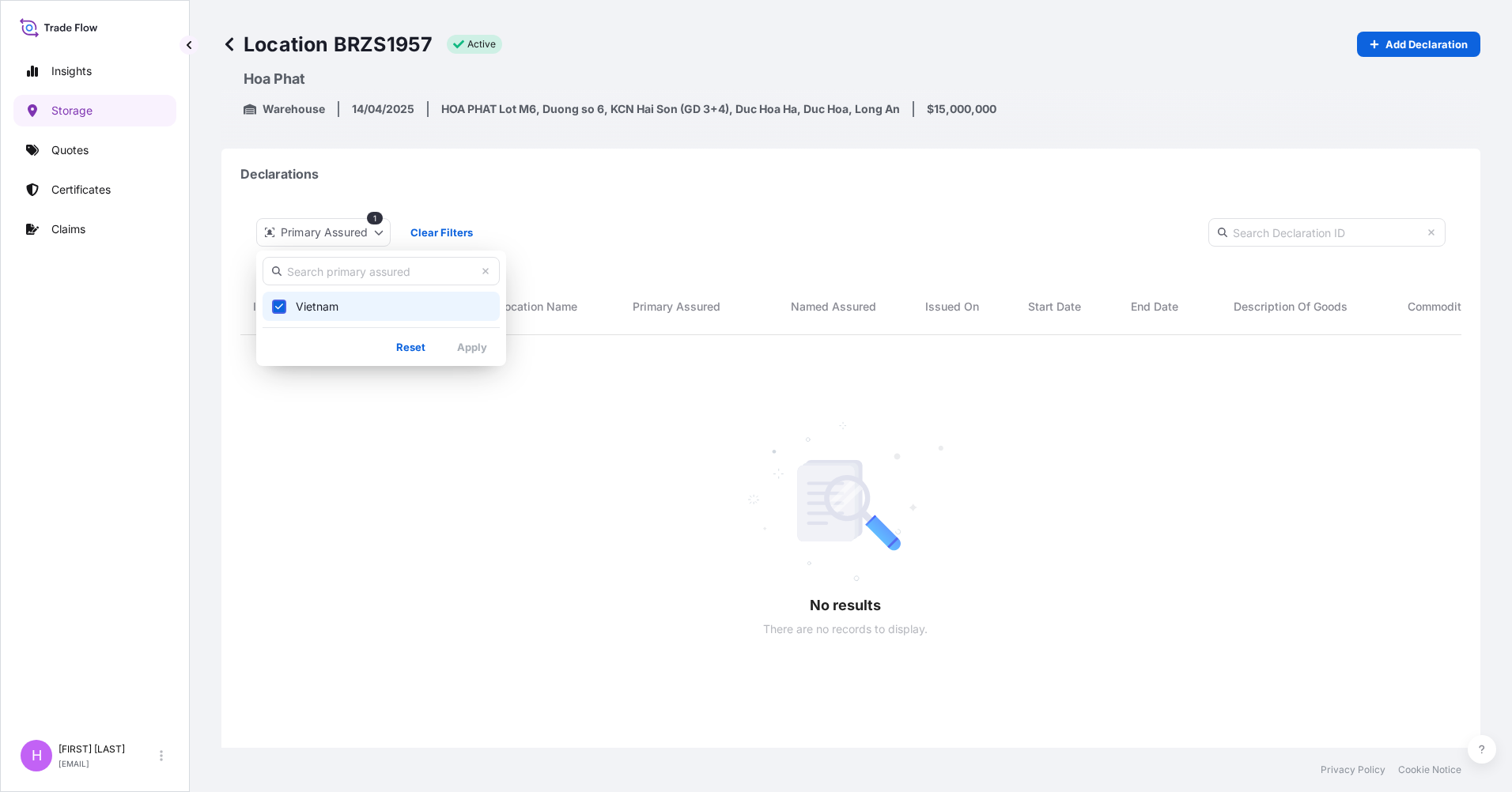 click on "Vietnam" at bounding box center (381, 306) 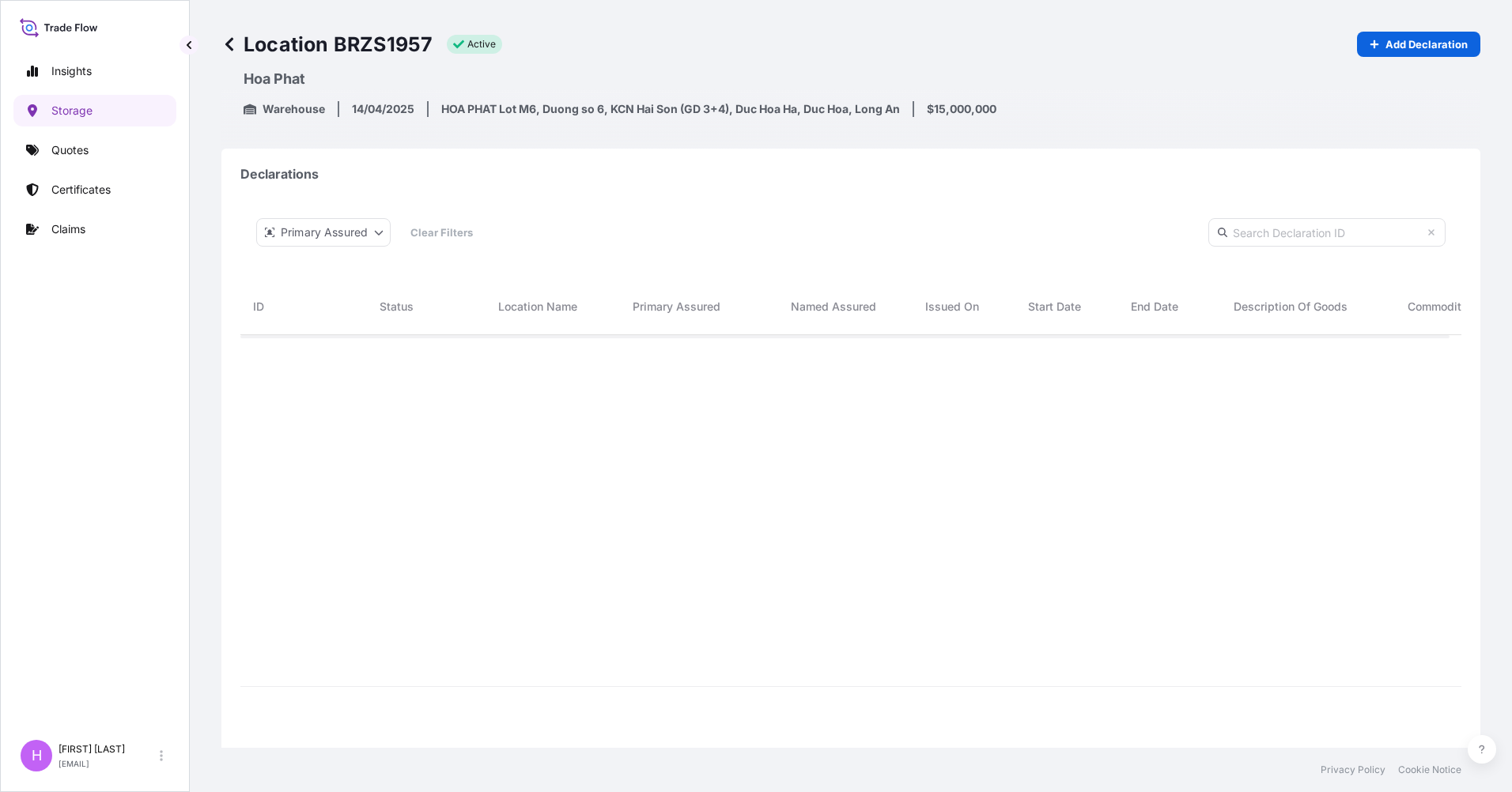 scroll, scrollTop: 396, scrollLeft: 1197, axis: both 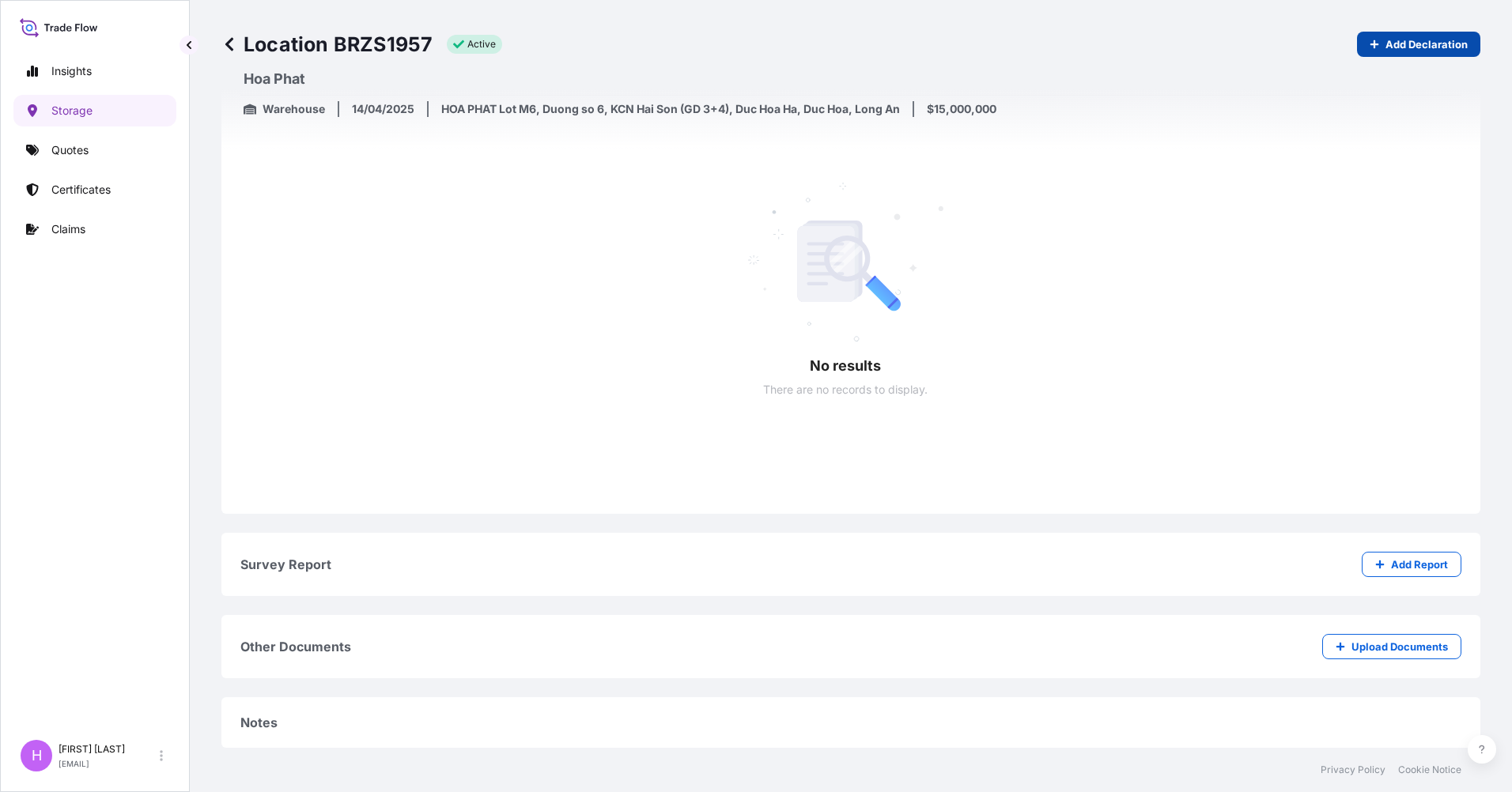click on "Add Declaration" at bounding box center [1427, 44] 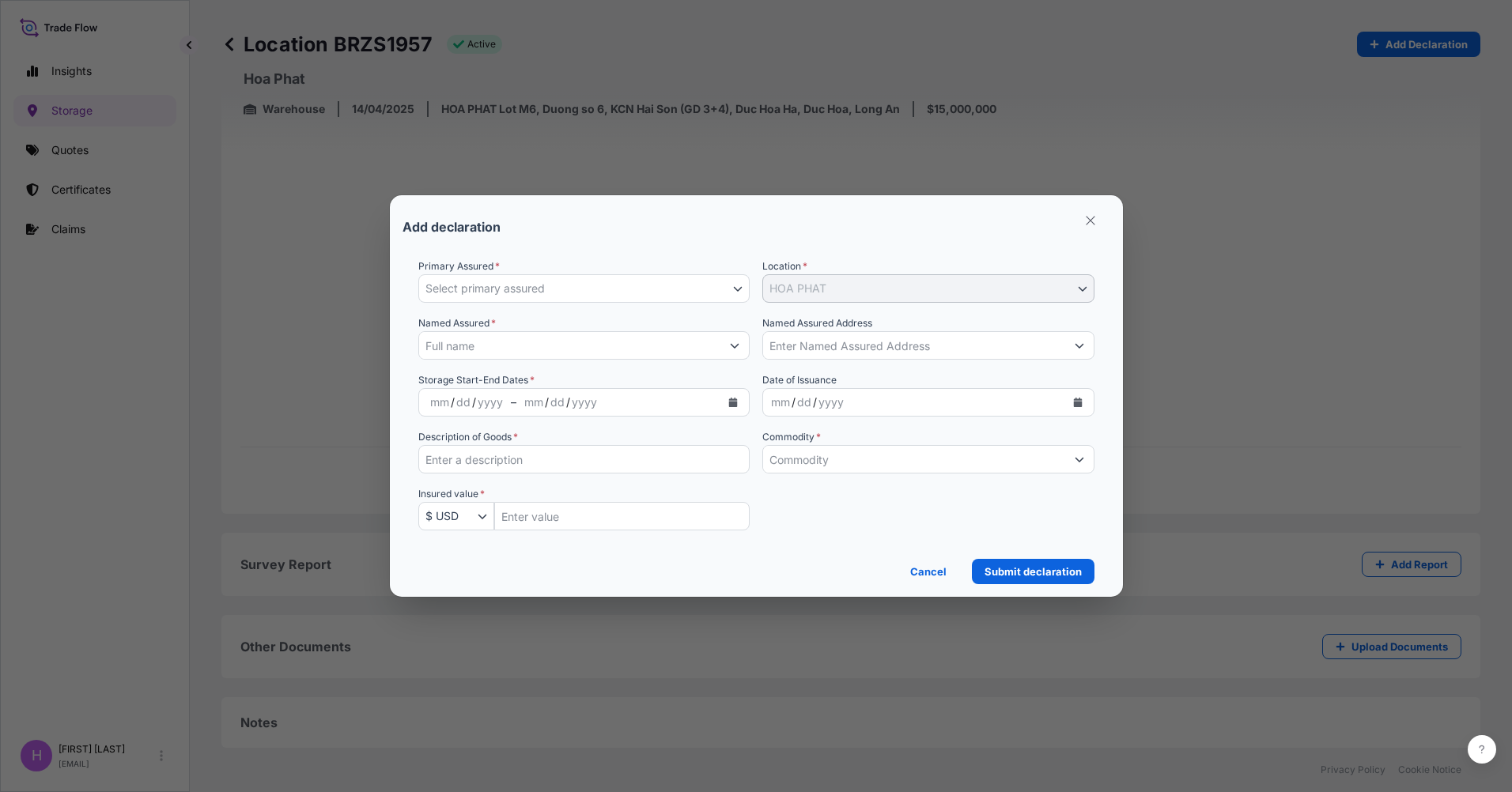 scroll, scrollTop: 396, scrollLeft: 1197, axis: both 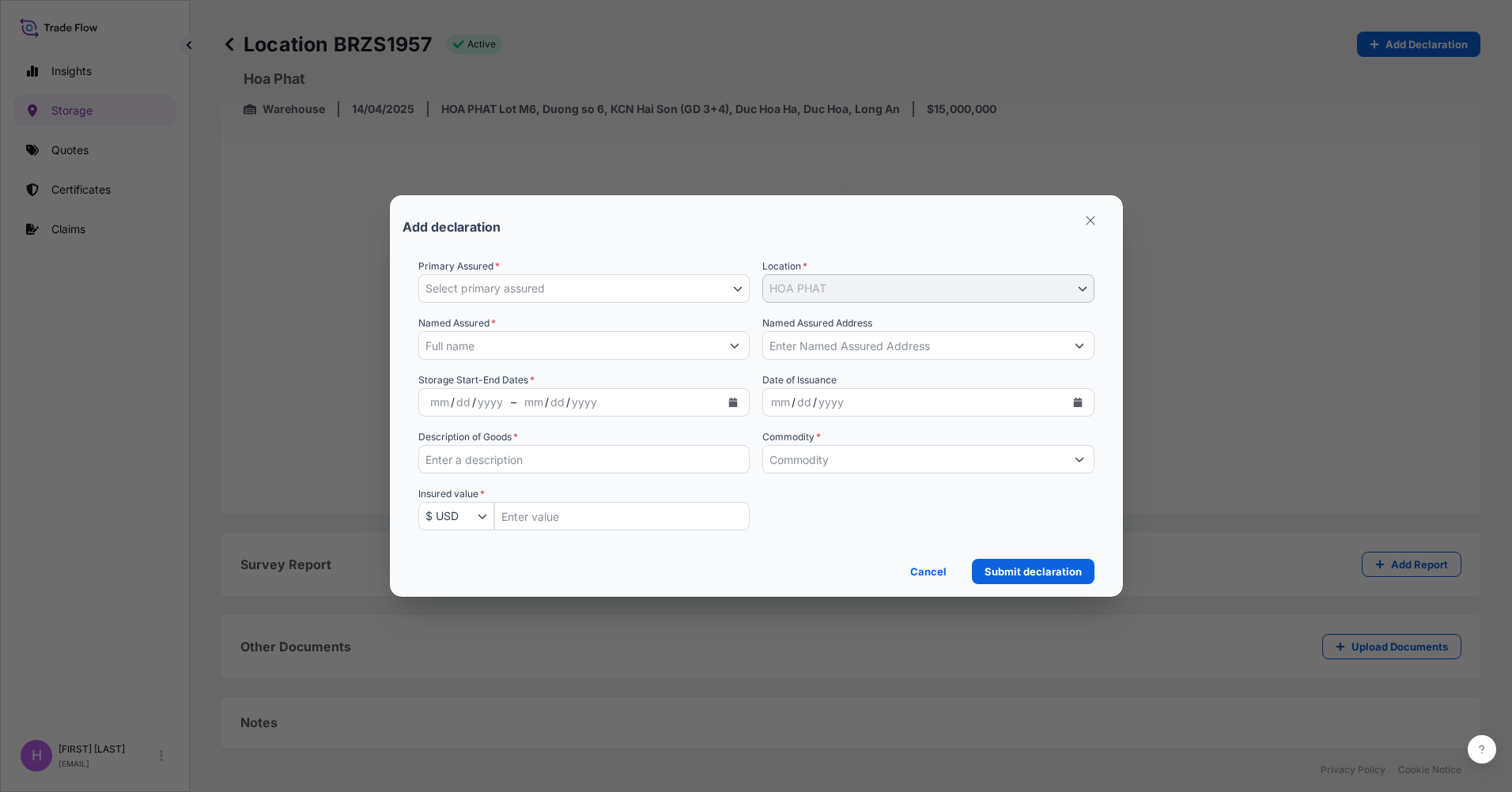 click on "Select primary assured" at bounding box center (584, 289) 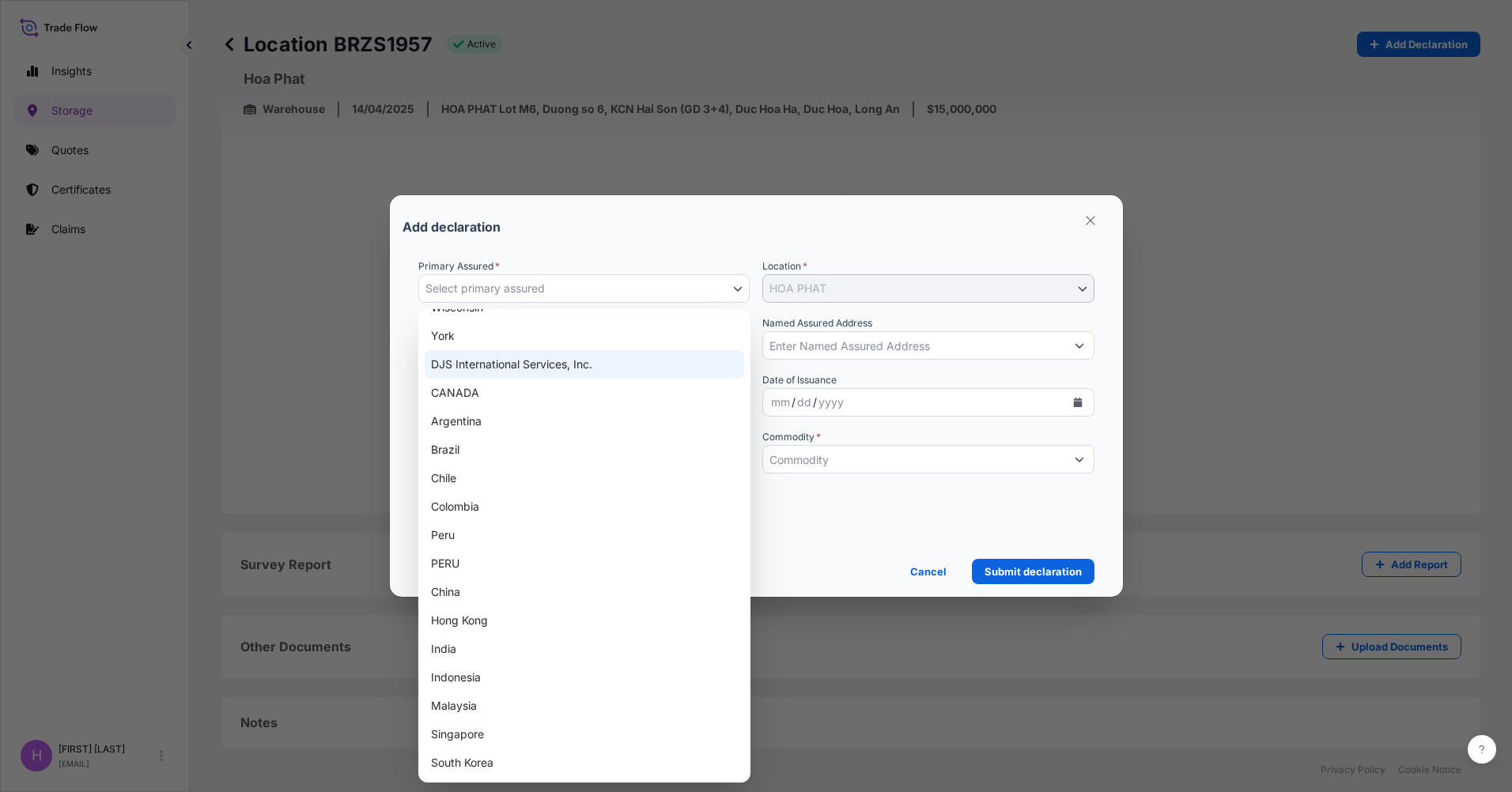 scroll, scrollTop: 990, scrollLeft: 0, axis: vertical 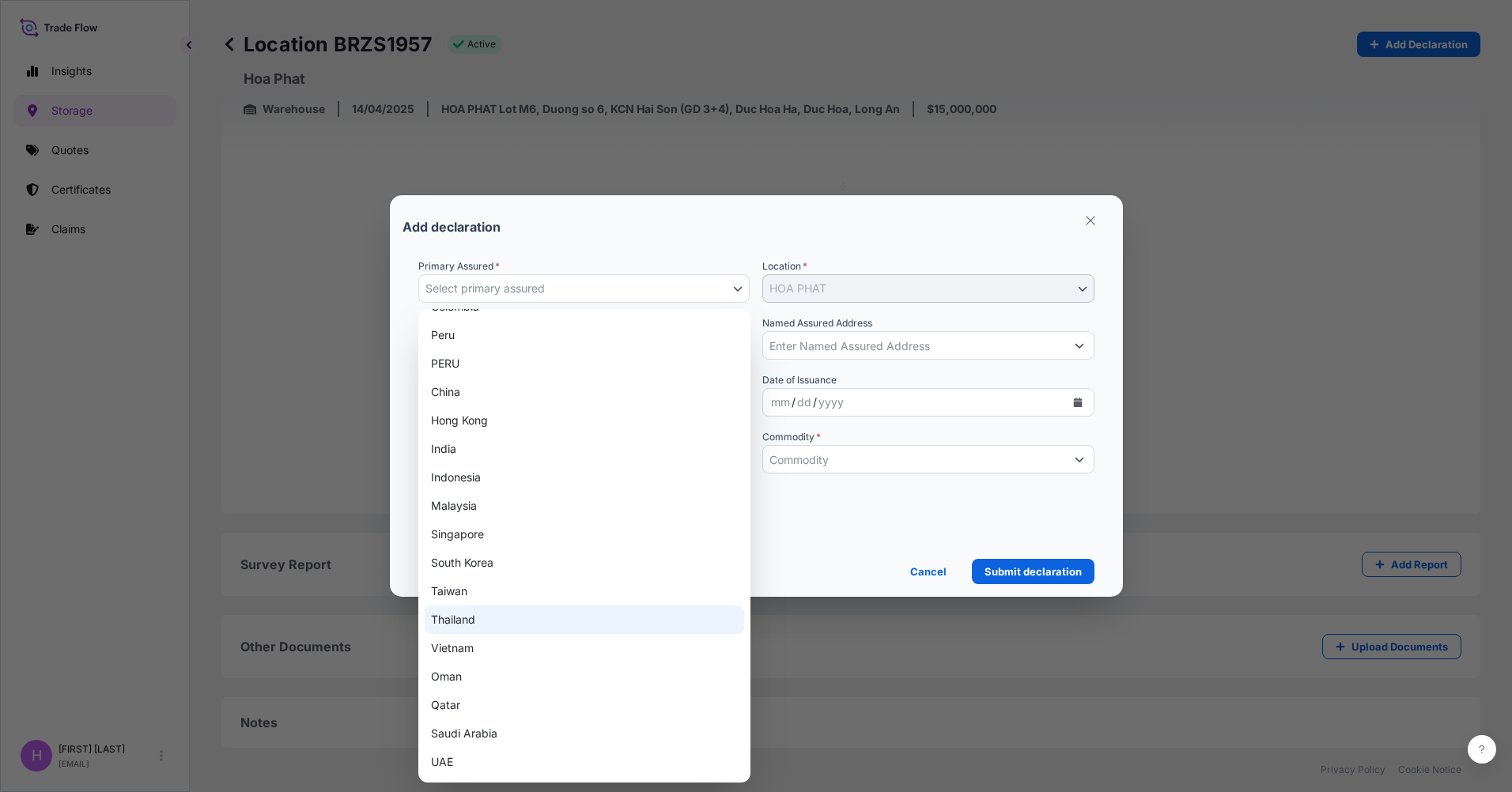 click on "Add declaration Primary Assured * Belgium Czech Republic Denmark France Germany Ireland Italy Netherlands Poland Portugal Romania Spain Sweden Turkey United Kingdom Atlanta California Charleston Dallas Eddystone Houston Illinois Indiana JFK Miami North Carolina TBL Services, Inc. Wisconsin York DJS International Services, Inc. CANADA Argentina Brazil Chile Colombia Peru PERU China Hong Kong India Indonesia Malaysia Singapore South Korea Taiwan Thailand Vietnam Oman Qatar Saudi Arabia UAE Location * HOA PHAT Please select a Primary Assured first HOA PHAT Named Assured * Named Assured Address Storage Start-End Dates * mm / dd / yyyy – mm / dd / yyyy Date of Issuance mm / dd / yyyy Description of Goods * Commodity * Insured value * $ USD € EUR £ GBP $ USD ؋ AFN $ AUD R$ BRL $ CAD ¥ CNY $ HKD ₹ INR ¥ JPY DH MAD RM MYR $ NZD zł PLN ﷼ SAR $ SGD TL TRY د.إ AED Lek ALL ƒ ANG $ ARS ƒ AWG ман AZN KM BAM $ BBD лв BGN $ BMD $ BND $ BSD P BWP p. BYR BZ$ BZD CHF CHF ₡ CRC" at bounding box center [756, 396] 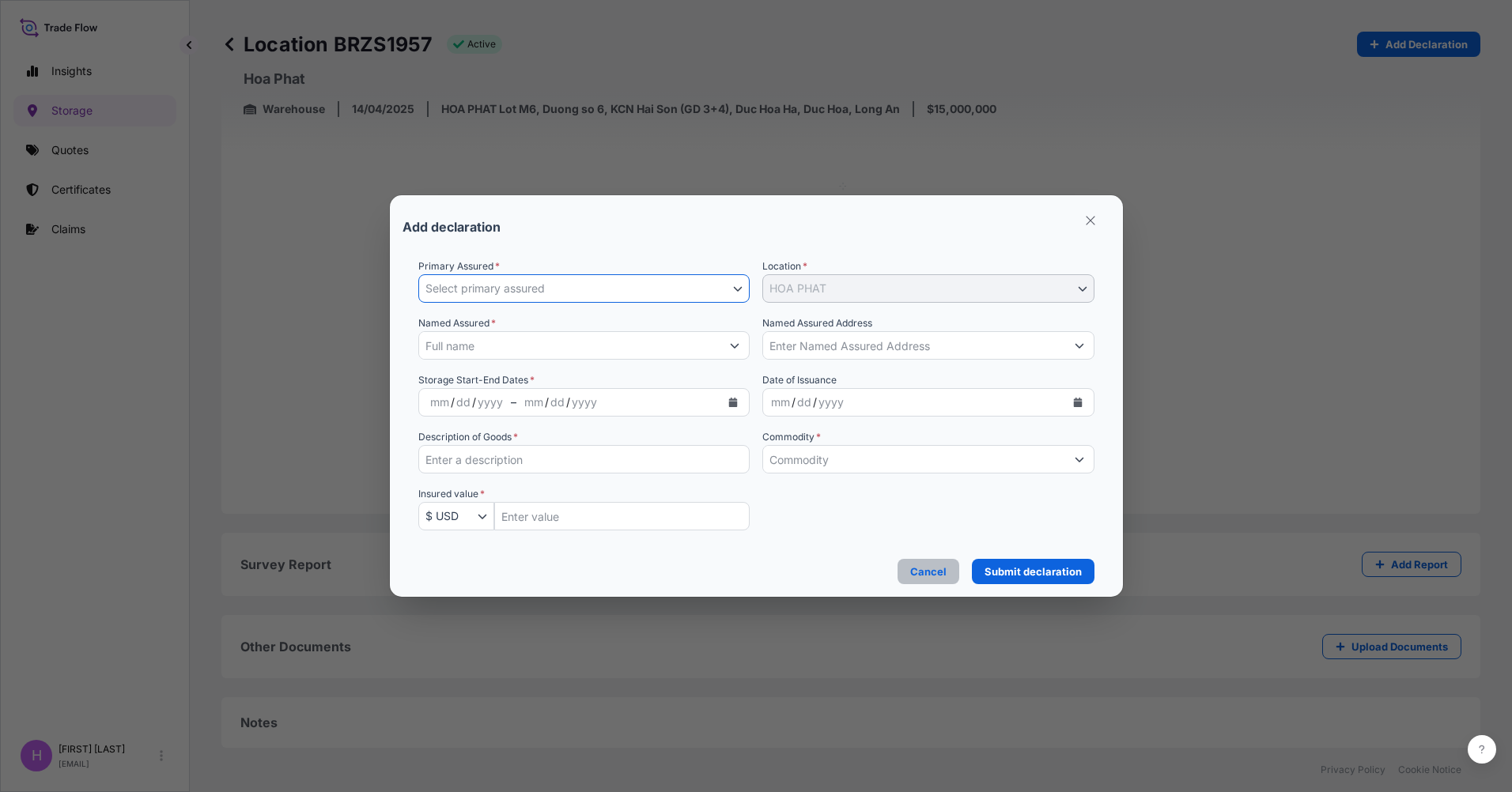 click on "Cancel" at bounding box center [928, 571] 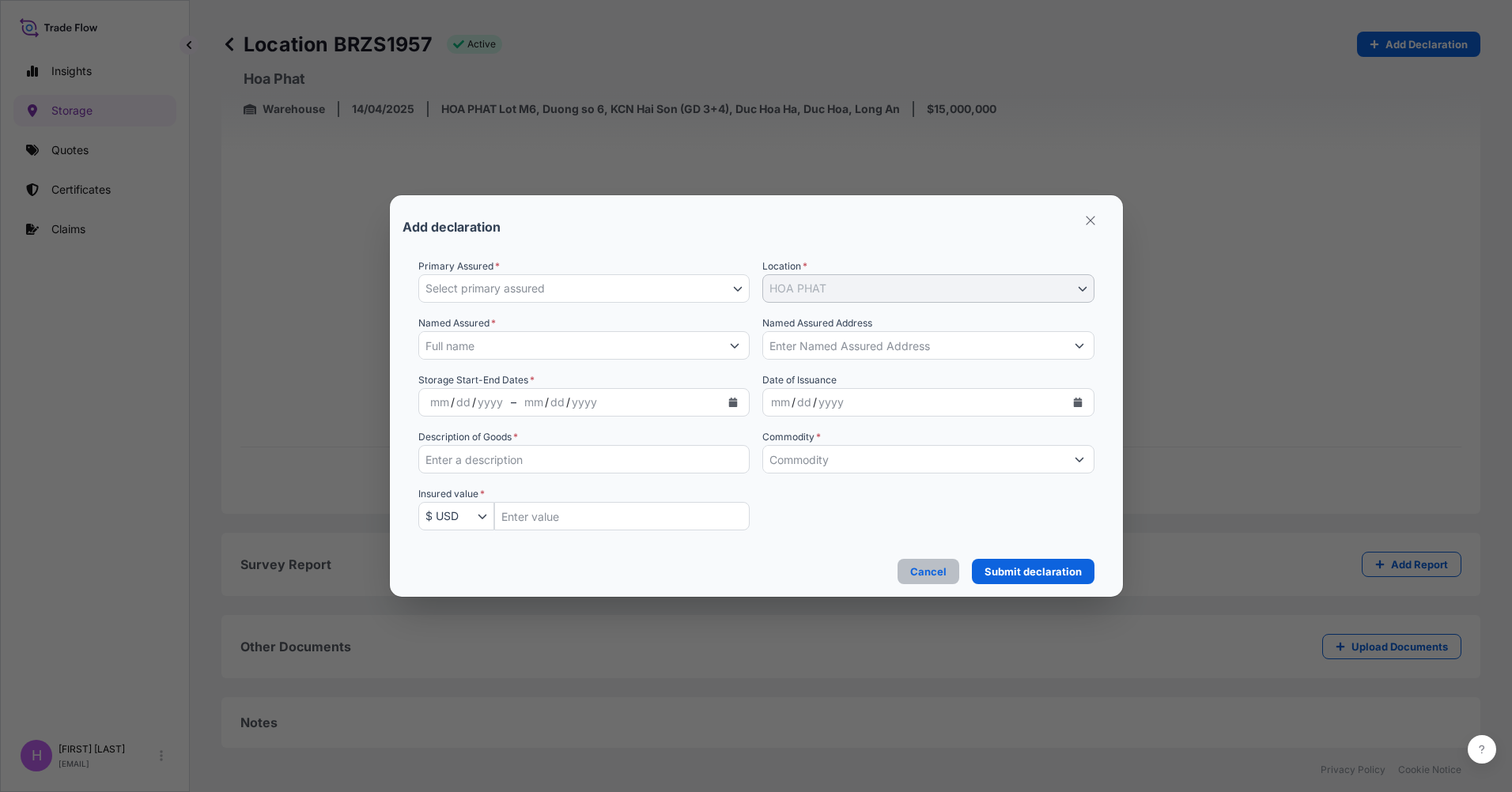 scroll, scrollTop: 396, scrollLeft: 1197, axis: both 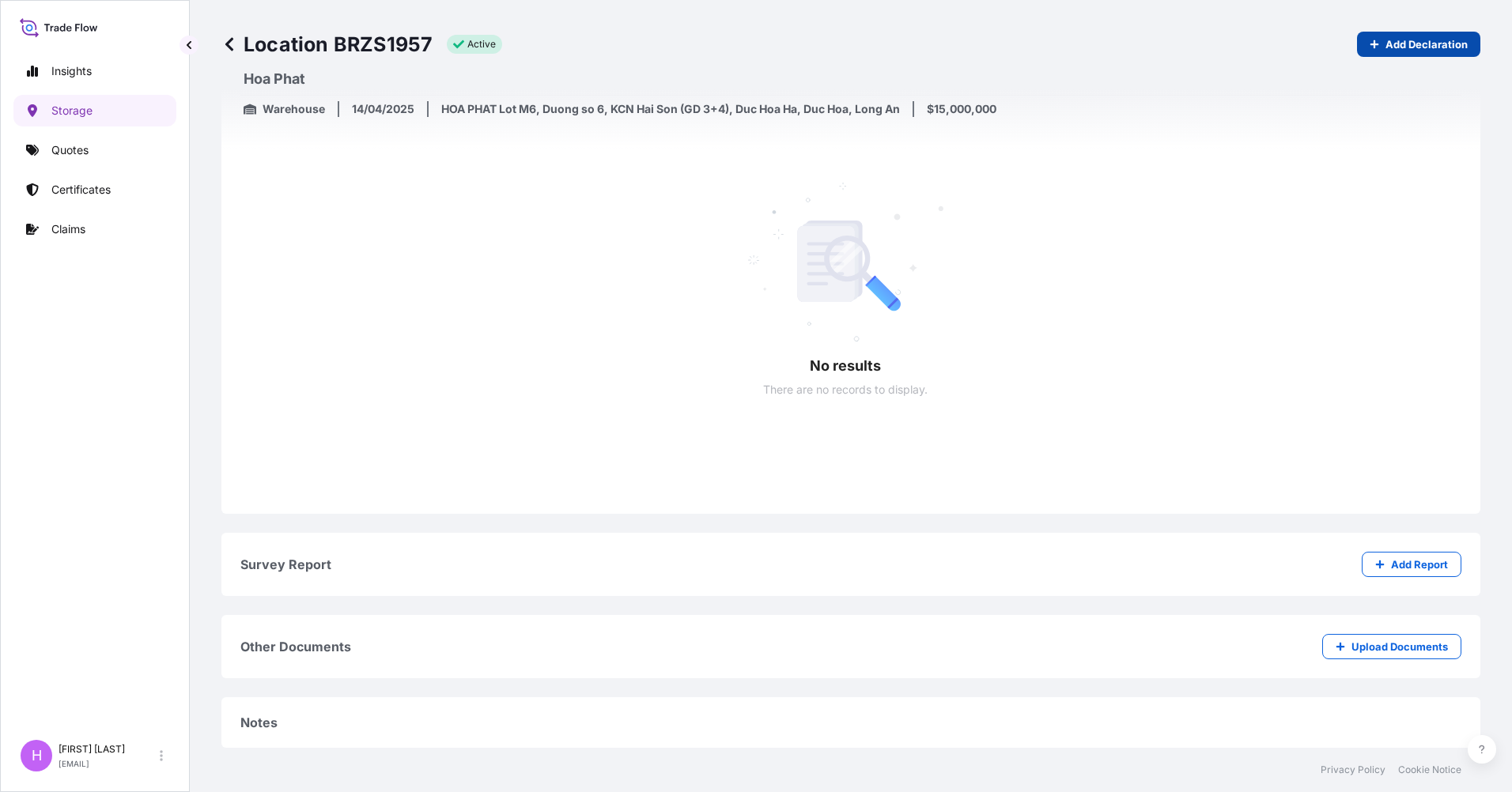 click on "Add Declaration" at bounding box center (1427, 44) 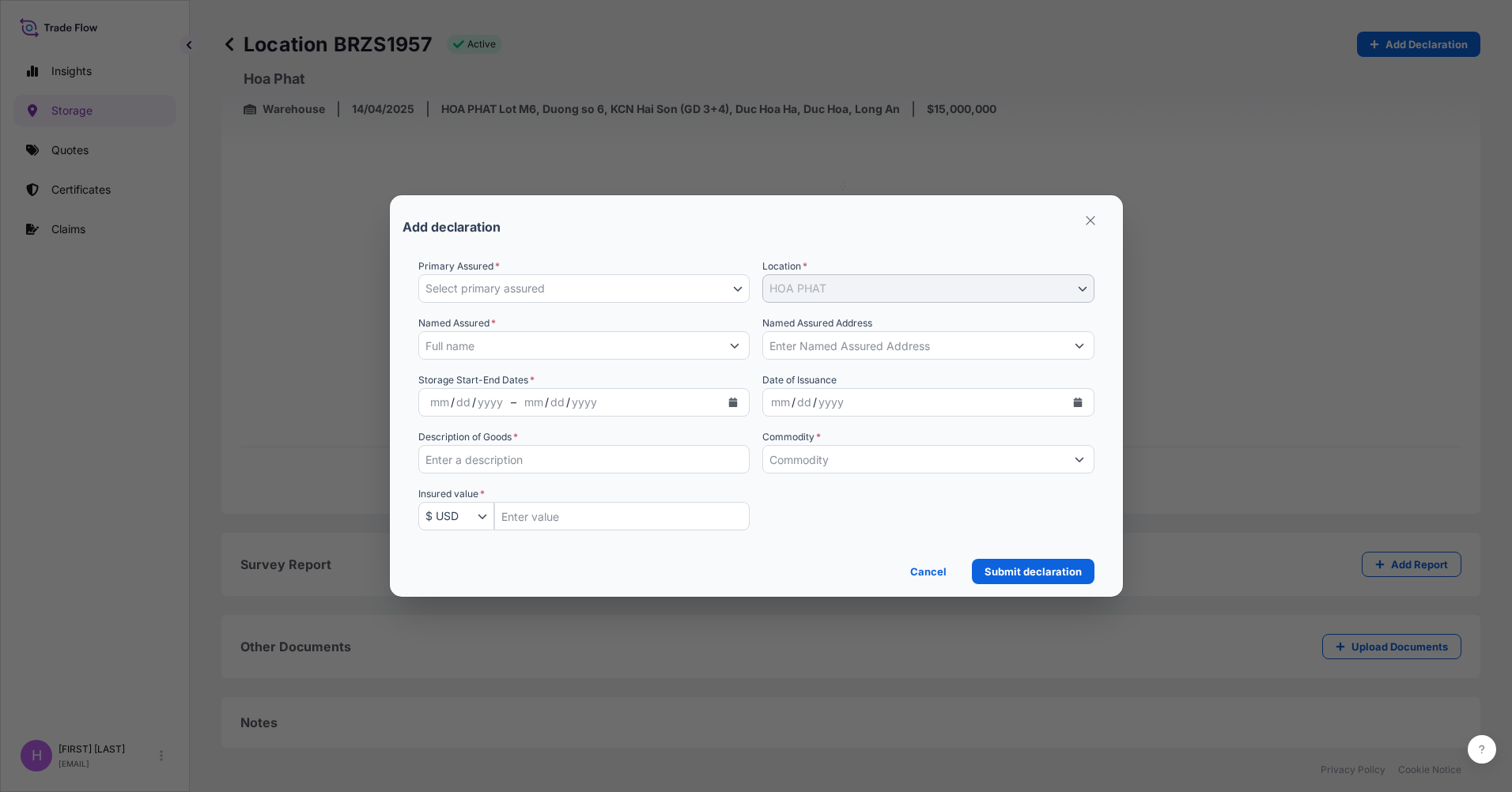 scroll, scrollTop: 396, scrollLeft: 1197, axis: both 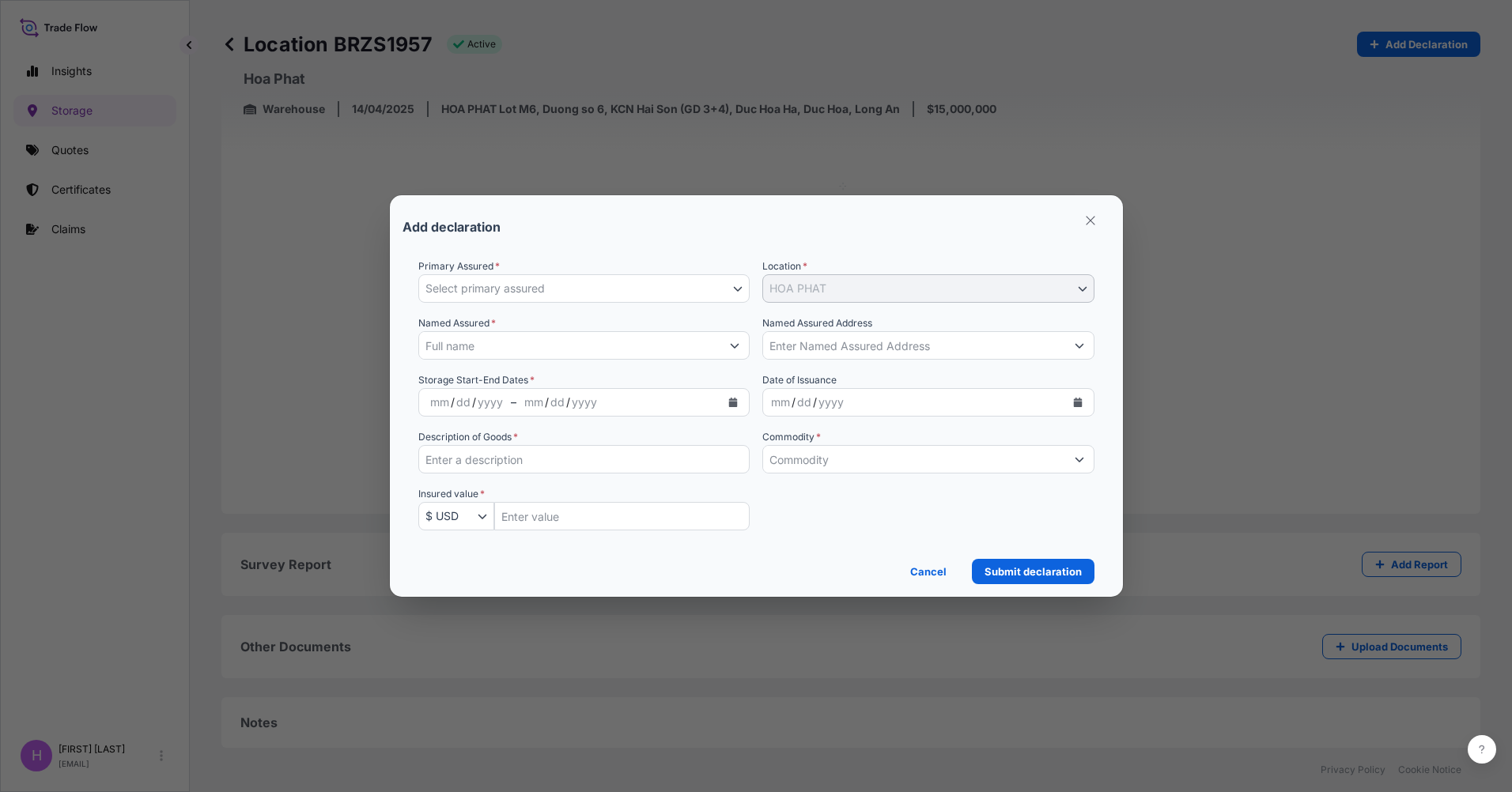 click at bounding box center [622, 516] 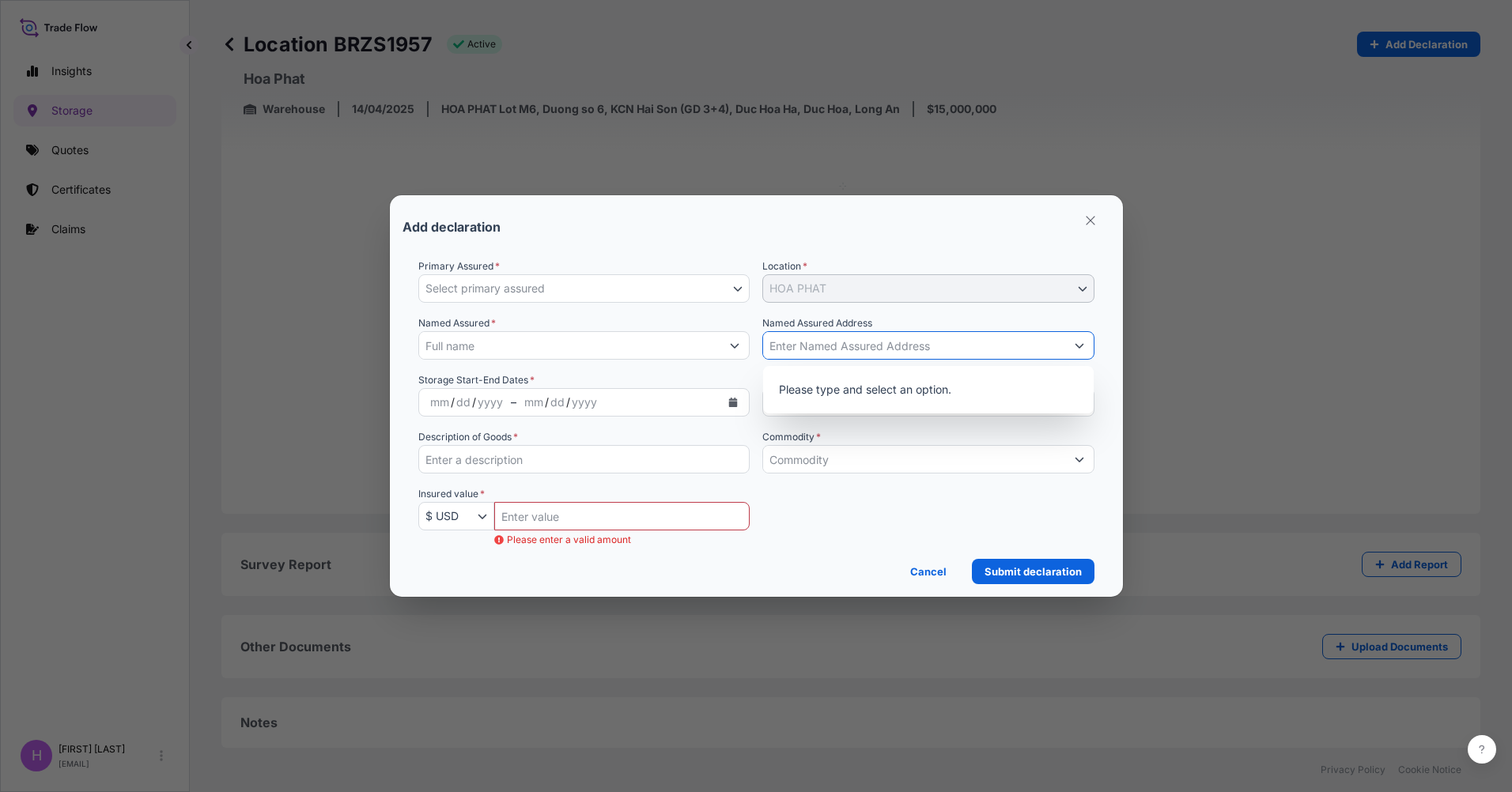 click on "Named Assured Address" at bounding box center [914, 345] 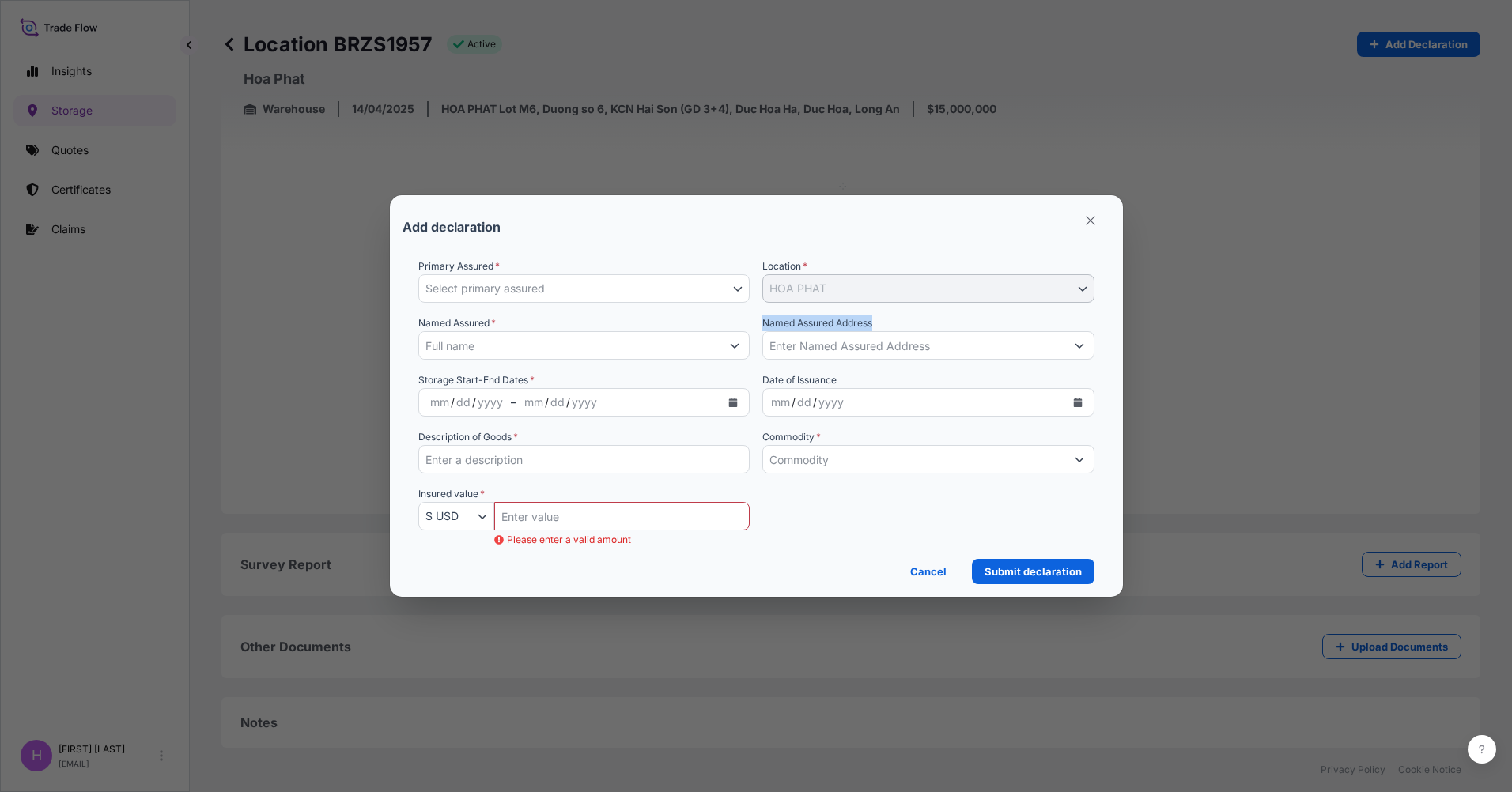 drag, startPoint x: 874, startPoint y: 326, endPoint x: 758, endPoint y: 326, distance: 116 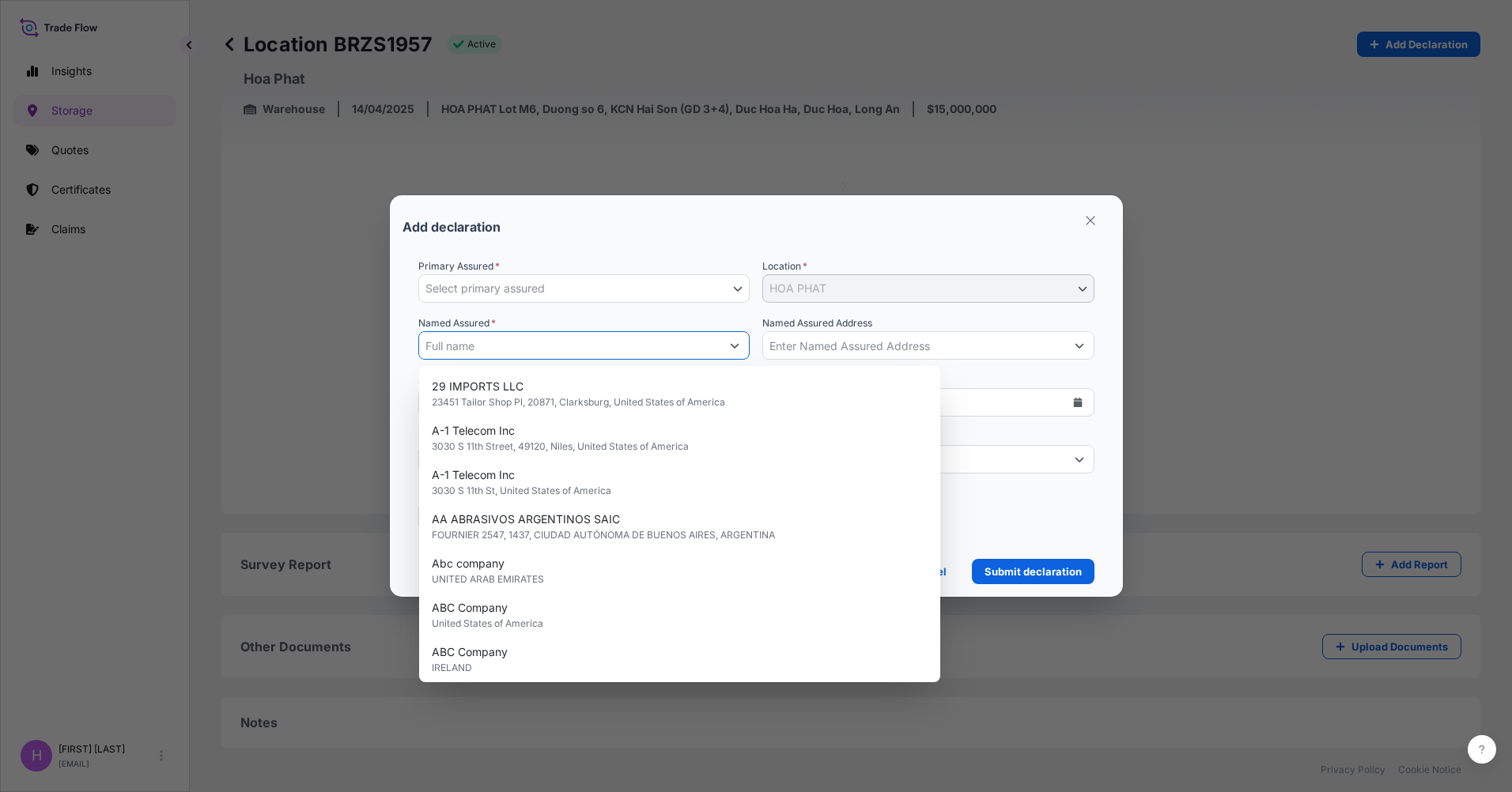 click on "Named Assured *" at bounding box center [570, 345] 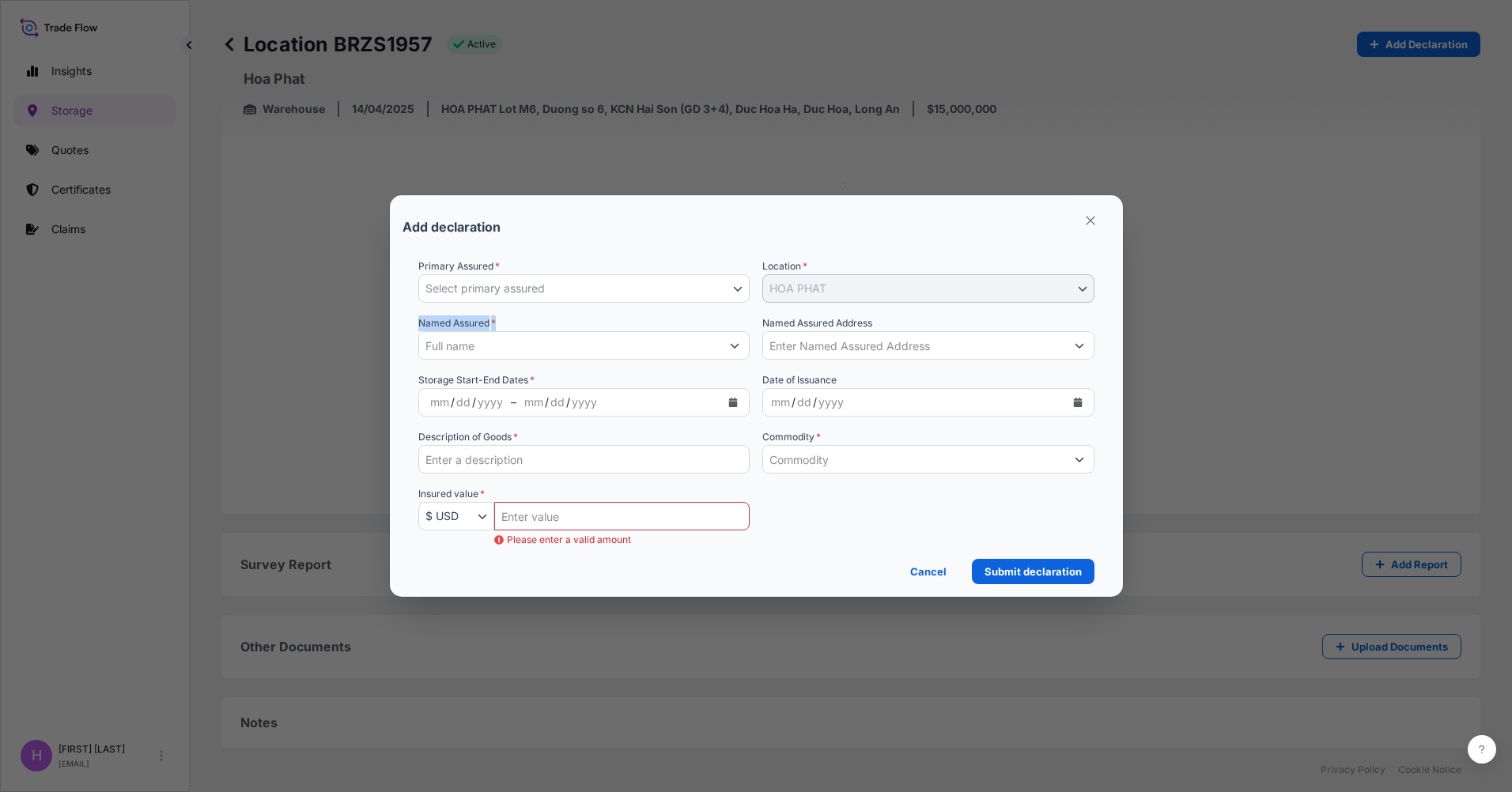 drag, startPoint x: 503, startPoint y: 318, endPoint x: 413, endPoint y: 324, distance: 90.19978 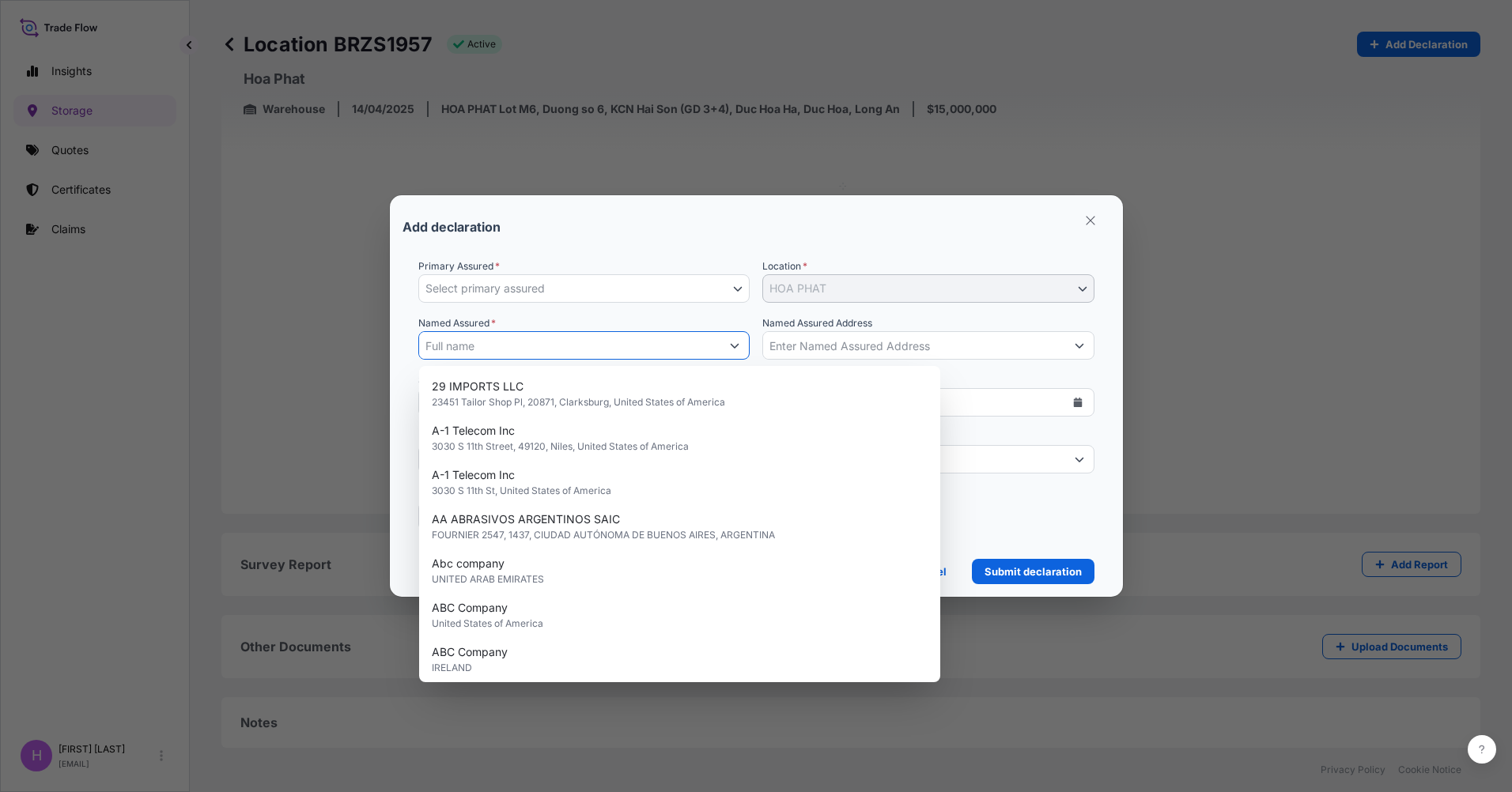 click at bounding box center (735, 345) 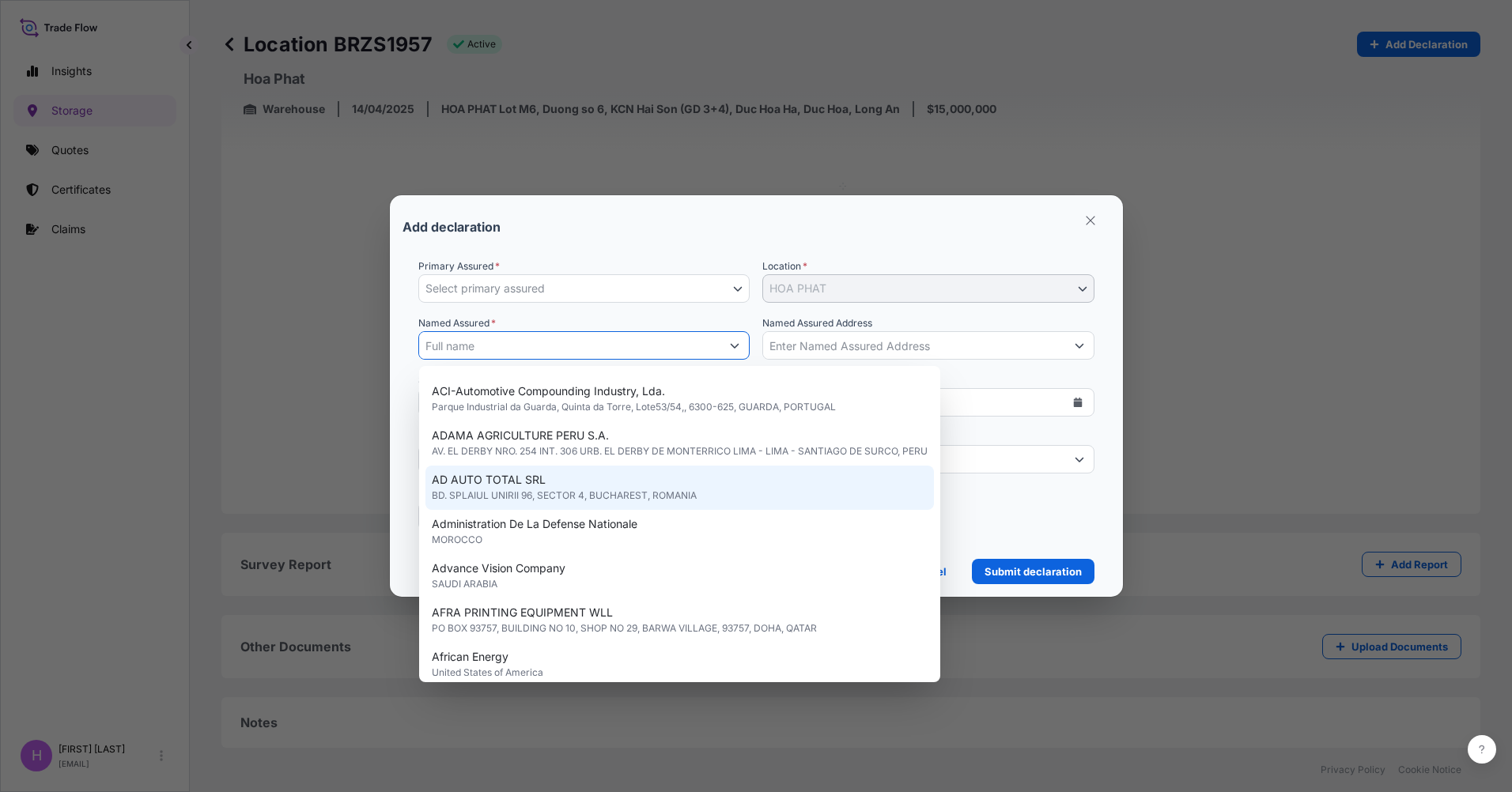 scroll, scrollTop: 360, scrollLeft: 0, axis: vertical 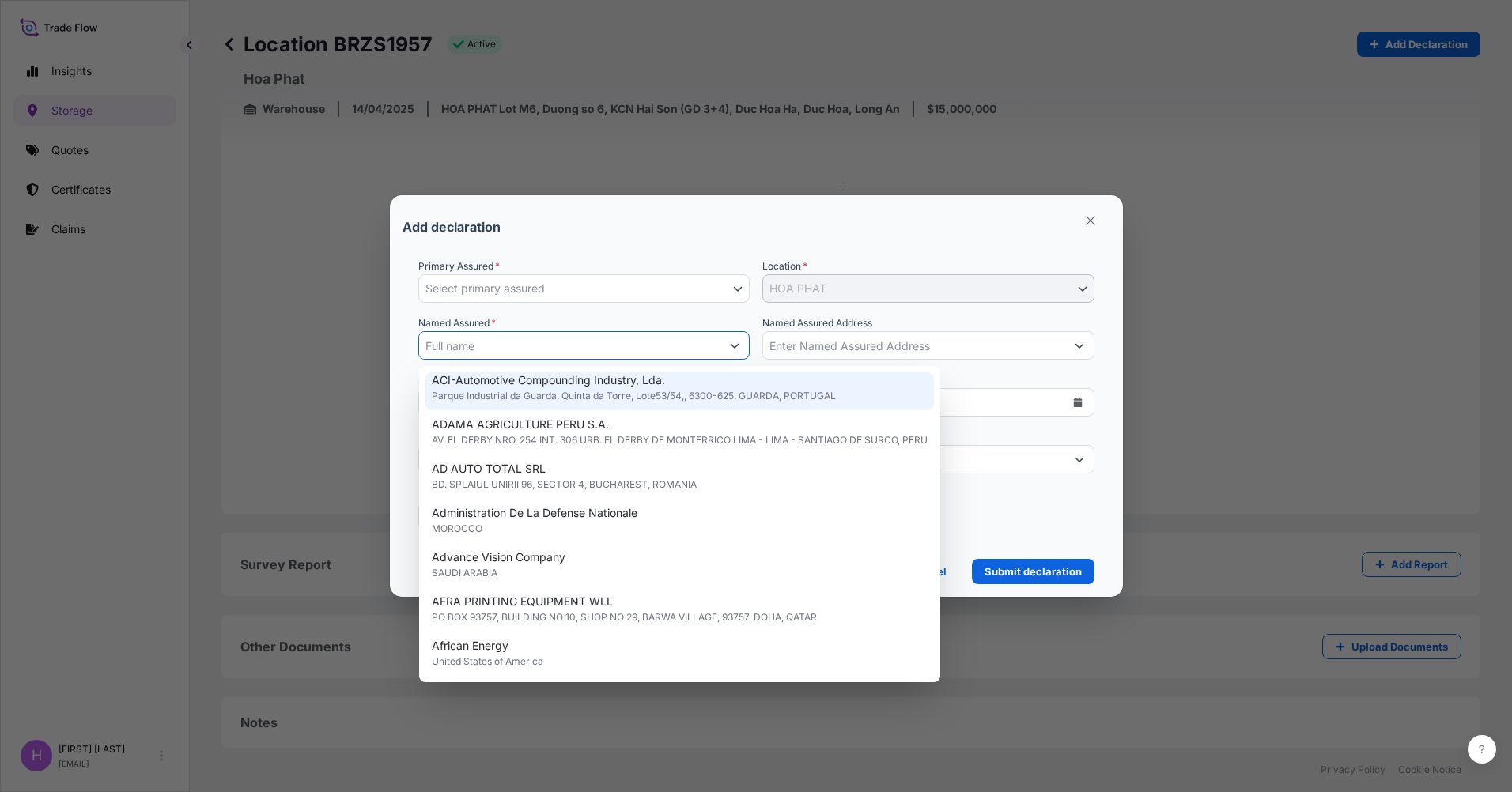 click on "Select primary assured" at bounding box center [584, 289] 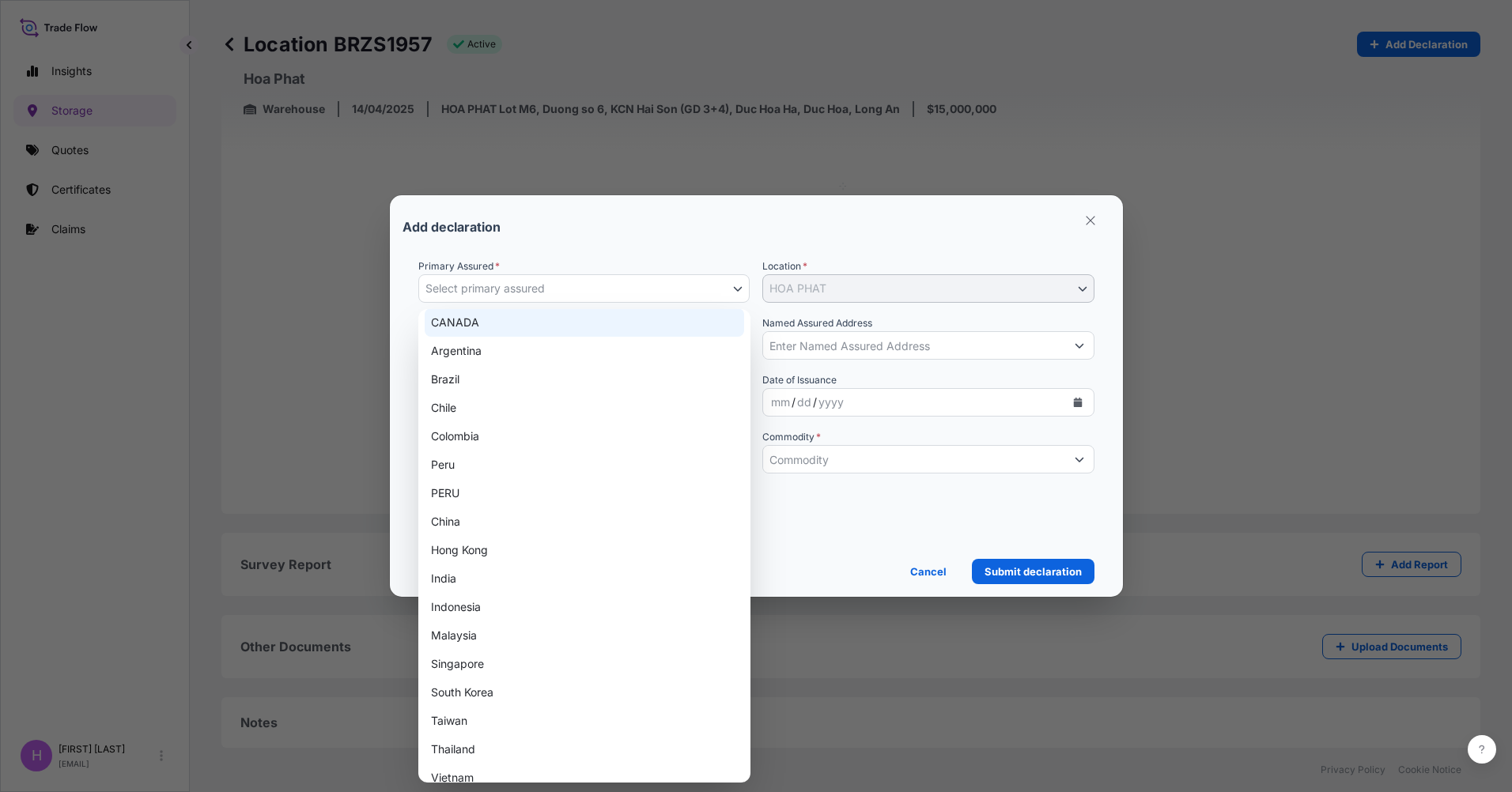 scroll, scrollTop: 869, scrollLeft: 0, axis: vertical 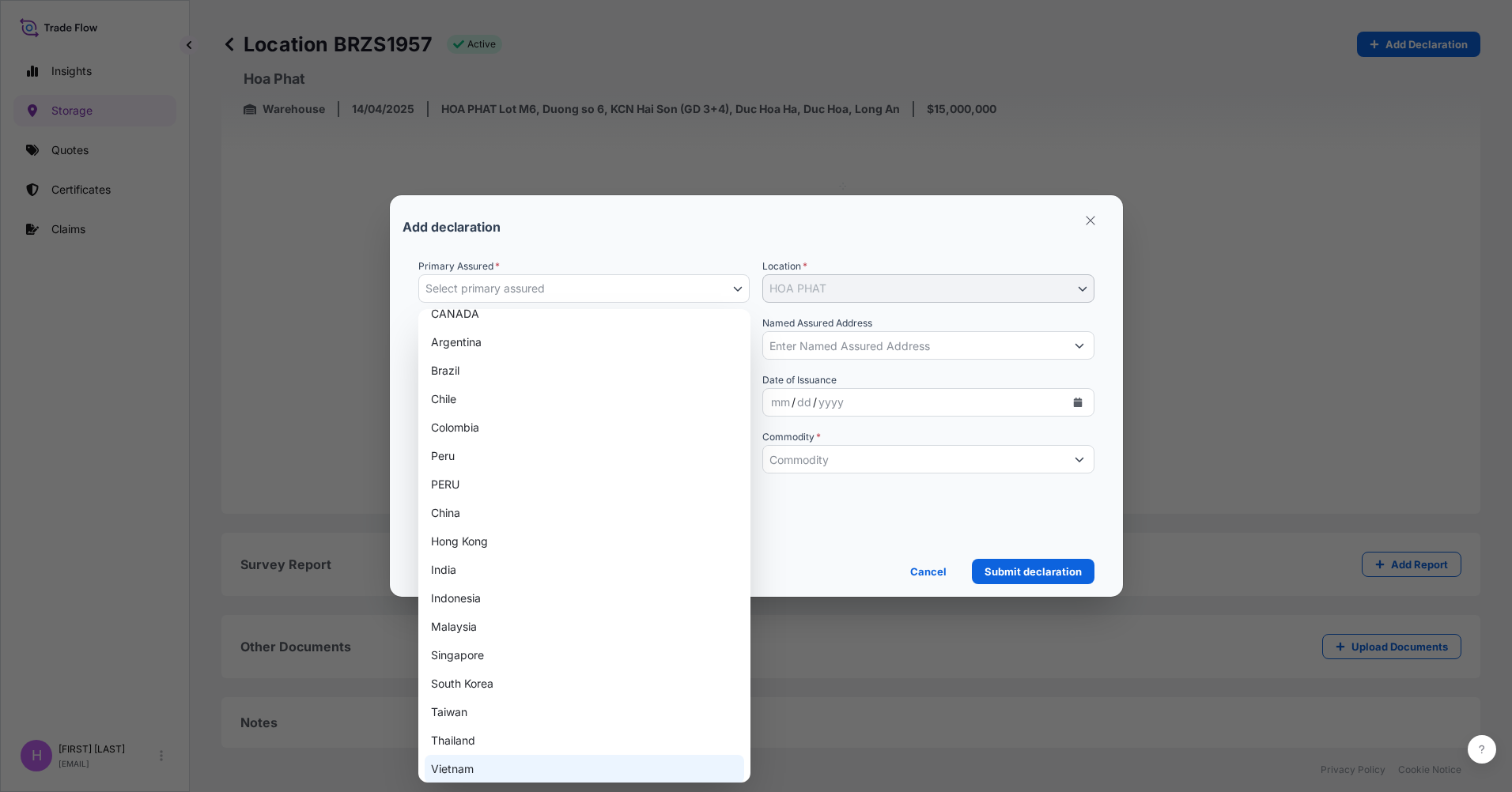 click on "Vietnam" at bounding box center (584, 769) 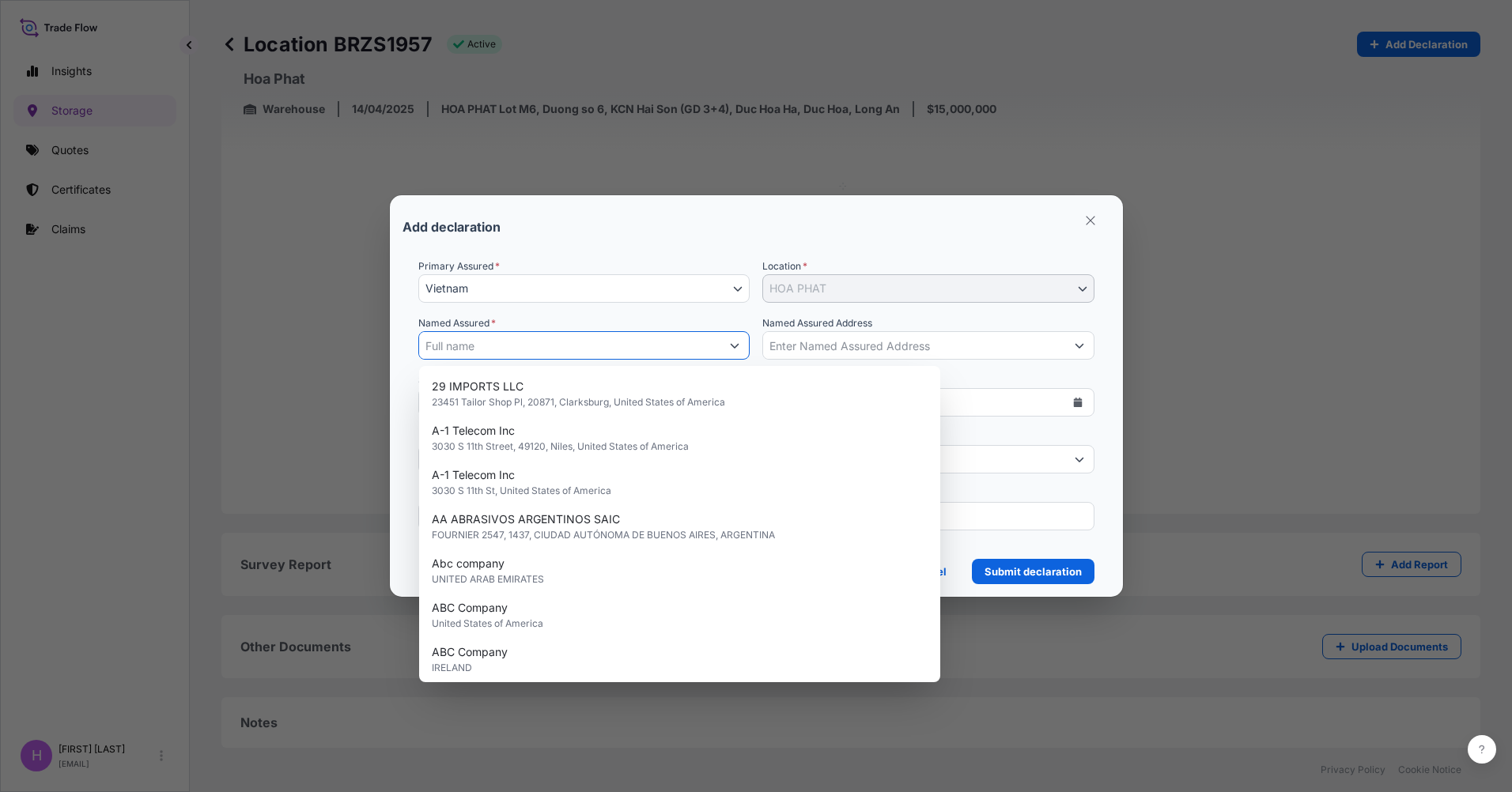 click at bounding box center (735, 345) 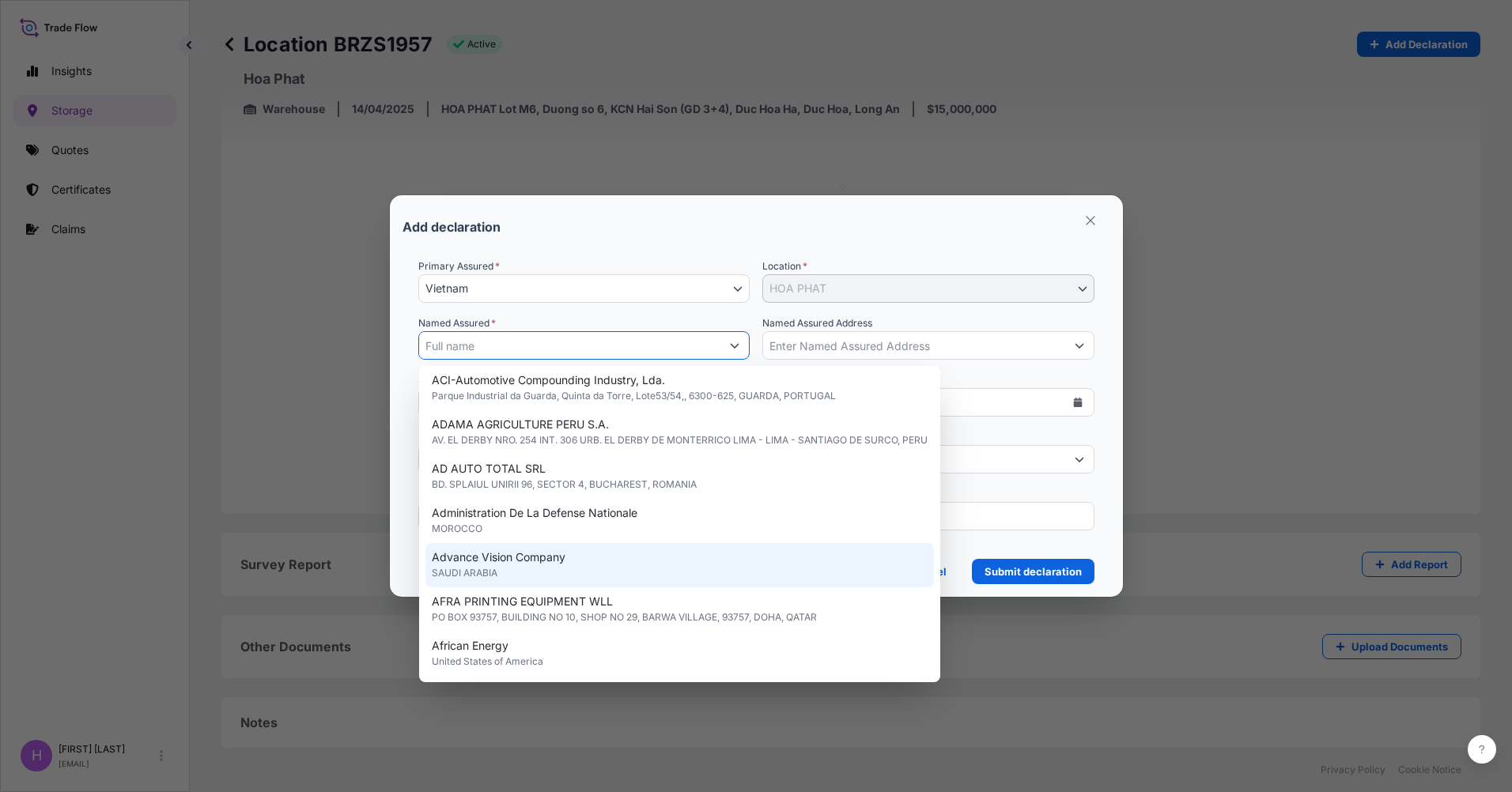 scroll, scrollTop: 0, scrollLeft: 0, axis: both 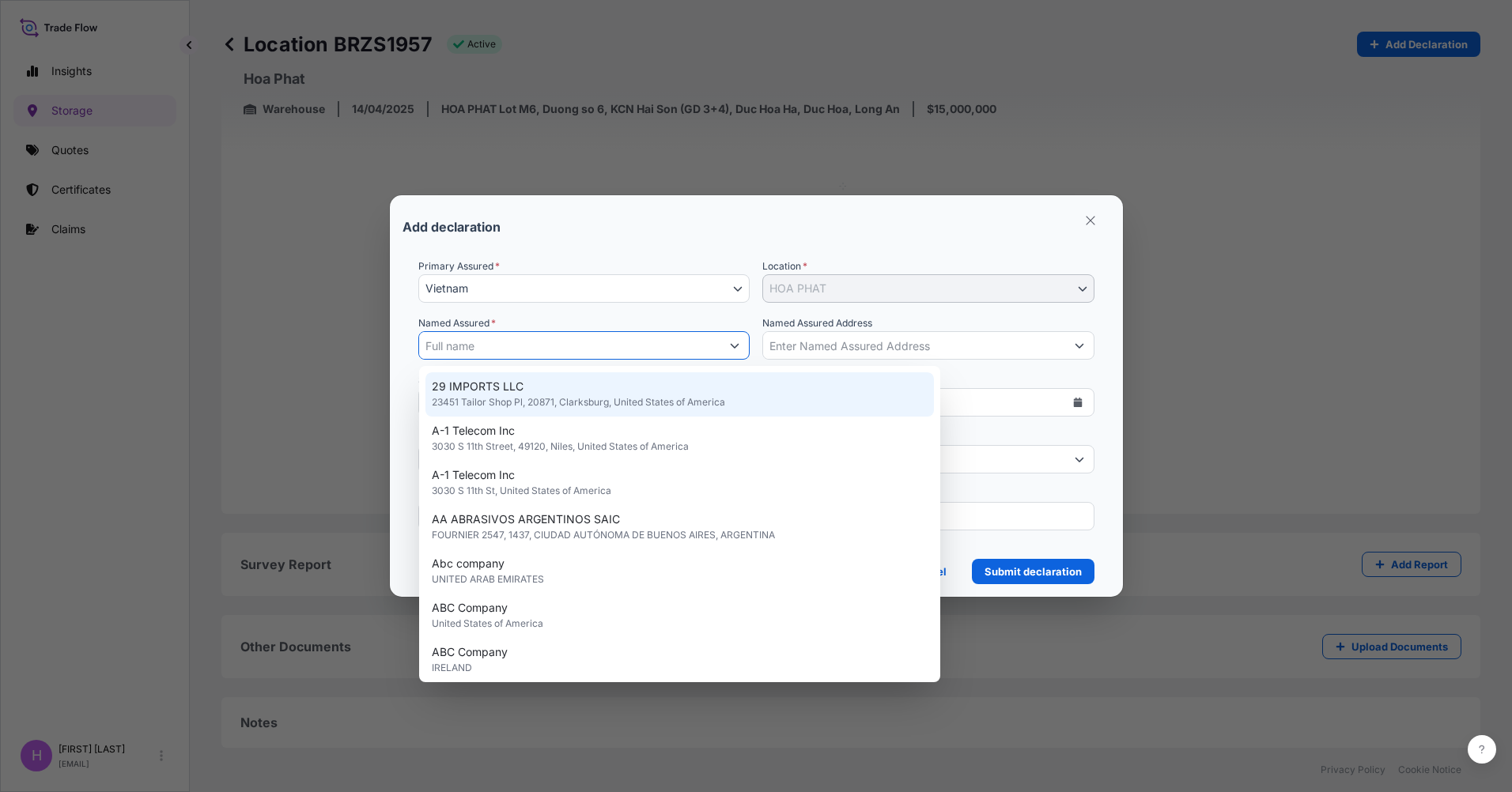 click on "Named Assured Address" at bounding box center [817, 323] 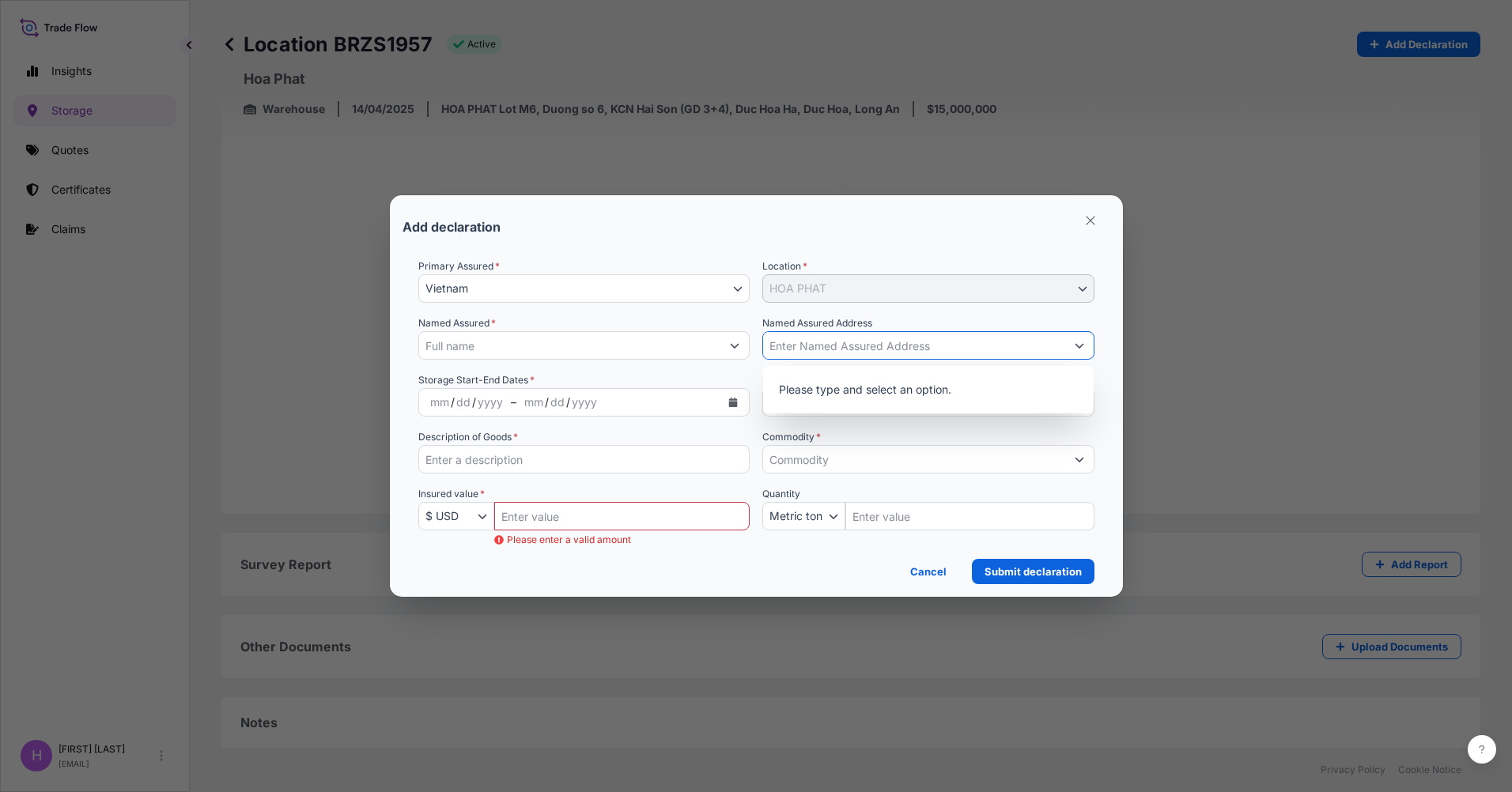 click at bounding box center (1079, 345) 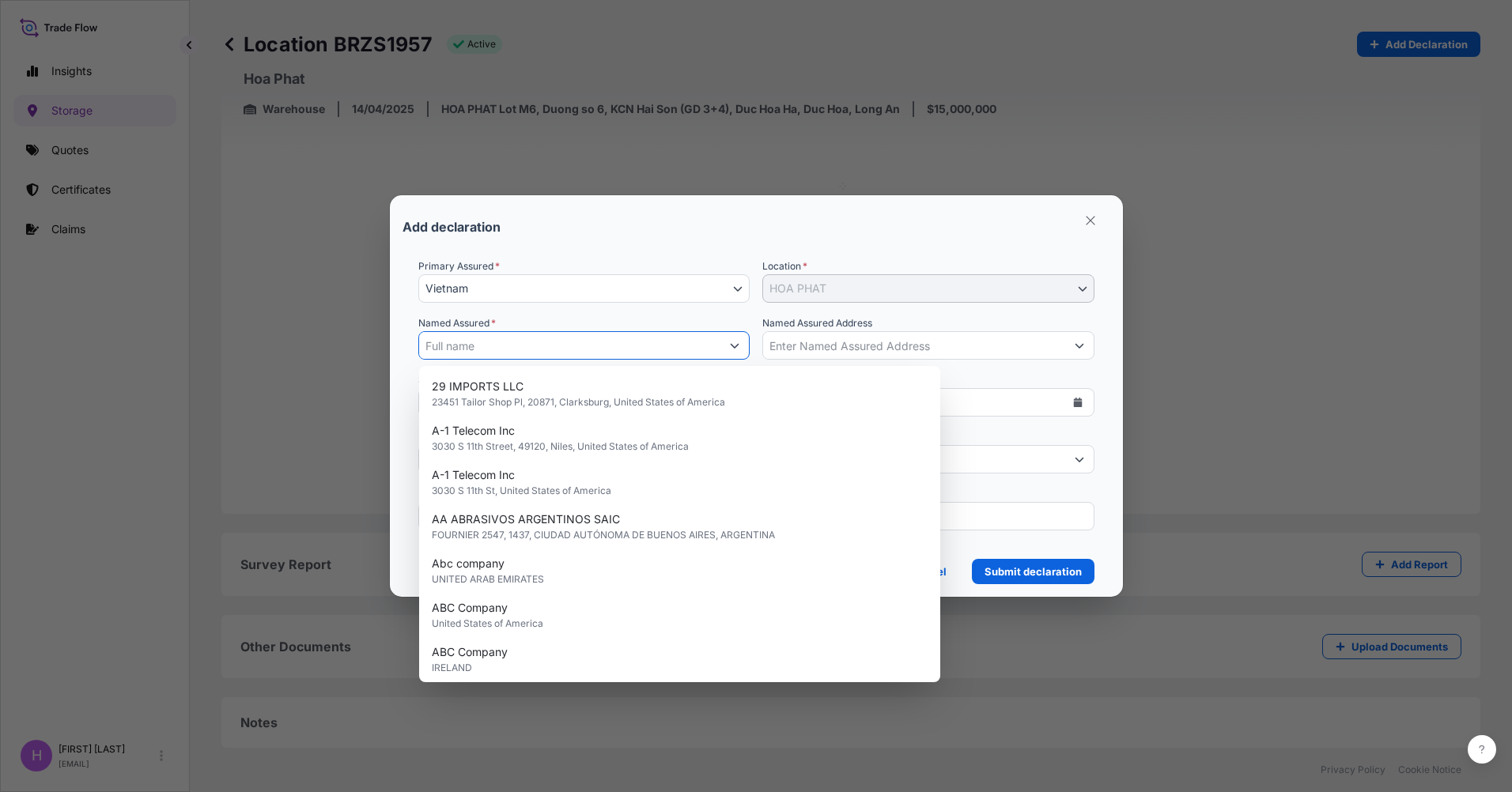 click on "Named Assured *" at bounding box center (570, 345) 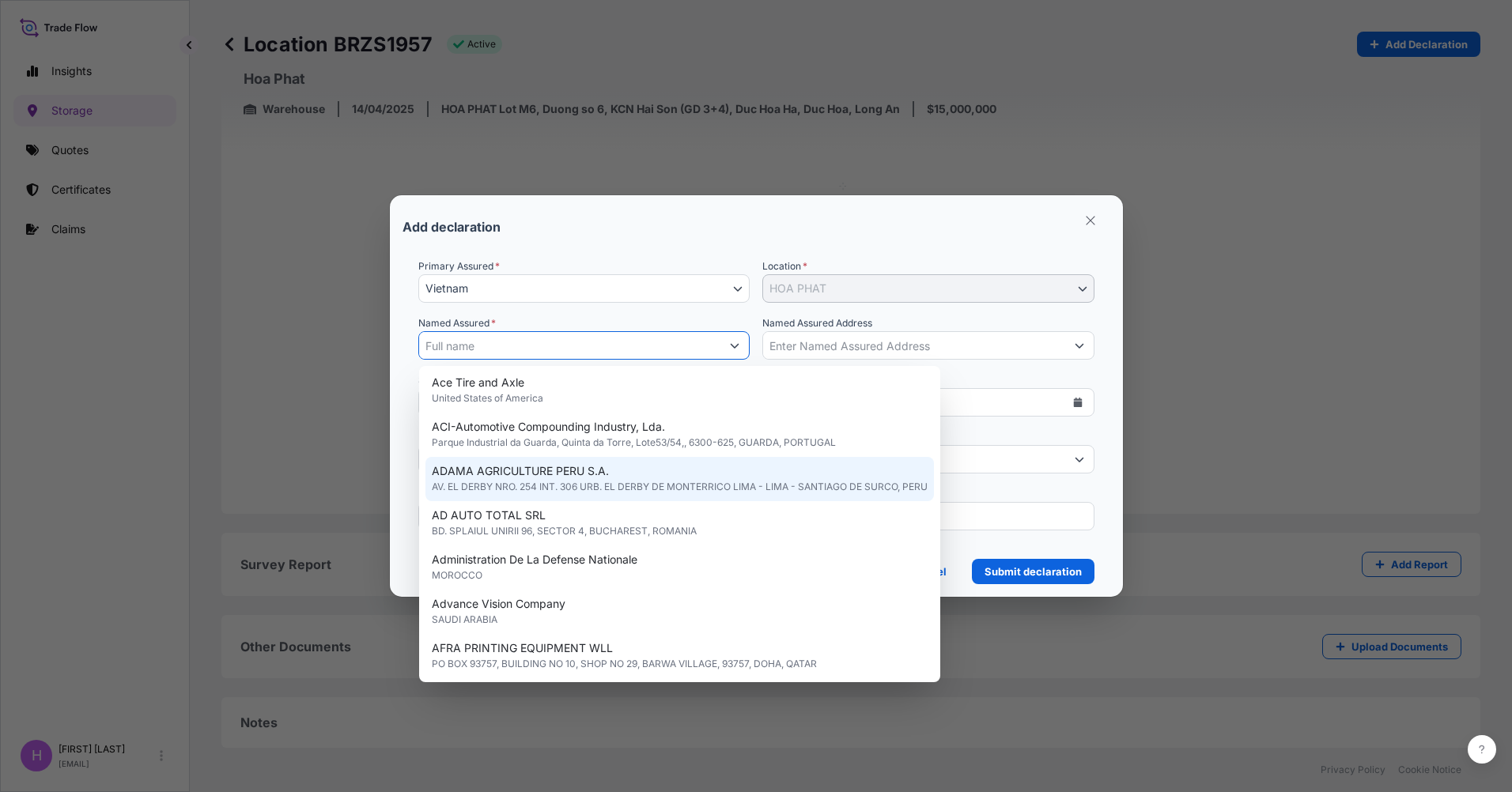 scroll, scrollTop: 360, scrollLeft: 0, axis: vertical 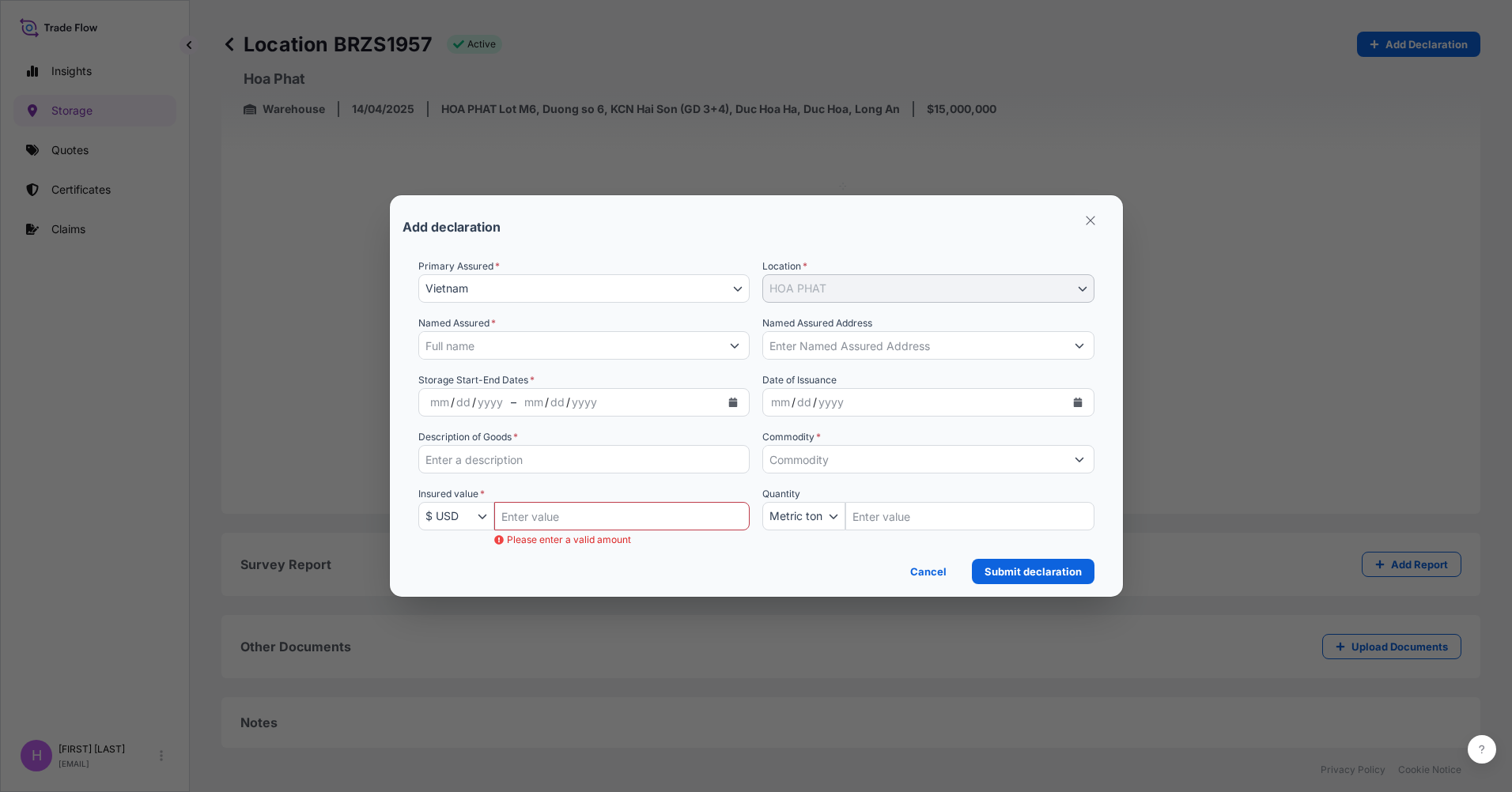 click on "Primary Assured * Vietnam Belgium Czech Republic Denmark France Germany Ireland Italy Netherlands Poland Portugal Romania Spain Sweden Turkey United Kingdom Atlanta California Charleston Dallas Eddystone Houston Illinois Indiana JFK Miami North Carolina TBL Services, Inc. Wisconsin York DJS International Services, Inc. CANADA Argentina Brazil Chile Colombia Peru PERU China Hong Kong India Indonesia Malaysia Singapore South Korea Taiwan Thailand Vietnam Oman Qatar Saudi Arabia UAE Location * [COMPANY] [COMPANY] Named Assured * Named Assured Address Storage Start-End Dates * mm / dd / yyyy – mm / dd / yyyy Date of Issuance mm / dd / yyyy Description of Goods * Commodity * Insured value * $ USD € EUR £ GBP $ USD ؋ AFN $ AUD R$ BRL $ CAD ¥ CNY $ HKD ₹ INR ¥ JPY DH MAD RM MYR $ NZD zł PLN ﷼ SAR $ SGD TL TRY د.إ AED Lek ALL ƒ ANG $ ARS ƒ AWG ман AZN KM BAM $ BBD лв BGN $ BMD $ BND $ BSD P BWP p. BYR BZ$ BZD CHF CHF ₡ CRC Kč CZK kr DKK RD$ DOP £ EGP $" at bounding box center [756, 396] 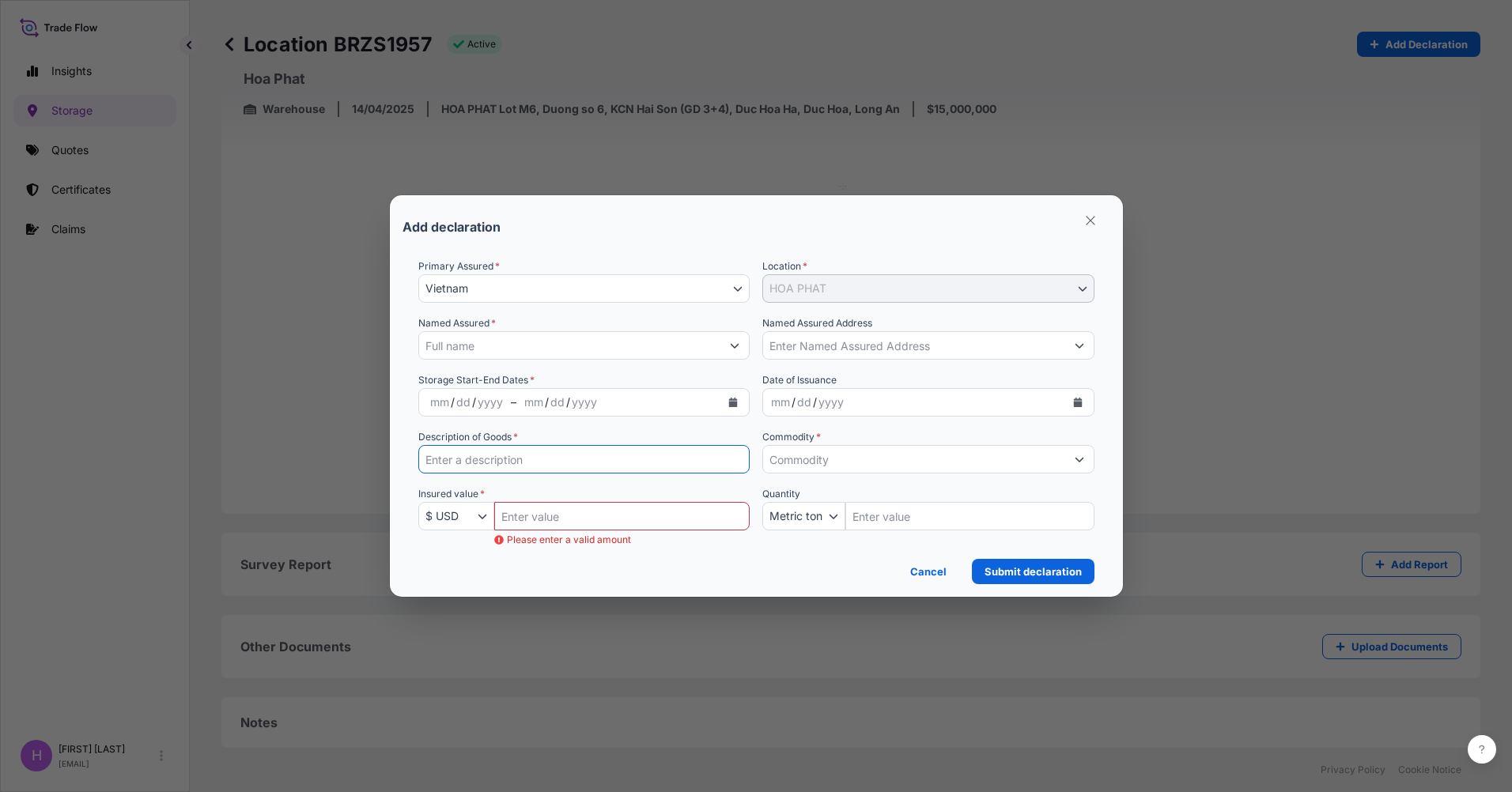 click on "Description of Goods *" at bounding box center [584, 459] 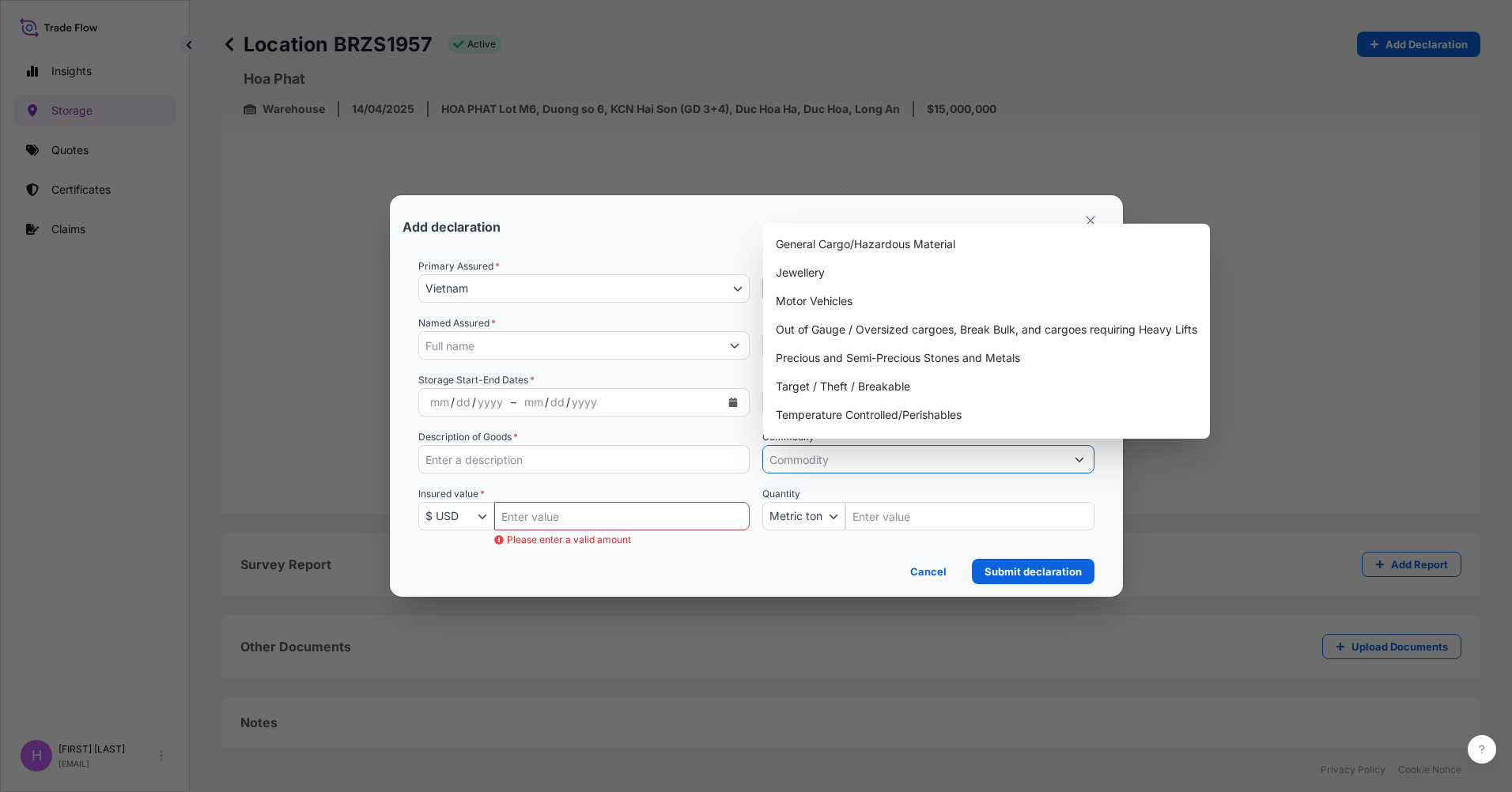 click on "Commodity *" at bounding box center (914, 459) 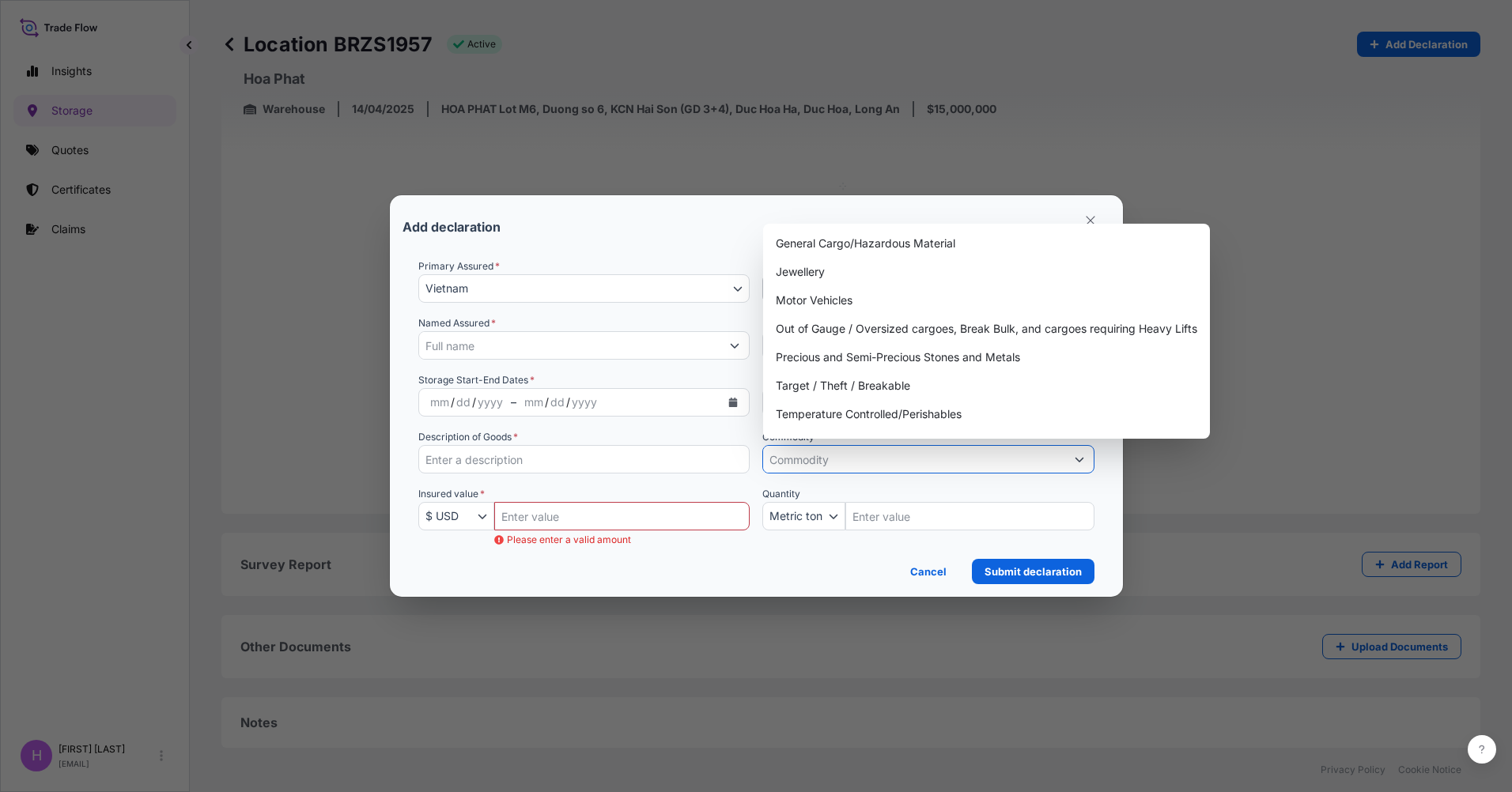 scroll, scrollTop: 0, scrollLeft: 0, axis: both 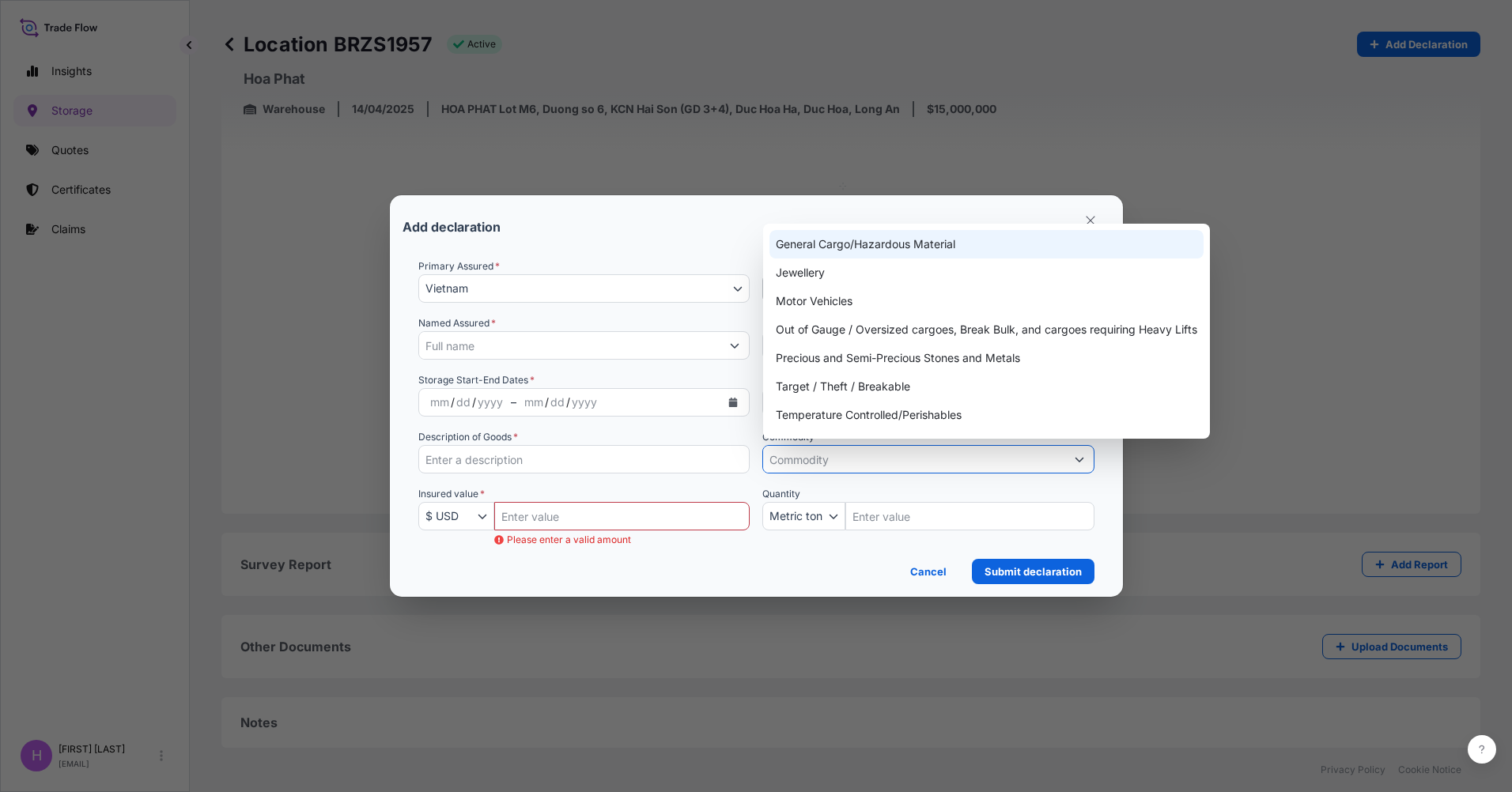 click on "General Cargo/Hazardous Material" at bounding box center (986, 244) 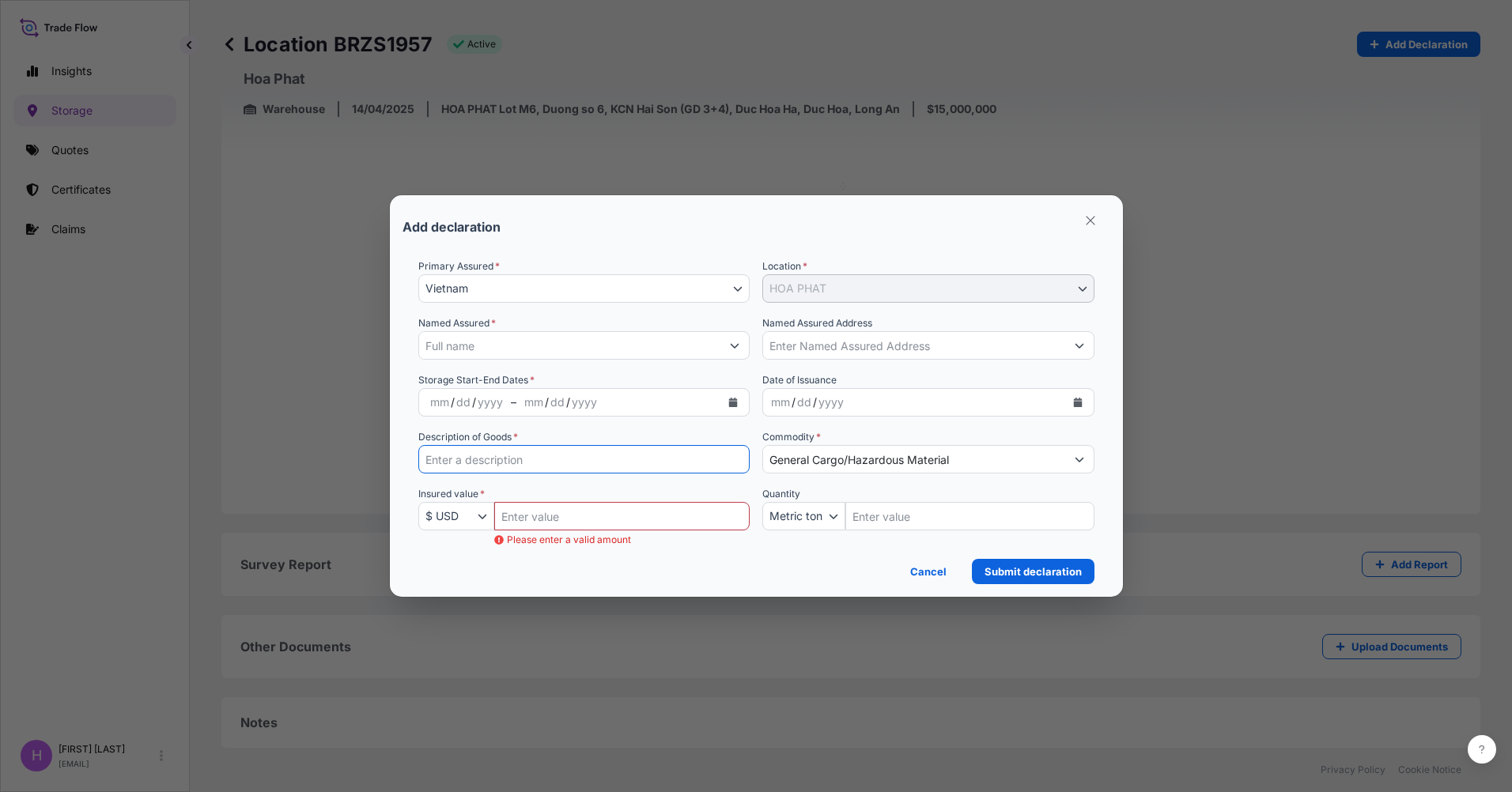 click on "Description of Goods *" at bounding box center (584, 459) 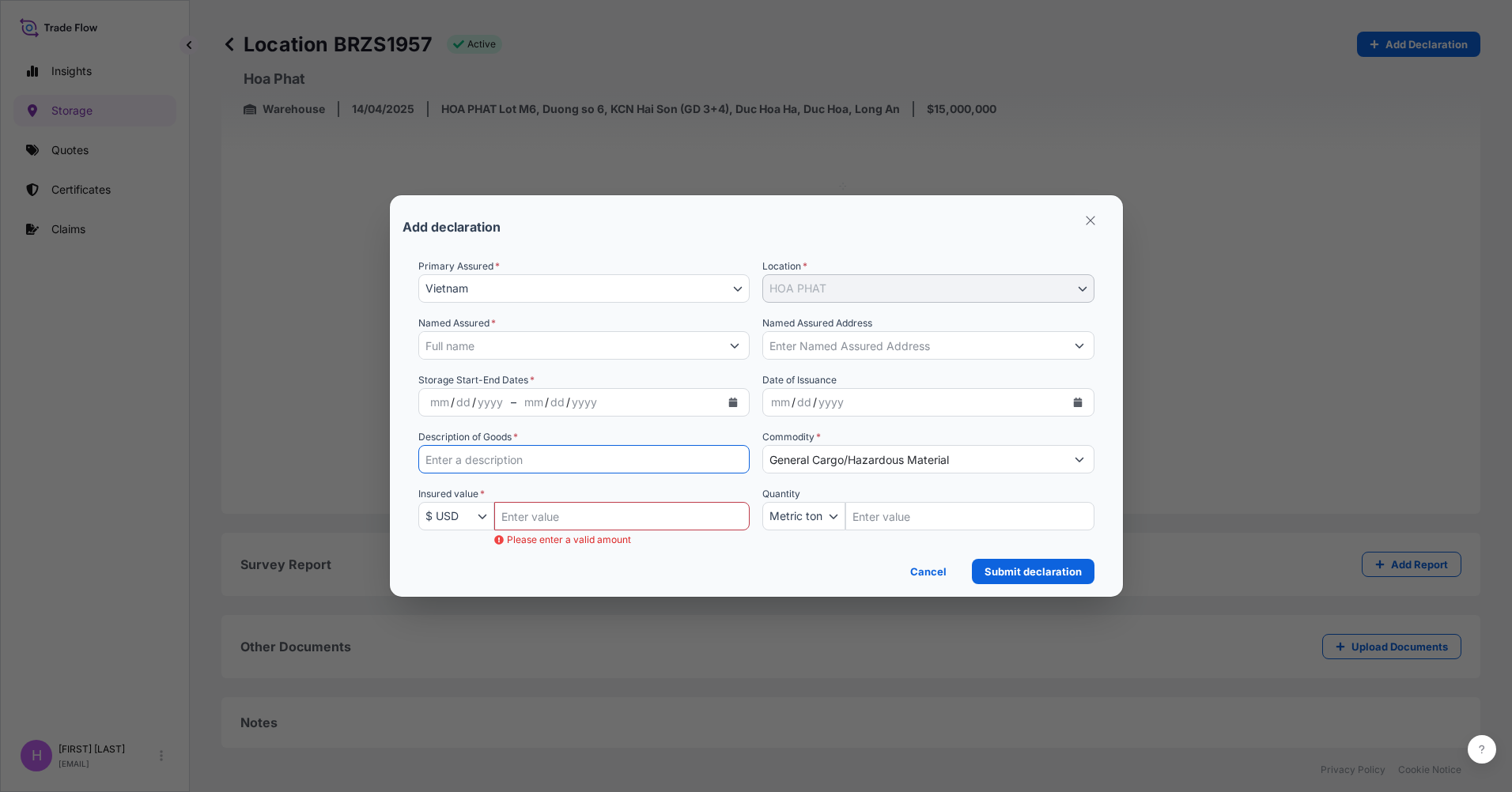 click on "Named Assured *" at bounding box center (570, 345) 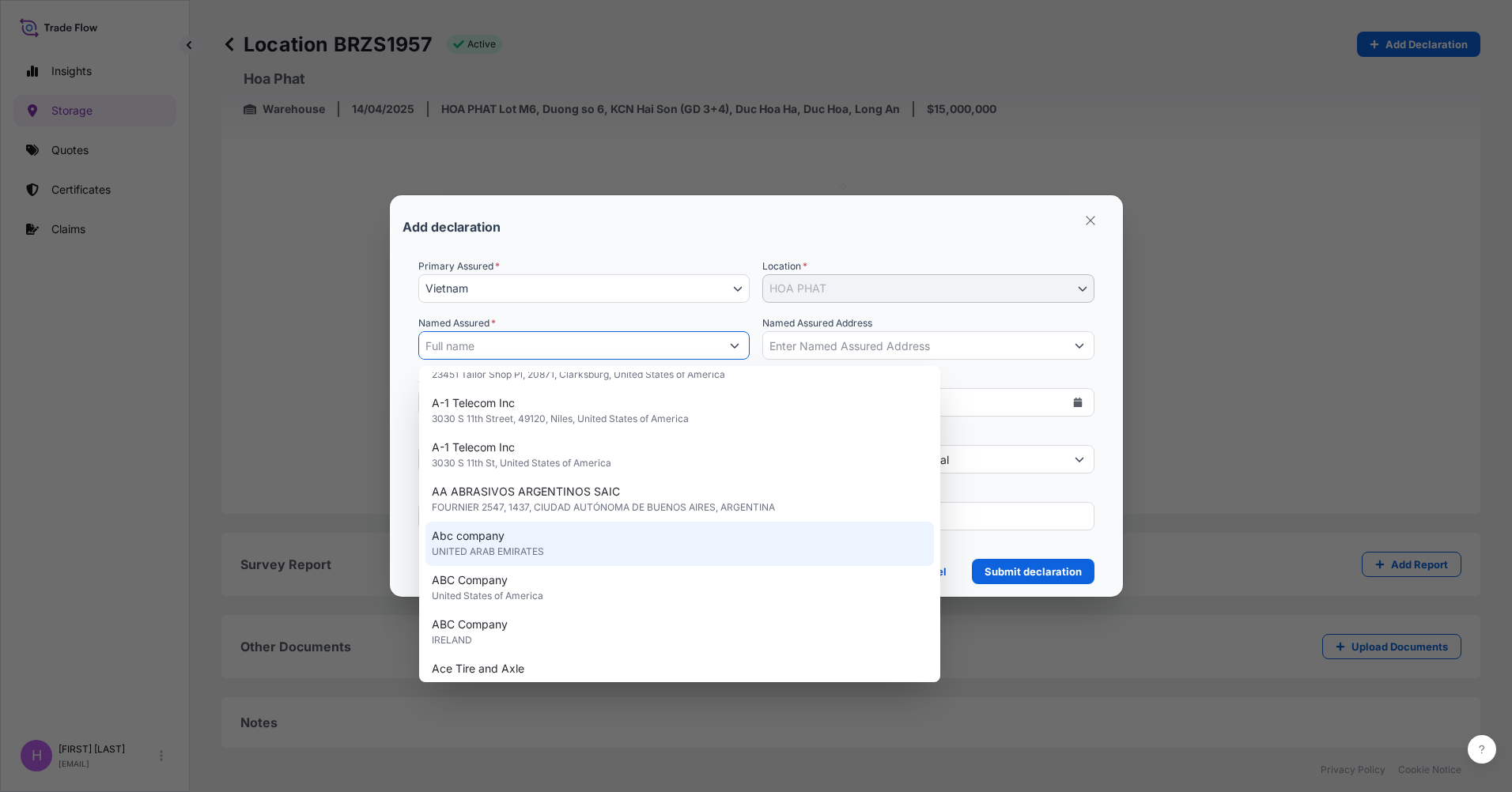 scroll, scrollTop: 0, scrollLeft: 0, axis: both 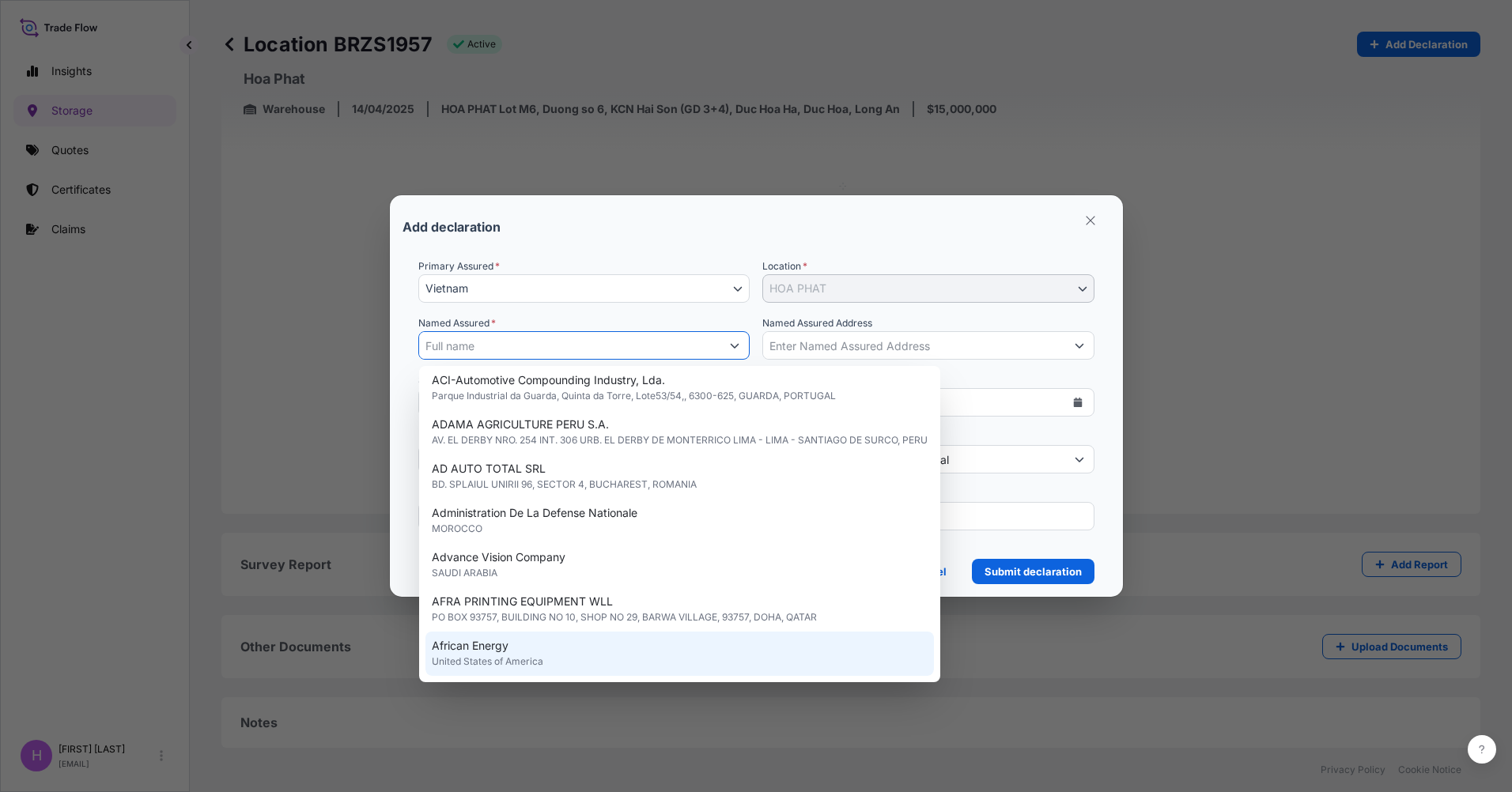 click on "United States of America" at bounding box center [487, 662] 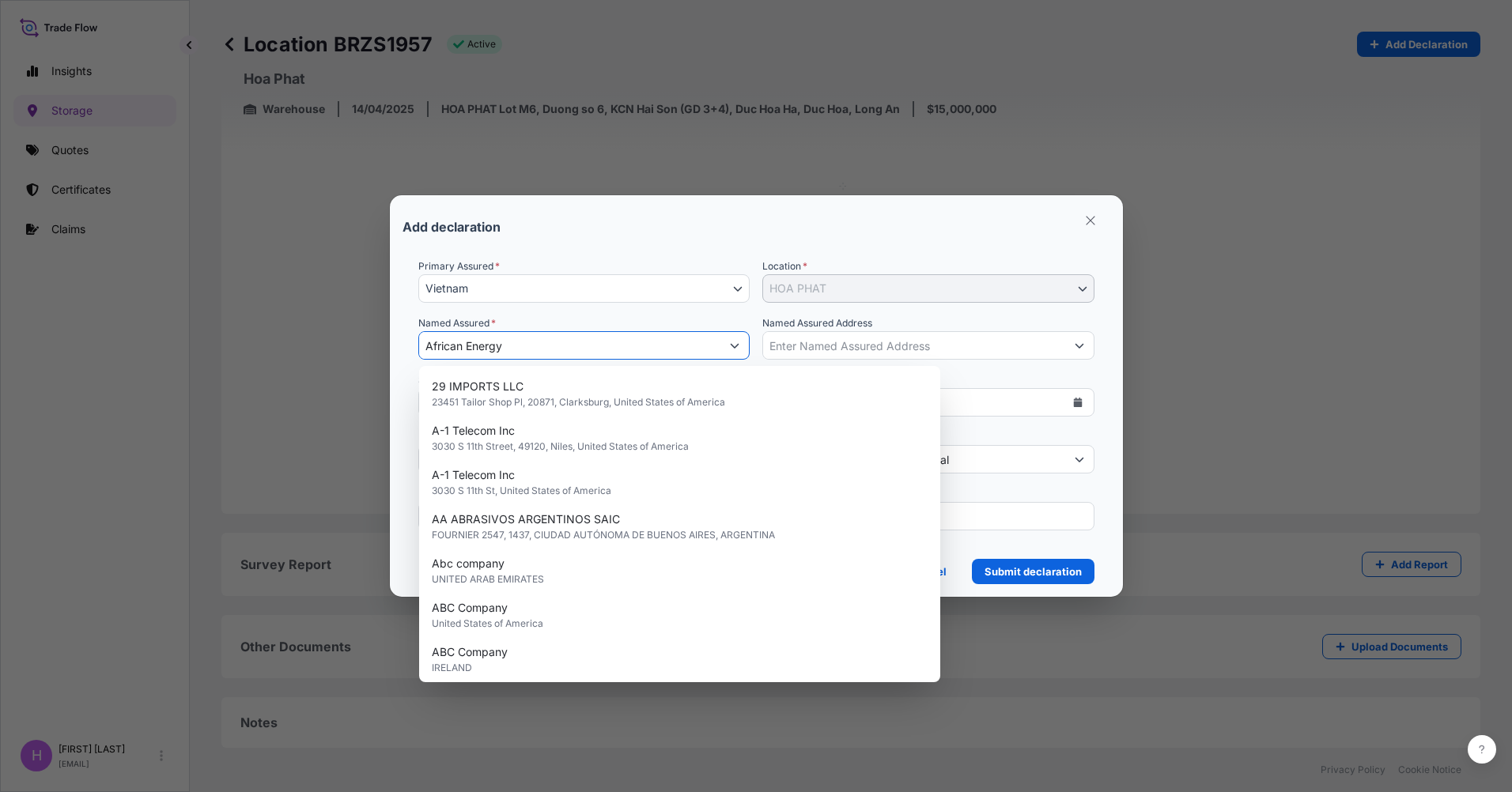 click 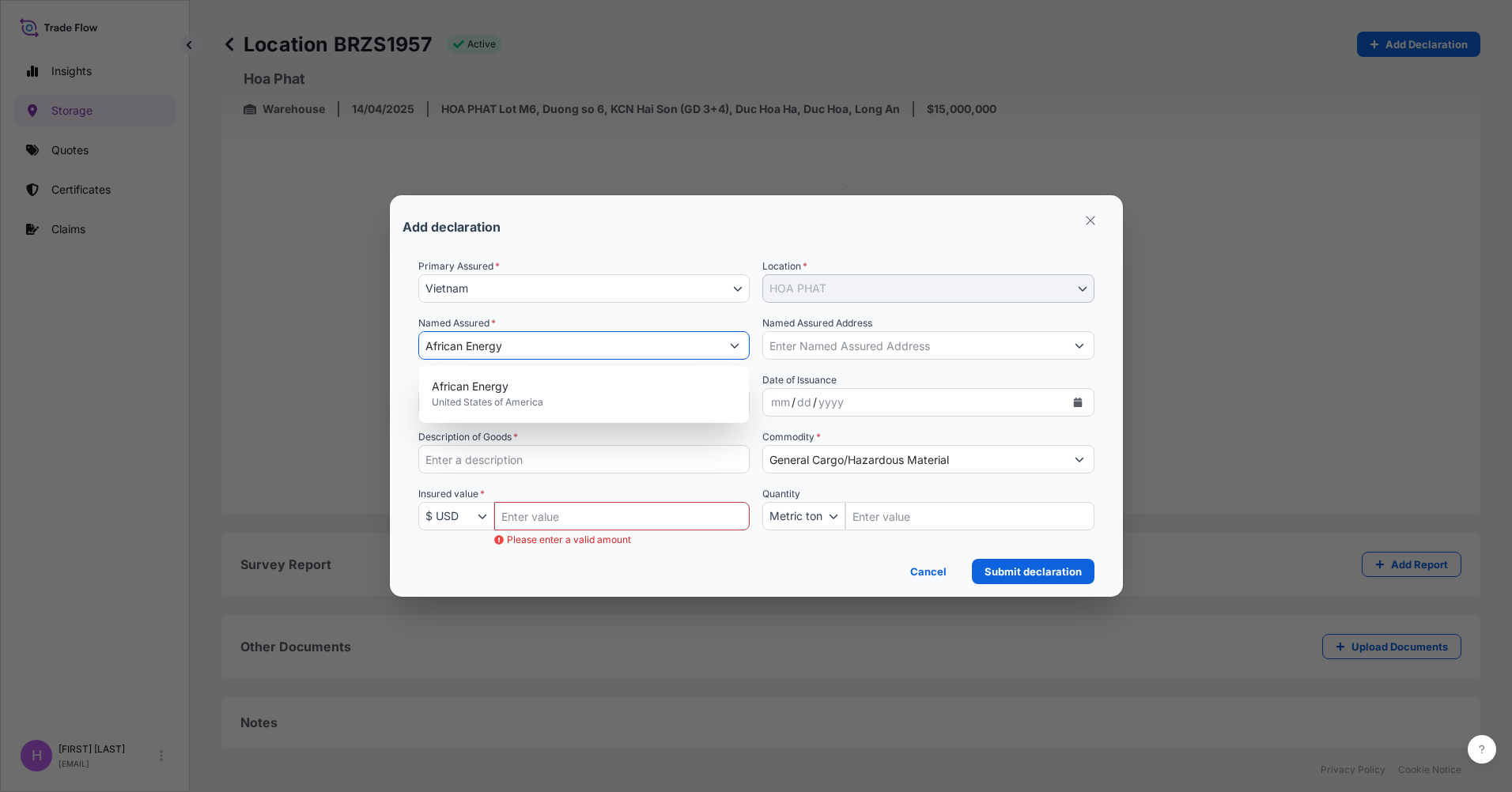 click 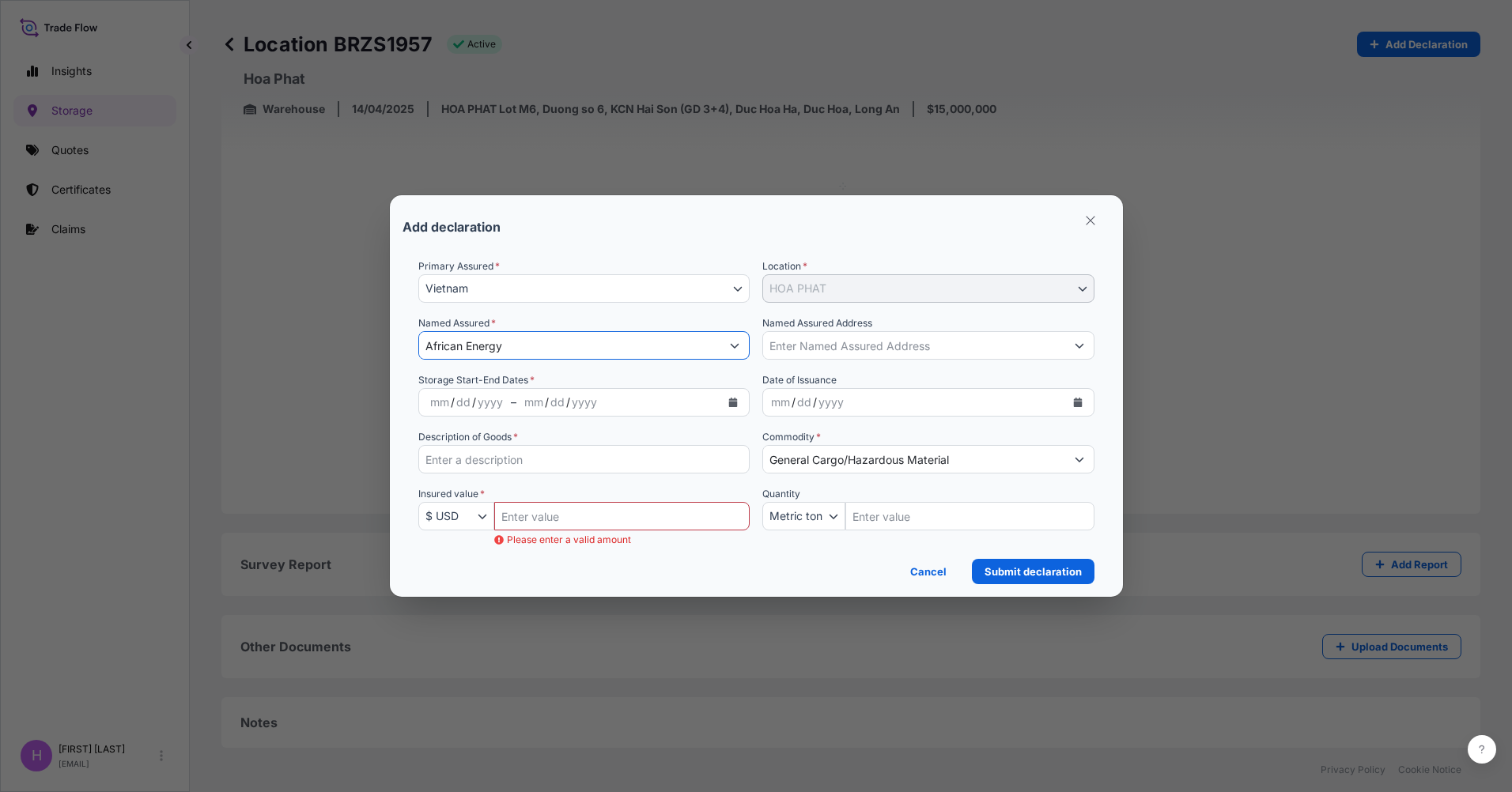 click 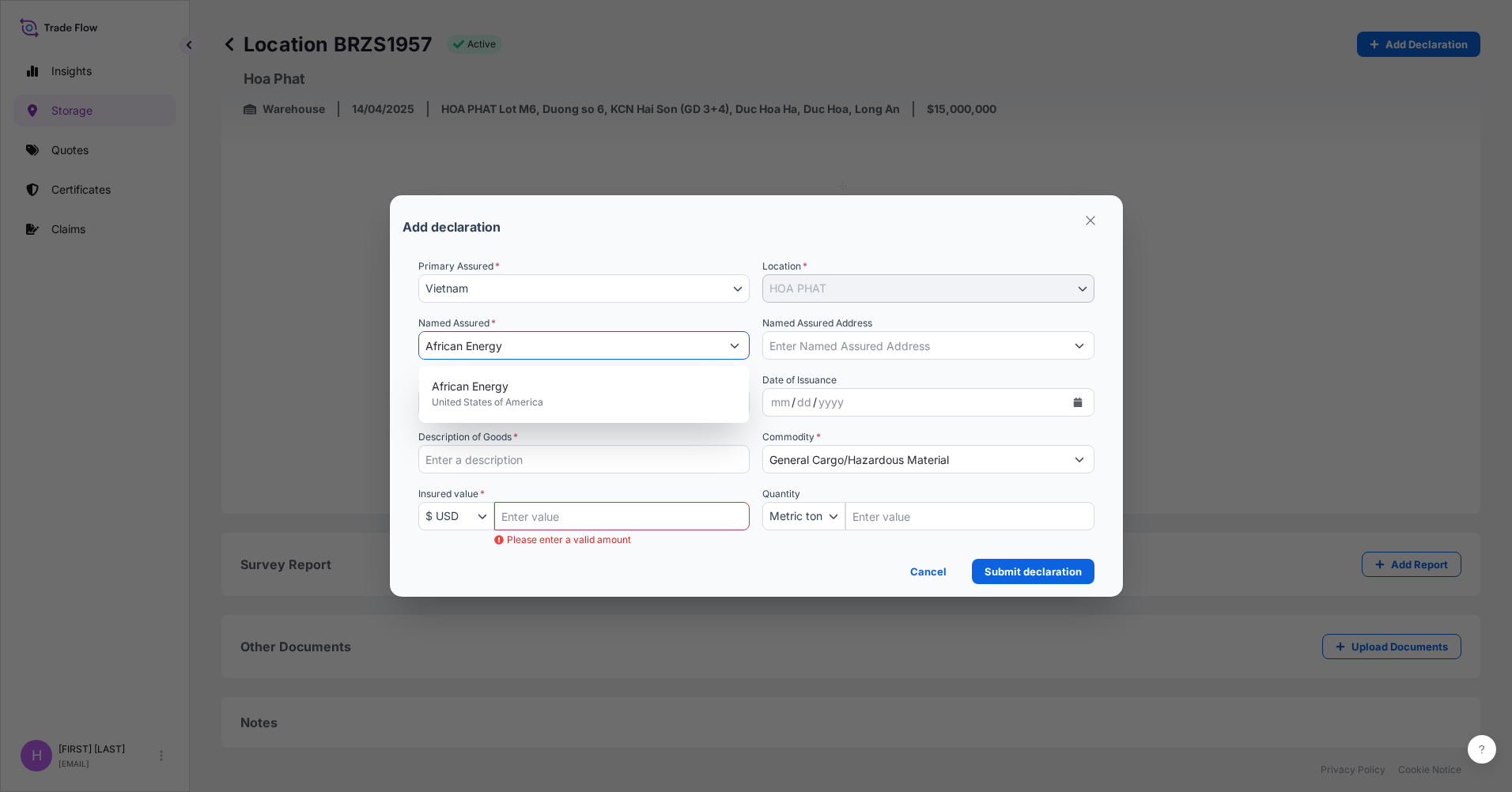 click at bounding box center (735, 345) 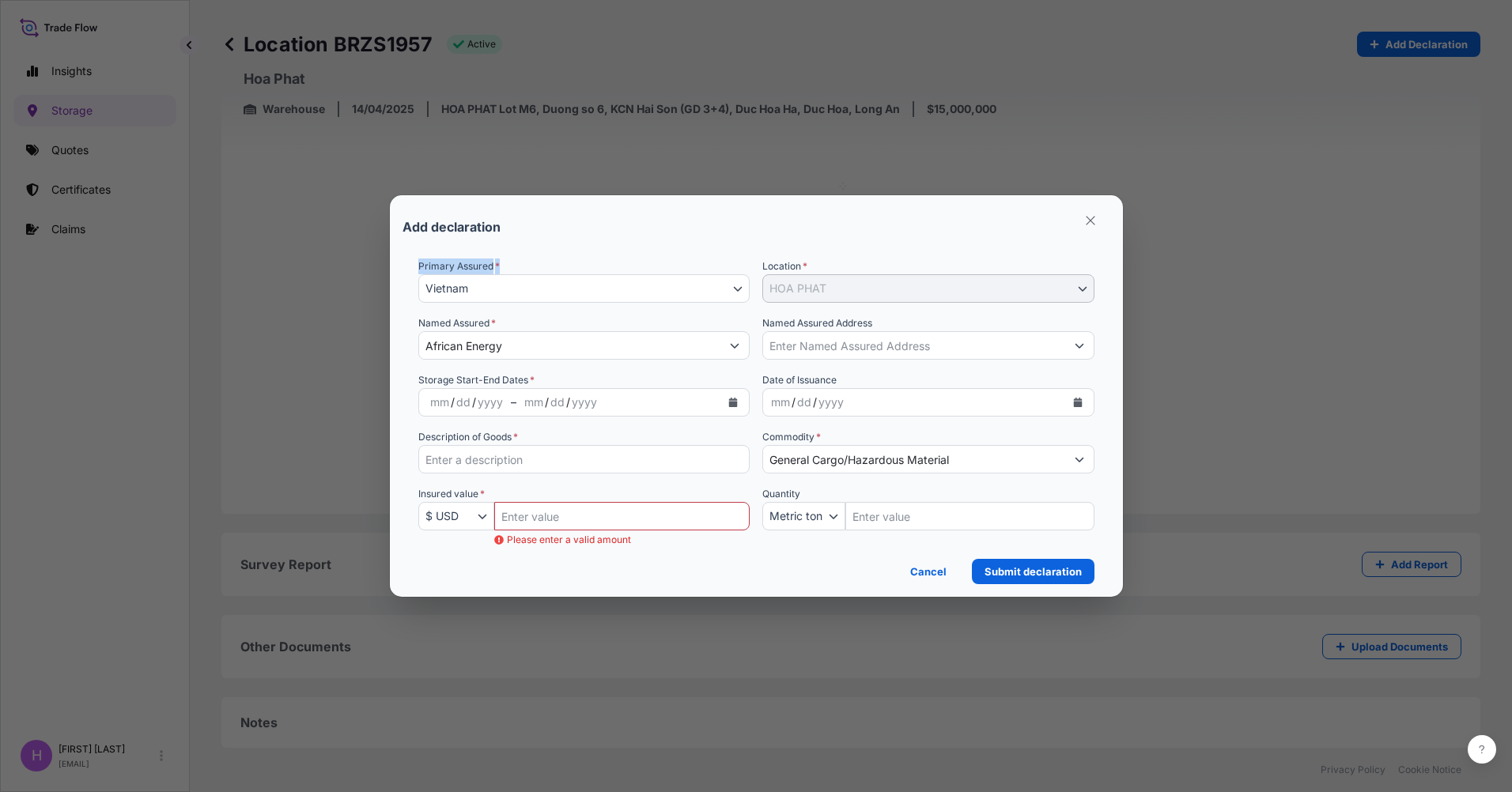 drag, startPoint x: 403, startPoint y: 264, endPoint x: 497, endPoint y: 269, distance: 94.13288 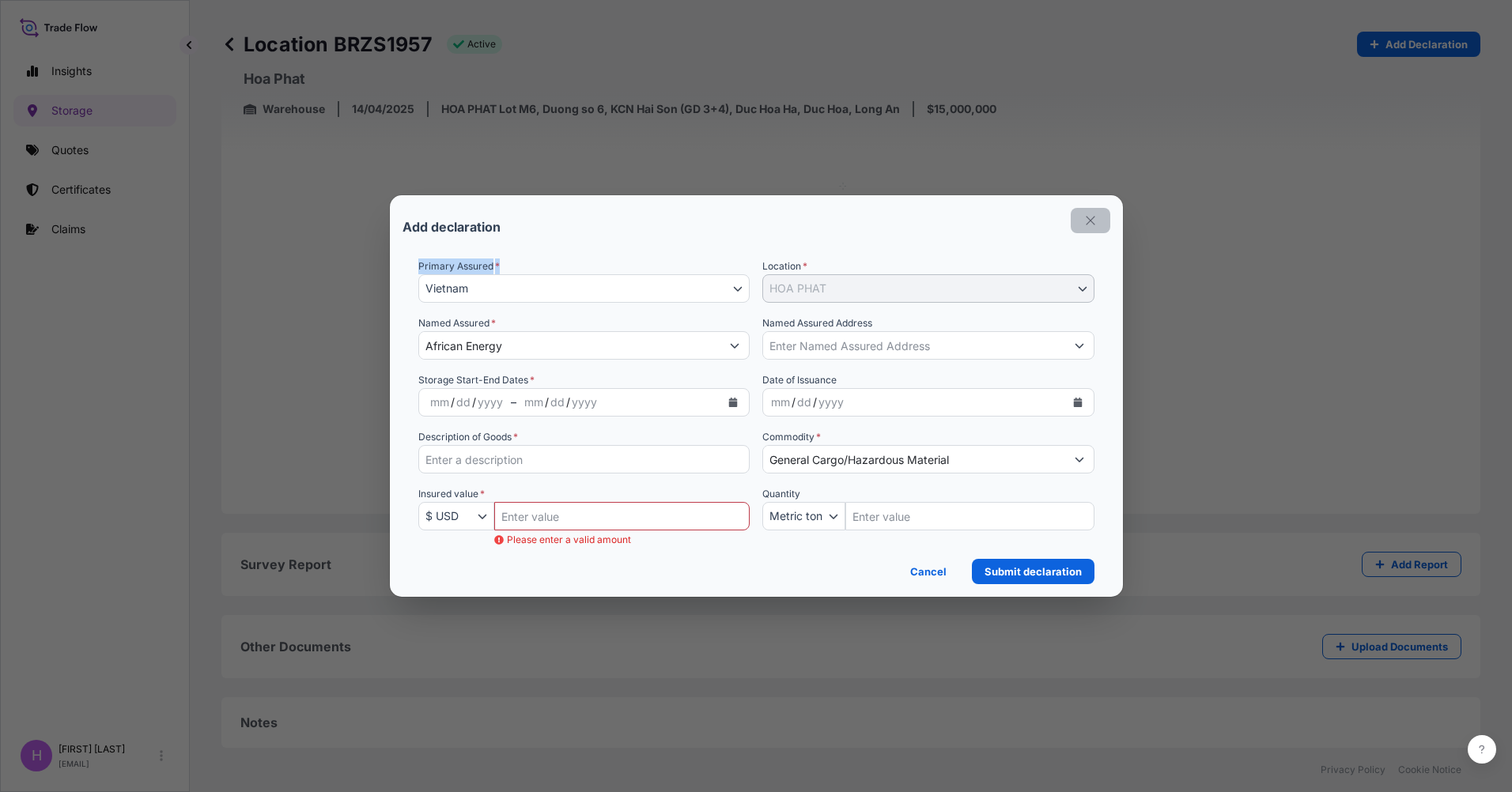 click 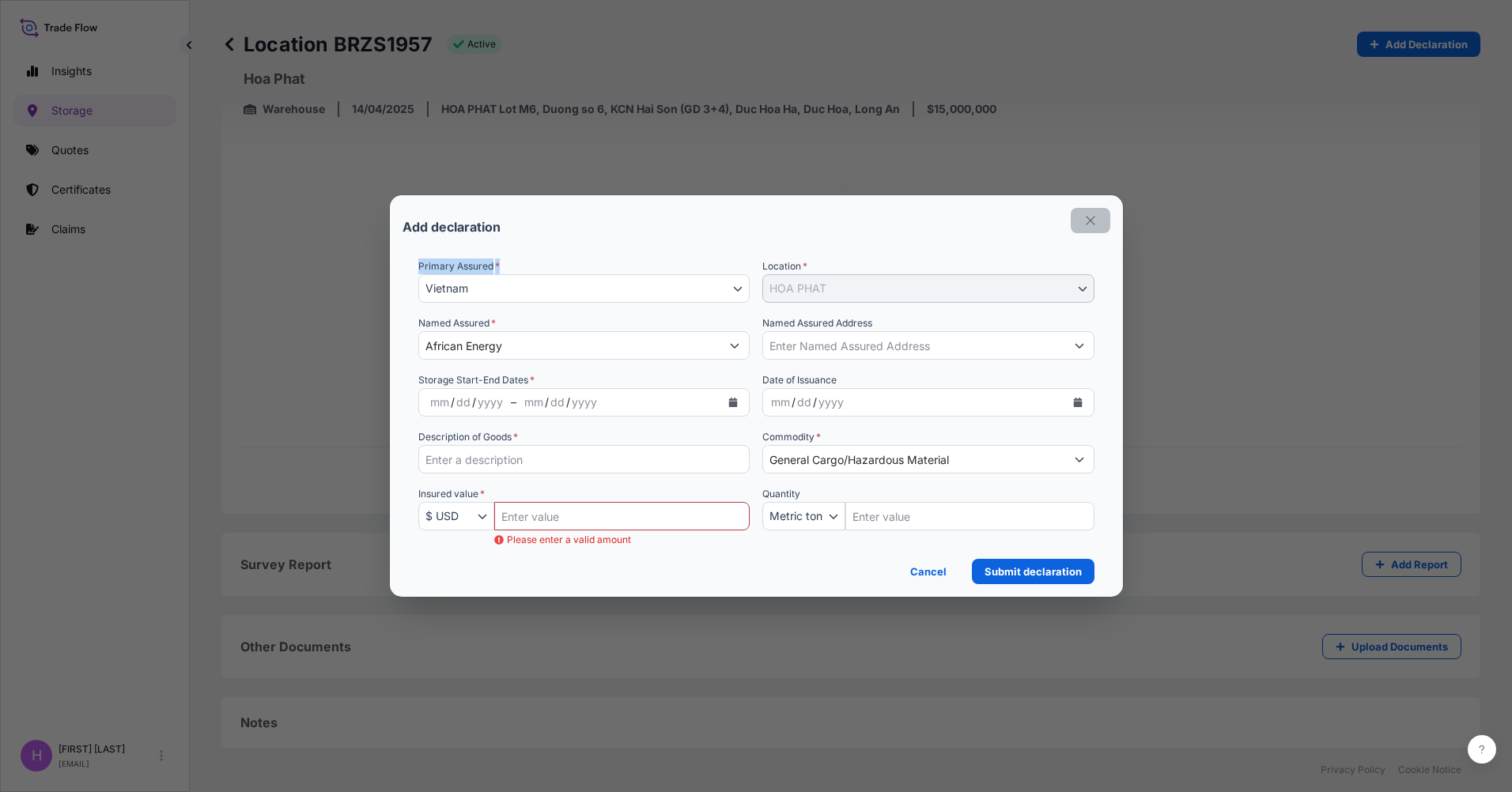 scroll, scrollTop: 396, scrollLeft: 1197, axis: both 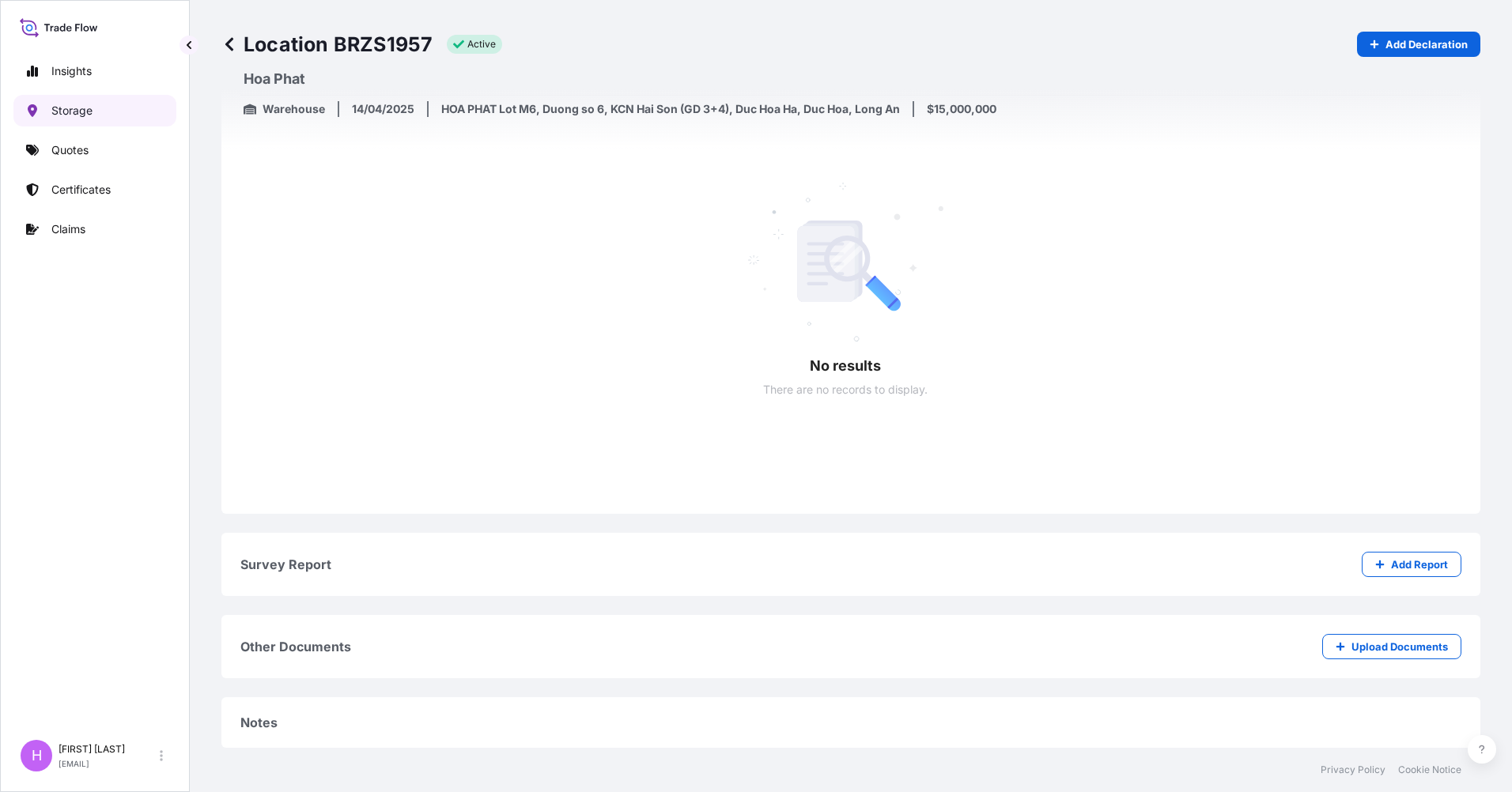 click on "Storage" at bounding box center [72, 111] 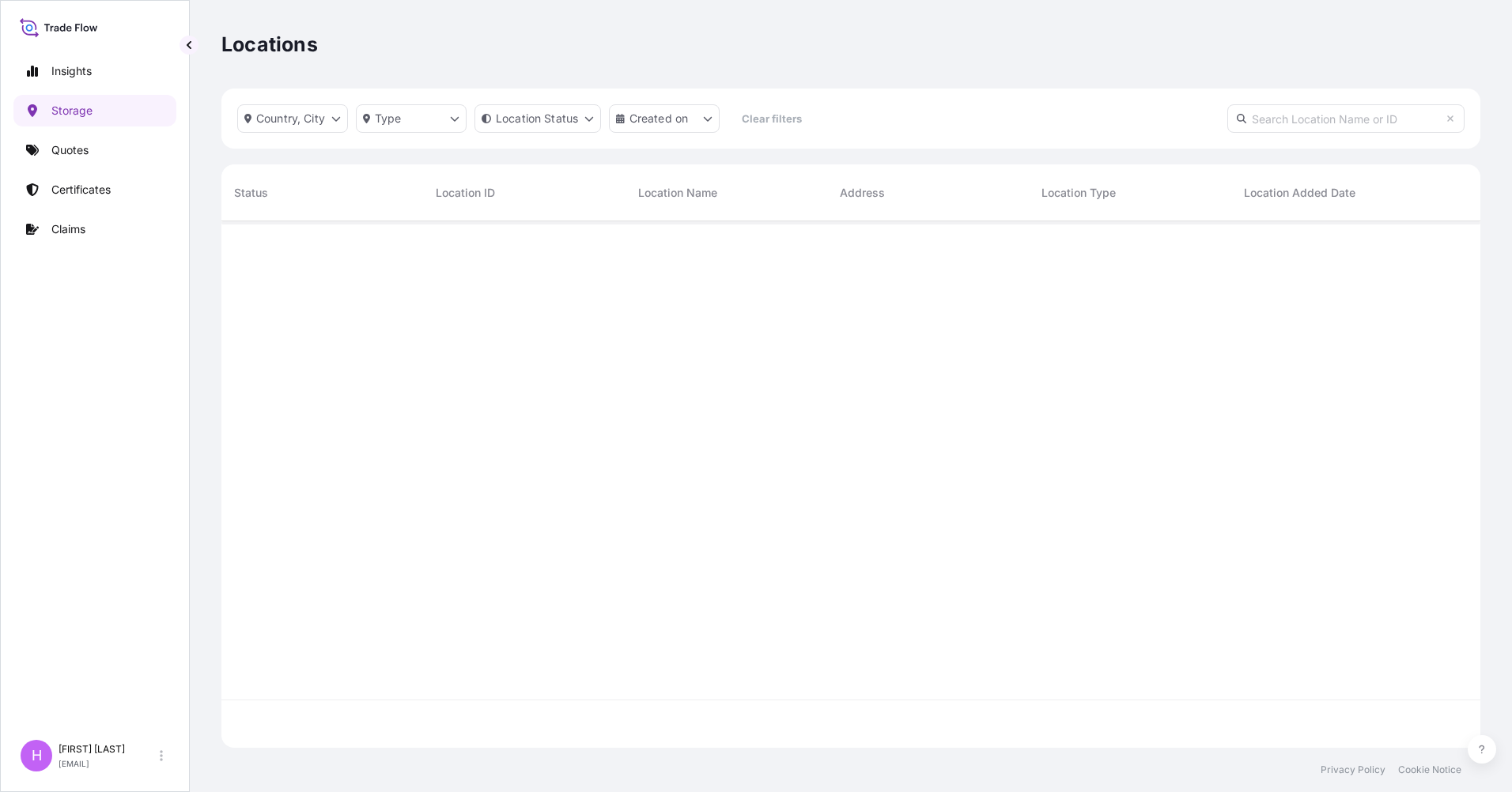 scroll, scrollTop: 13, scrollLeft: 13, axis: both 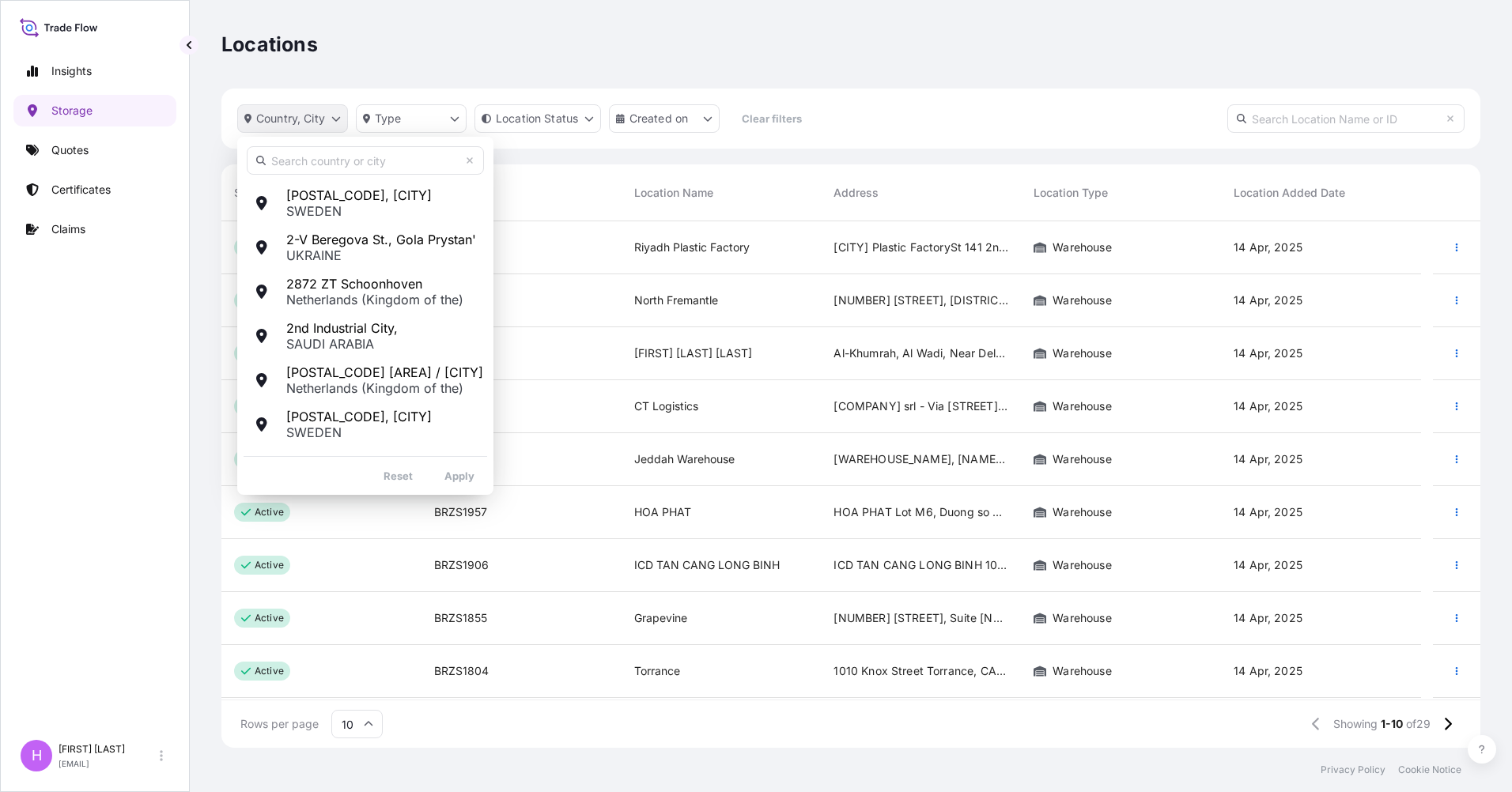 click on "Insights Storage Quotes Certificates Claims H Hanah   Nguyen hanah.nguyen@psabdp.com Locations Country, City Type Location Status Created on Clear filters Status Location ID Location Name Address Location Type Location Added Date active BRZS2212 Riyadh Plastic Factory Riyadh Plastic FactorySt 141 2nd Industrial City Riyadh Warehouse 14 Apr, 2025 active BRZS2161 North Fremantle  2 Irene St, North Fremantle, W.A. 6159, Australia Warehouse 14 Apr, 2025 active BRZS2110 Sami Abdullah Mohammed Al Nahdi  Al-Khumrah, Al Wadi, Near Delmonte SA, Jeddah 22614, Saudi Arabia Warehouse 14 Apr, 2025 active BRZS2059 CT Logistics  CT Logistics srl - Via Fratlli Caneopa, 4  - 16010 Serra Ricco Ge Warehouse 14 Apr, 2025 active BRZS2008 Jeddah Warehouse Jeddah Warehouse, Sami Saeed Shaaban, Al Wadi,near DEL Monte Saudi Arabia Company Limited, Khumrah, box 426 Warehouse 14 Apr, 2025 active BRZS1957 HOA PHAT HOA PHAT Lot M6, Duong so 6, KCN Hai Son (GD 3+4), Duc Hoa Ha, Duc Hoa, Long An Warehouse 14 Apr, 2025 active 10" at bounding box center (756, 396) 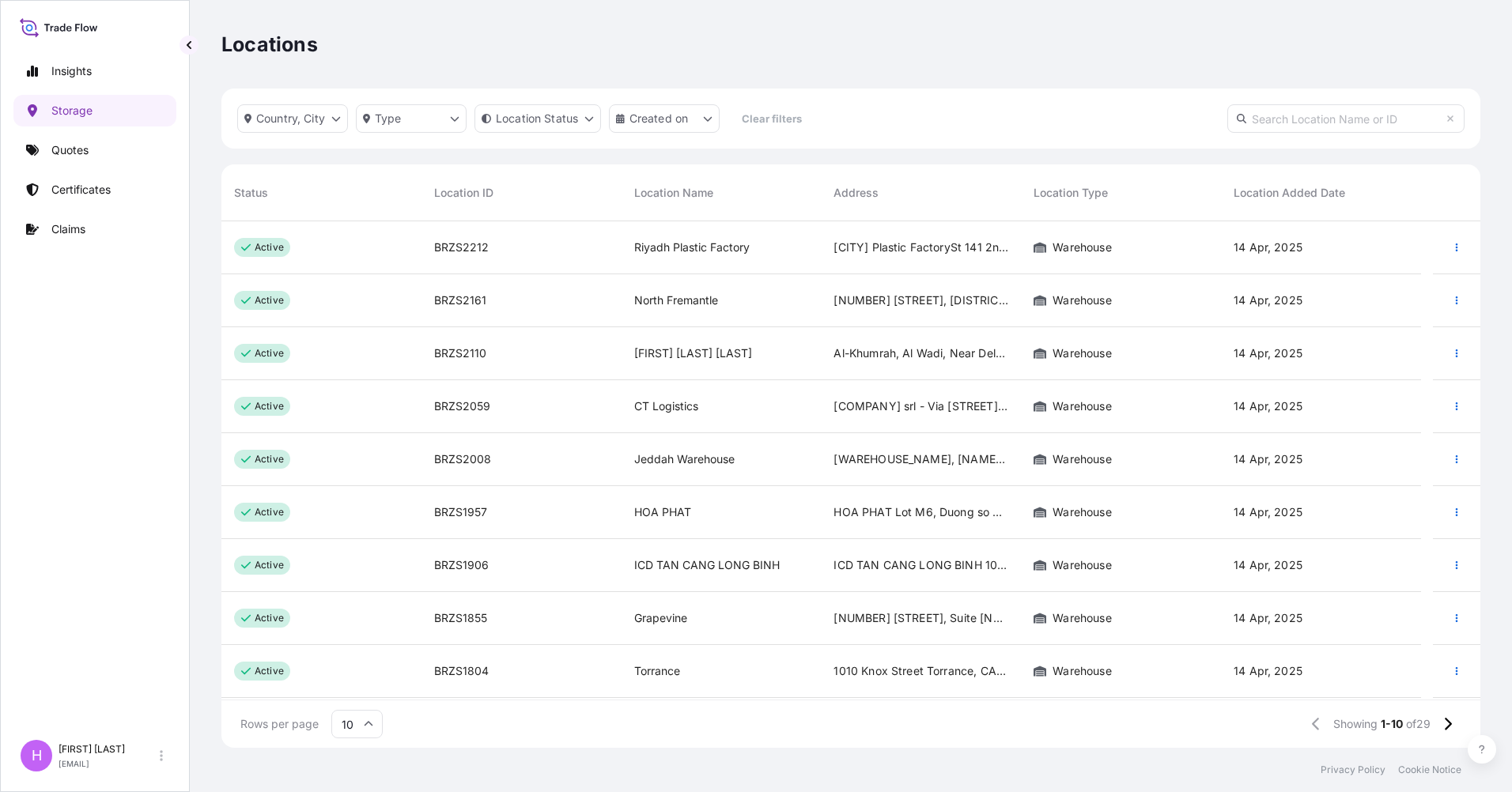 click on "Insights Storage Quotes Certificates Claims H Hanah   Nguyen hanah.nguyen@psabdp.com Locations Country, City Type Location Status Created on Clear filters Status Location ID Location Name Address Location Type Location Added Date active BRZS2212 Riyadh Plastic Factory Riyadh Plastic FactorySt 141 2nd Industrial City Riyadh Warehouse 14 Apr, 2025 active BRZS2161 North Fremantle  2 Irene St, North Fremantle, W.A. 6159, Australia Warehouse 14 Apr, 2025 active BRZS2110 Sami Abdullah Mohammed Al Nahdi  Al-Khumrah, Al Wadi, Near Delmonte SA, Jeddah 22614, Saudi Arabia Warehouse 14 Apr, 2025 active BRZS2059 CT Logistics  CT Logistics srl - Via Fratlli Caneopa, 4  - 16010 Serra Ricco Ge Warehouse 14 Apr, 2025 active BRZS2008 Jeddah Warehouse Jeddah Warehouse, Sami Saeed Shaaban, Al Wadi,near DEL Monte Saudi Arabia Company Limited, Khumrah, box 426 Warehouse 14 Apr, 2025 active BRZS1957 HOA PHAT HOA PHAT Lot M6, Duong so 6, KCN Hai Son (GD 3+4), Duc Hoa Ha, Duc Hoa, Long An Warehouse 14 Apr, 2025 active 10" at bounding box center [756, 396] 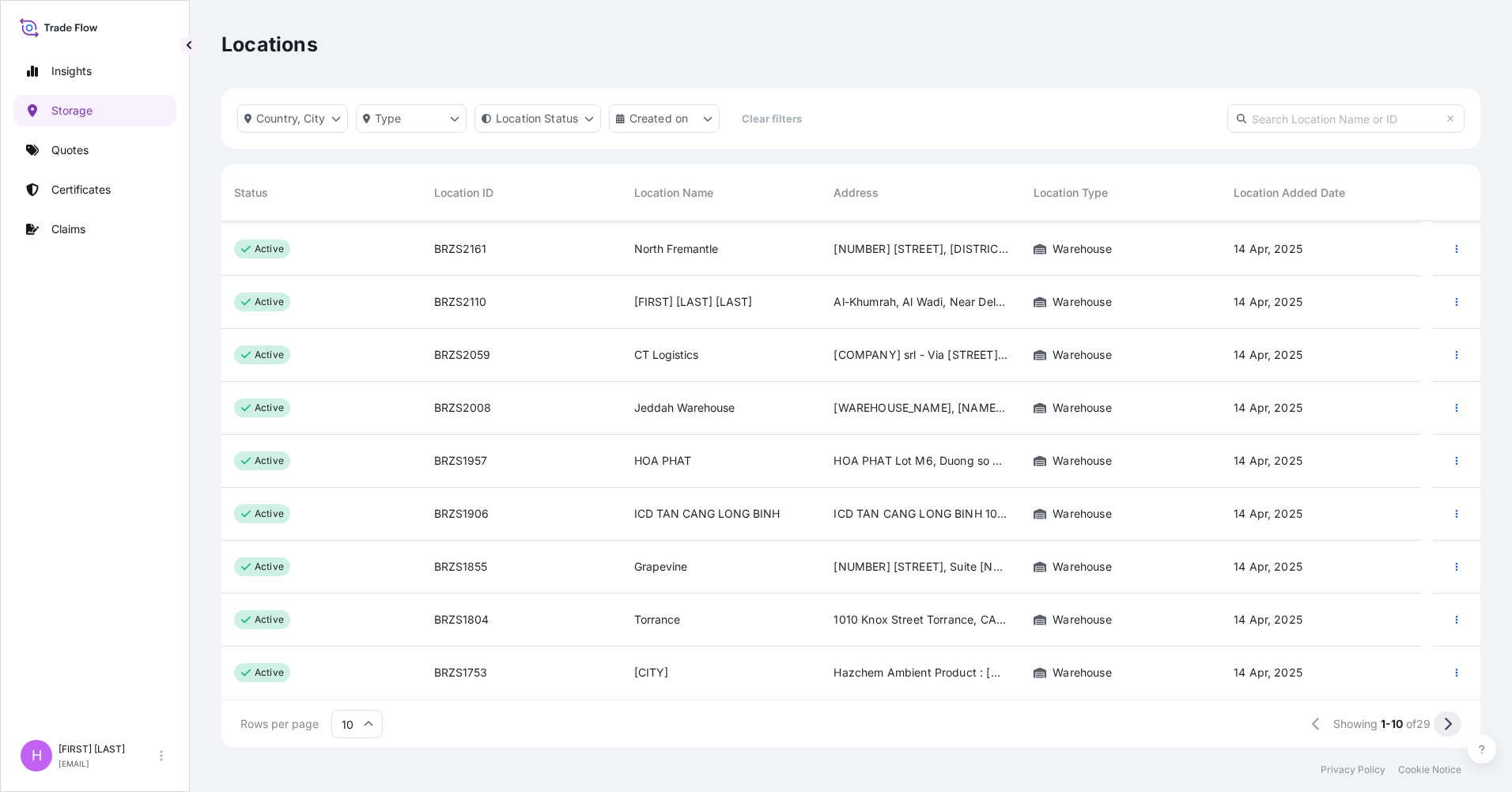 click 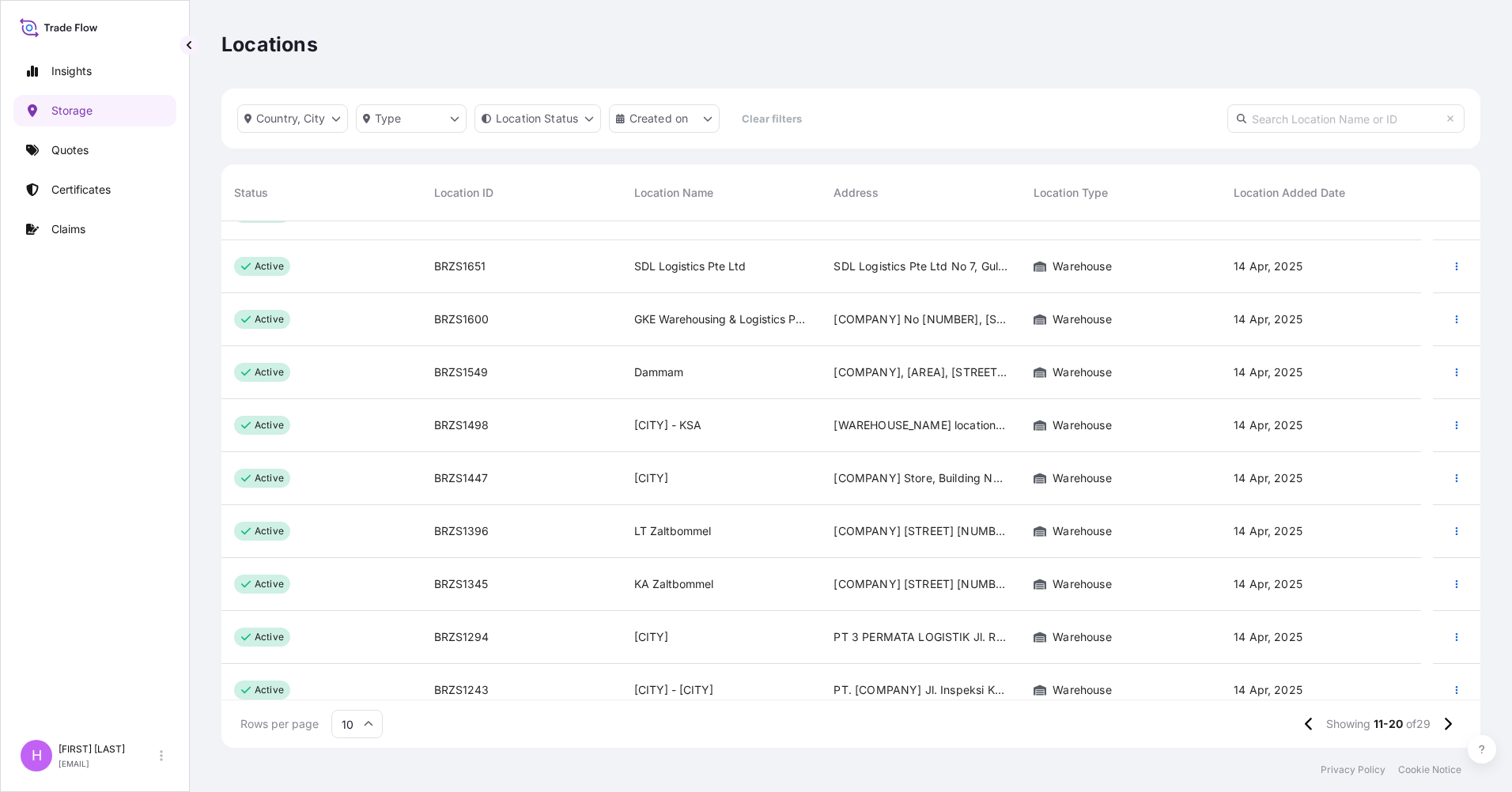 scroll, scrollTop: 51, scrollLeft: 0, axis: vertical 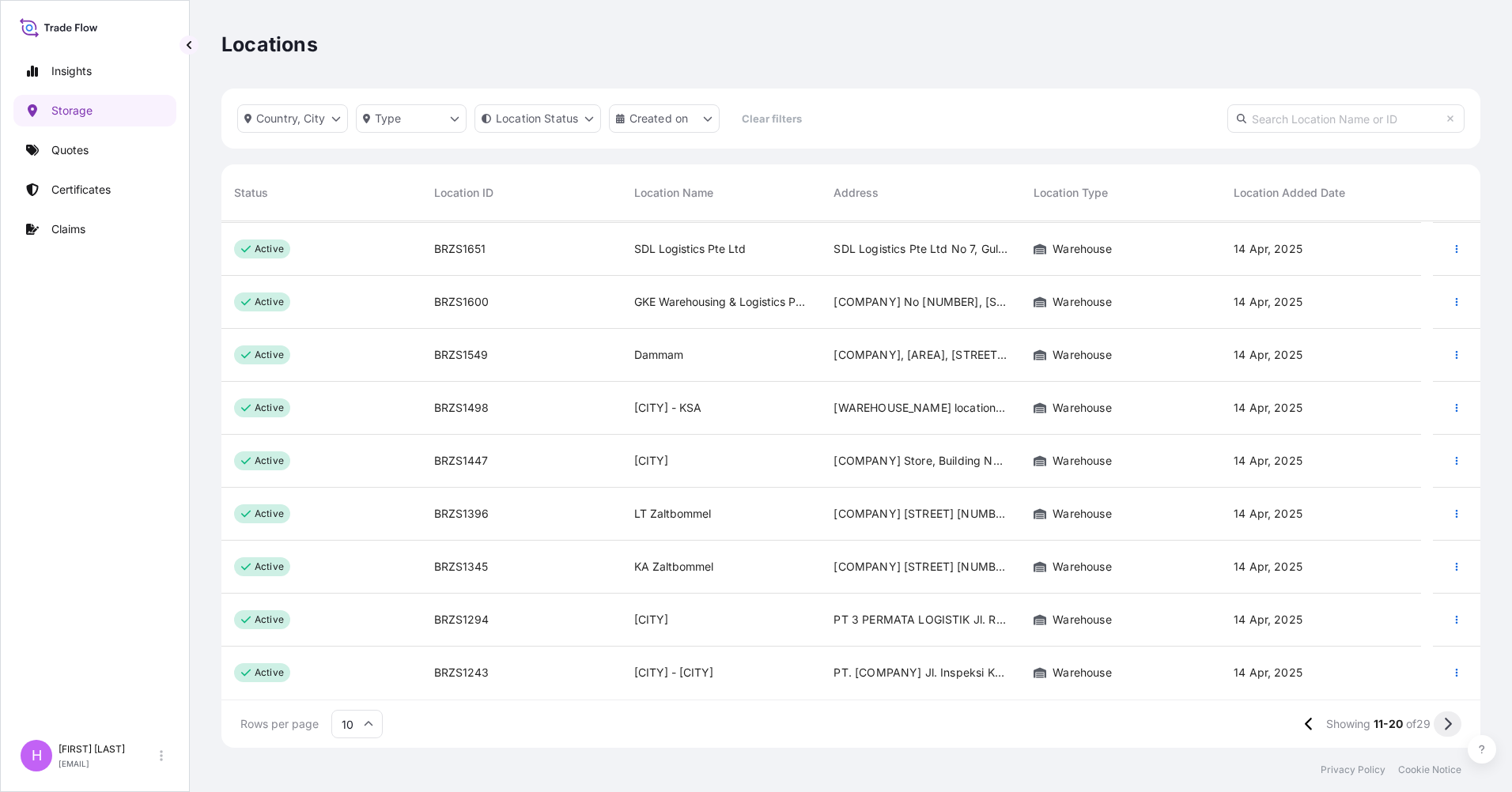 click 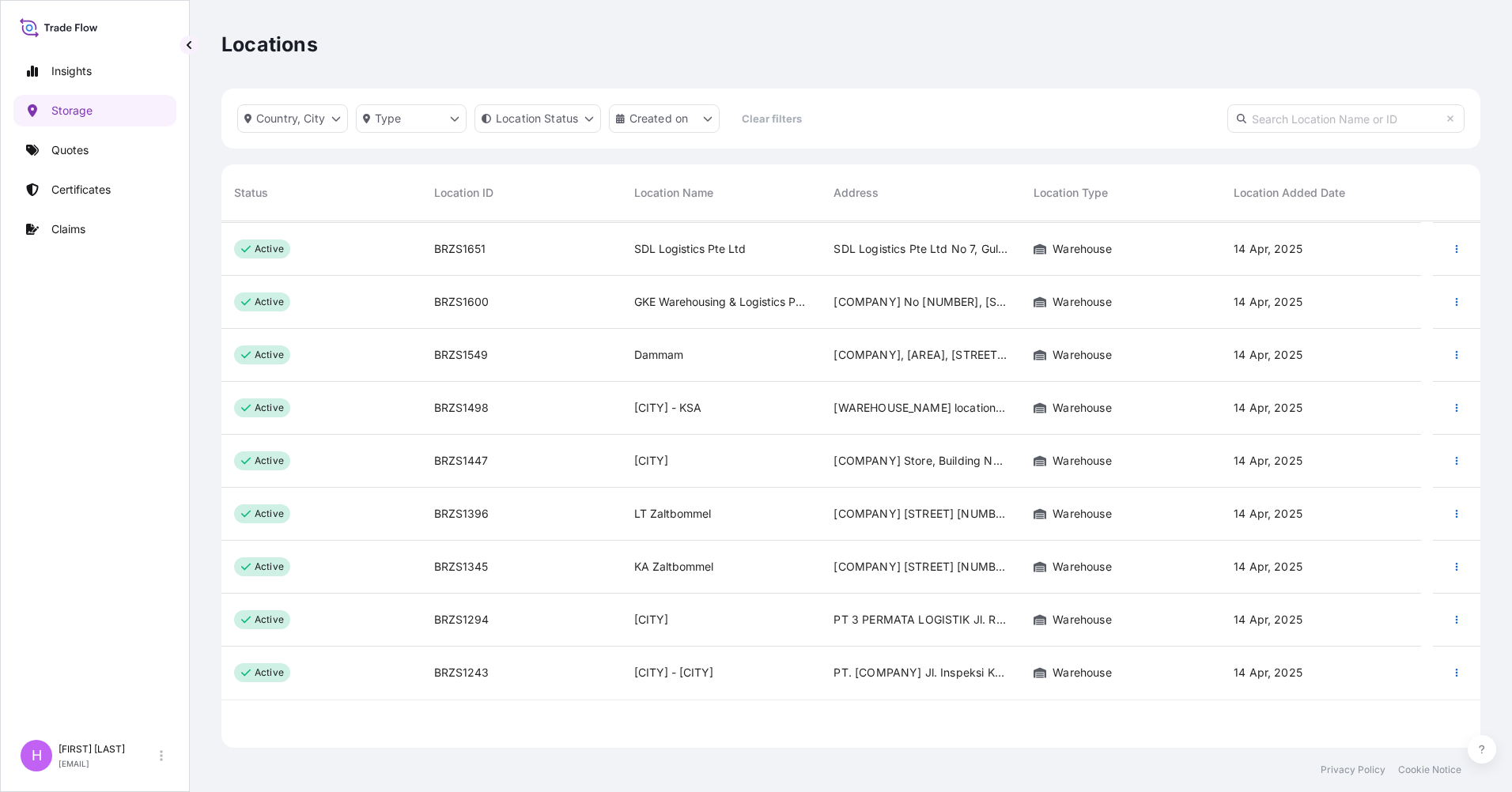 scroll, scrollTop: 0, scrollLeft: 0, axis: both 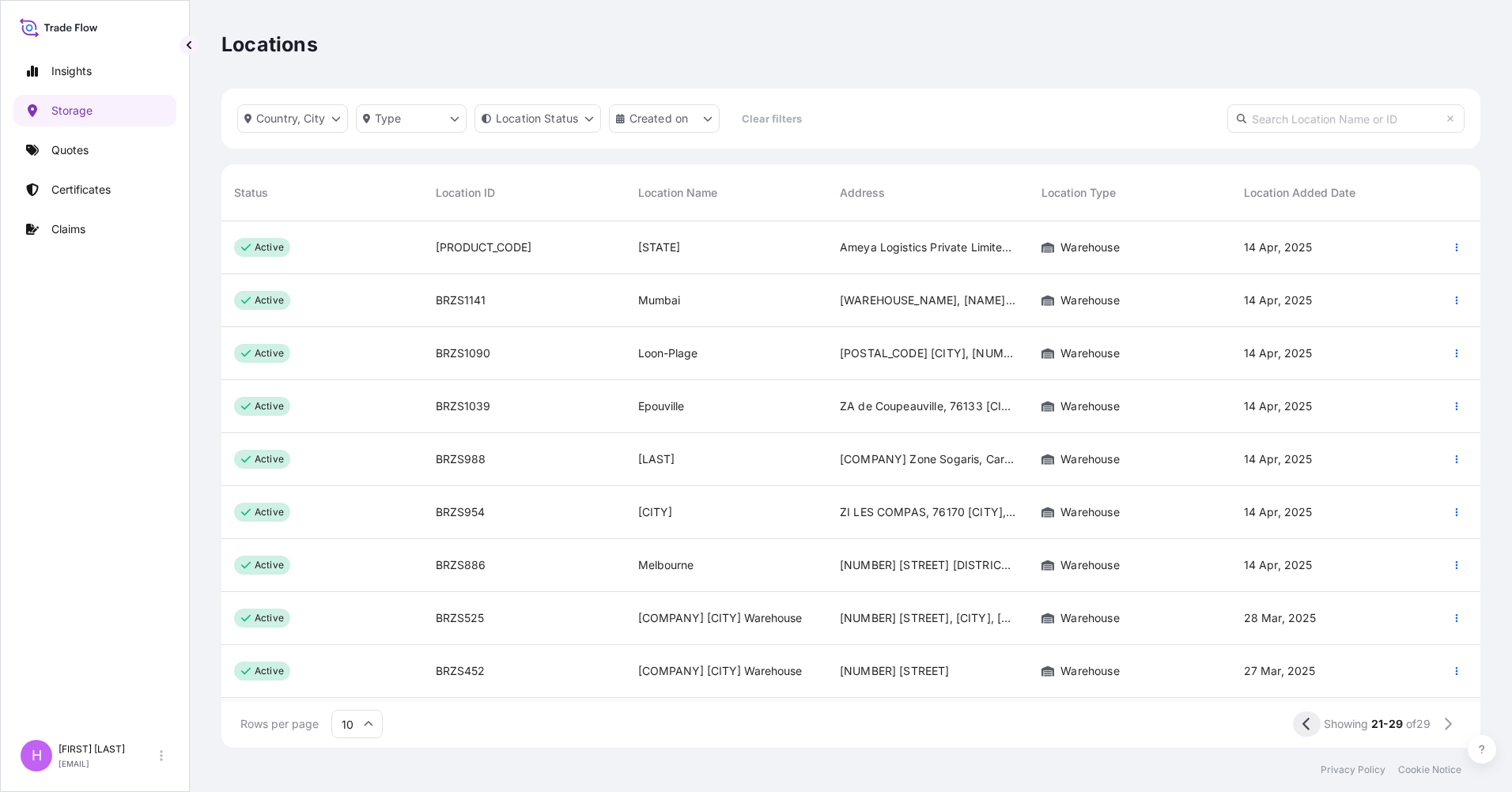 click 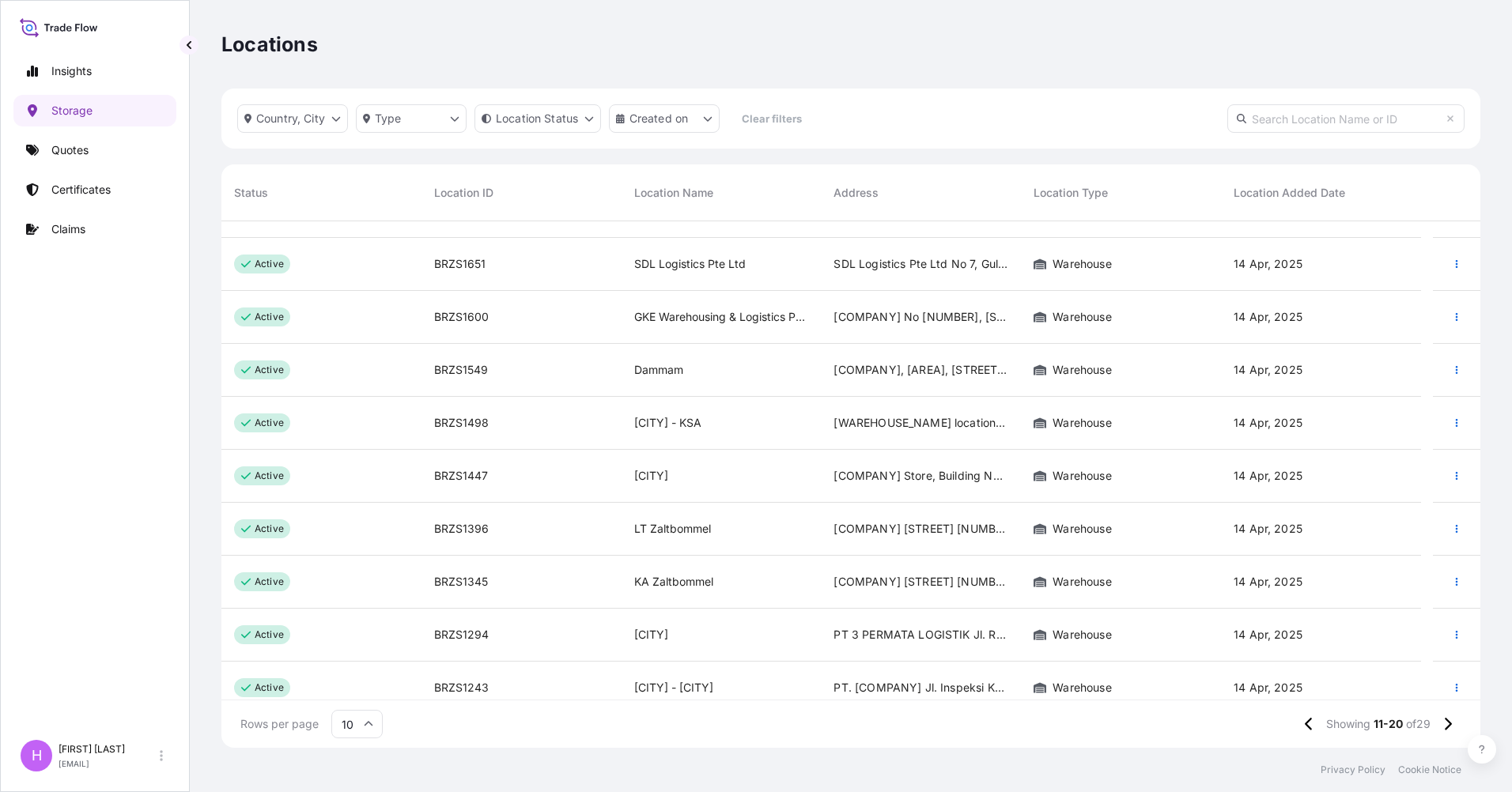 scroll, scrollTop: 51, scrollLeft: 0, axis: vertical 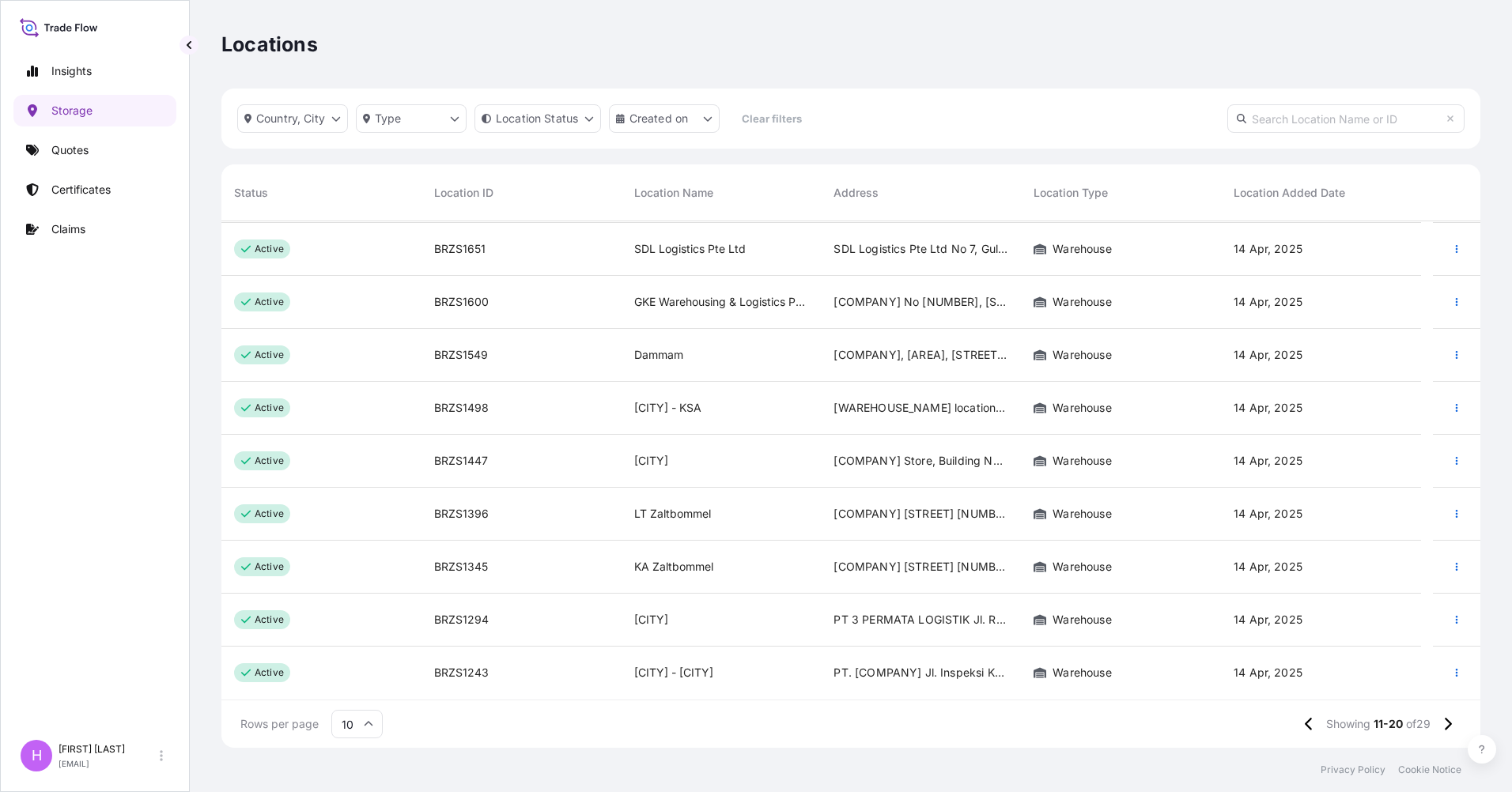 click at bounding box center [1346, 119] 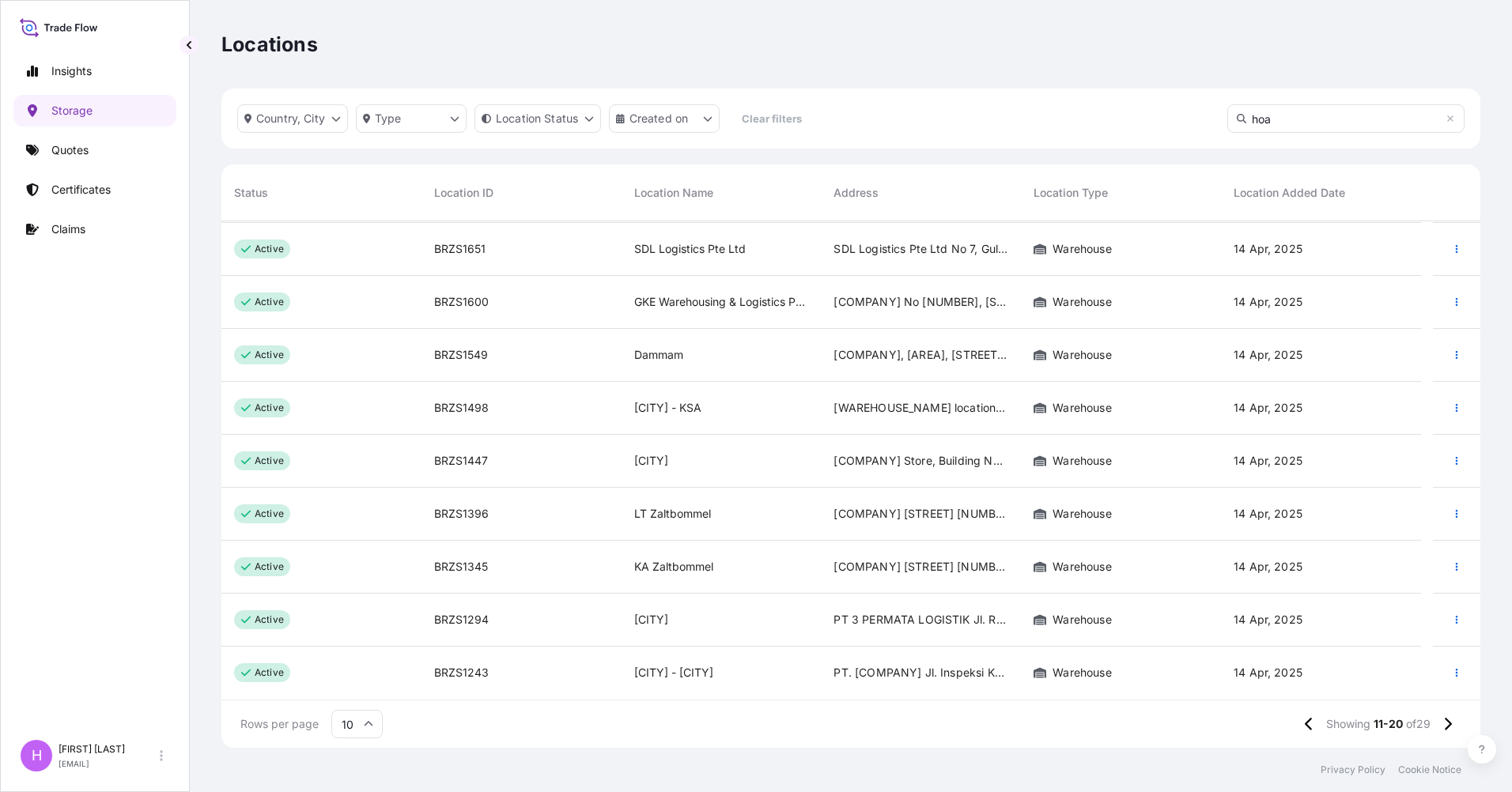 type on "hoa" 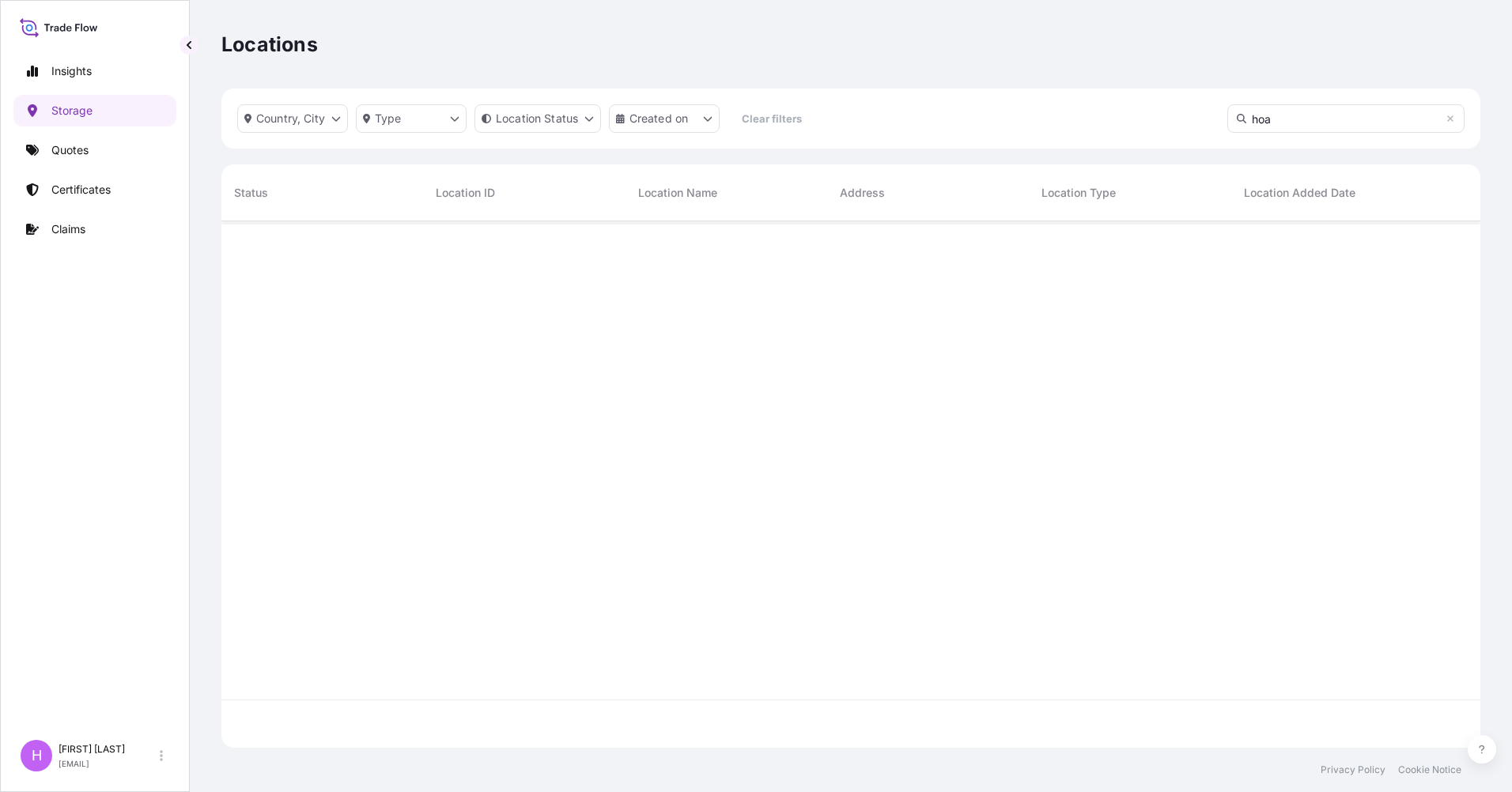 scroll, scrollTop: 0, scrollLeft: 0, axis: both 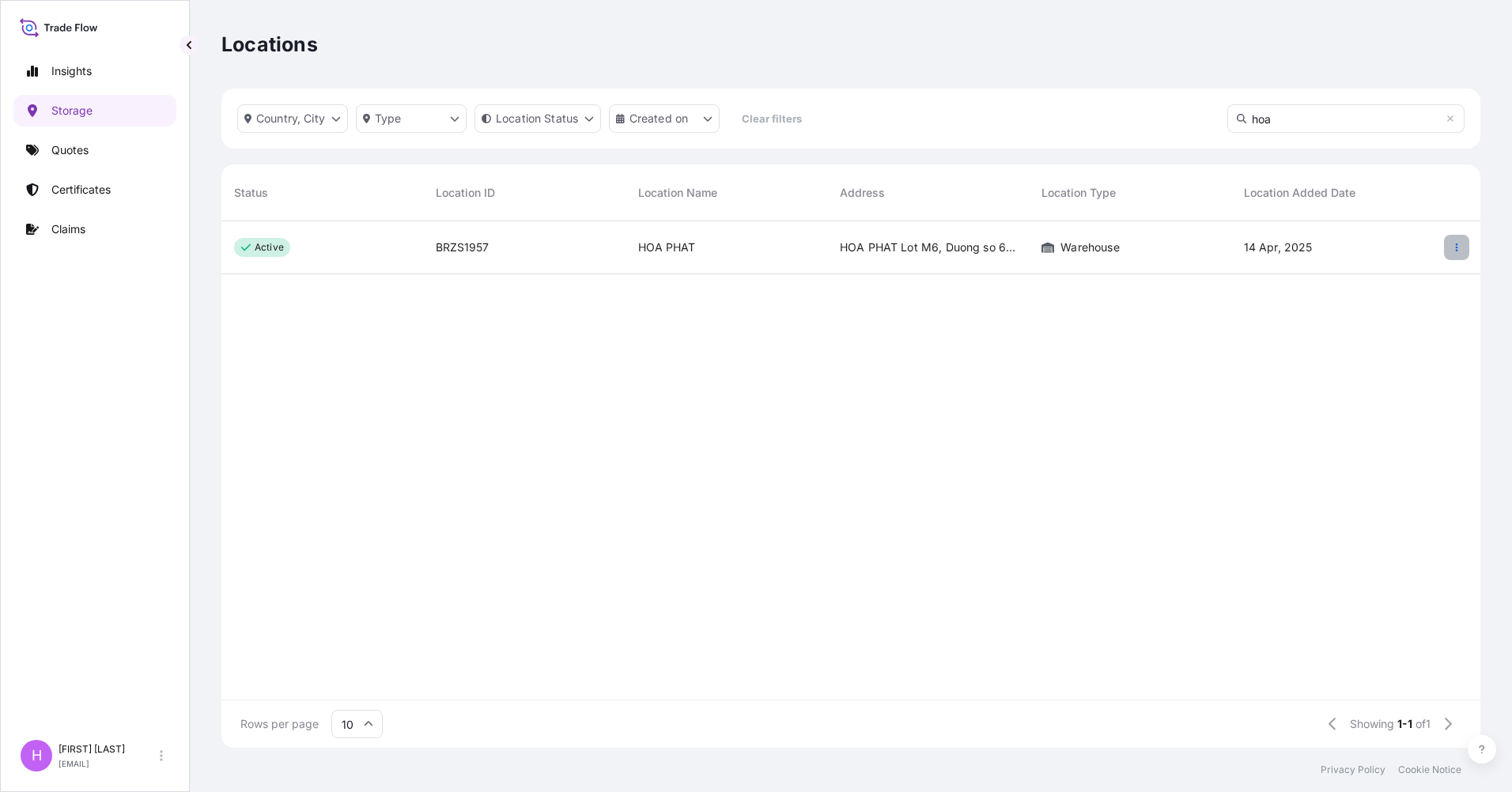 click at bounding box center (1457, 247) 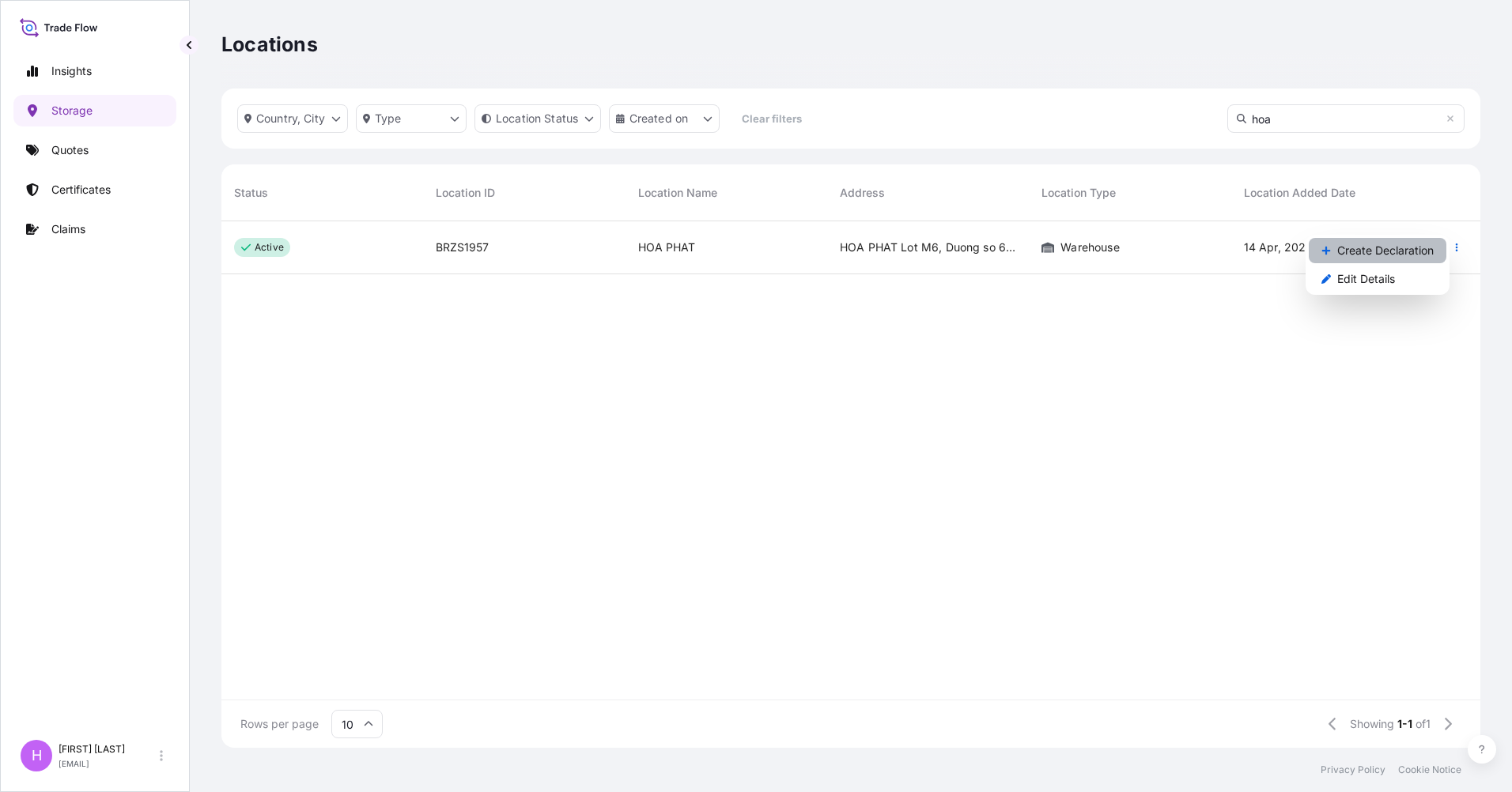 click on "Create Declaration" at bounding box center [1385, 251] 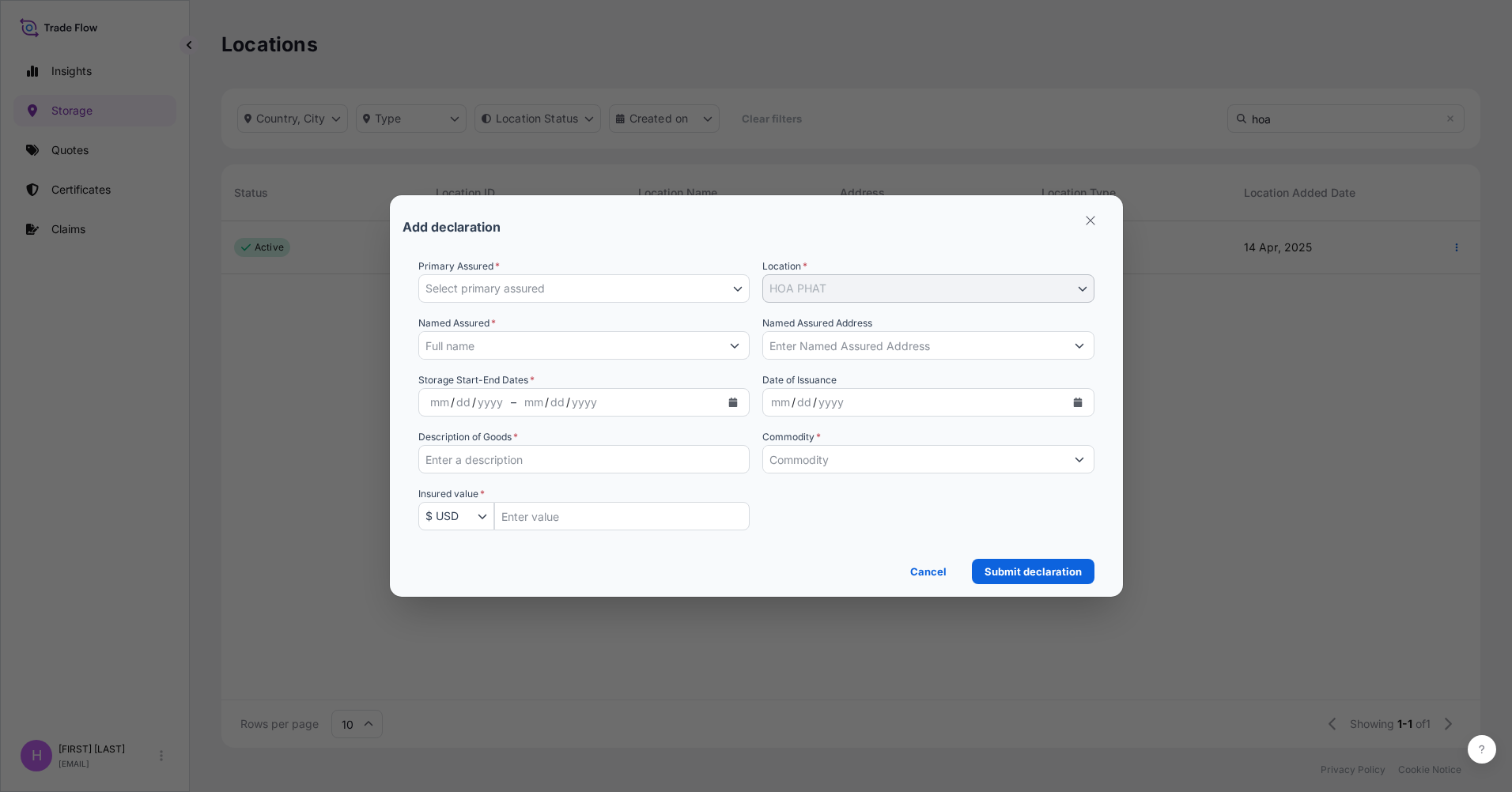 click on "Select primary assured" at bounding box center [584, 289] 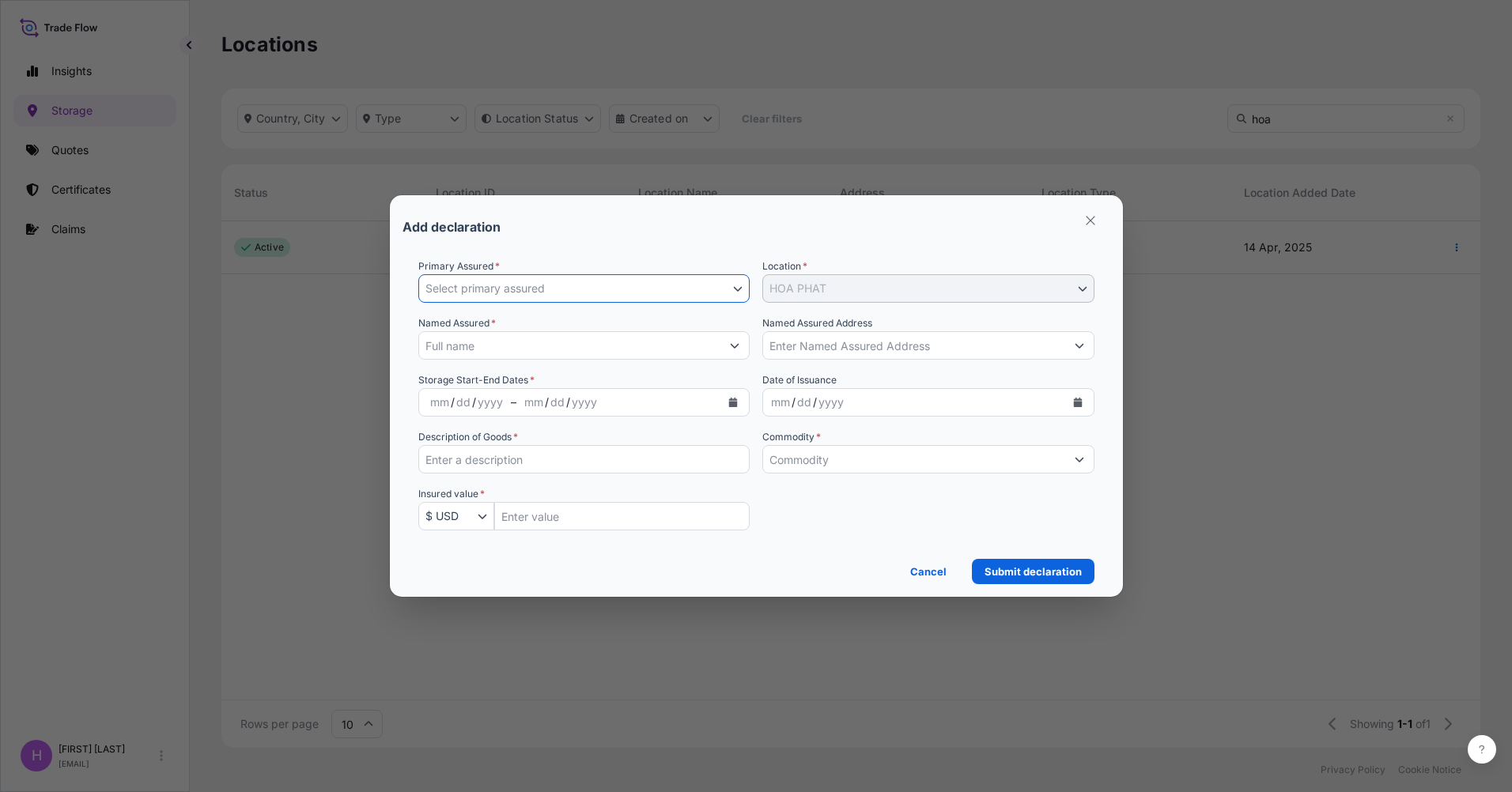 click on "Select primary assured" at bounding box center (584, 289) 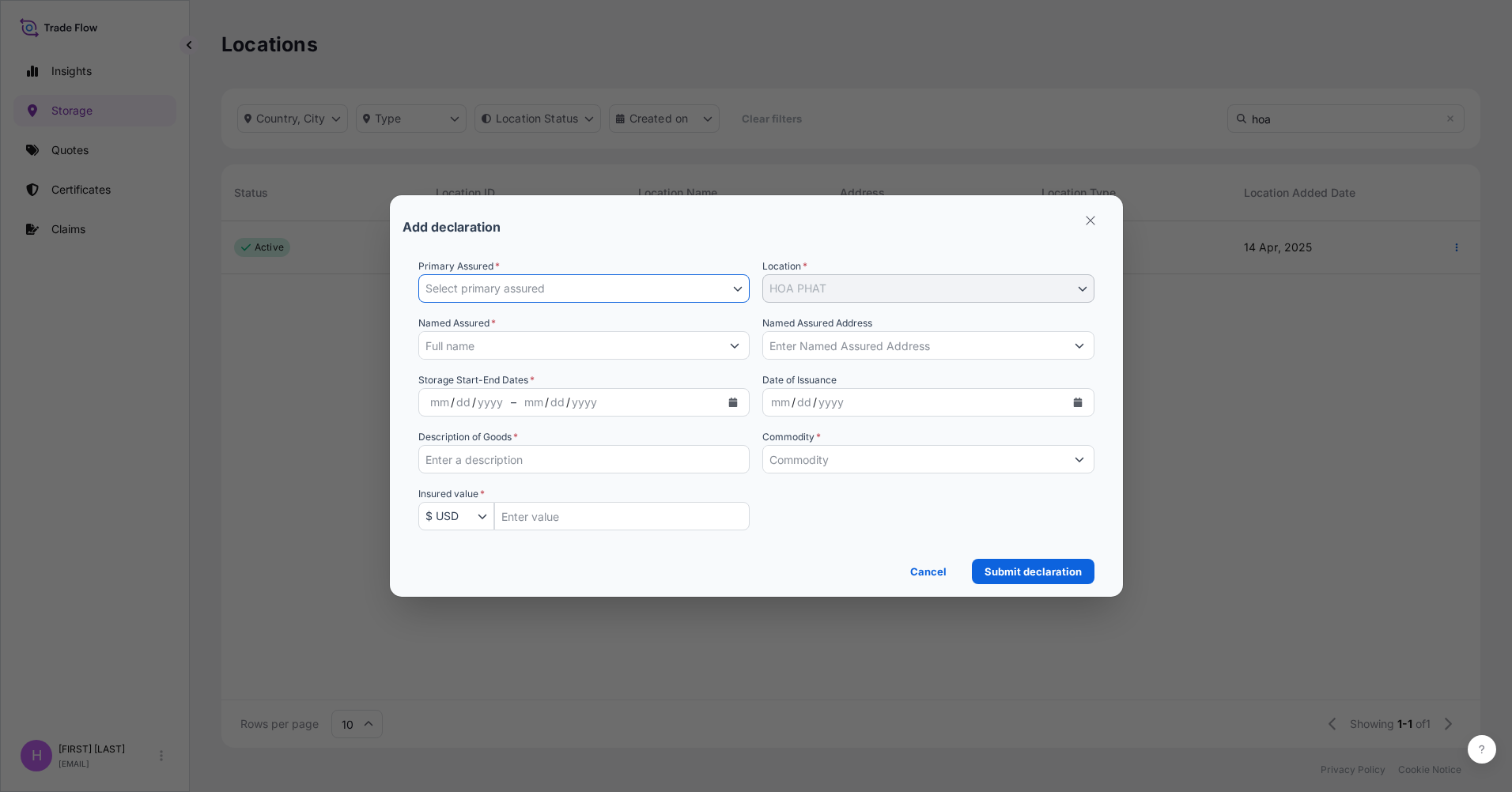 click on "Select primary assured" at bounding box center [584, 289] 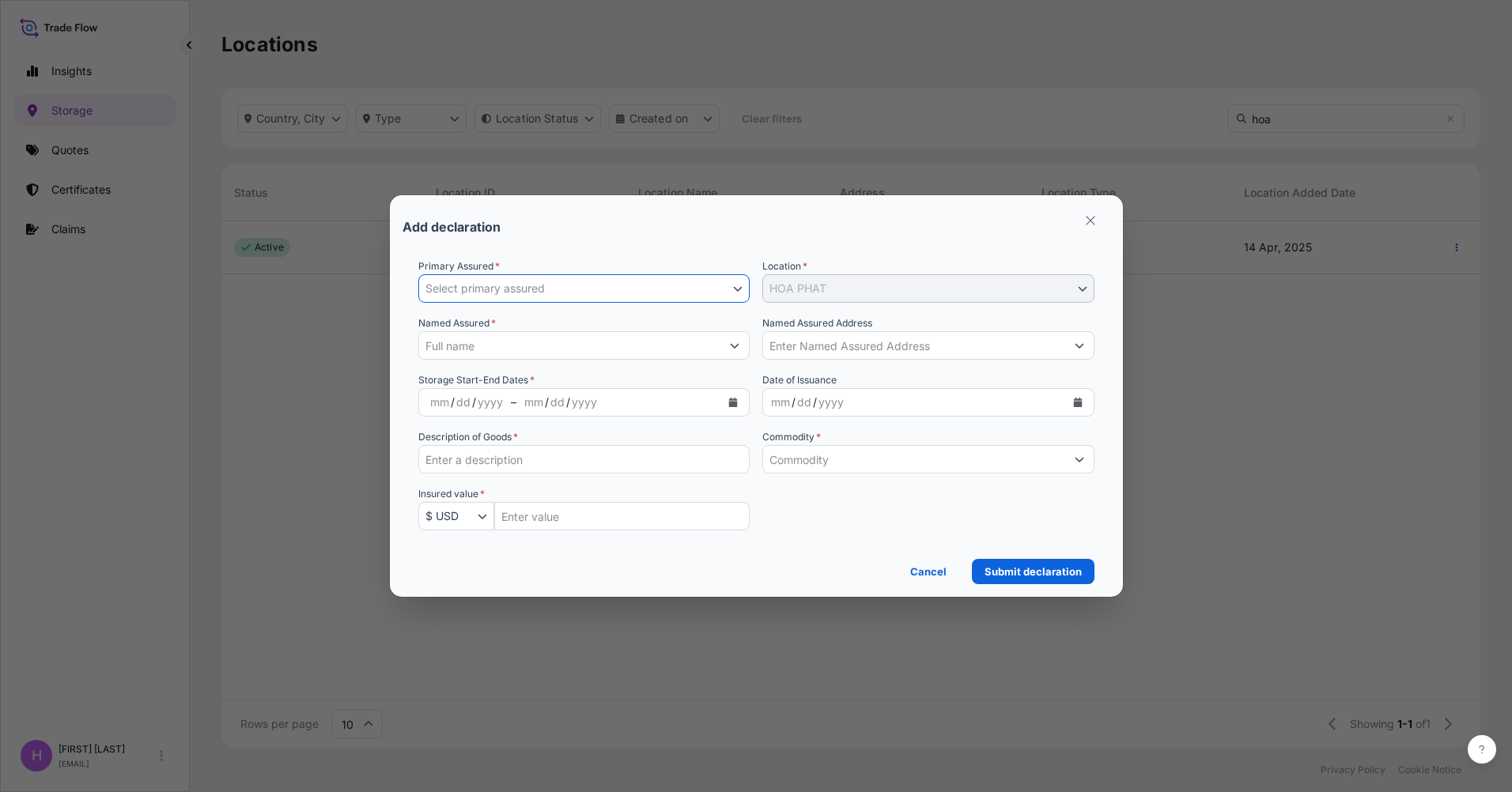 click on "Select primary assured" at bounding box center (485, 289) 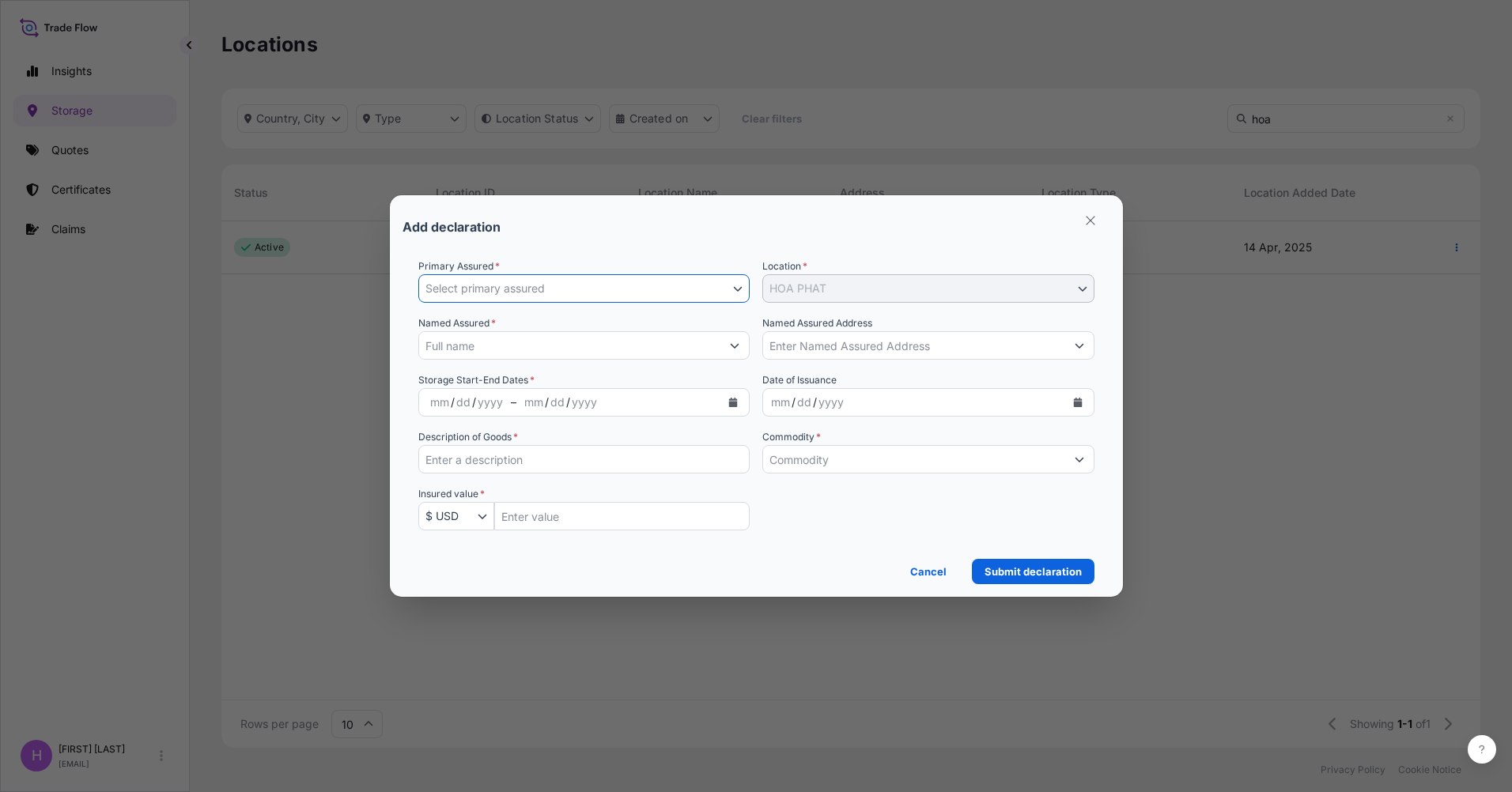 click on "Select primary assured" at bounding box center [485, 289] 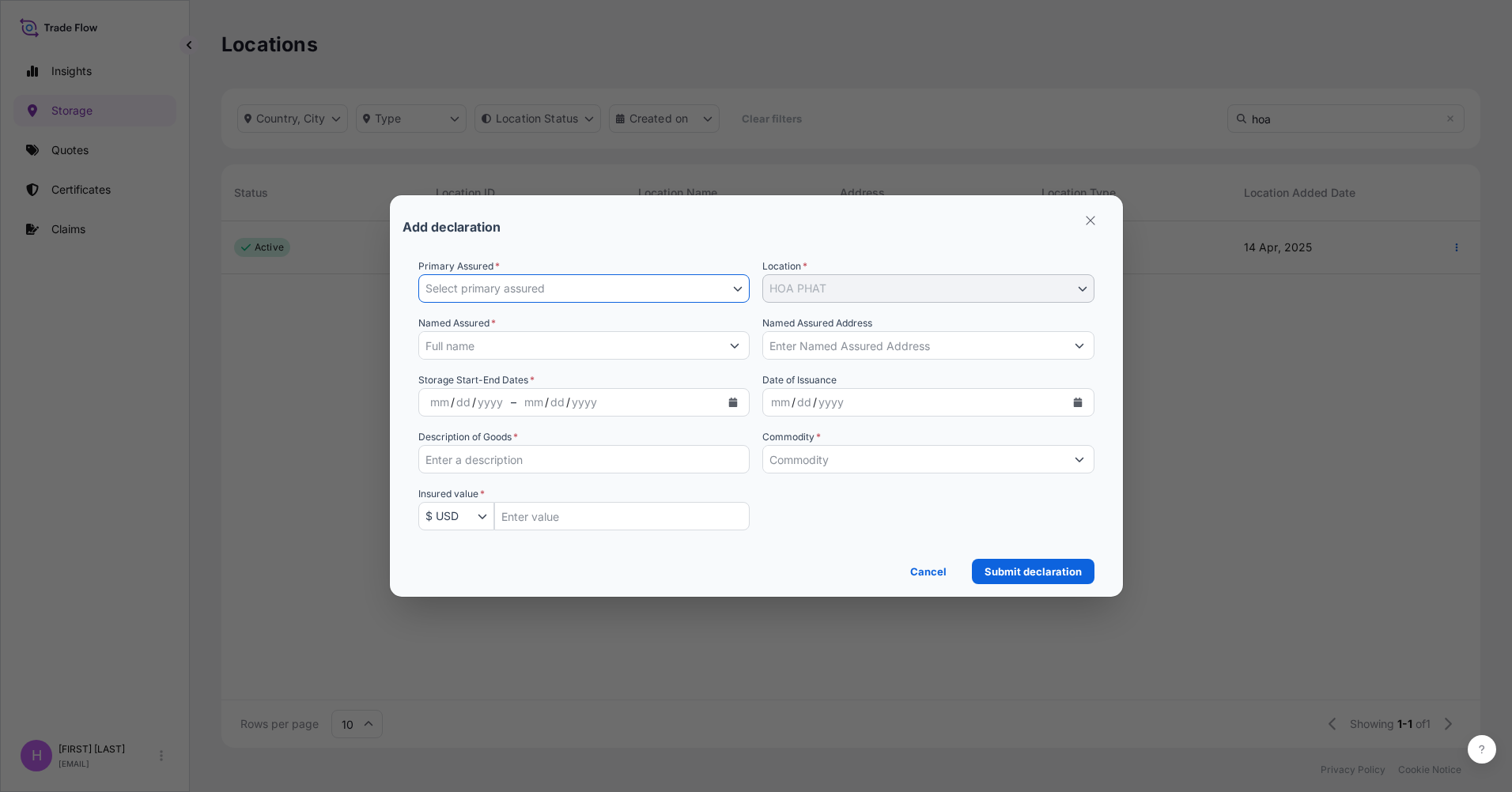 click on "Select primary assured" at bounding box center [584, 289] 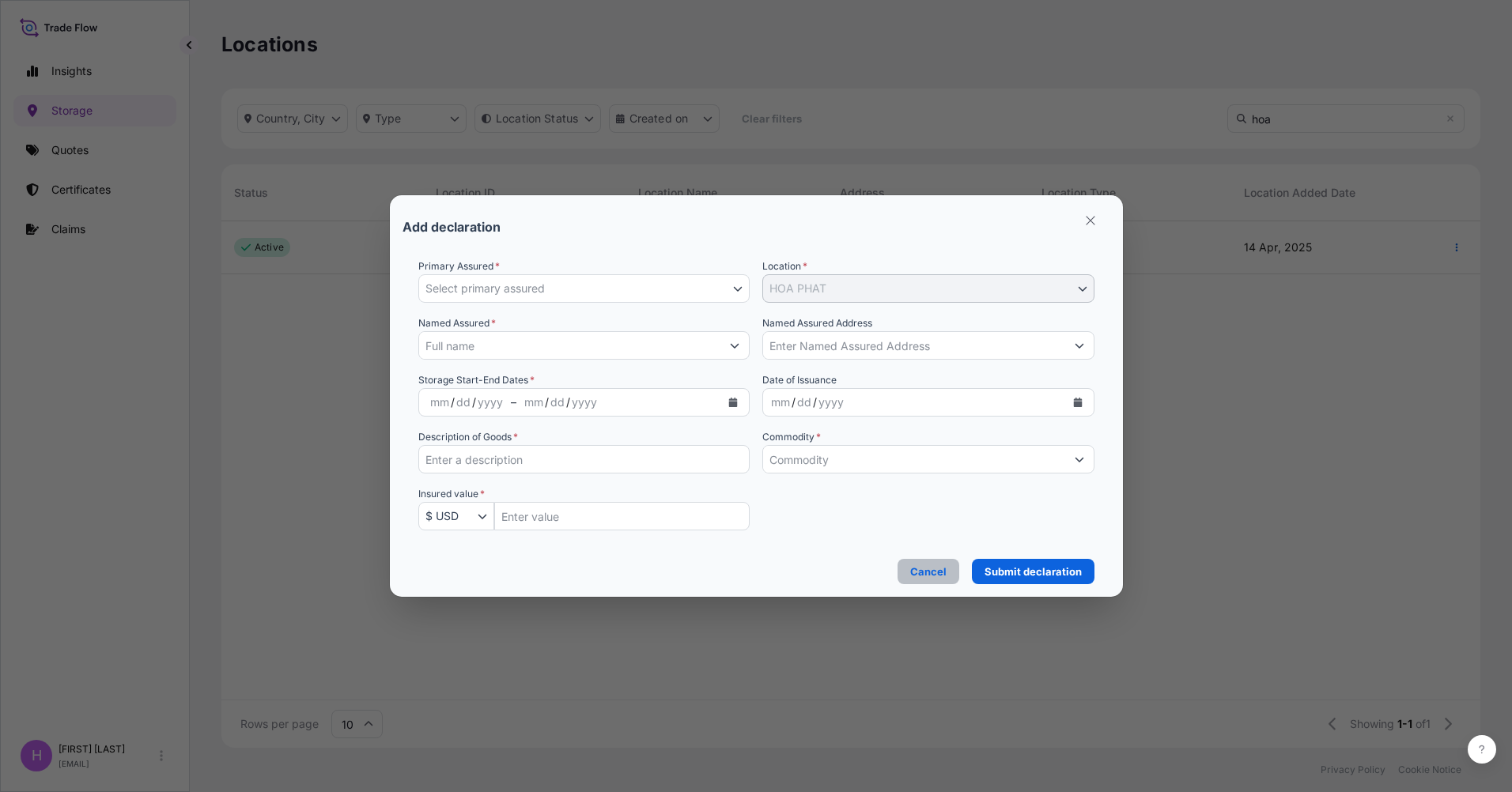 click on "Cancel" at bounding box center [928, 571] 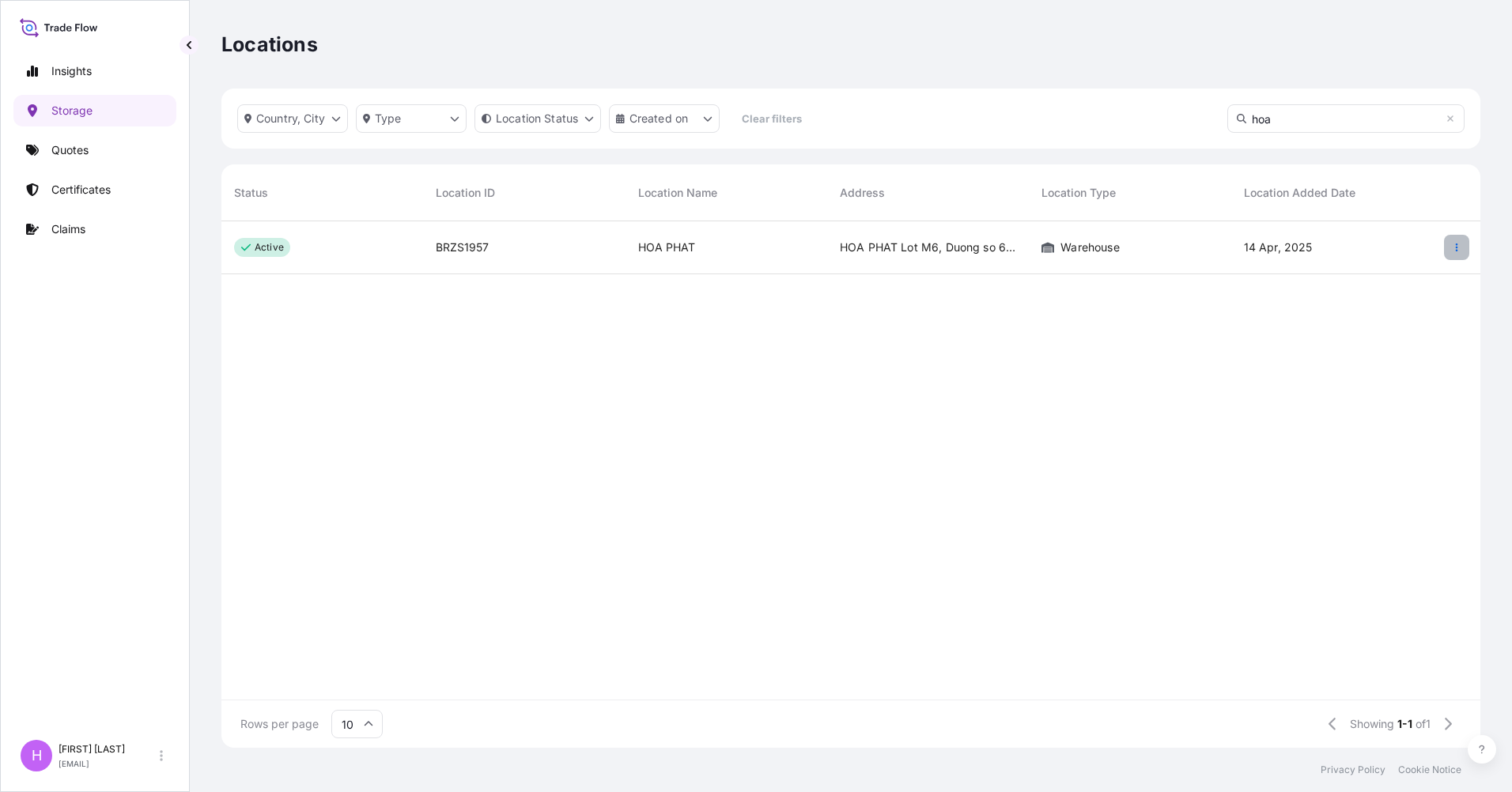 click at bounding box center (1457, 247) 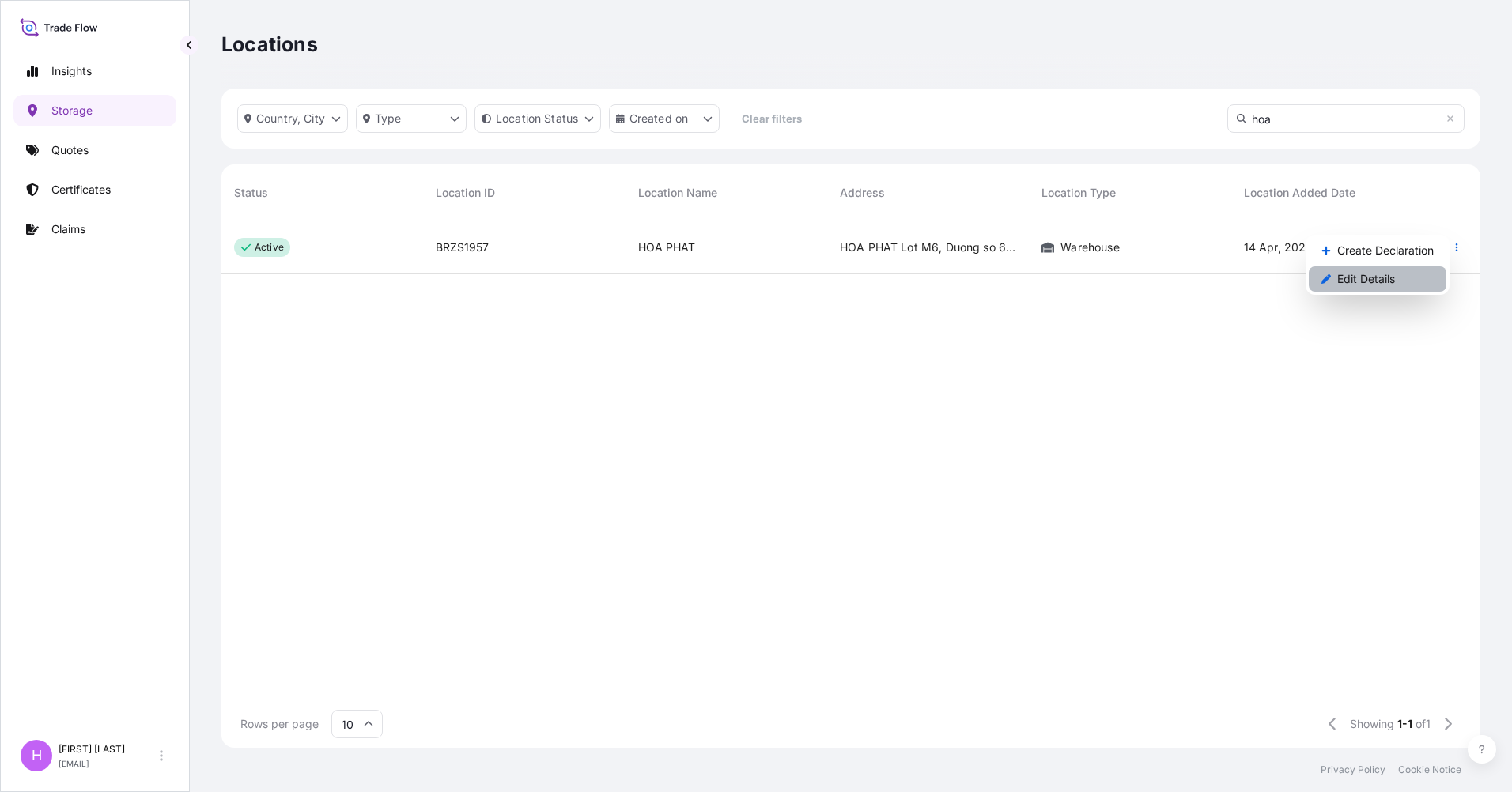 click on "Edit Details" at bounding box center [1366, 279] 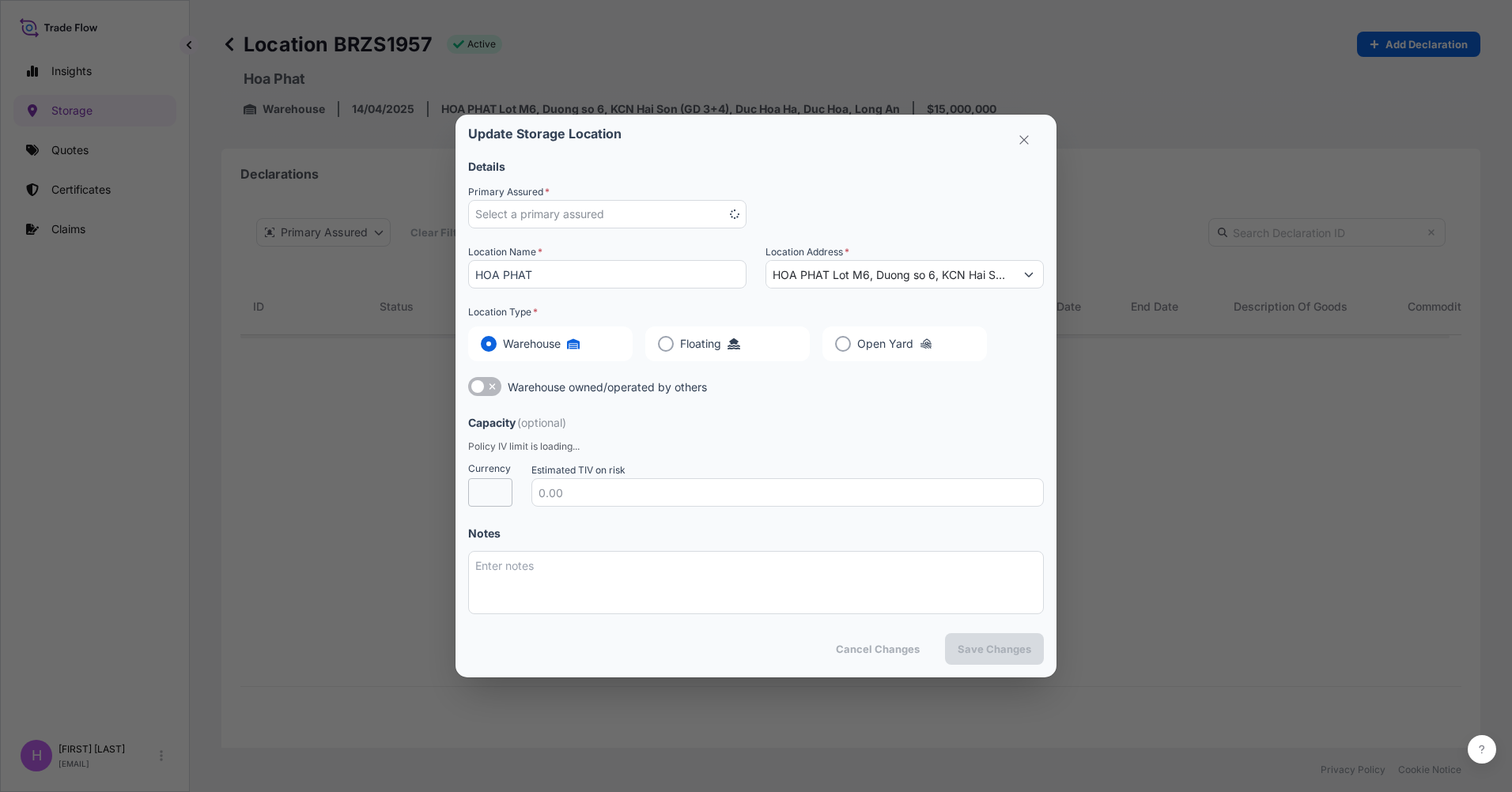 scroll, scrollTop: 13, scrollLeft: 13, axis: both 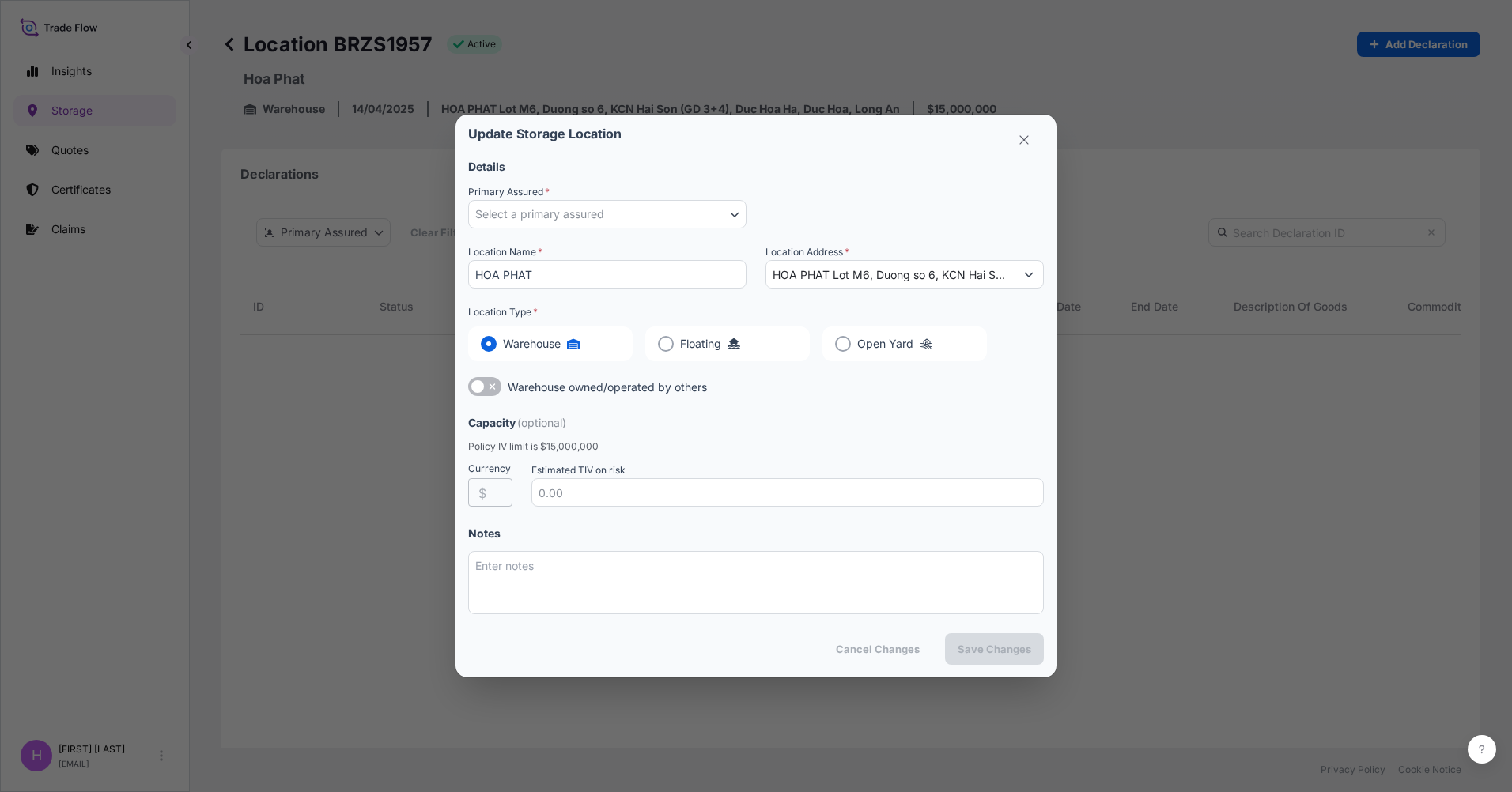 click on "HOA PHAT Lot M6, Duong so 6, KCN Hai Son (GD 3+4), Duc Hoa Ha, Duc Hoa, Long An" at bounding box center (890, 274) 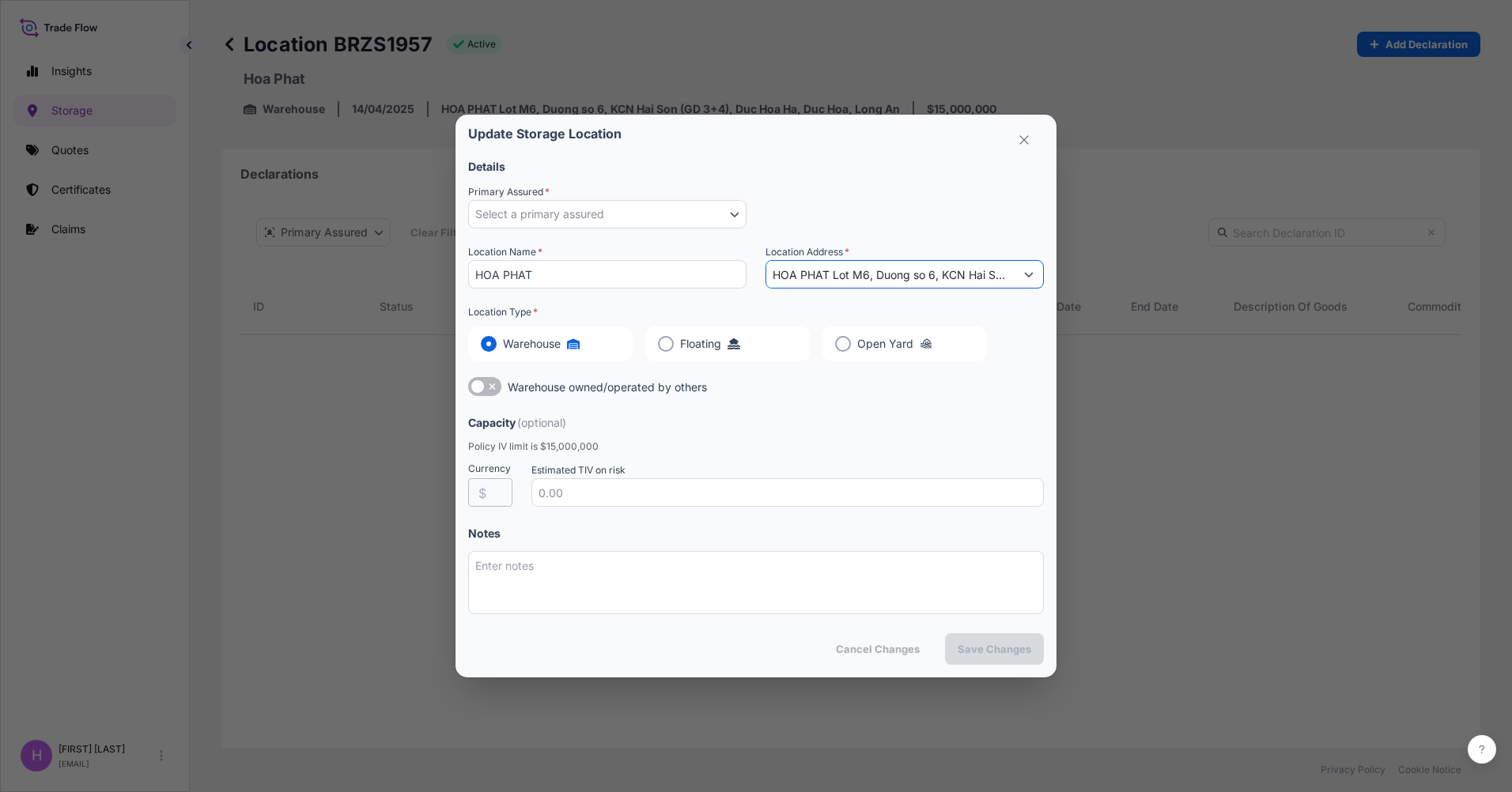 click on "HOA PHAT Lot M6, Duong so 6, KCN Hai Son (GD 3+4), Duc Hoa Ha, Duc Hoa, Long An" at bounding box center [890, 274] 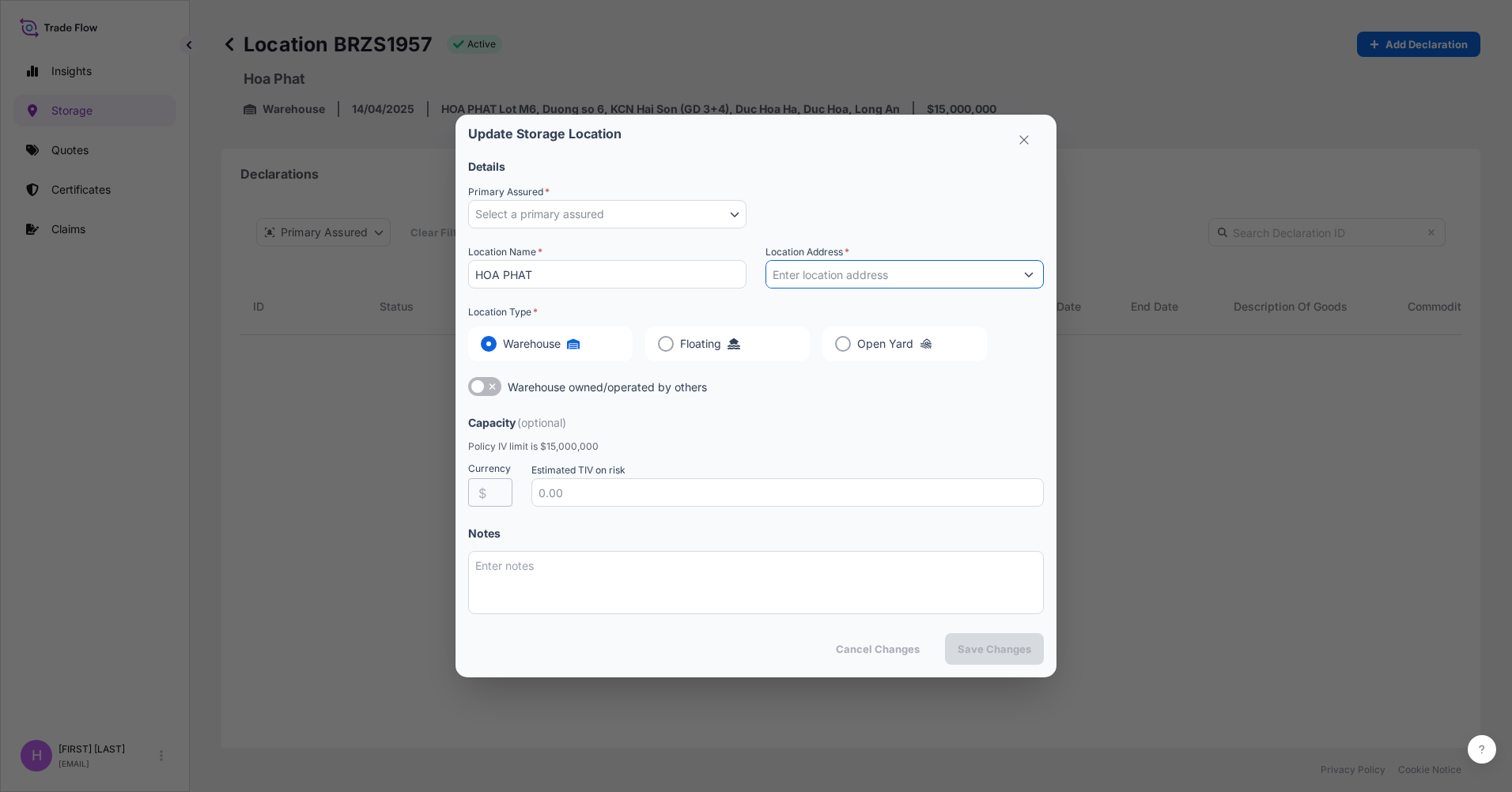 scroll, scrollTop: 0, scrollLeft: 0, axis: both 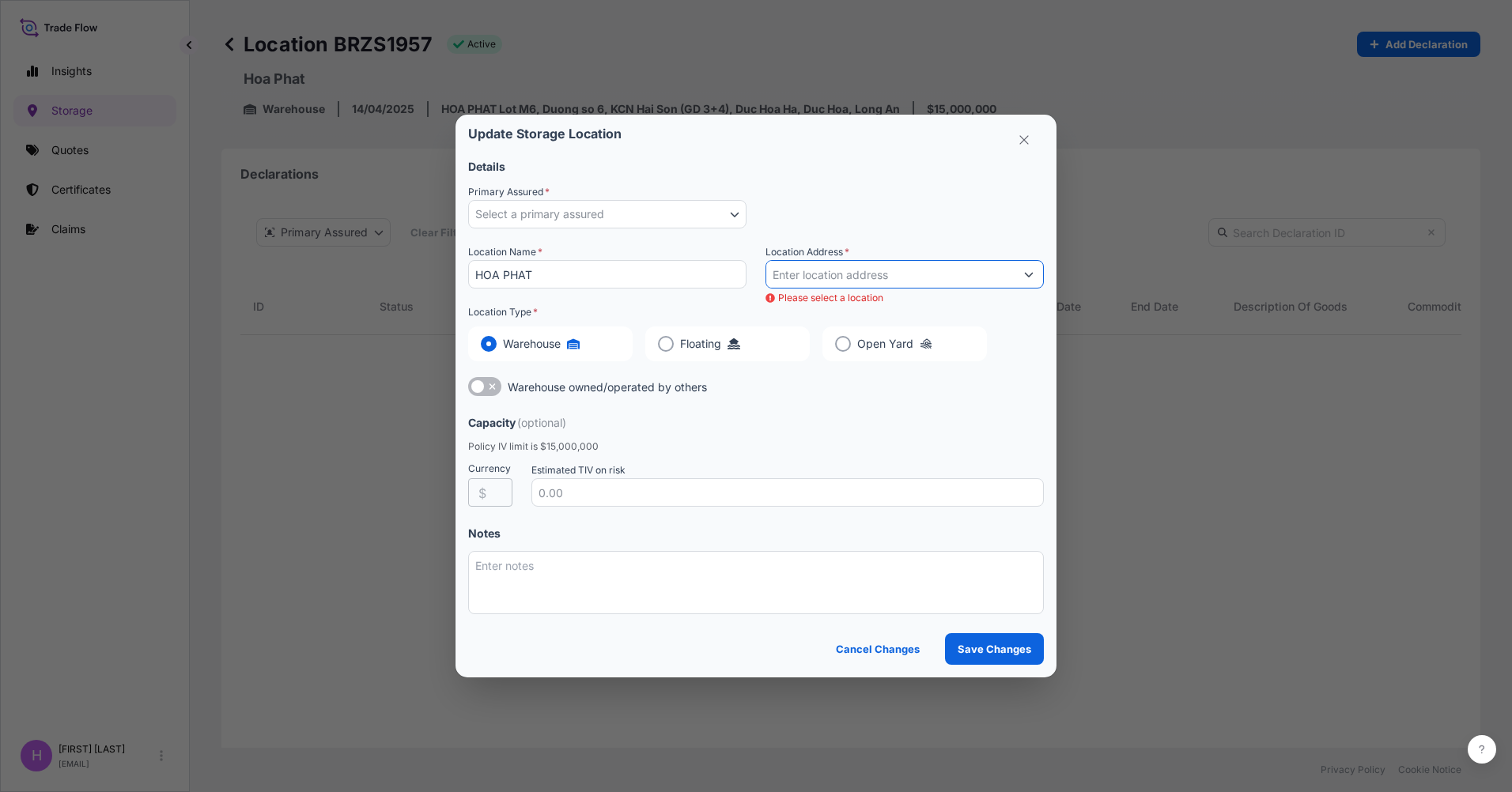 click on "Location Address *" at bounding box center (890, 274) 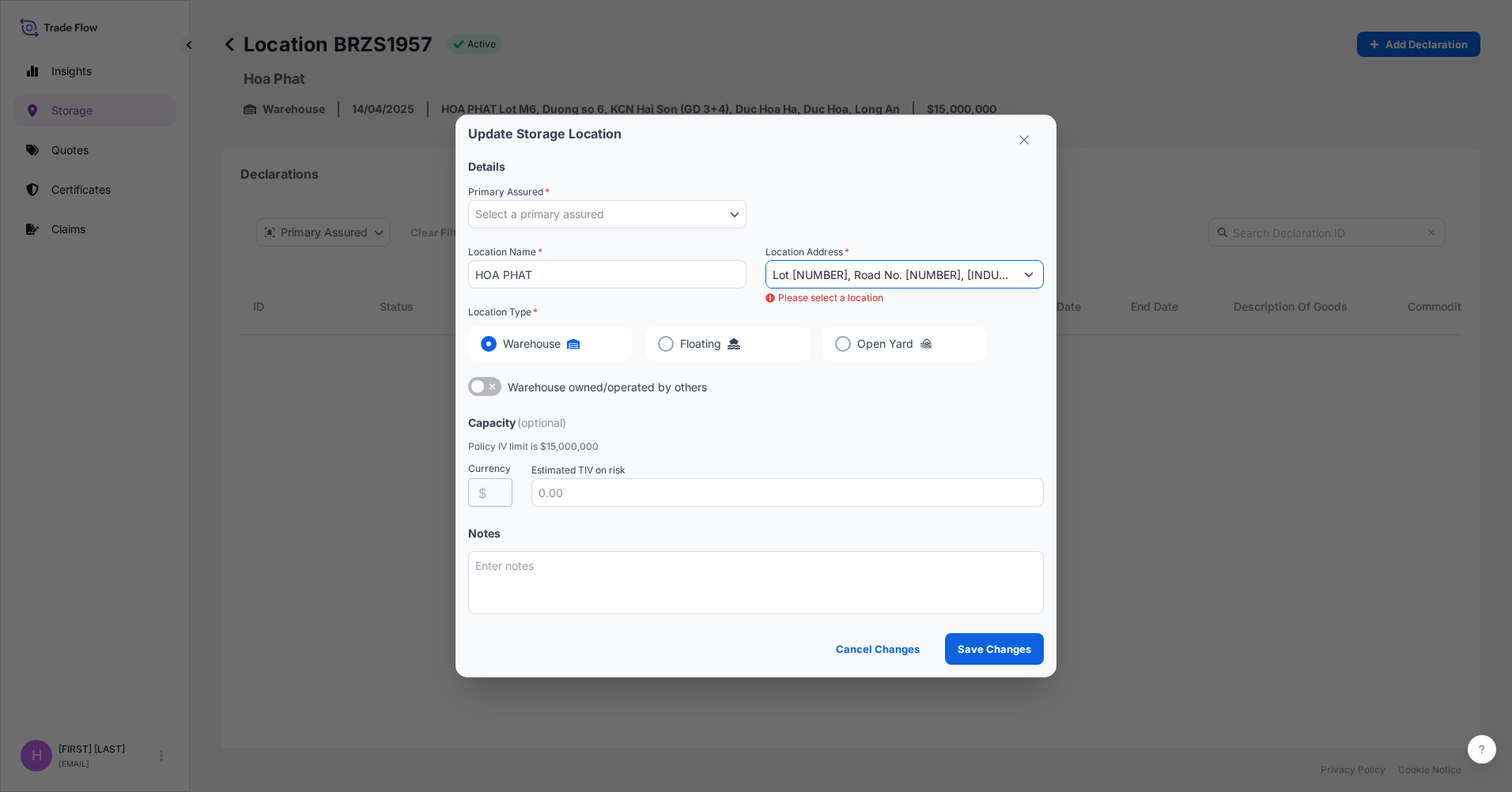 scroll, scrollTop: 0, scrollLeft: 373, axis: horizontal 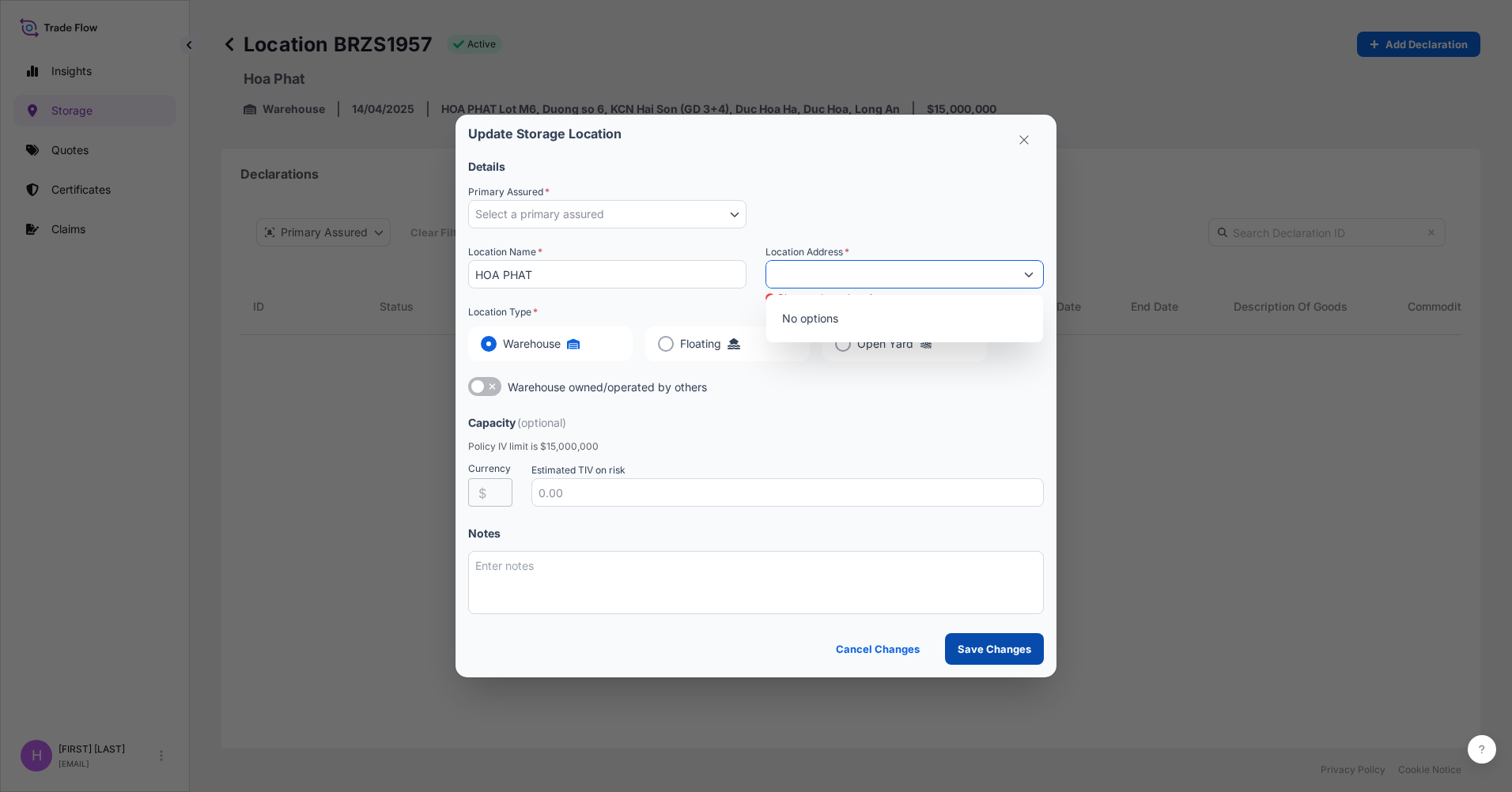 type on "Lot [NUMBER], Road No. [NUMBER], [INDUSTRIAL_PARK] (Phase 3+4), [HAMLET], [COMMUNE], [PROVINCE]." 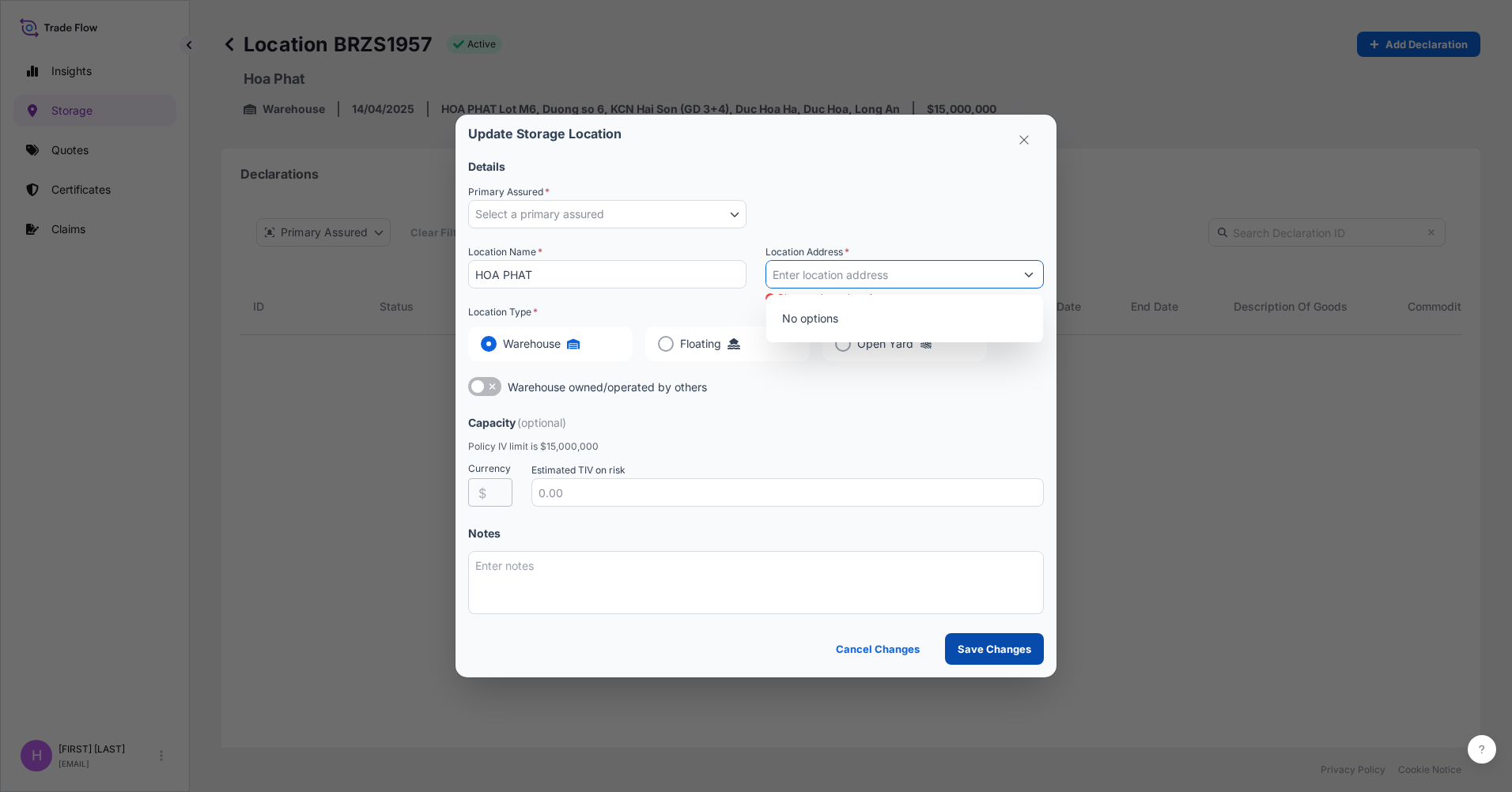 scroll, scrollTop: 0, scrollLeft: 0, axis: both 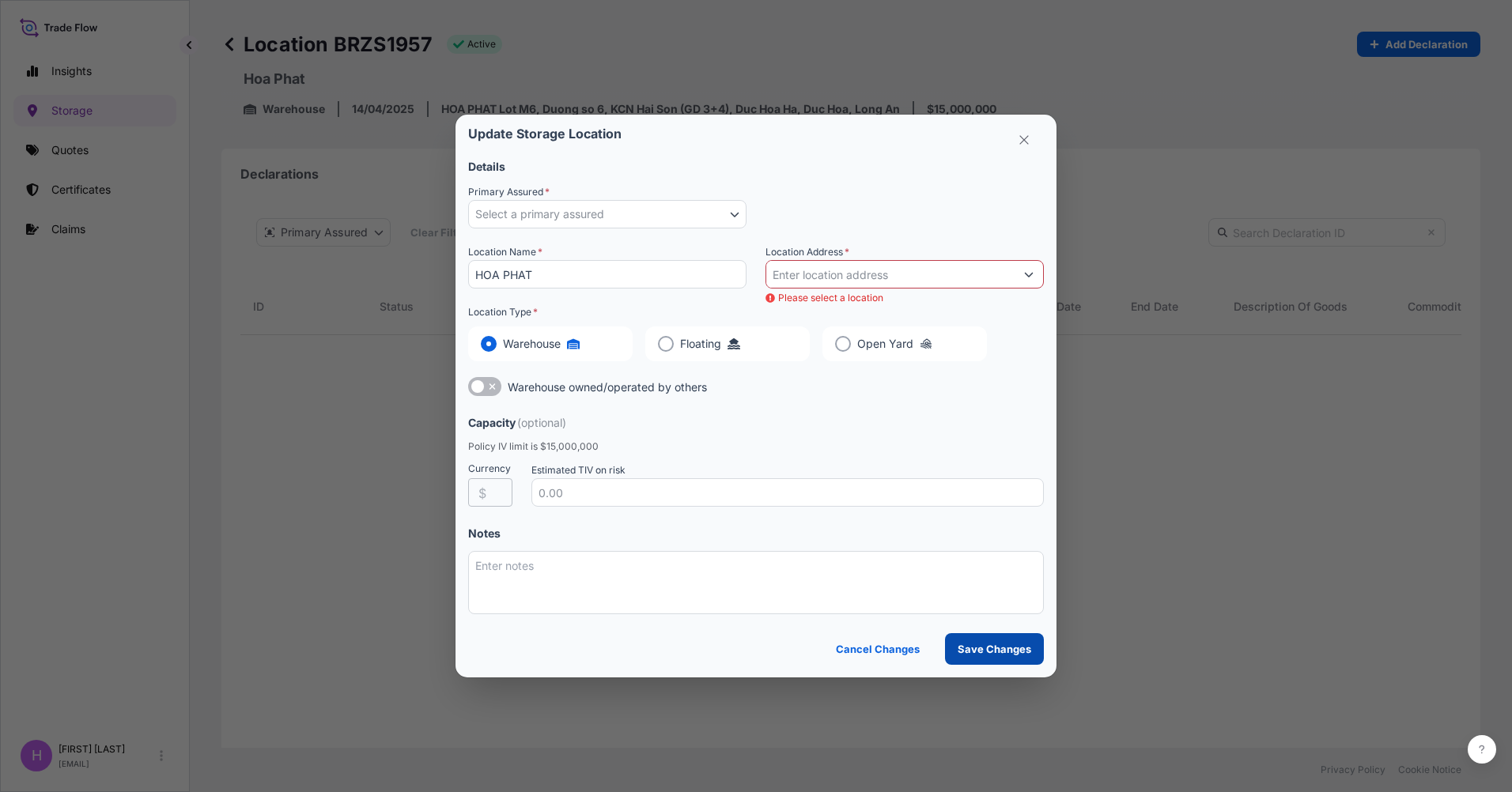 click on "Save Changes" at bounding box center (994, 649) 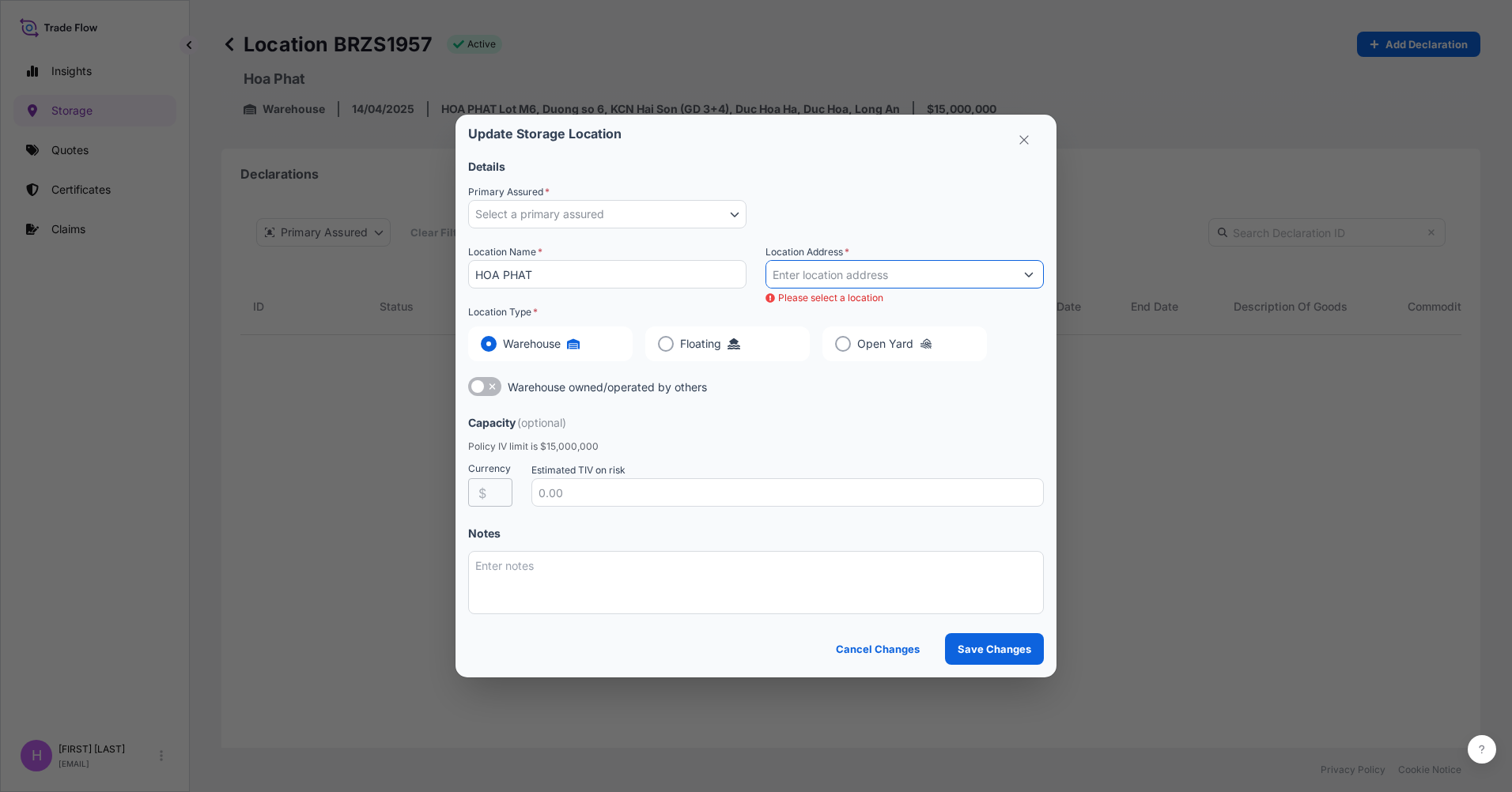 click on "Location Address *" at bounding box center (890, 274) 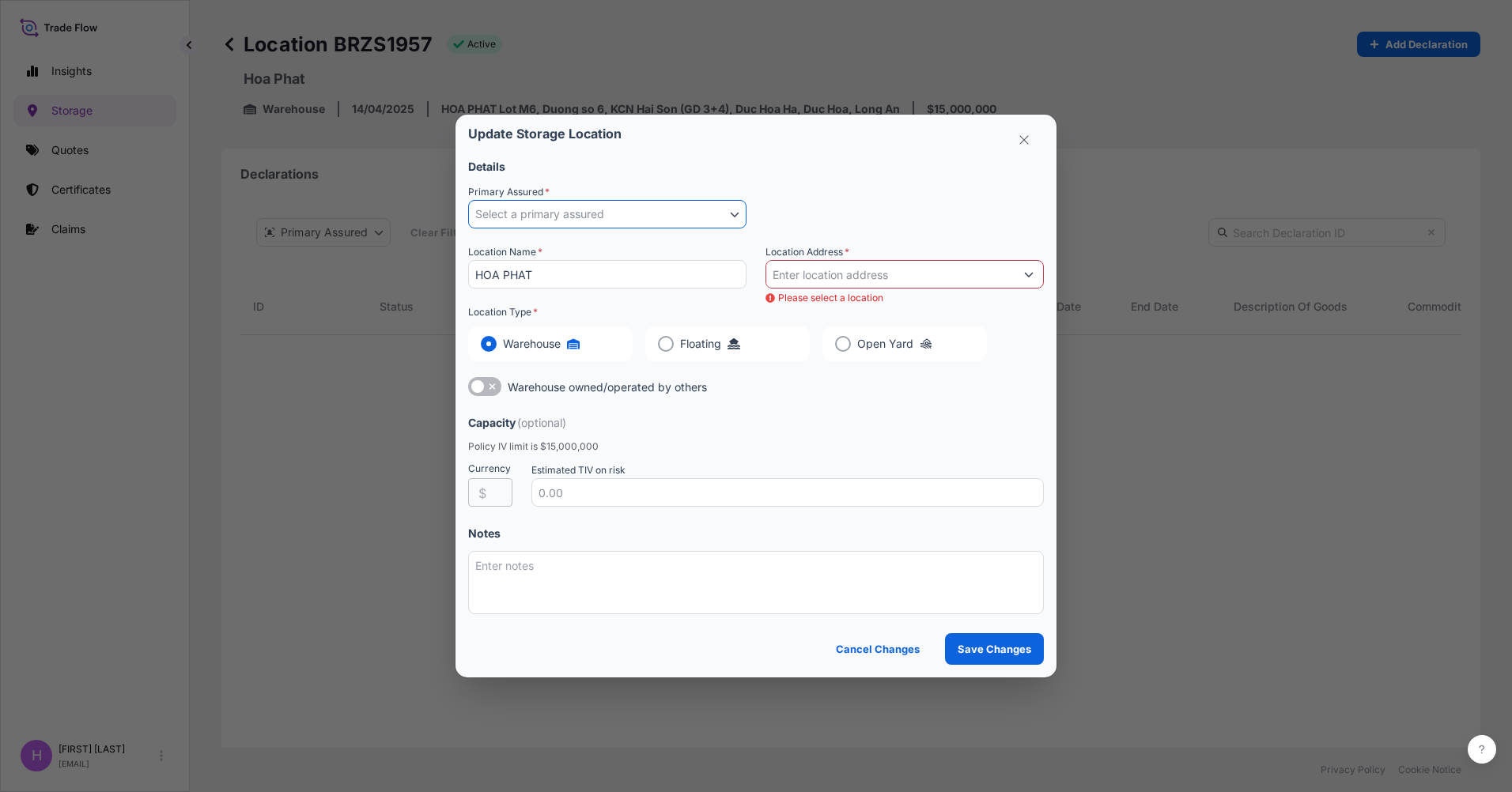 click on "Select a primary assured" at bounding box center [607, 214] 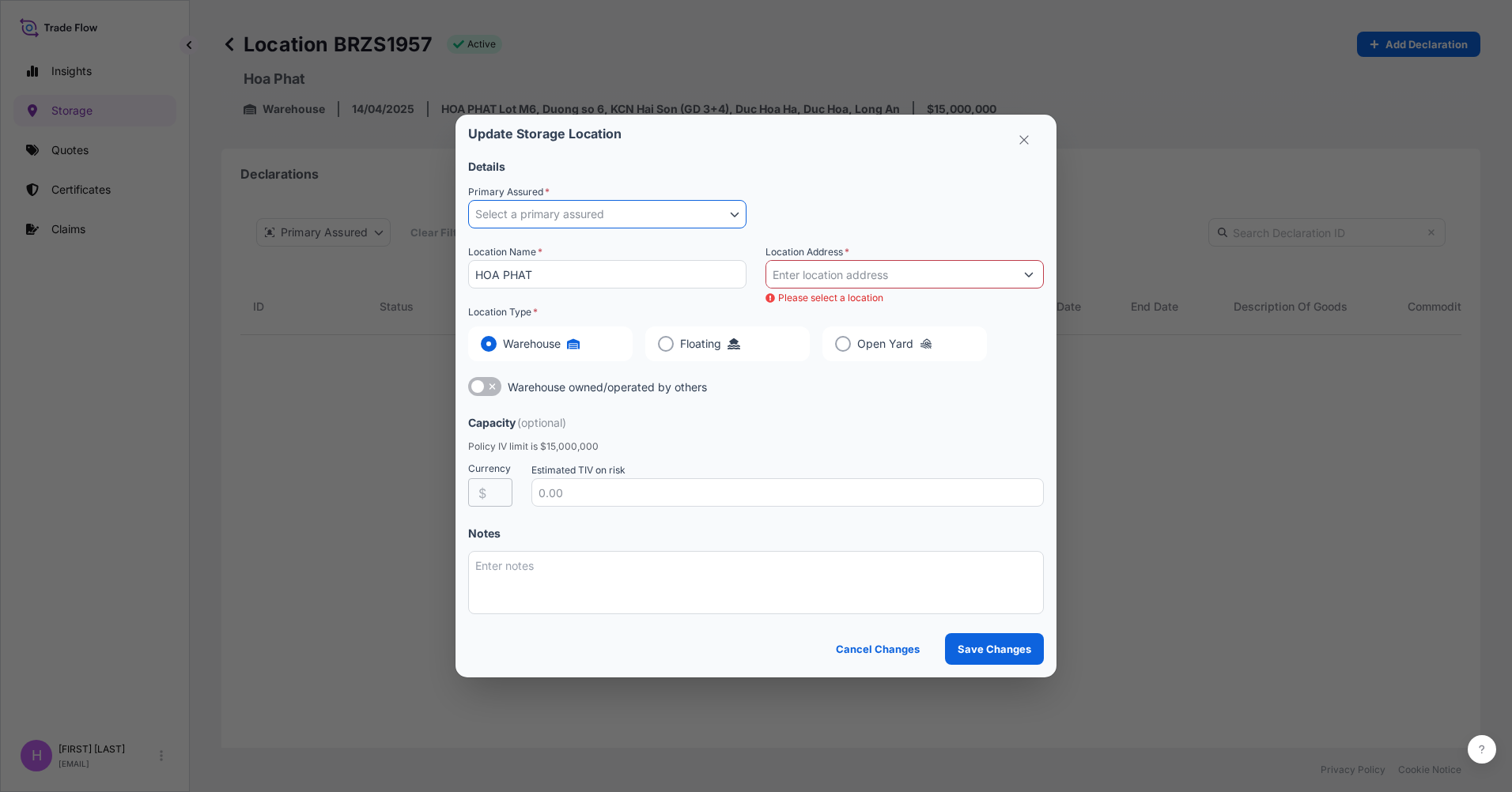 click 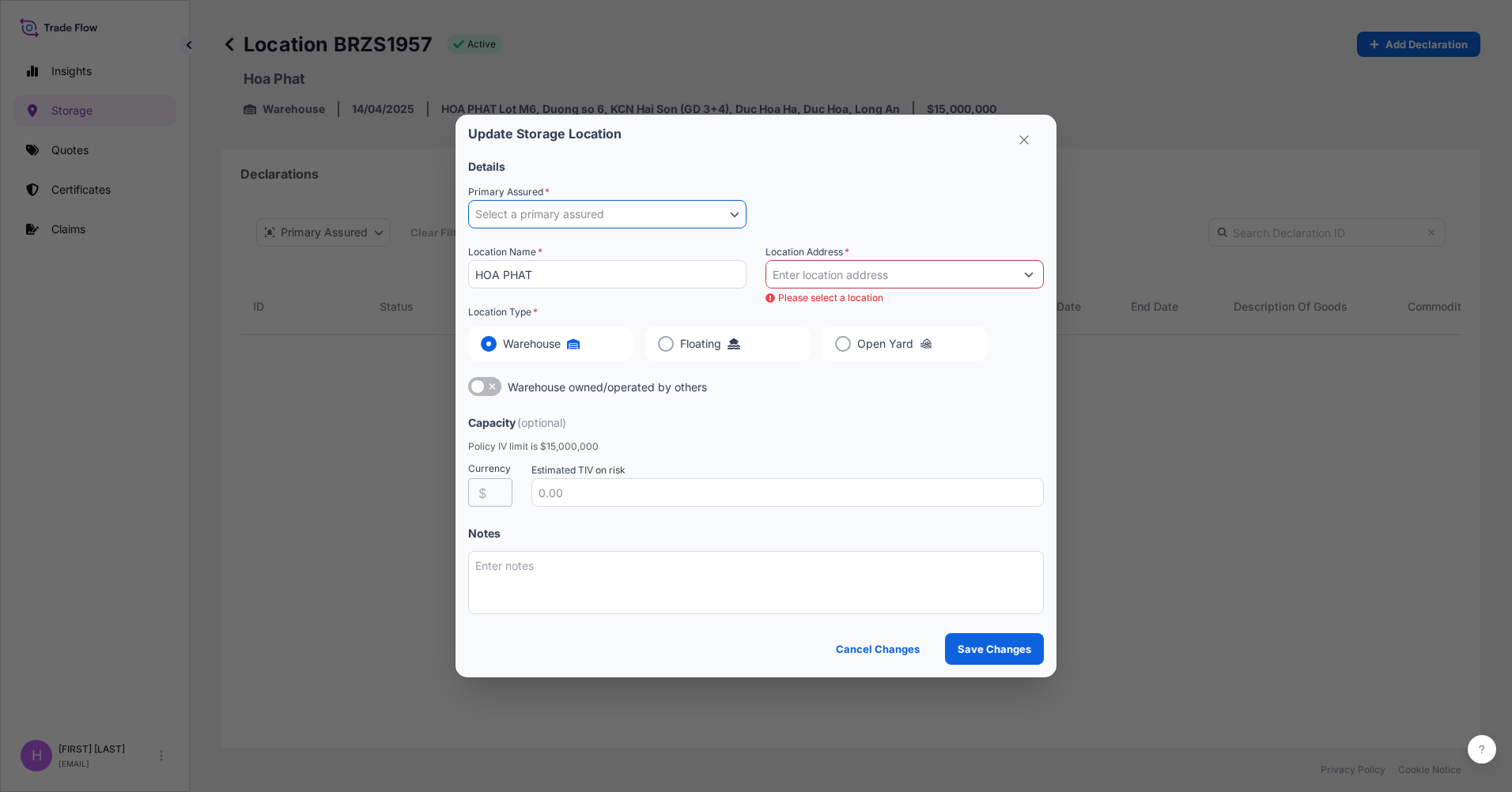 click on "Select a primary assured" at bounding box center (607, 214) 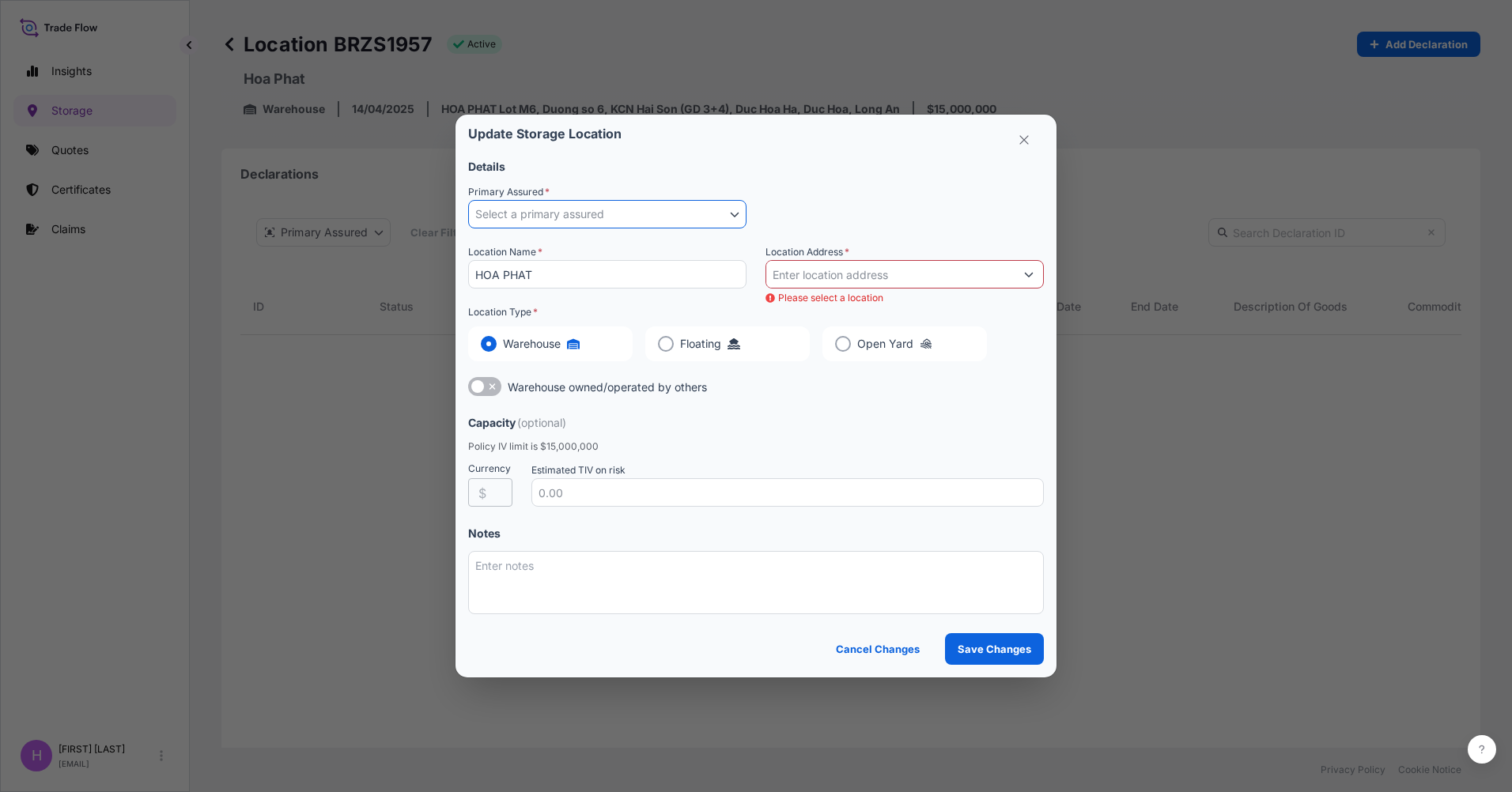 click on "Select a primary assured" at bounding box center (607, 214) 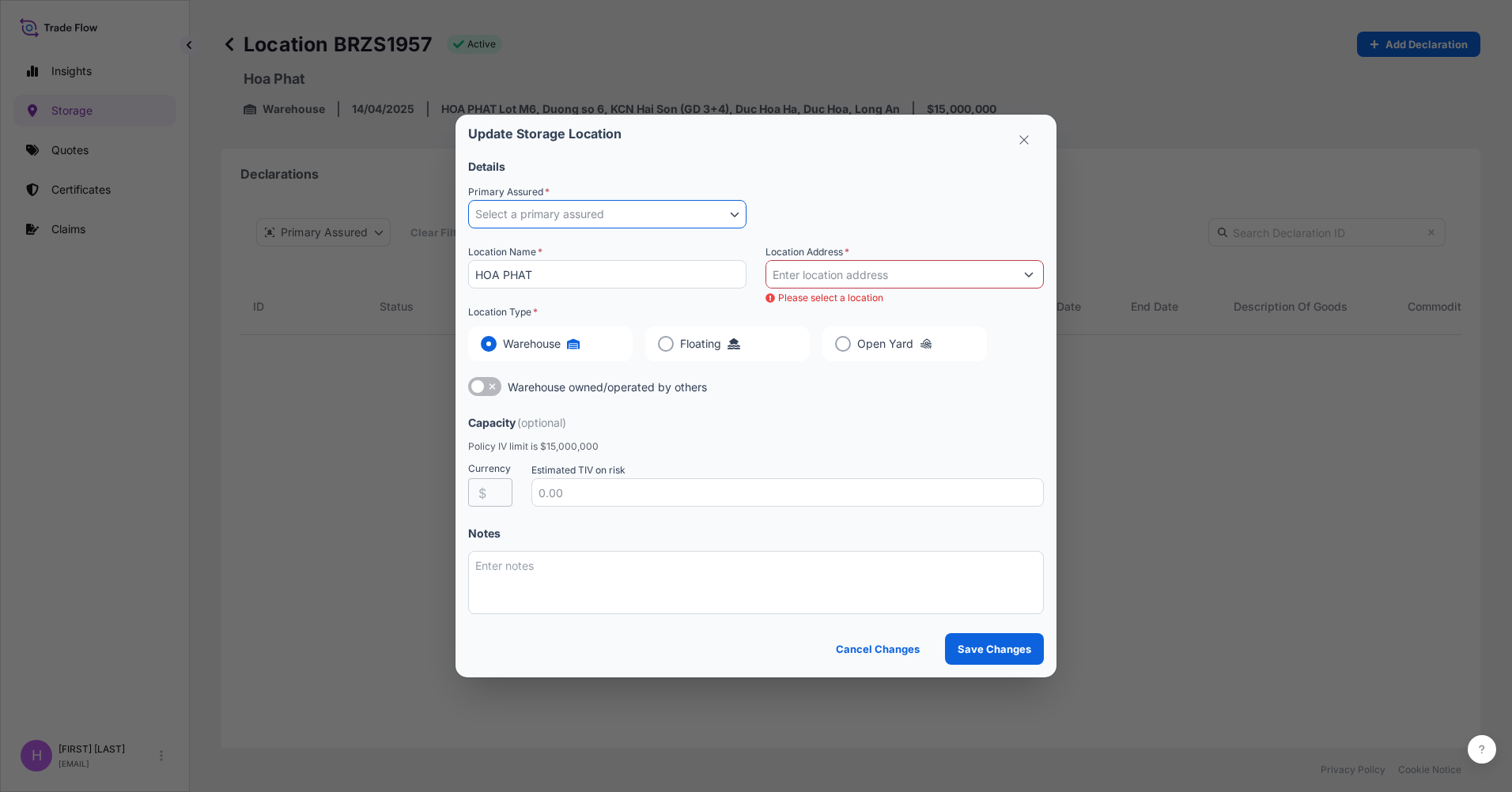 click on "Select a primary assured" at bounding box center (607, 214) 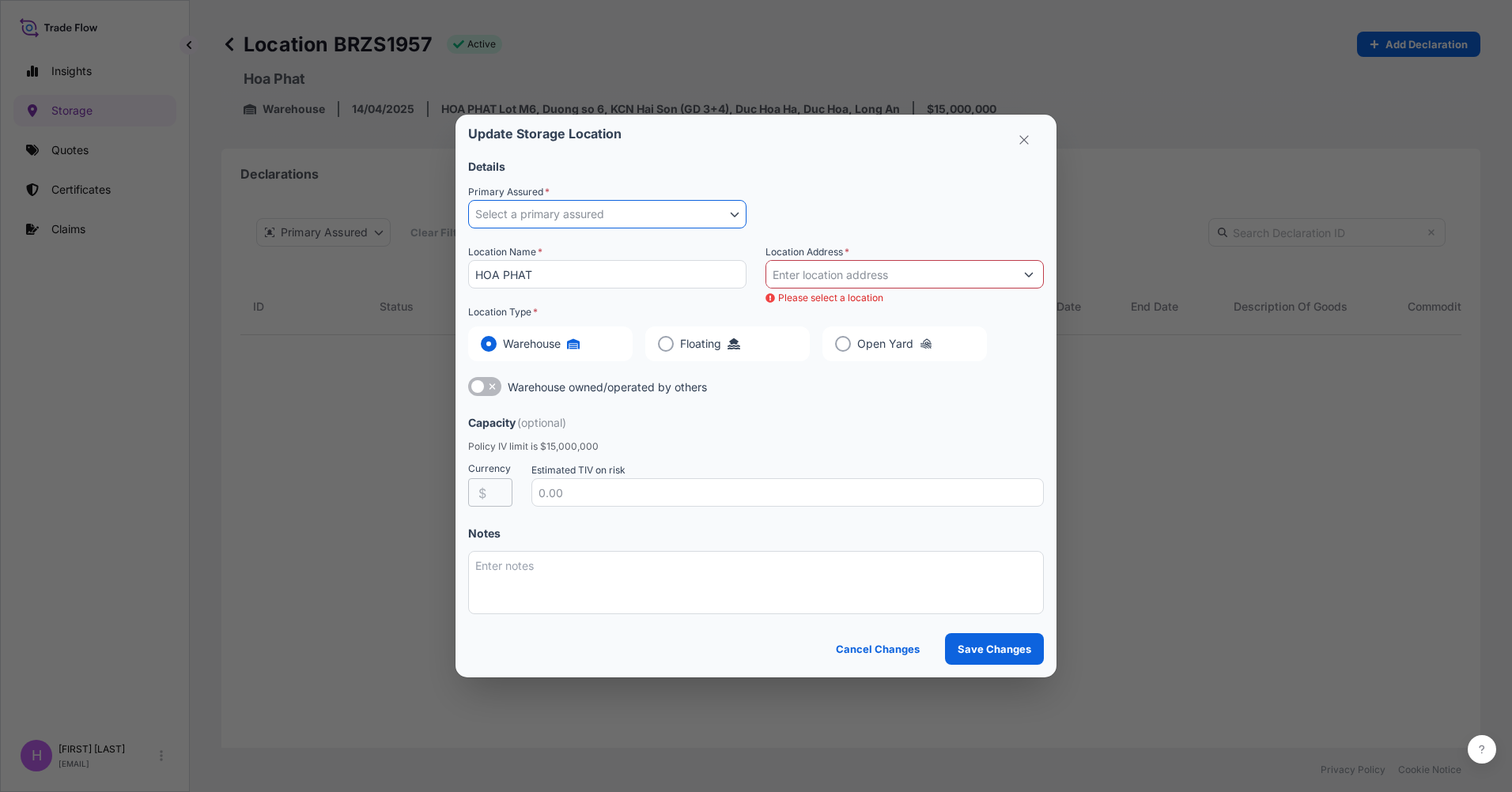 click on "Select a primary assured" at bounding box center (607, 214) 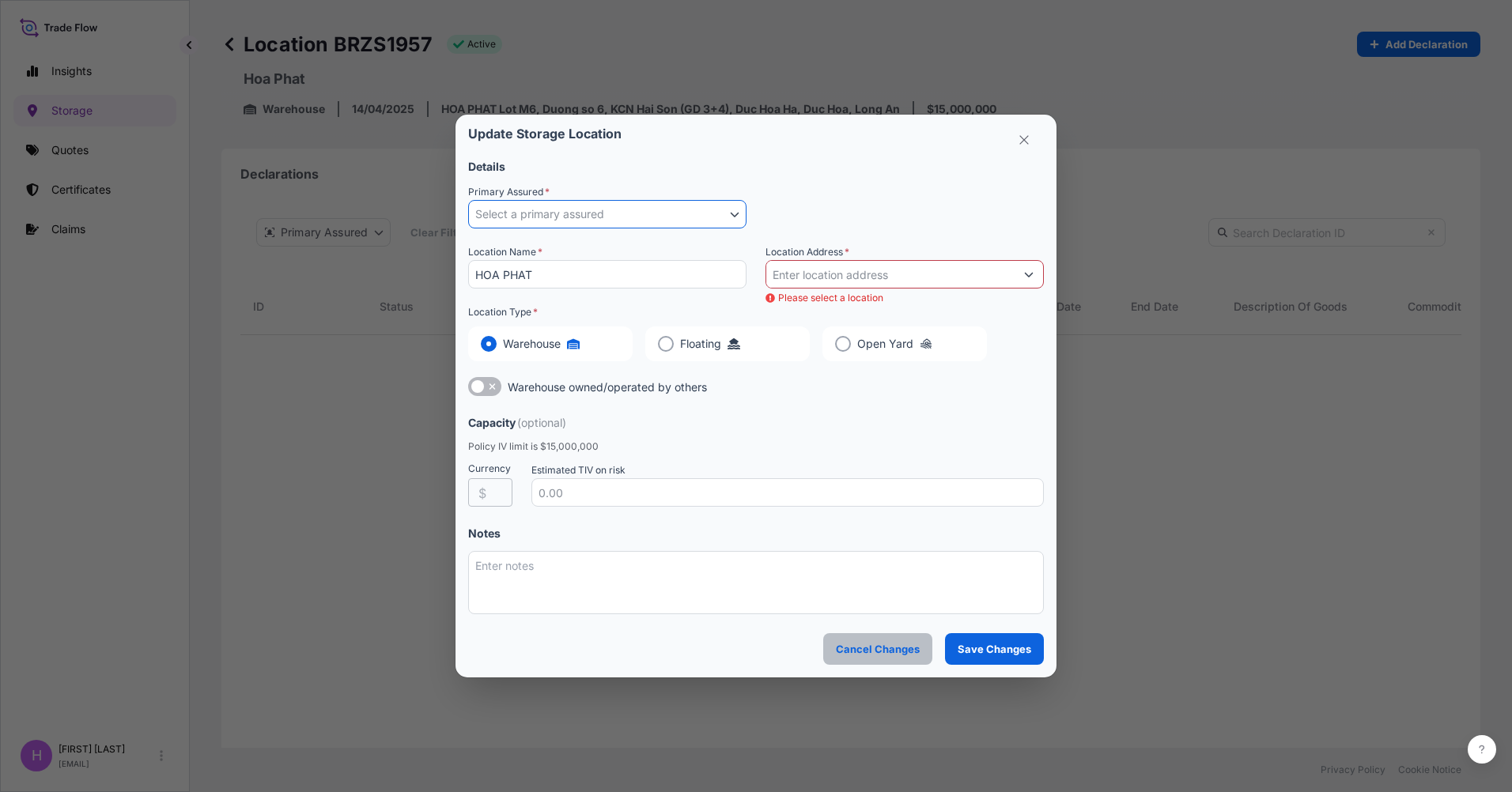 click on "Cancel Changes" at bounding box center [878, 649] 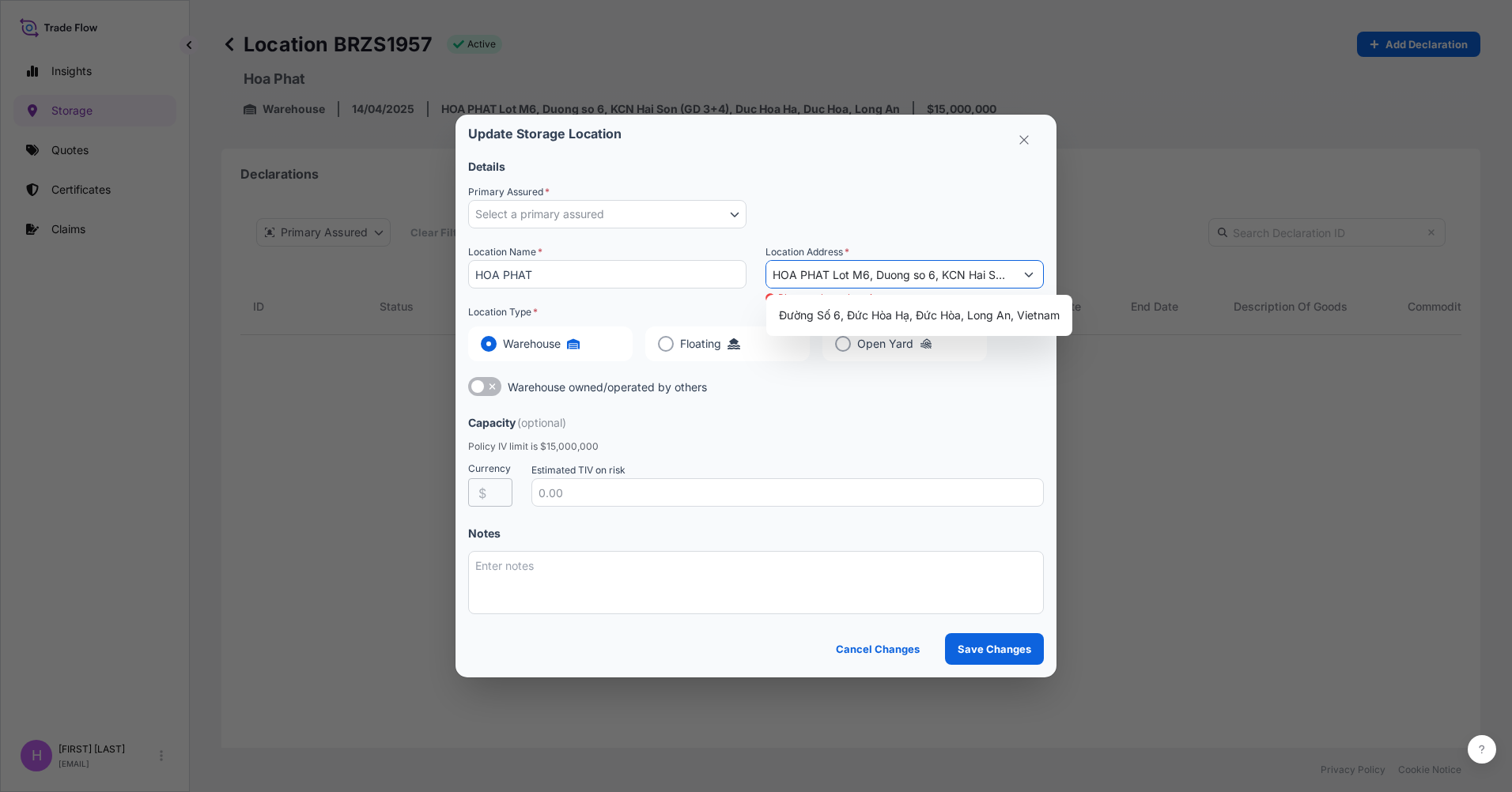 click at bounding box center (1029, 274) 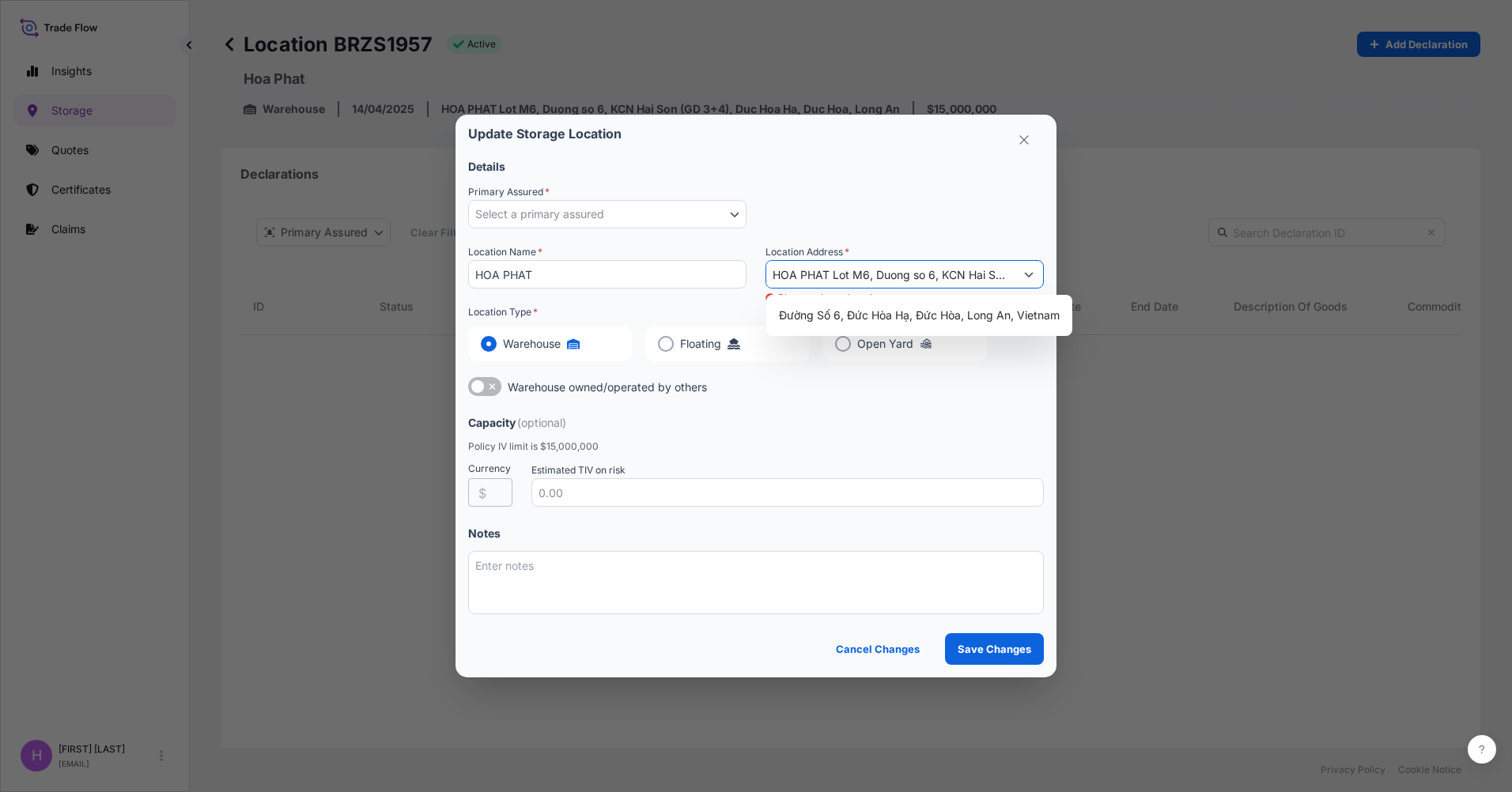 click at bounding box center (1029, 274) 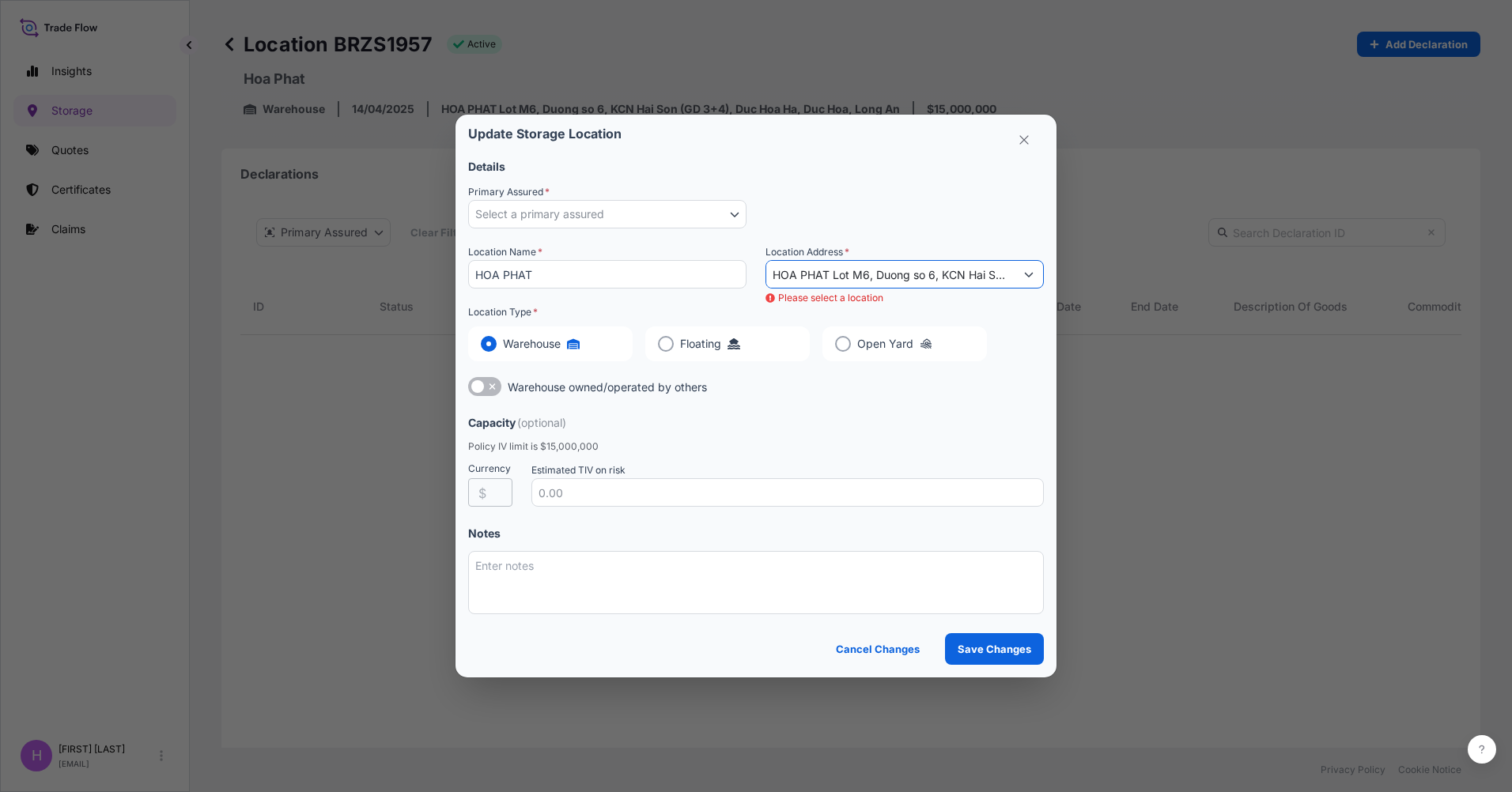 click at bounding box center (1029, 274) 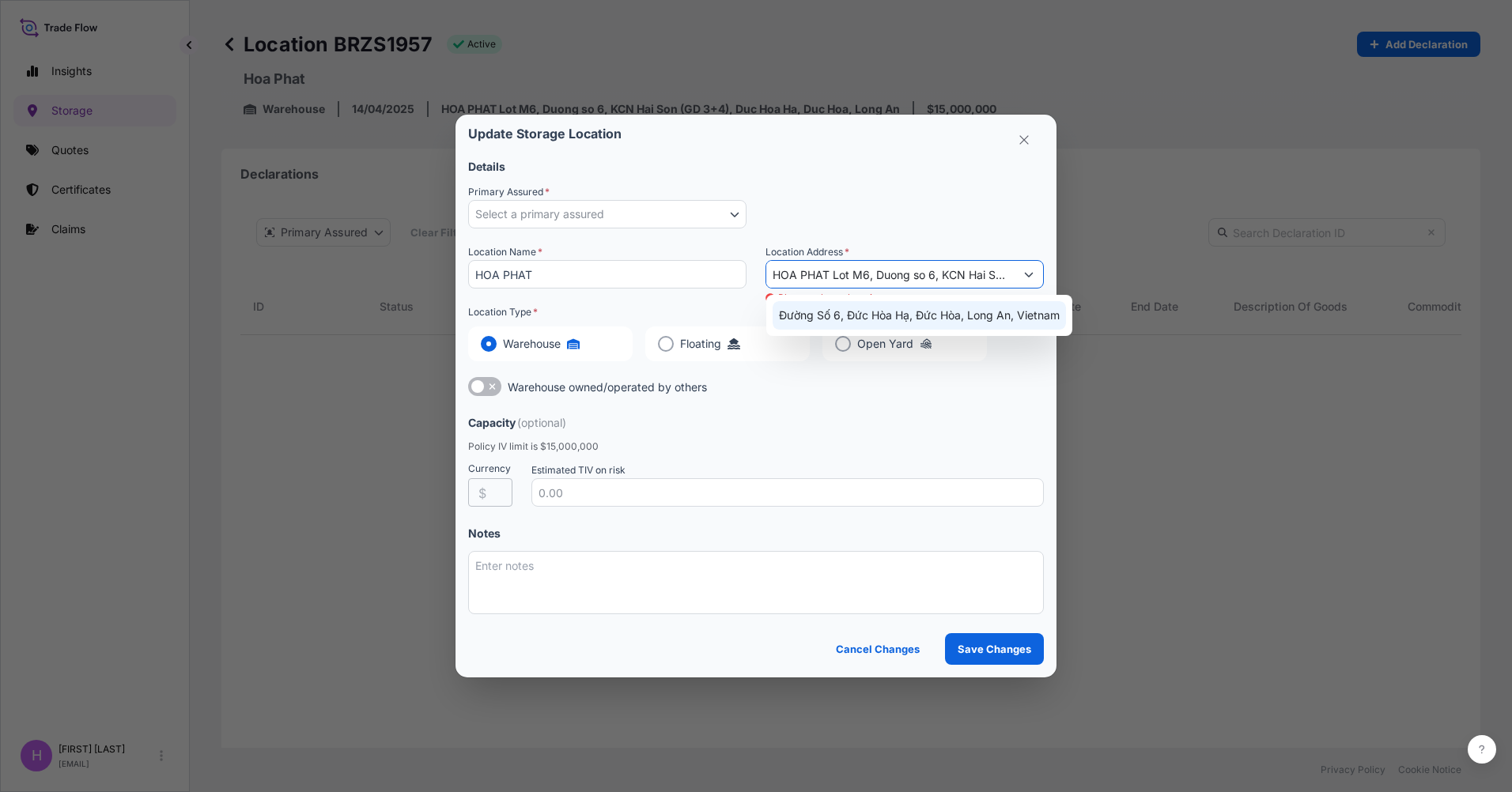 click on "Đường Số 6, Đức Hòa Hạ, Đức Hòa, Long An, Vietnam" at bounding box center [919, 315] 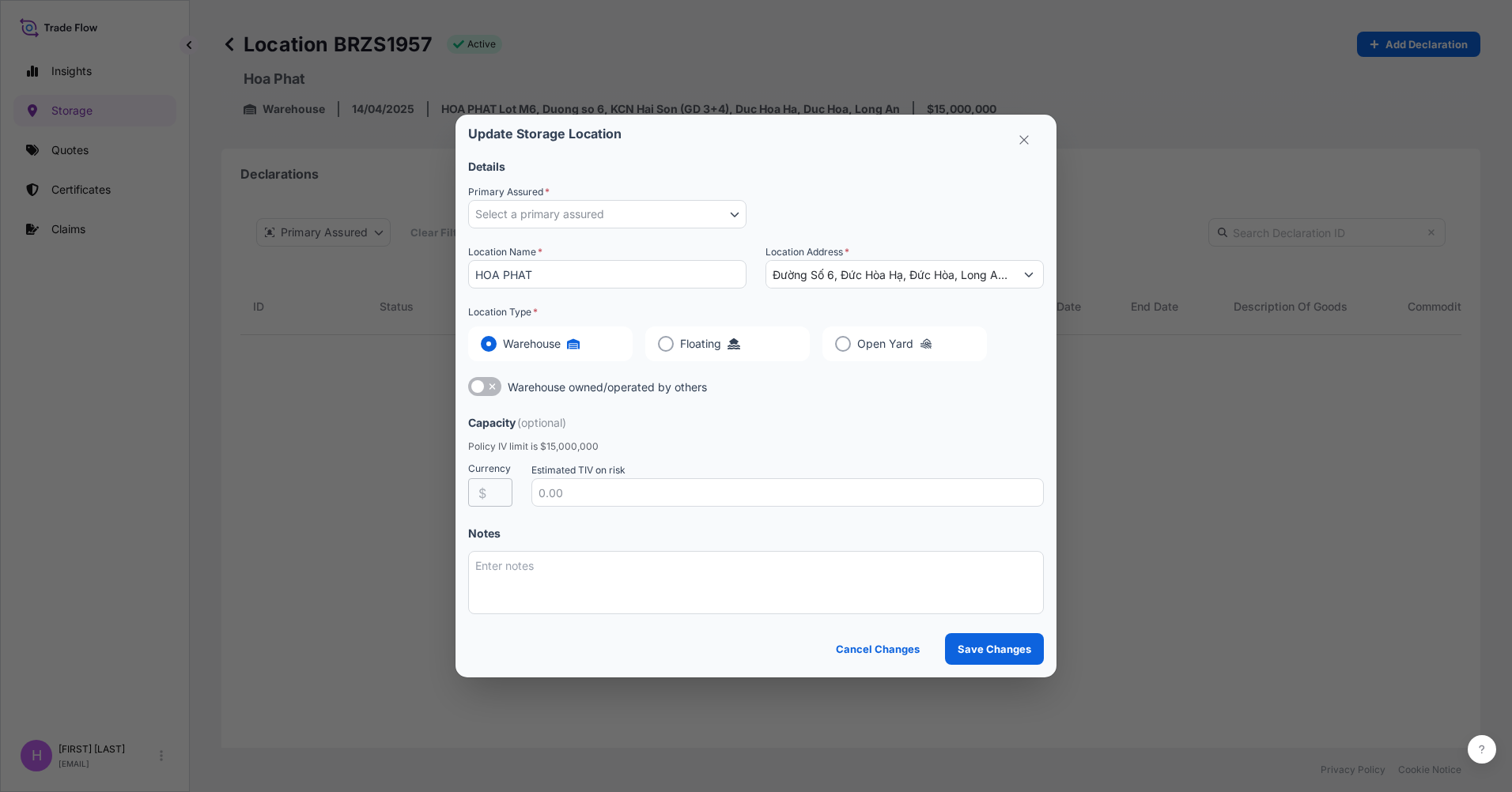 click on "Đường Số 6, Đức Hòa Hạ, Đức Hòa, Long An, Vietnam" at bounding box center [905, 274] 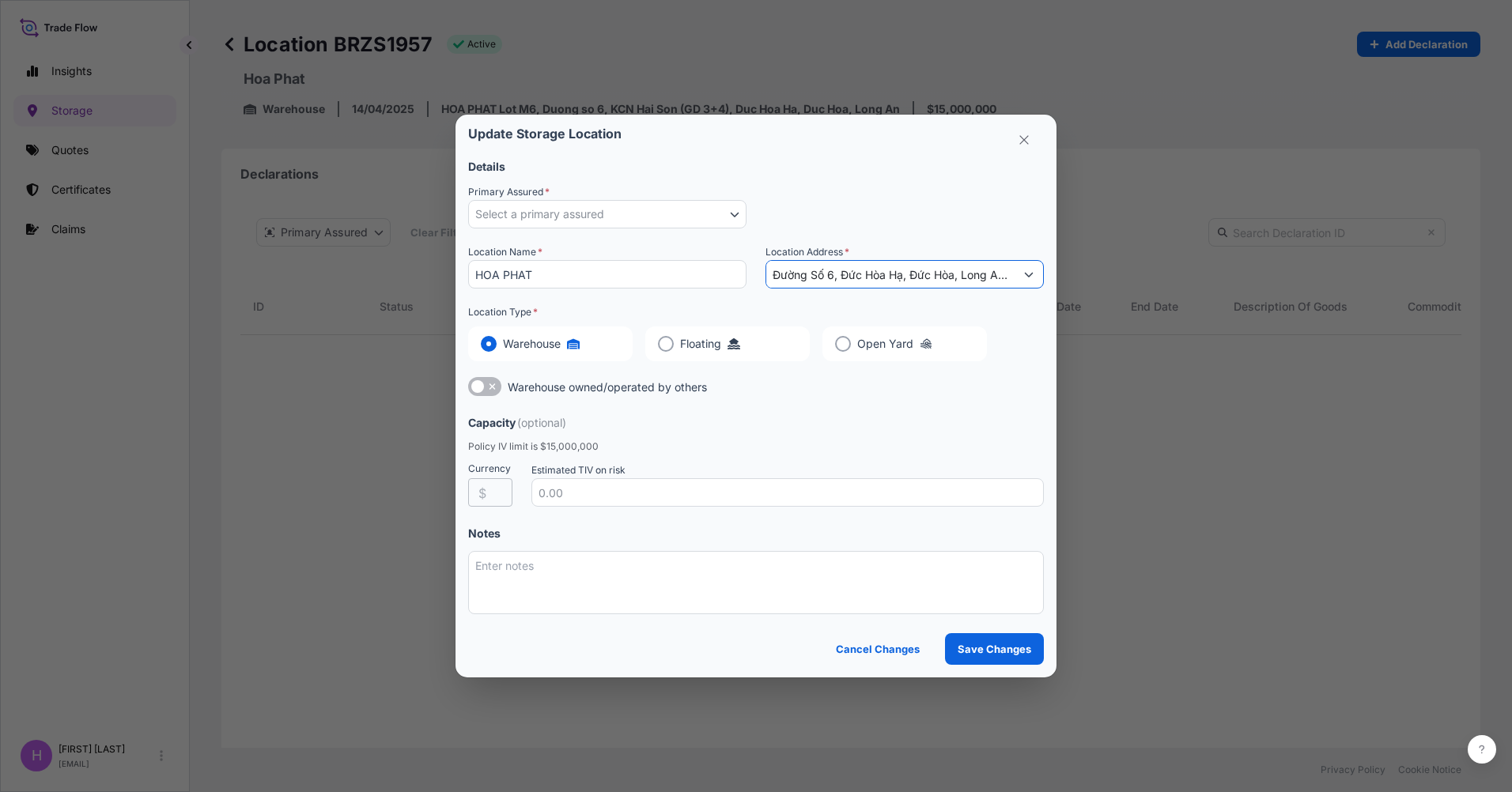 scroll, scrollTop: 0, scrollLeft: 46, axis: horizontal 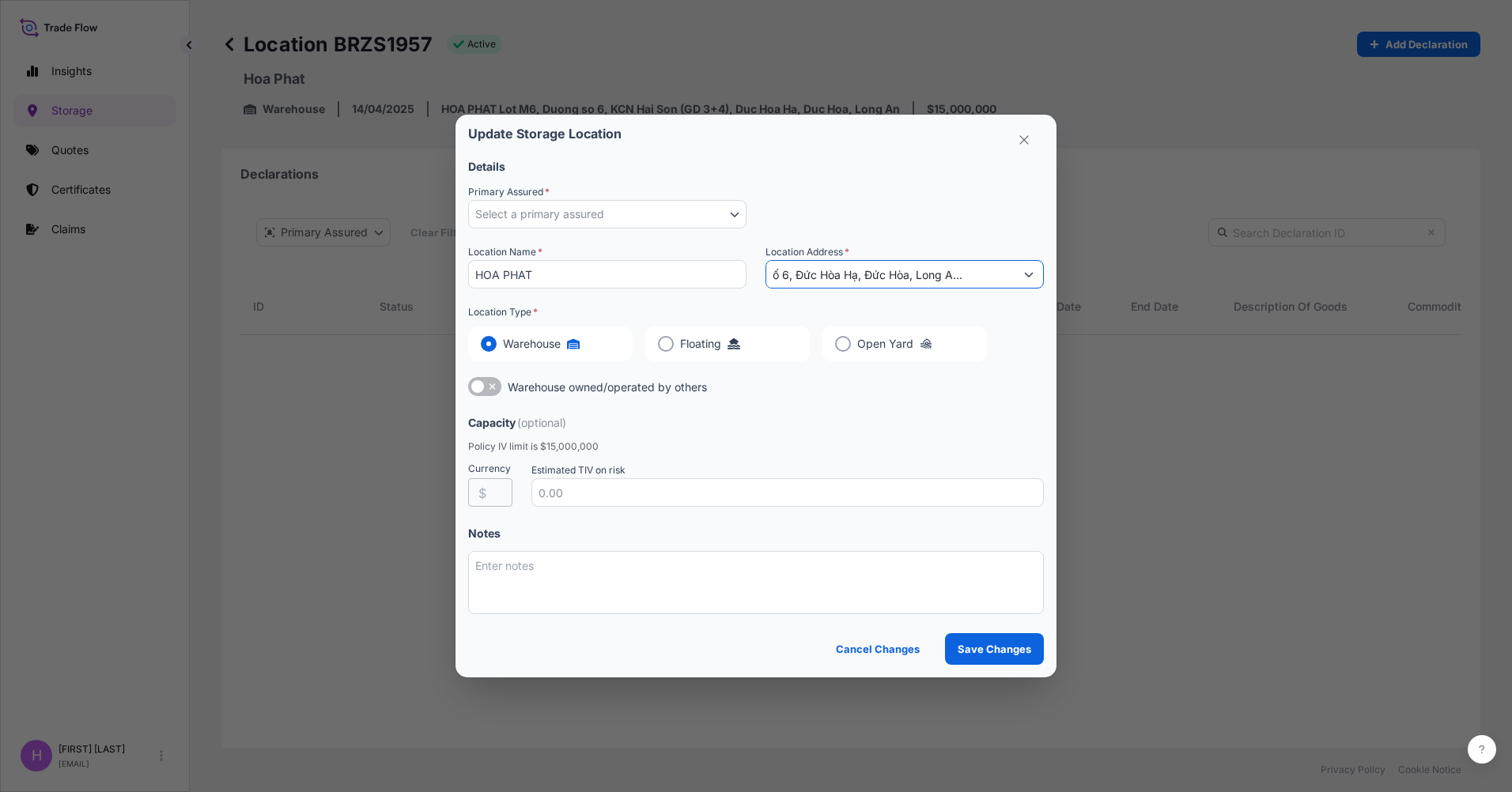 drag, startPoint x: 774, startPoint y: 277, endPoint x: 1094, endPoint y: 280, distance: 320.0141 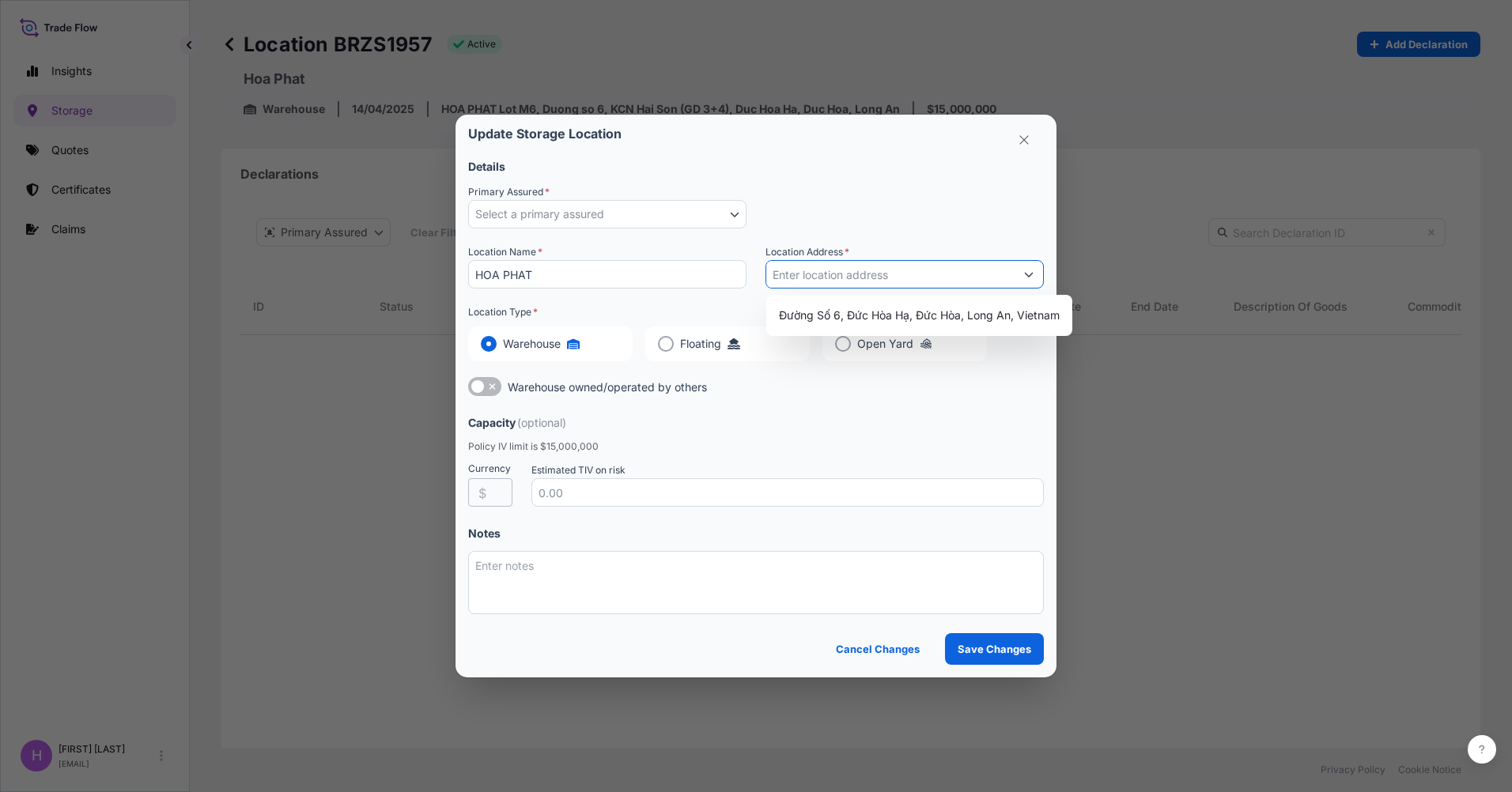 scroll, scrollTop: 0, scrollLeft: 0, axis: both 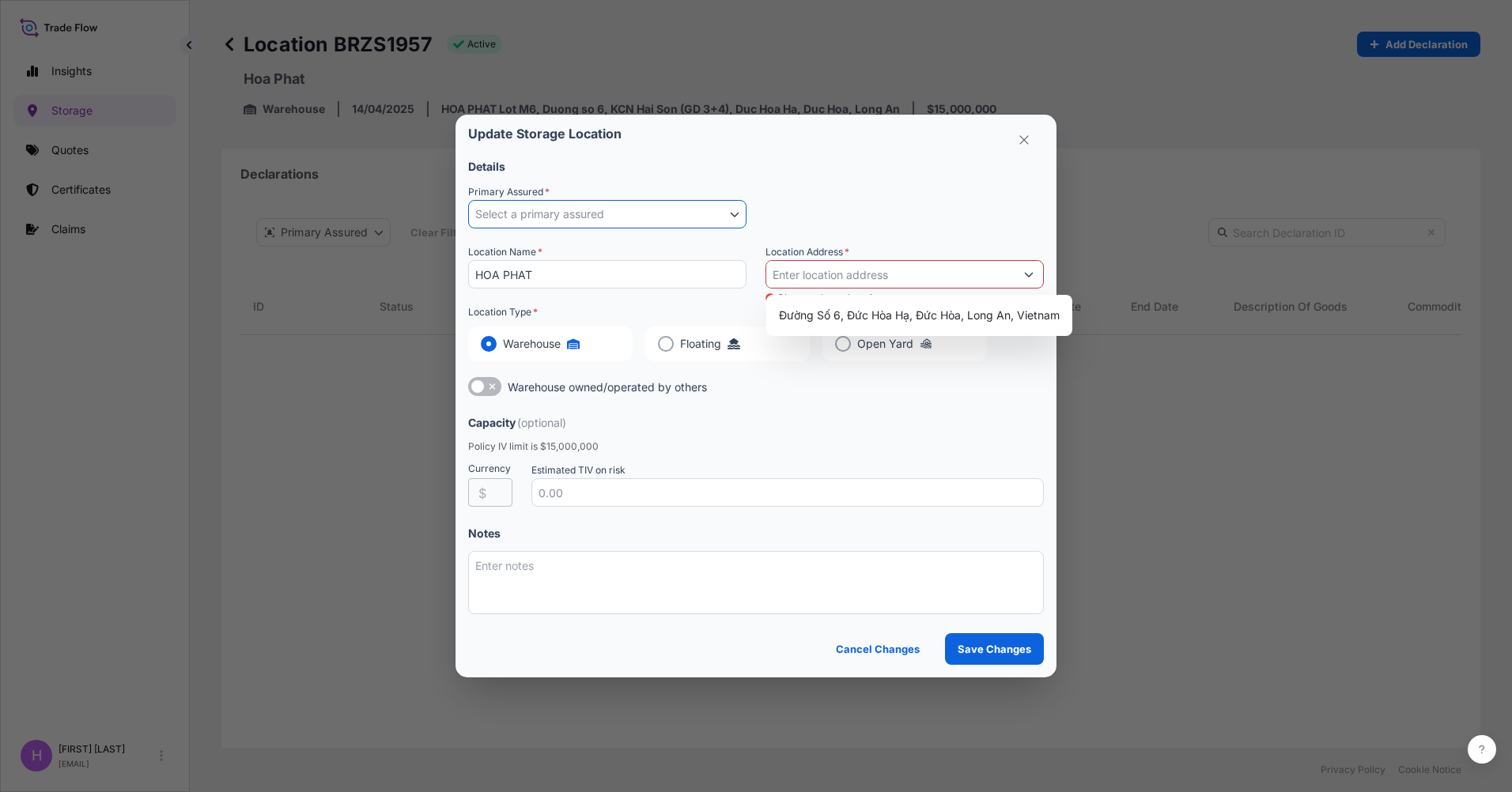 click 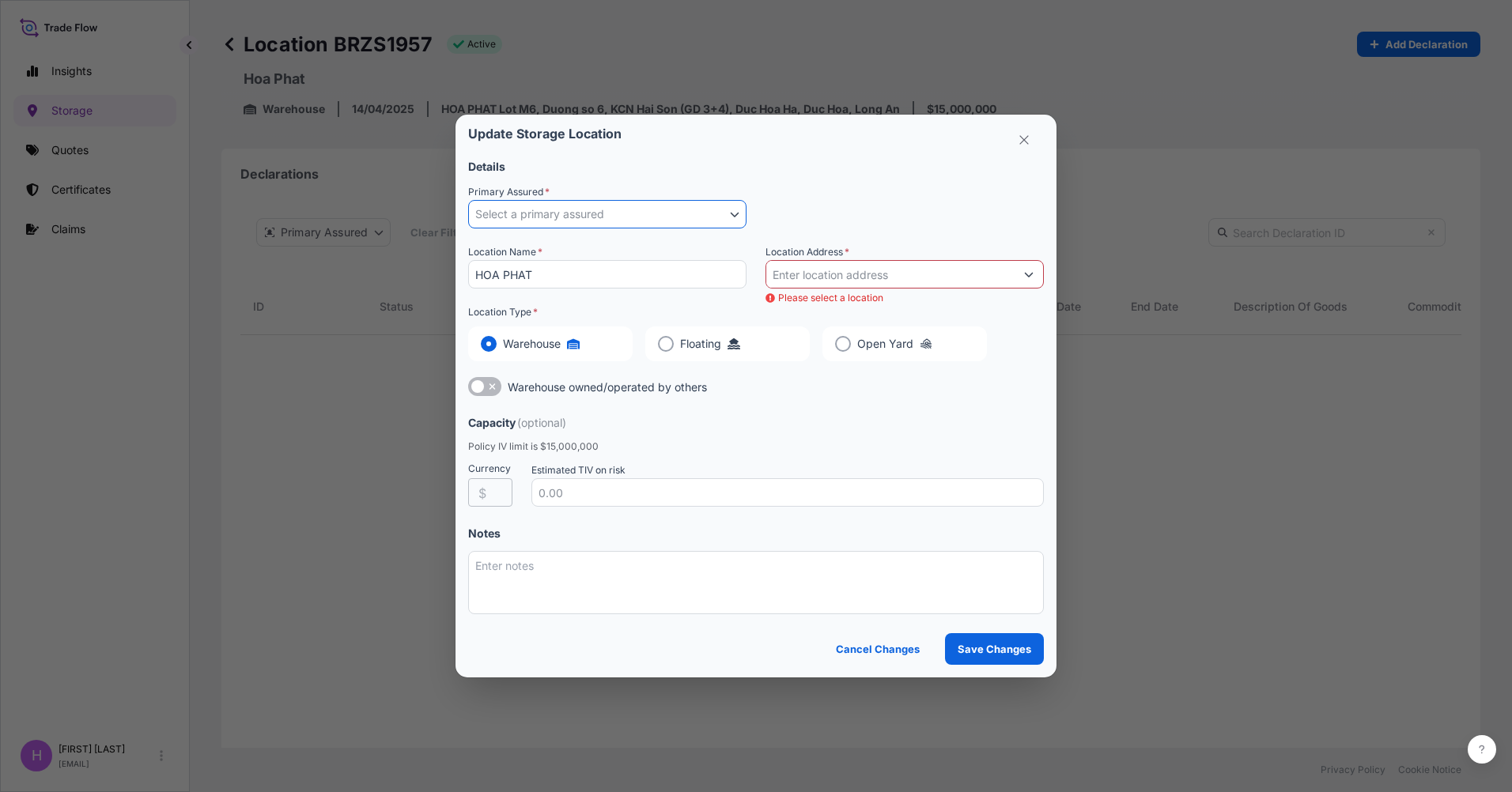 click 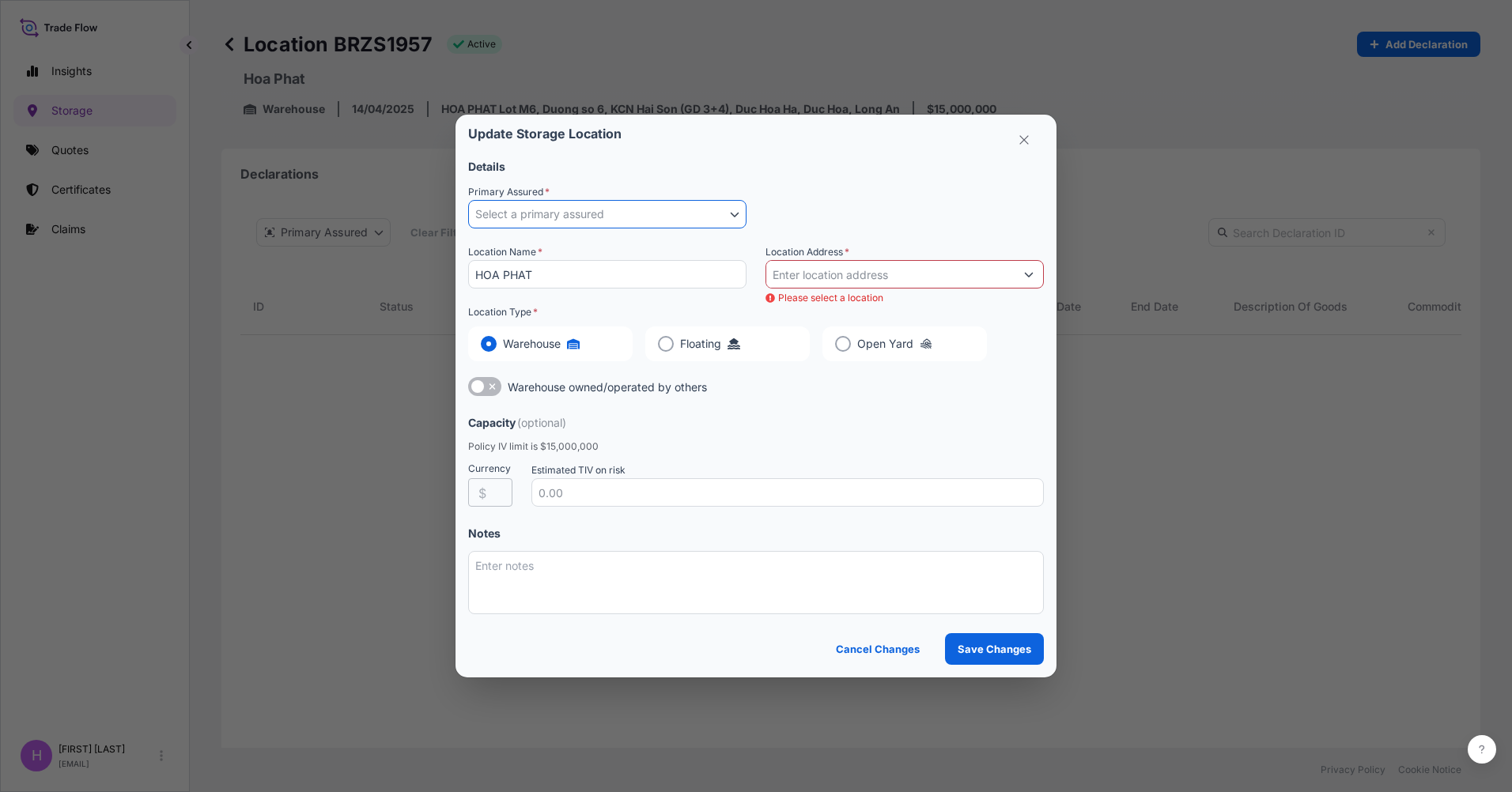 click on "HOA PHAT" at bounding box center [607, 274] 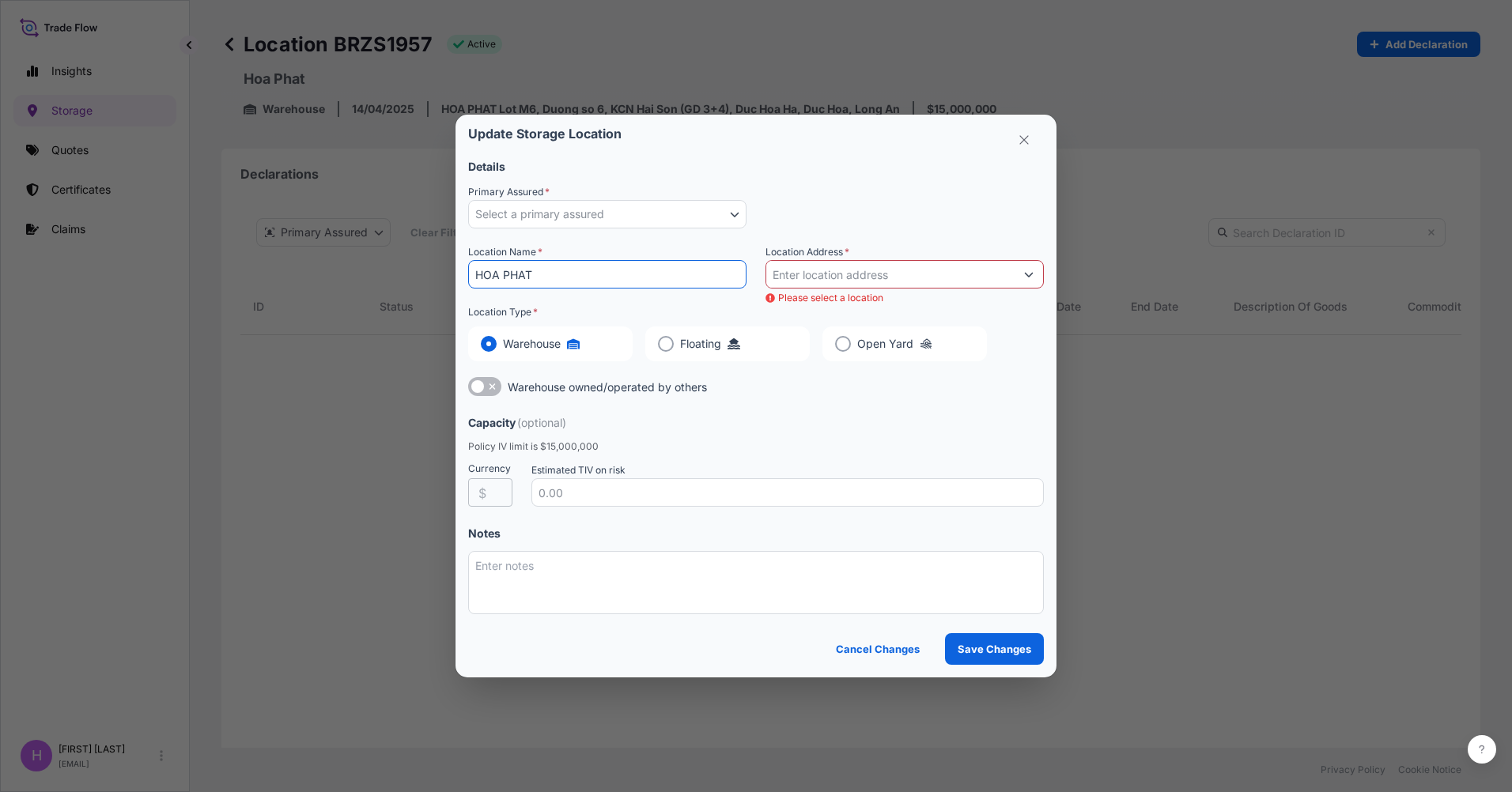 click on "Select a primary assured" at bounding box center (607, 214) 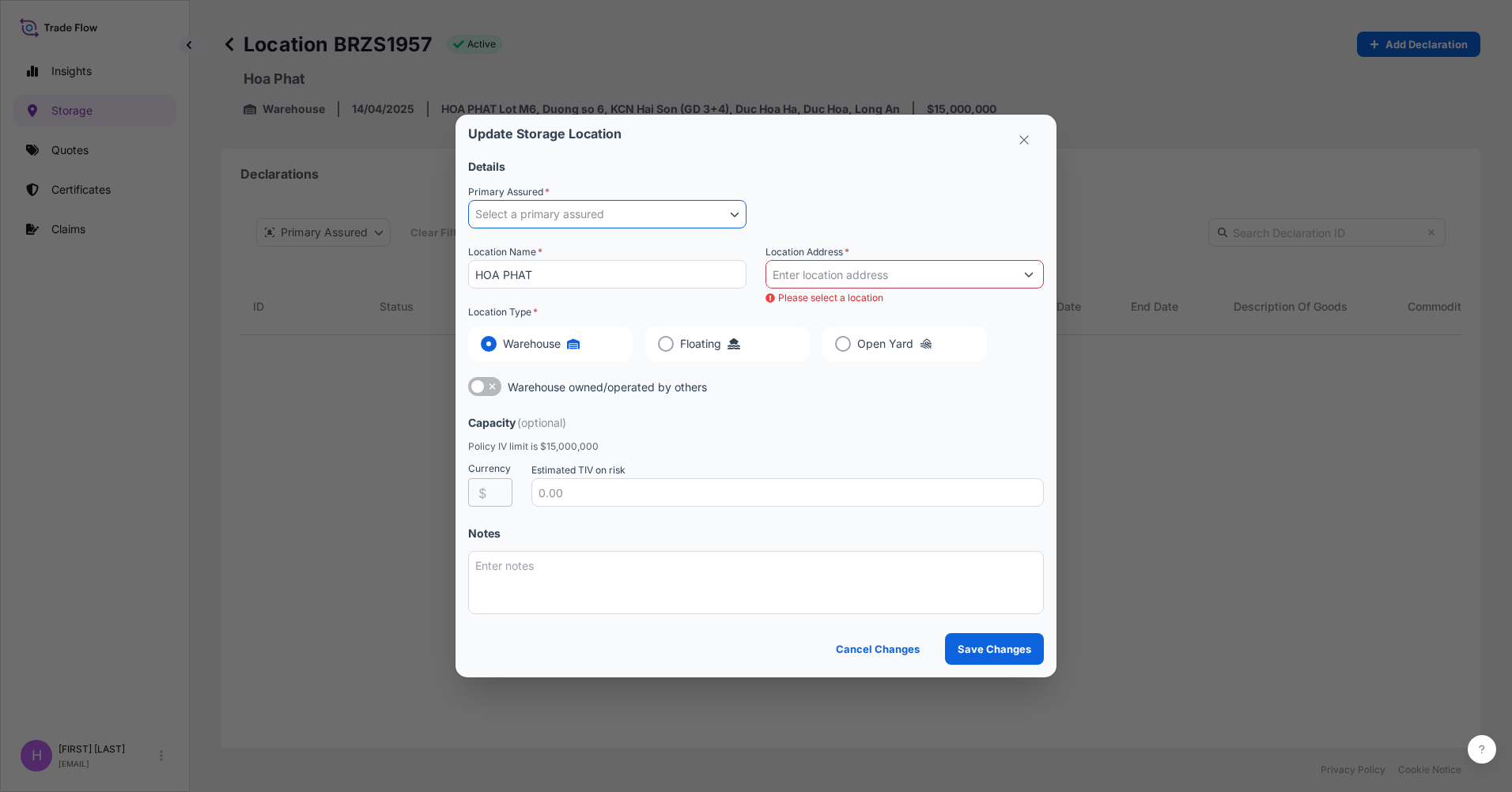 click on "Location Address *" at bounding box center [890, 274] 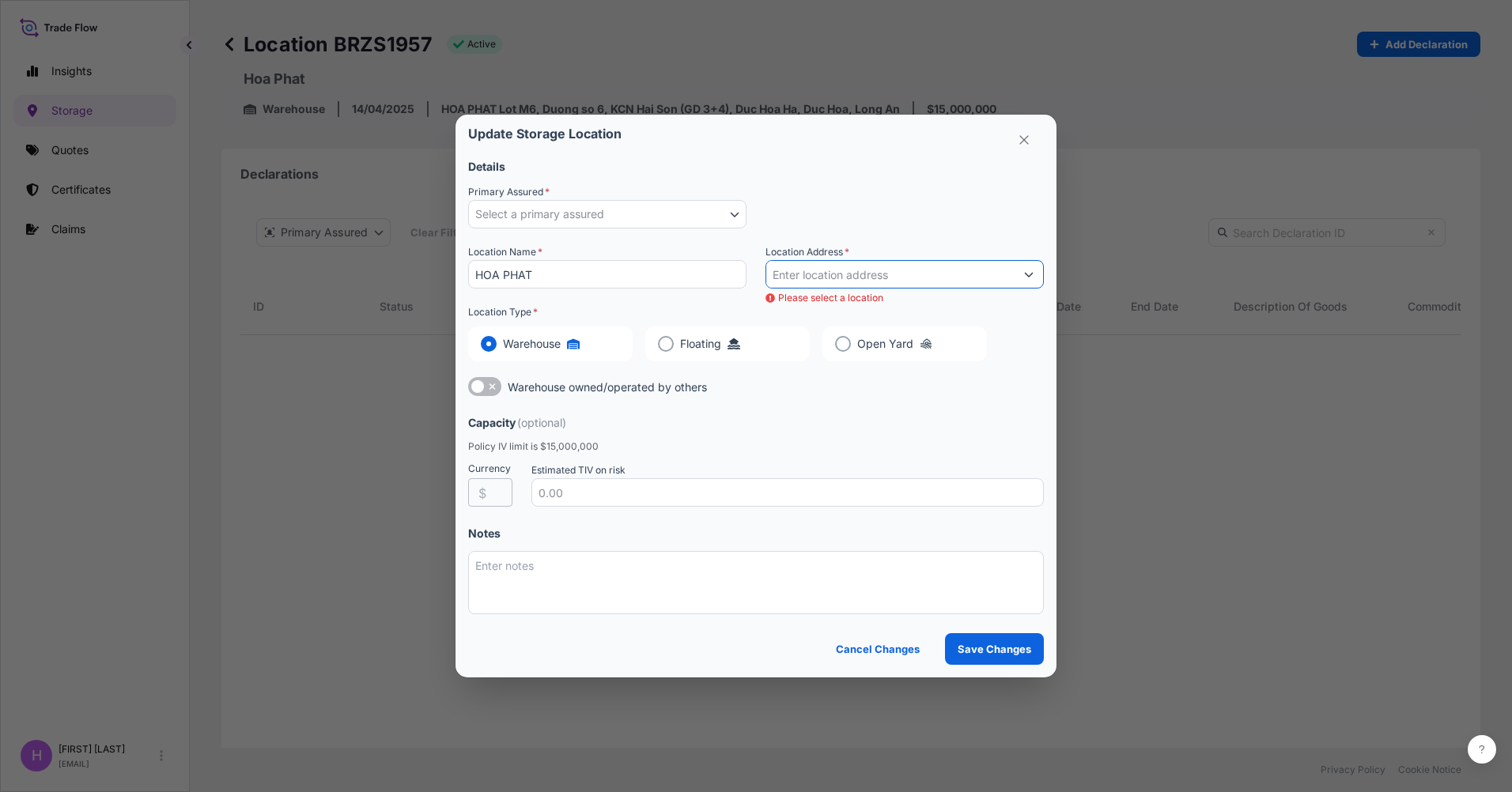 click on "Location Address *" at bounding box center (890, 274) 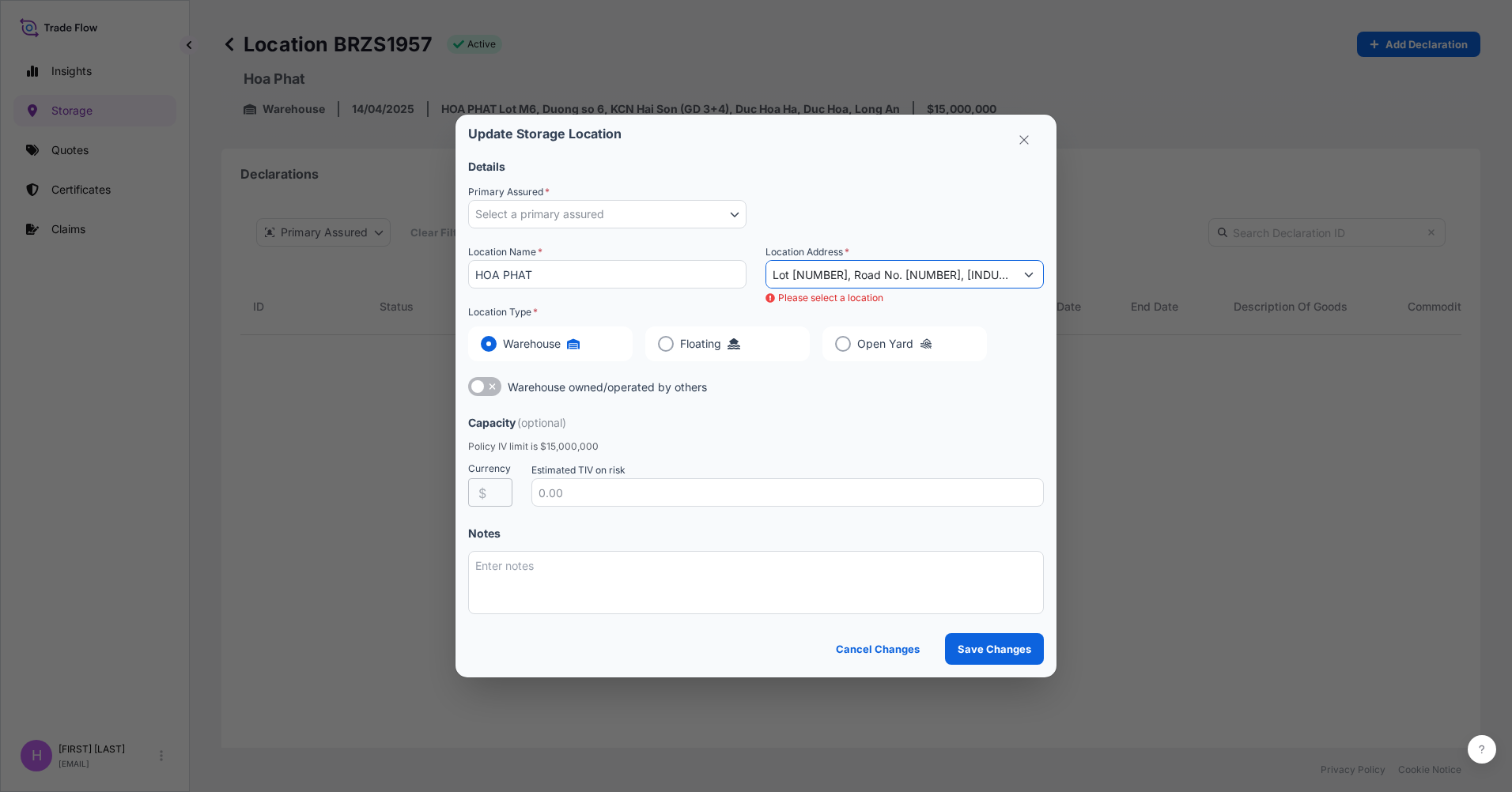 scroll, scrollTop: 0, scrollLeft: 373, axis: horizontal 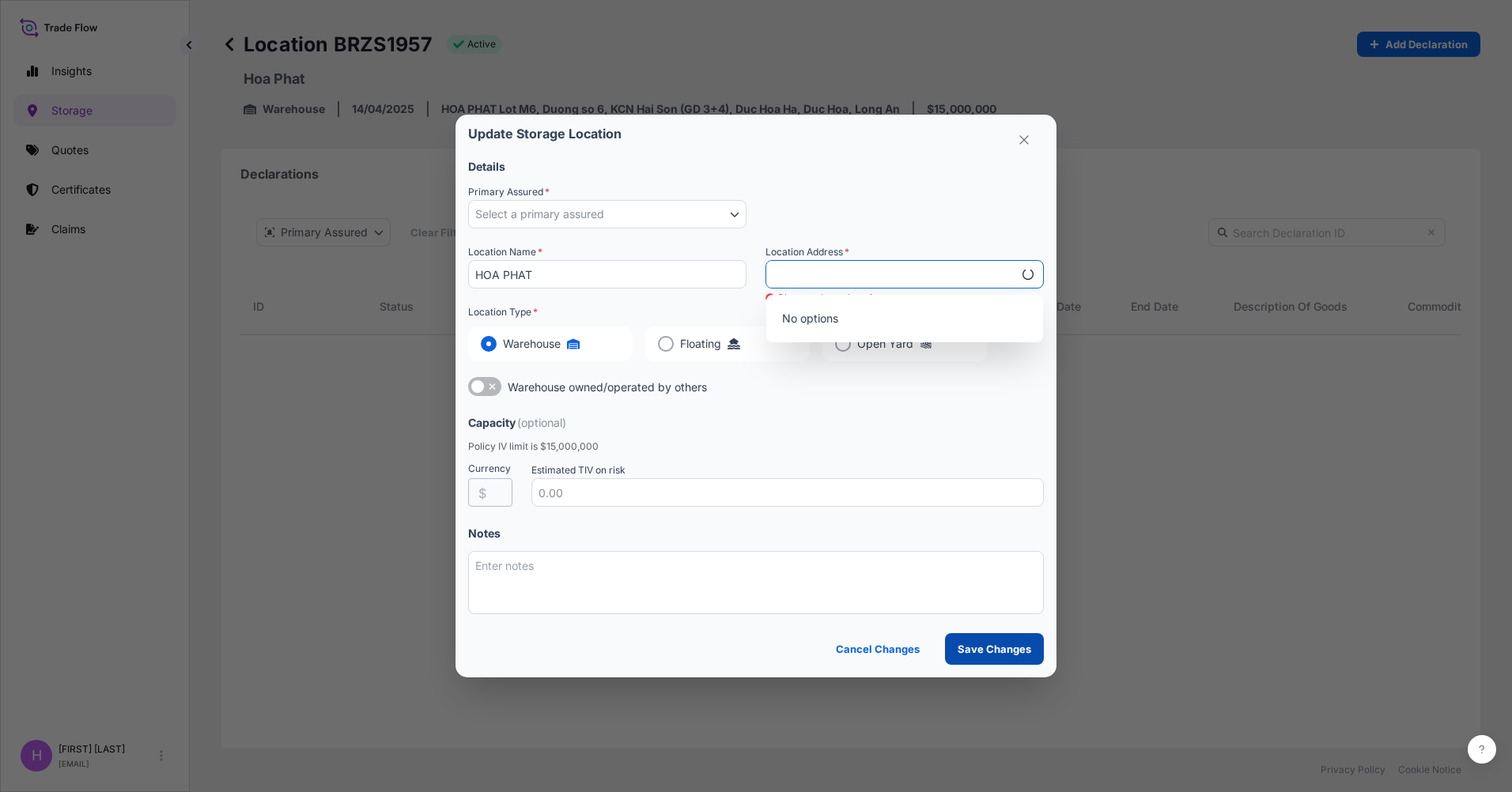 type on "Lot [NUMBER], Road No. [NUMBER], [INDUSTRIAL_PARK] (Phase 3+4), [HAMLET], [COMMUNE], [PROVINCE]." 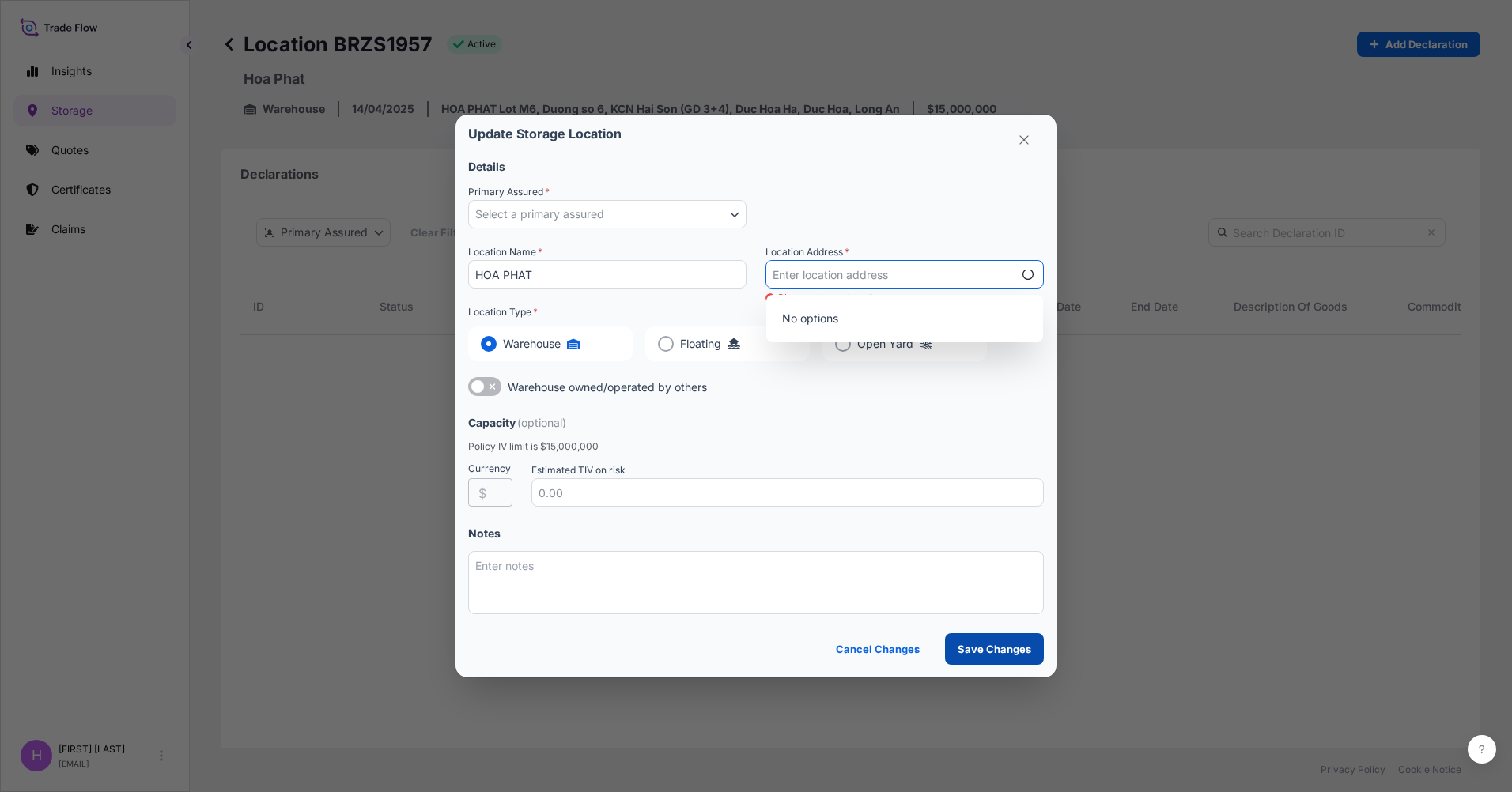 scroll, scrollTop: 0, scrollLeft: 0, axis: both 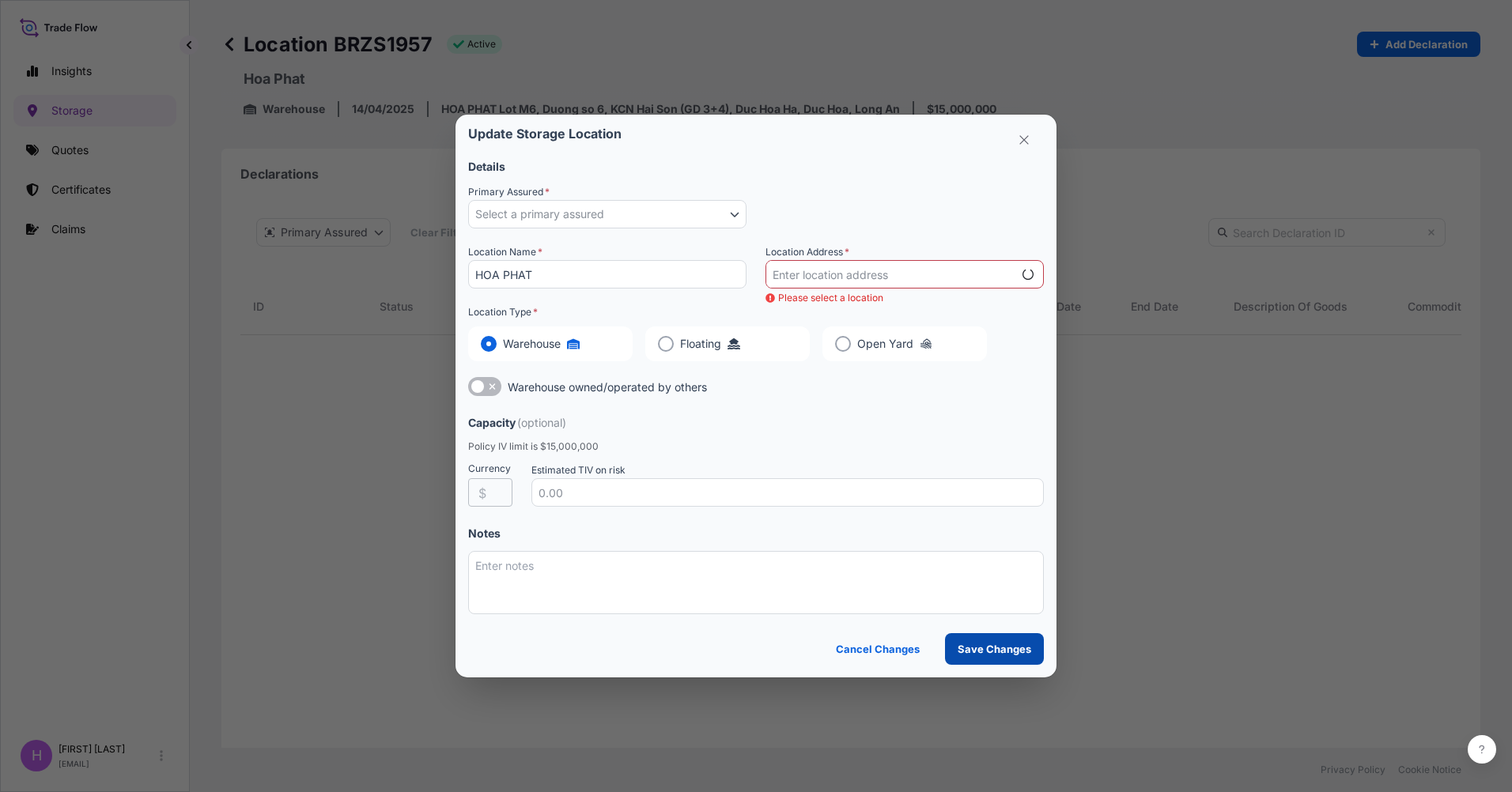 click on "Save Changes" at bounding box center [994, 649] 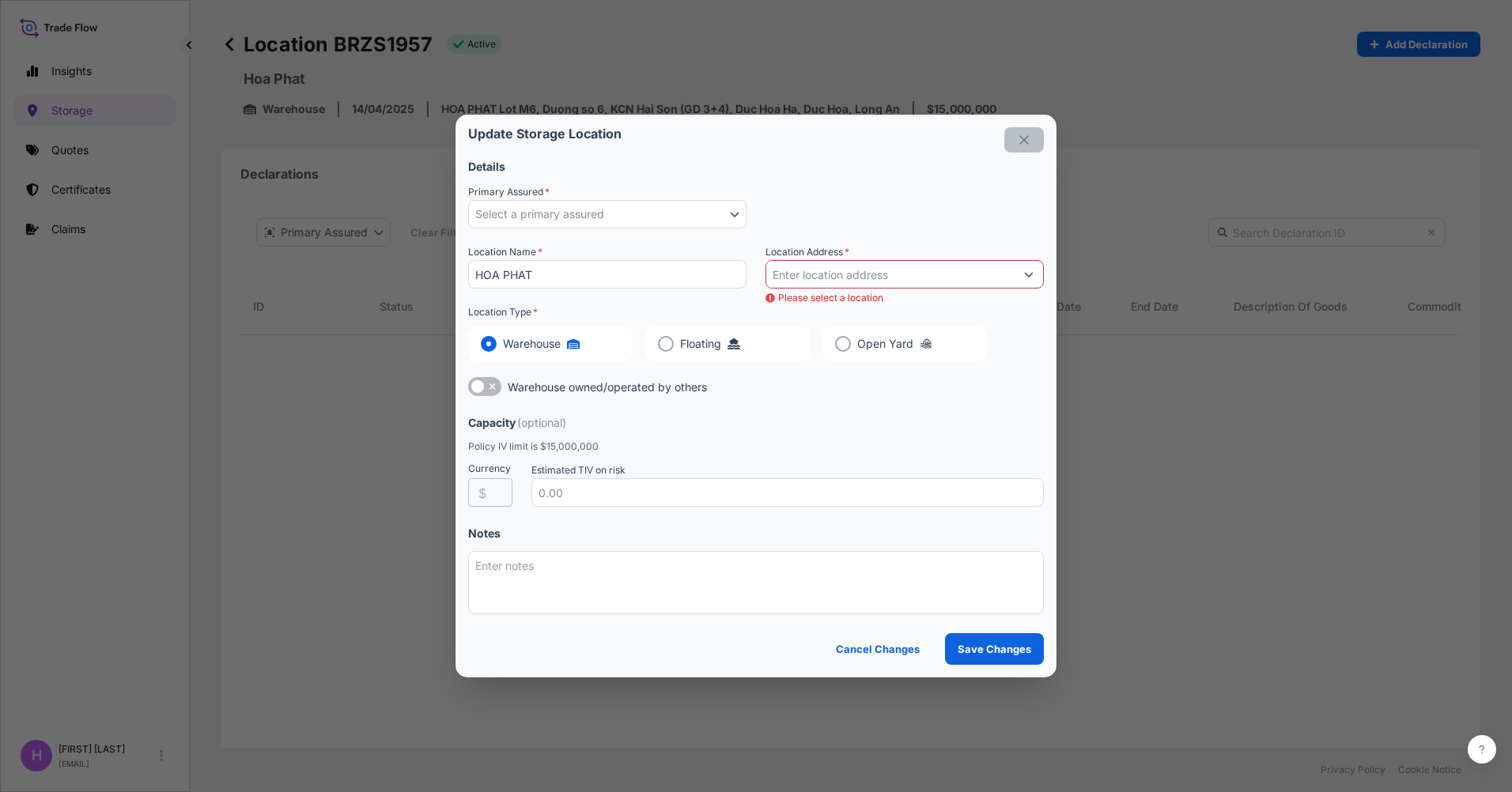 click at bounding box center (1024, 140) 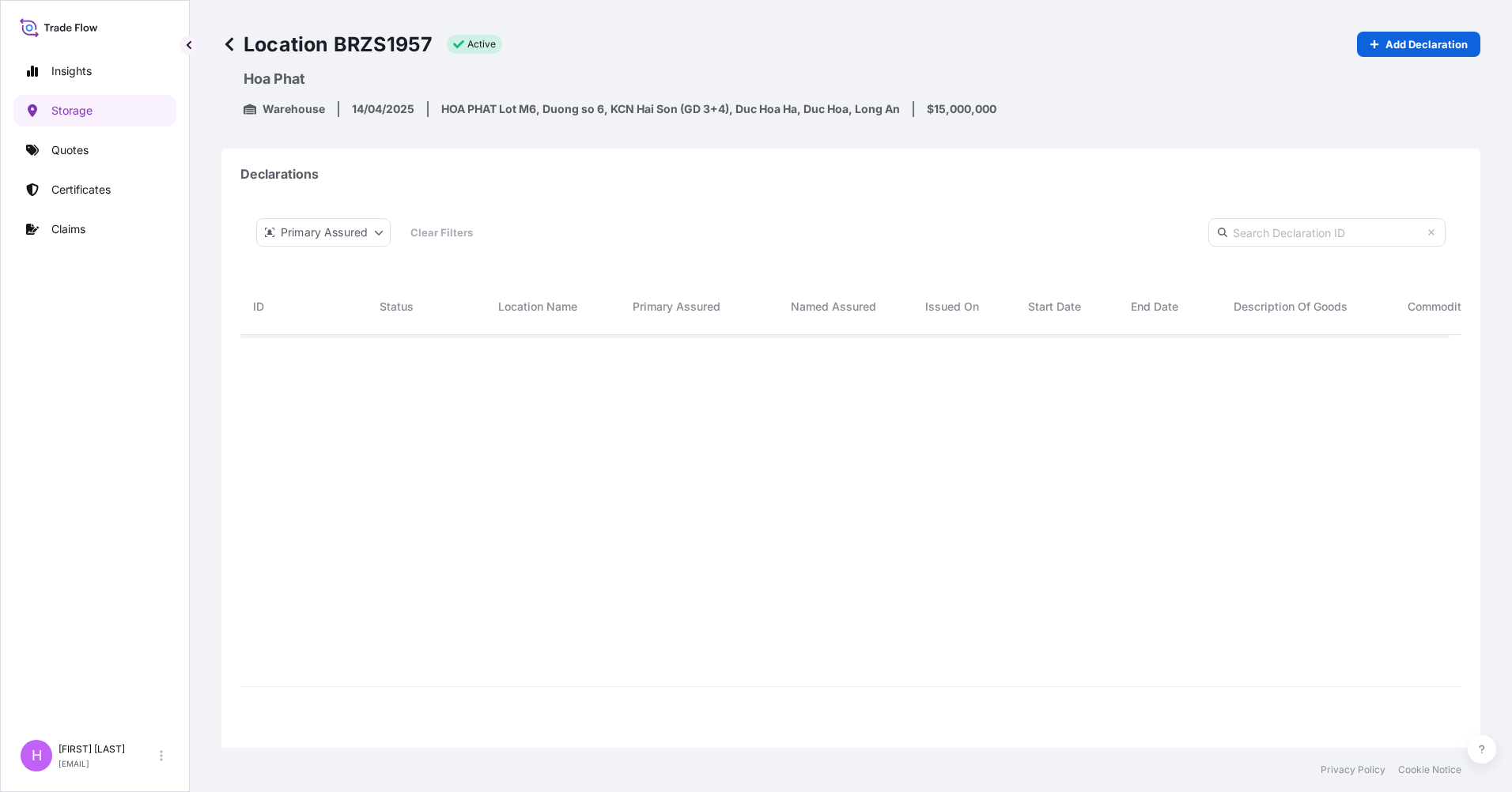 scroll, scrollTop: 13, scrollLeft: 13, axis: both 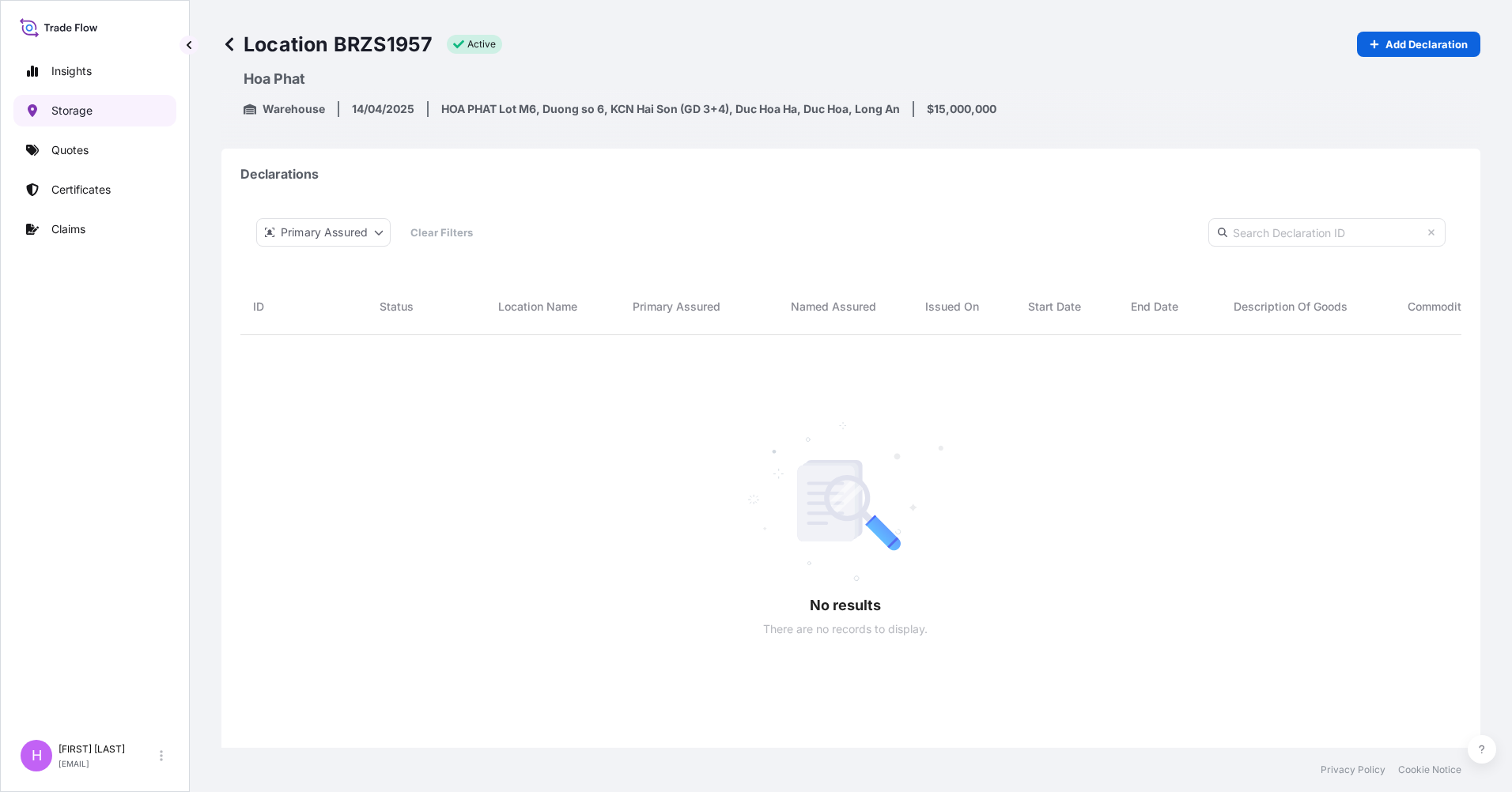 click on "Storage" at bounding box center (72, 111) 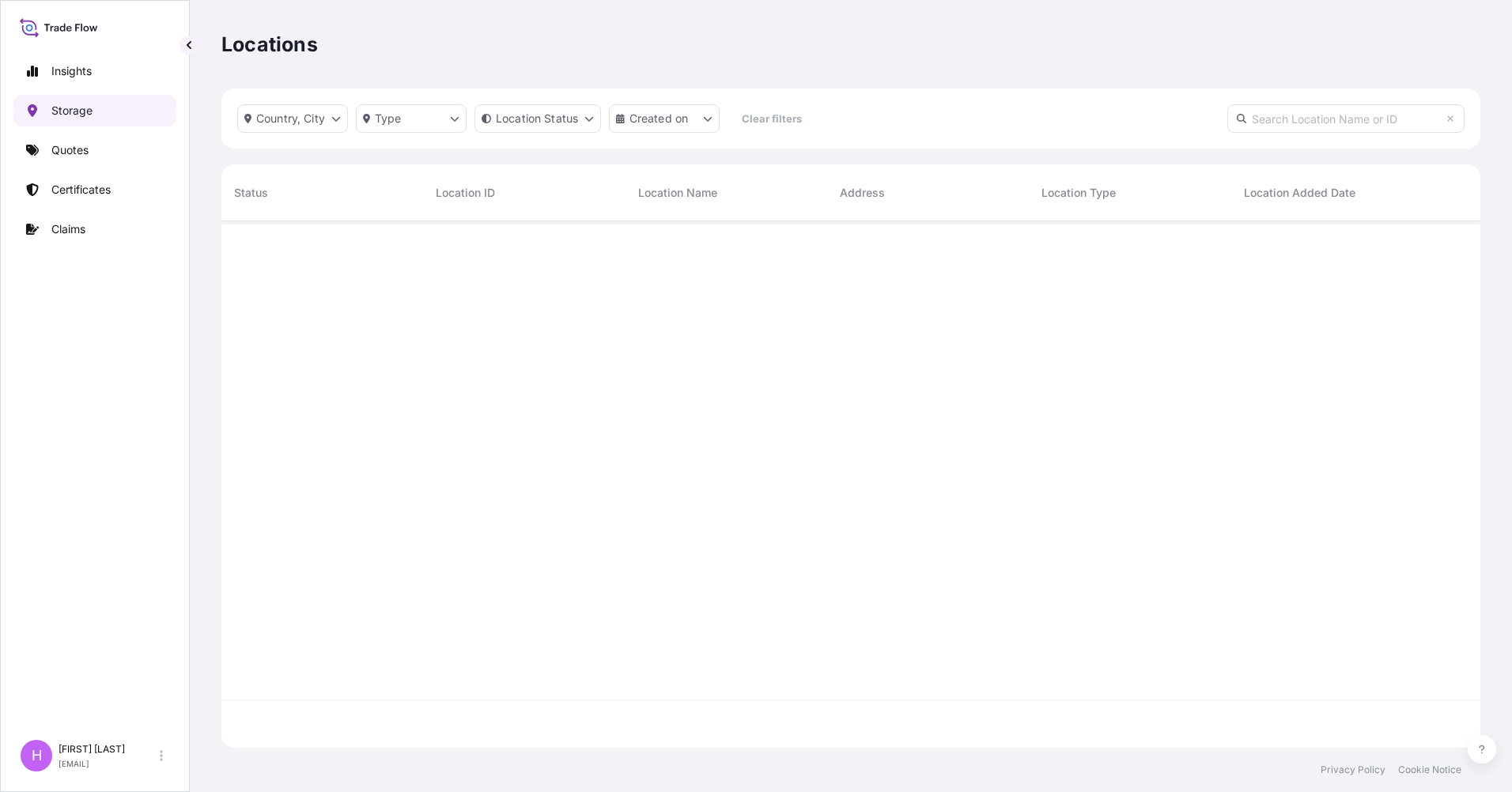 scroll, scrollTop: 13, scrollLeft: 13, axis: both 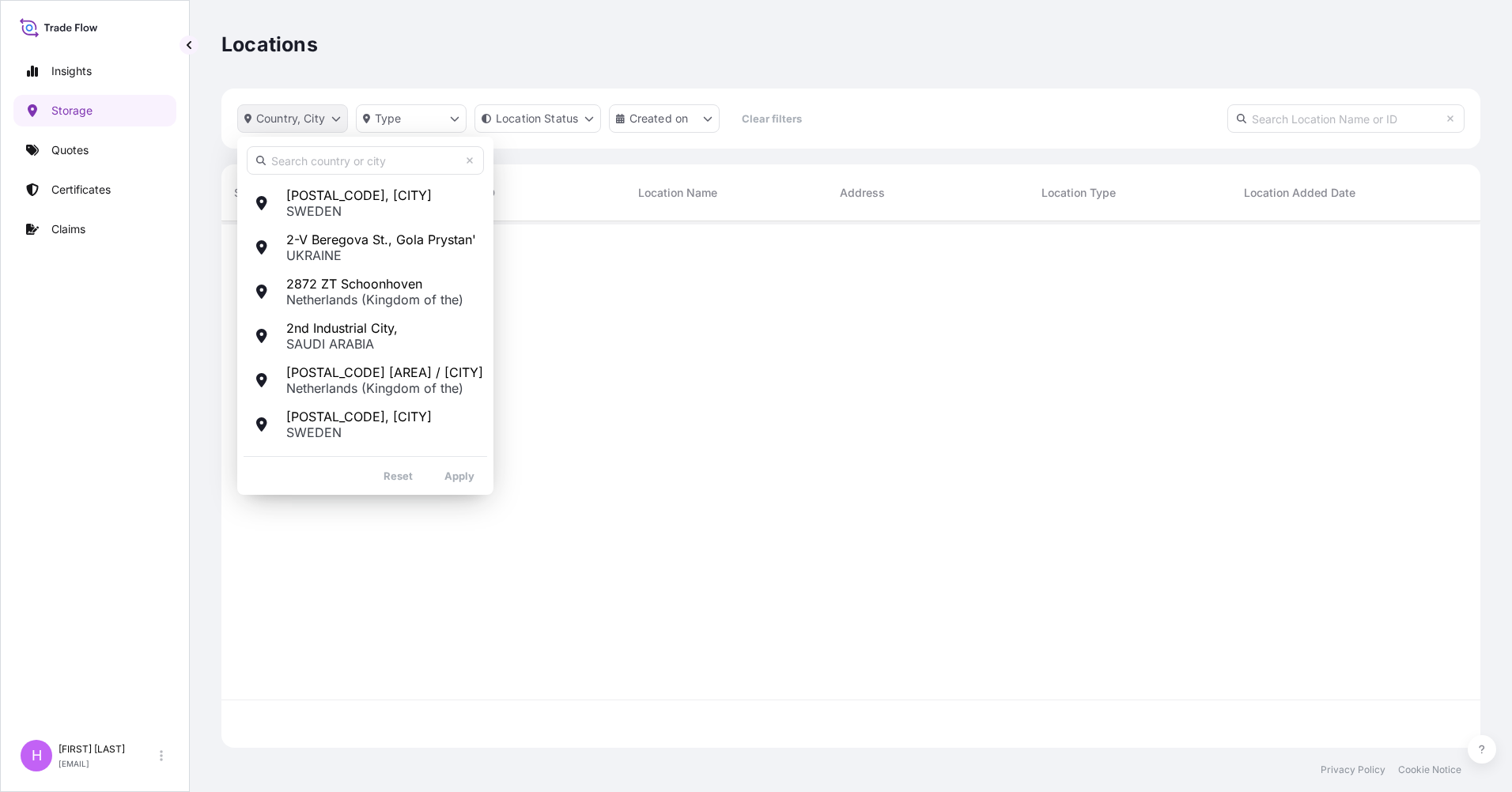 click on "Insights Storage Quotes Certificates Claims H Hanah   Nguyen hanah.nguyen@psabdp.com Locations Country, City Type Location Status Created on Clear filters Status Location ID Location Name Address Location Type Location Added Date Privacy Policy Cookie Notice
0 19560, Arlandastad SWEDEN 2-V Beregova St., Gola Prystan' UKRAINE 2872 ZT Schoonhoven Netherlands (Kingdom of the) 2nd Industrial City, SAUDI ARABIA 3109 LR Europoort / Rotterdam Netherlands (Kingdom of the) 74693, Bålsta SWEDEN Reset Apply" at bounding box center [756, 396] 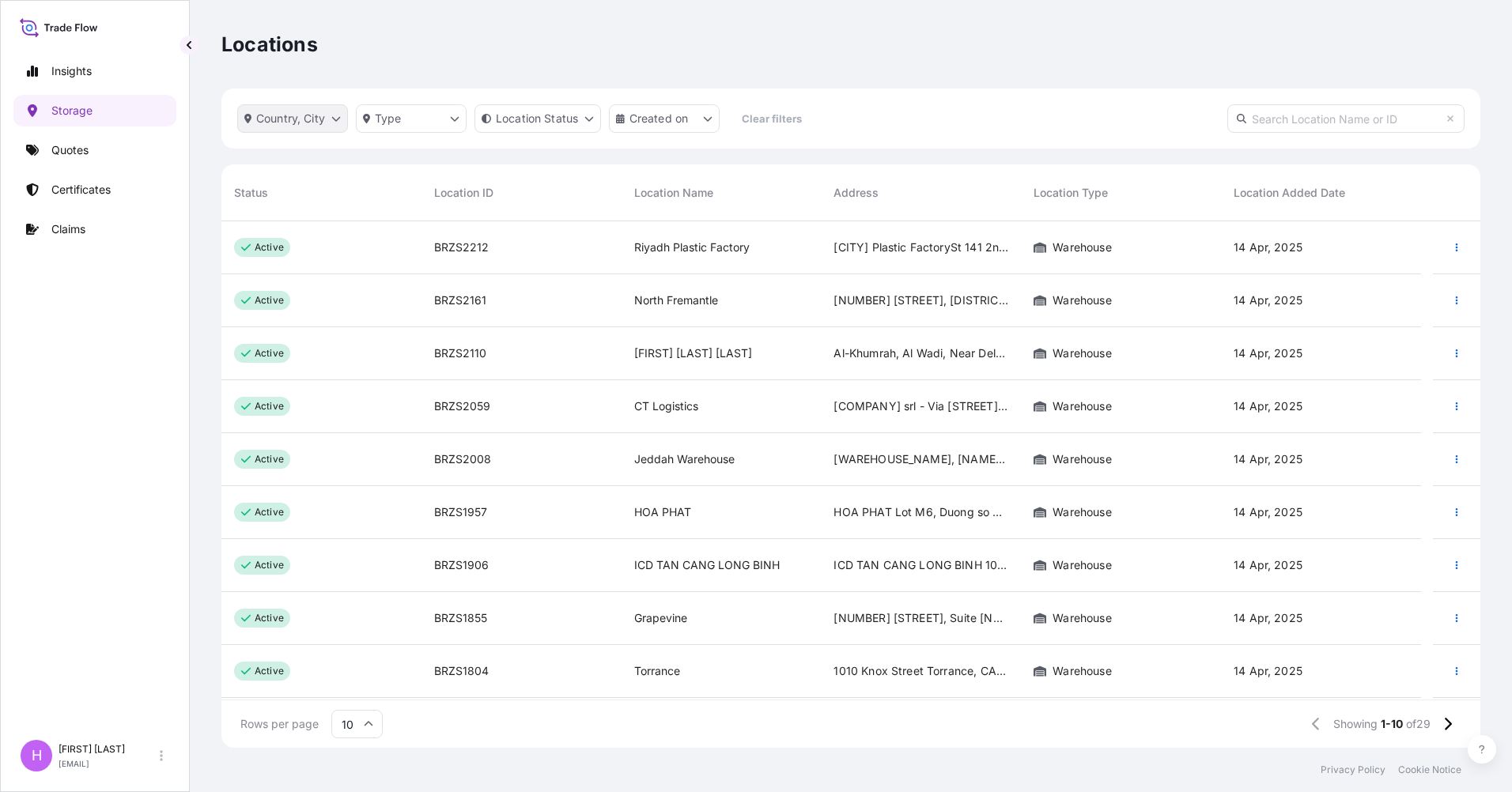 click on "Insights Storage Quotes Certificates Claims H Hanah   Nguyen hanah.nguyen@psabdp.com Locations Country, City Type Location Status Created on Clear filters Status Location ID Location Name Address Location Type Location Added Date active BRZS2212 Riyadh Plastic Factory Riyadh Plastic FactorySt 141 2nd Industrial City Riyadh Warehouse 14 Apr, 2025 active BRZS2161 North Fremantle  2 Irene St, North Fremantle, W.A. 6159, Australia Warehouse 14 Apr, 2025 active BRZS2110 Sami Abdullah Mohammed Al Nahdi  Al-Khumrah, Al Wadi, Near Delmonte SA, Jeddah 22614, Saudi Arabia Warehouse 14 Apr, 2025 active BRZS2059 CT Logistics  CT Logistics srl - Via Fratlli Caneopa, 4  - 16010 Serra Ricco Ge Warehouse 14 Apr, 2025 active BRZS2008 Jeddah Warehouse Jeddah Warehouse, Sami Saeed Shaaban, Al Wadi,near DEL Monte Saudi Arabia Company Limited, Khumrah, box 426 Warehouse 14 Apr, 2025 active BRZS1957 HOA PHAT HOA PHAT Lot M6, Duong so 6, KCN Hai Son (GD 3+4), Duc Hoa Ha, Duc Hoa, Long An Warehouse 14 Apr, 2025 active 10" at bounding box center (756, 396) 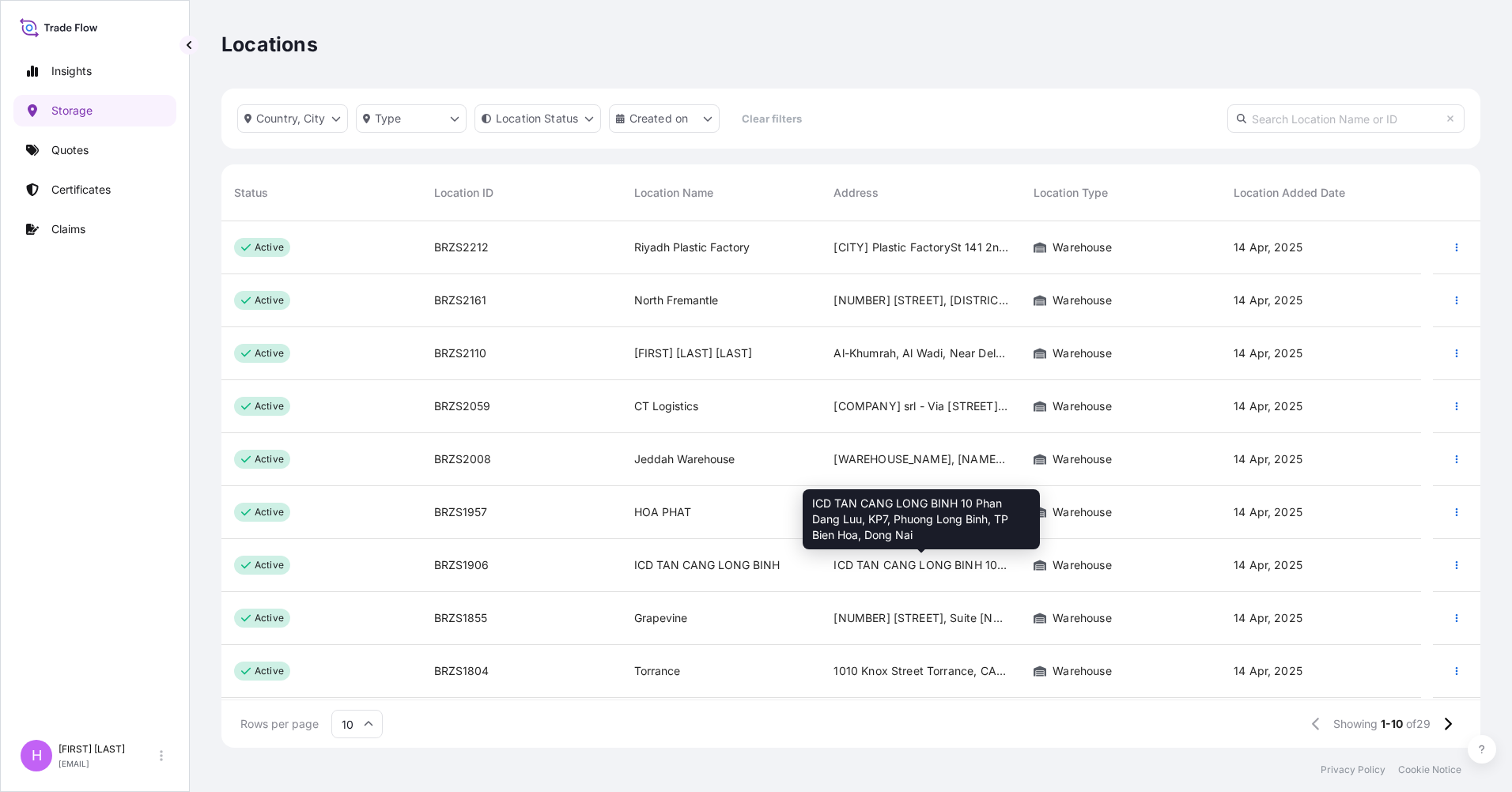 click on "ICD TAN CANG LONG BINH 10 Phan Dang Luu, KP7, Phuong Long Binh, TP Bien Hoa, Dong Nai" at bounding box center (920, 565) 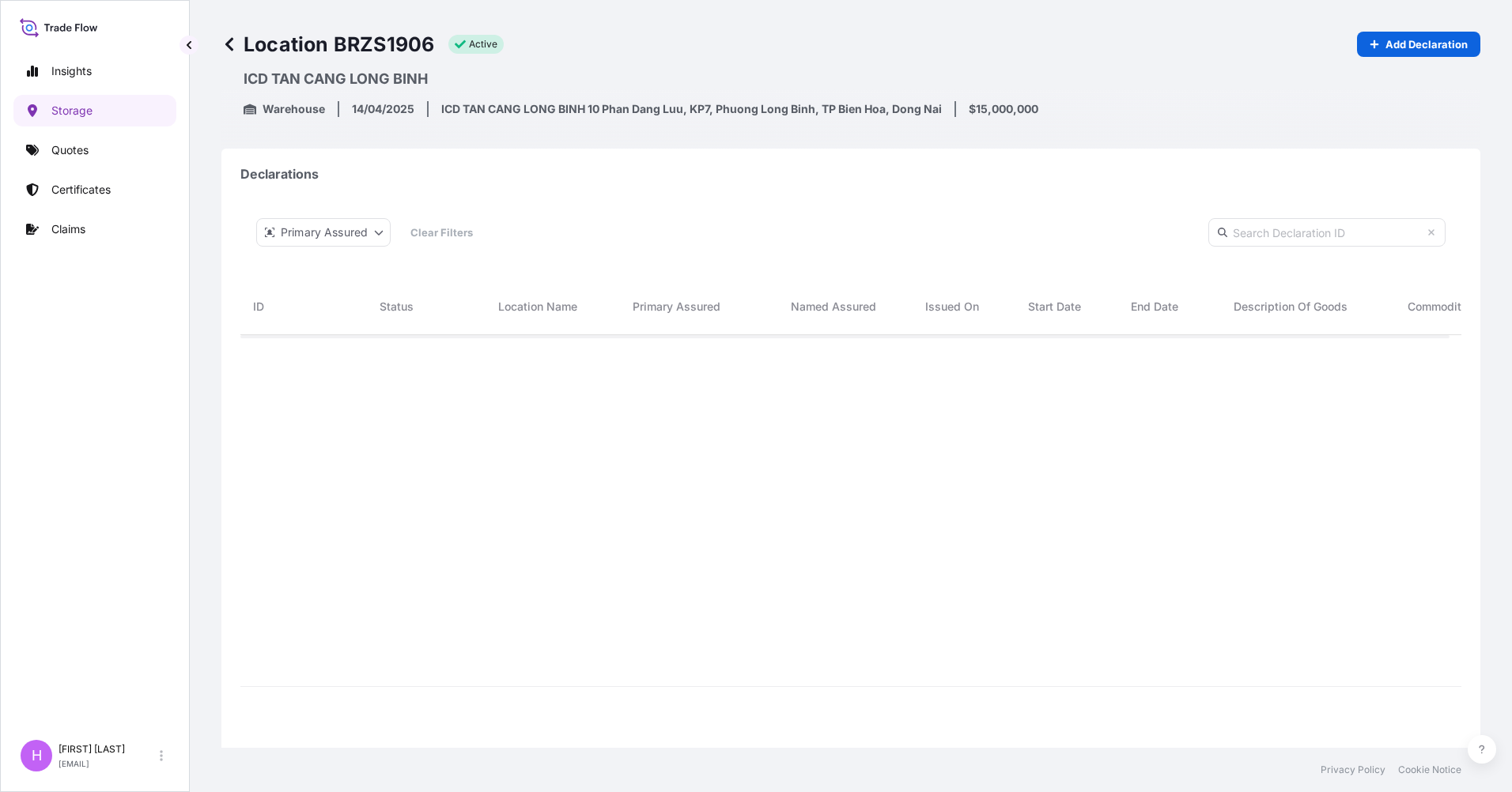 scroll, scrollTop: 13, scrollLeft: 13, axis: both 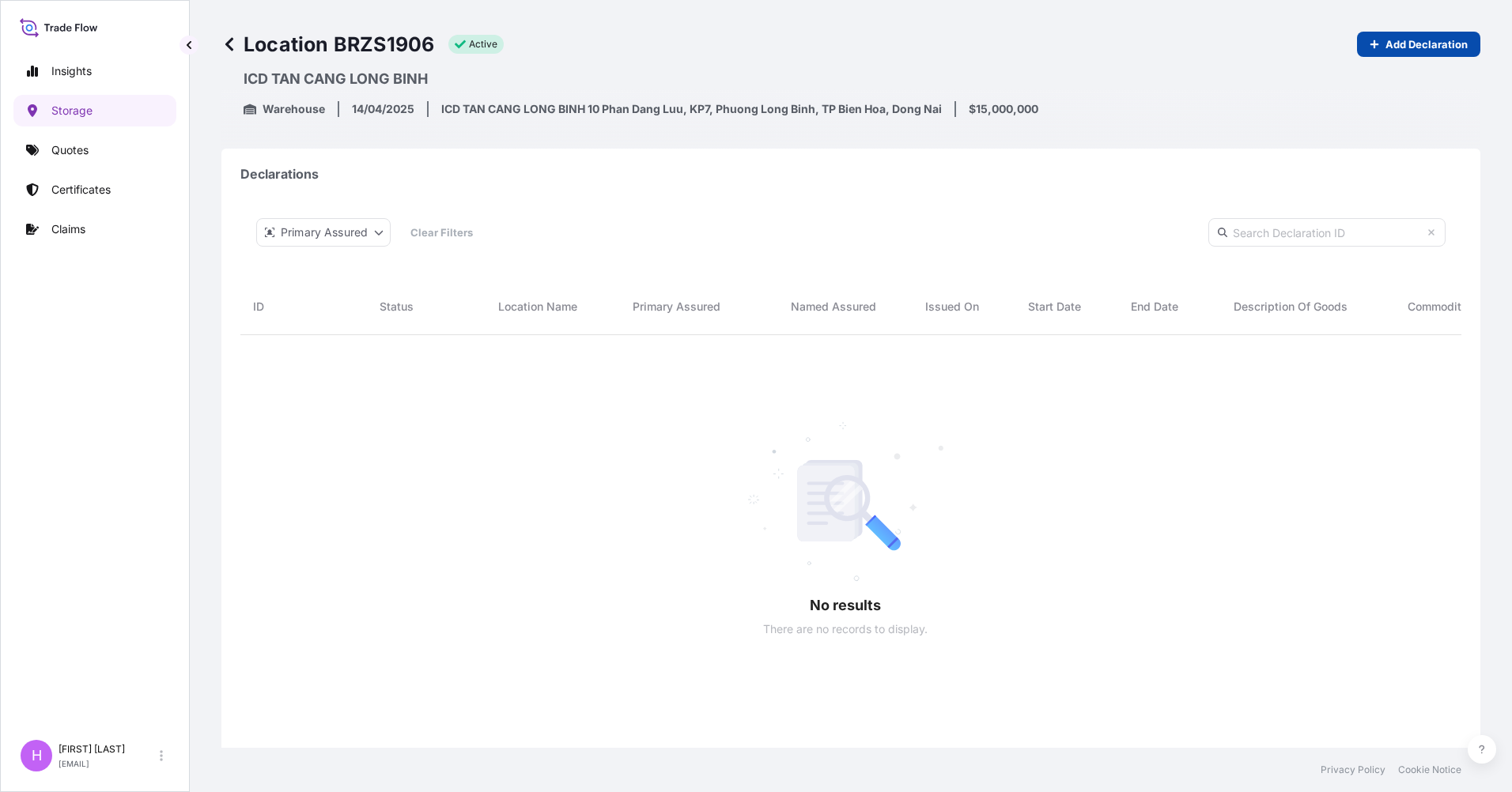 click on "Add Declaration" at bounding box center (1427, 44) 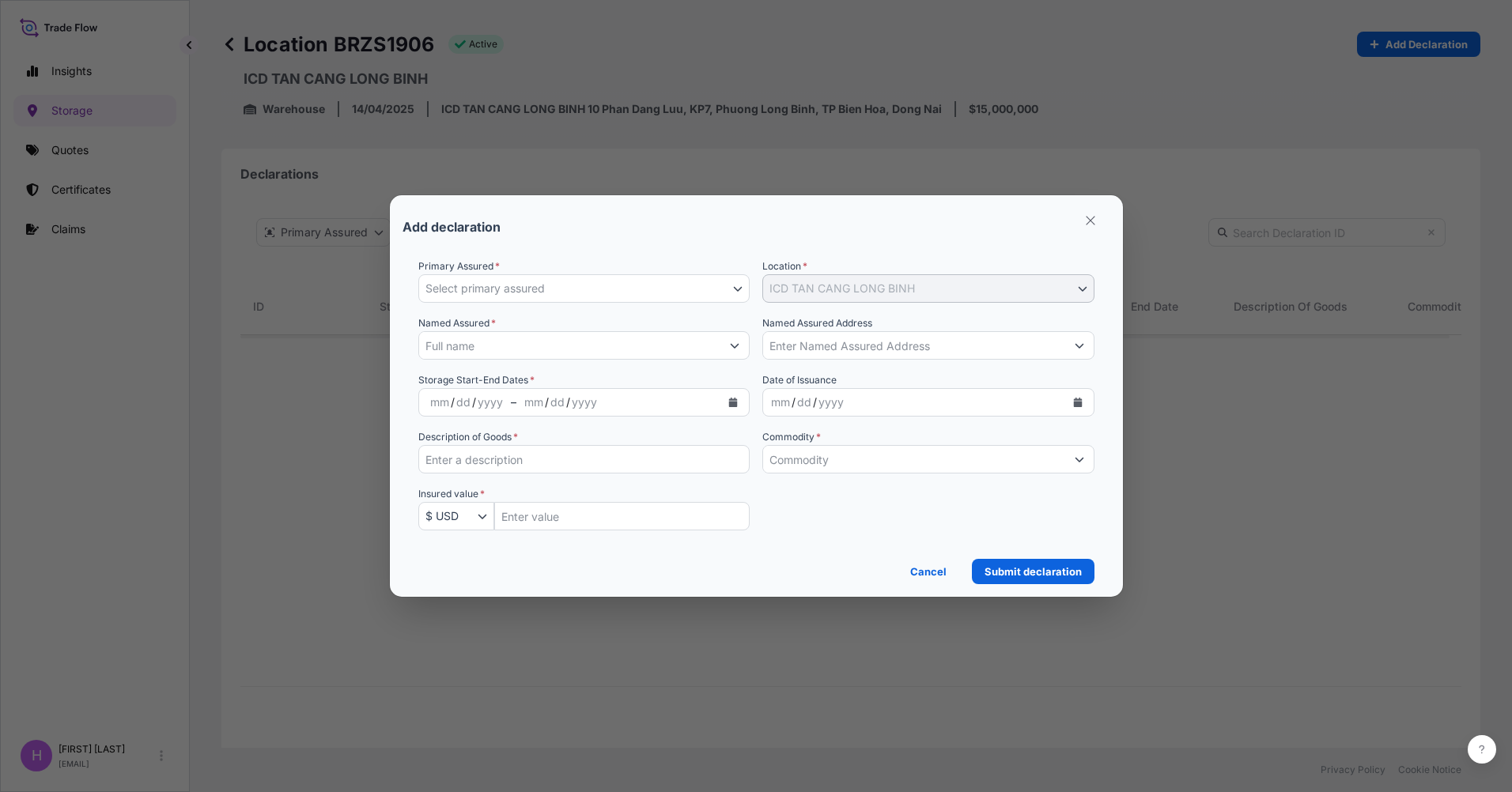 scroll, scrollTop: 396, scrollLeft: 1197, axis: both 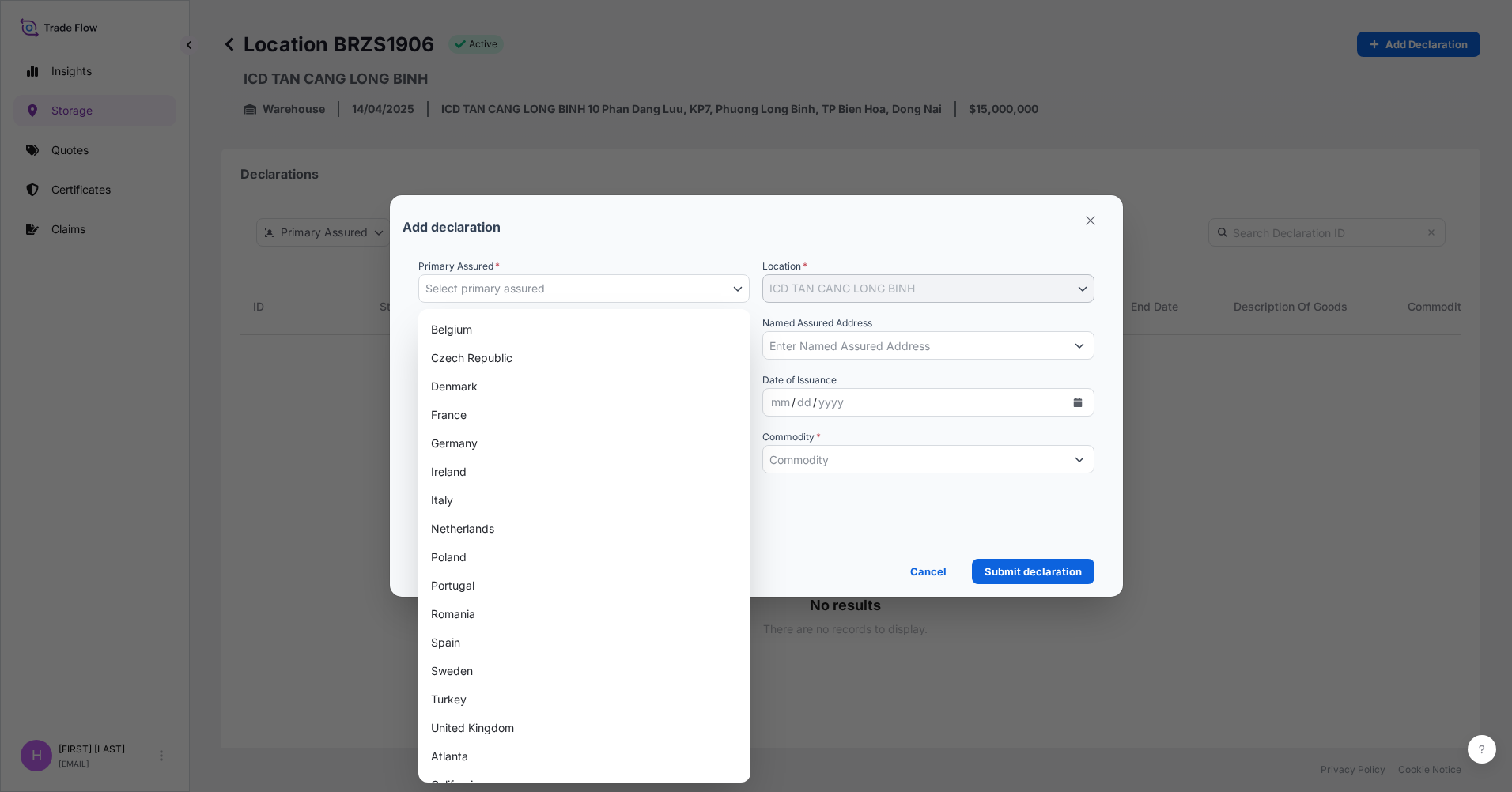 click on "Select primary assured" at bounding box center (584, 289) 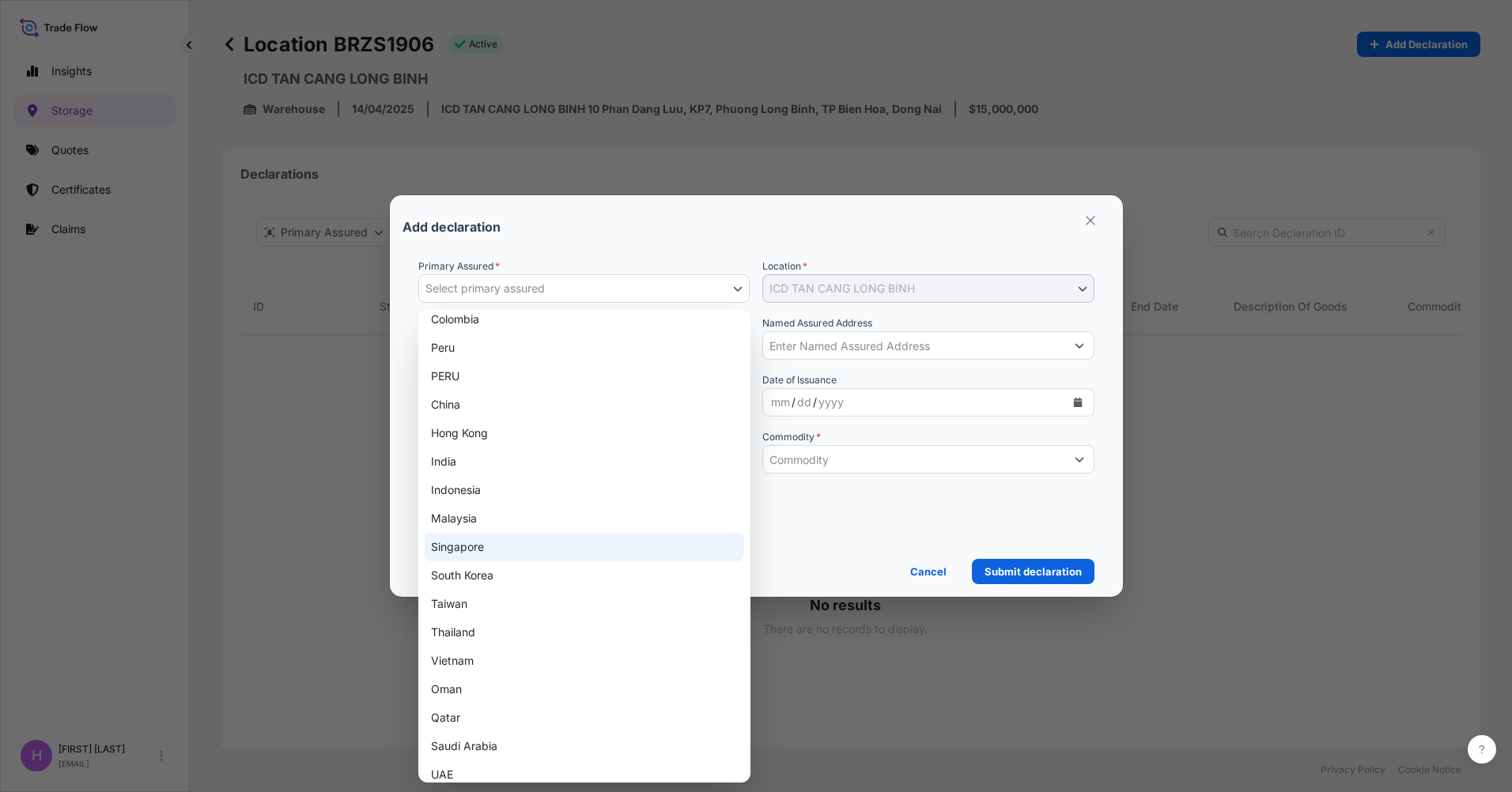 scroll, scrollTop: 990, scrollLeft: 0, axis: vertical 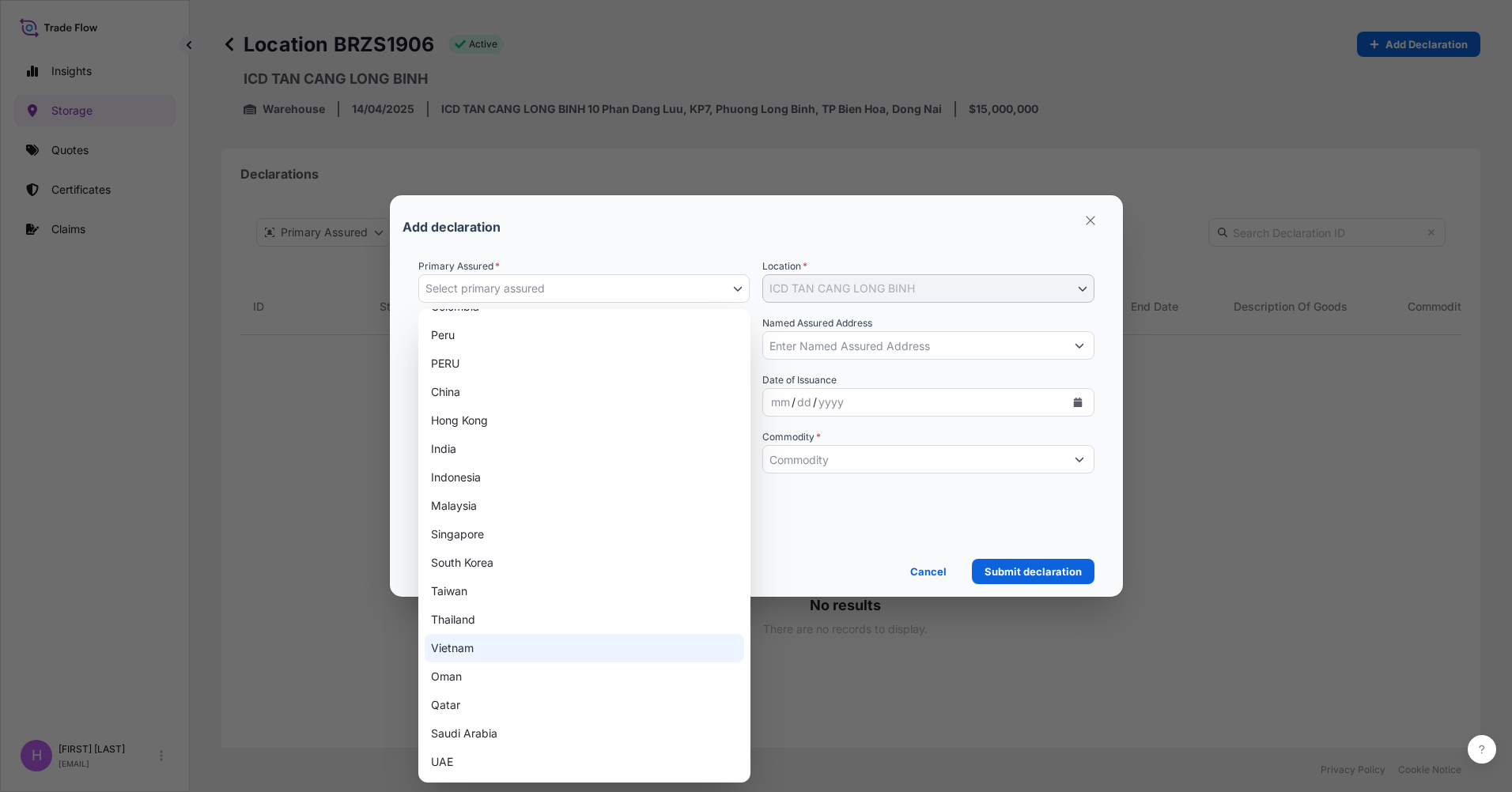 click on "Vietnam" at bounding box center (584, 648) 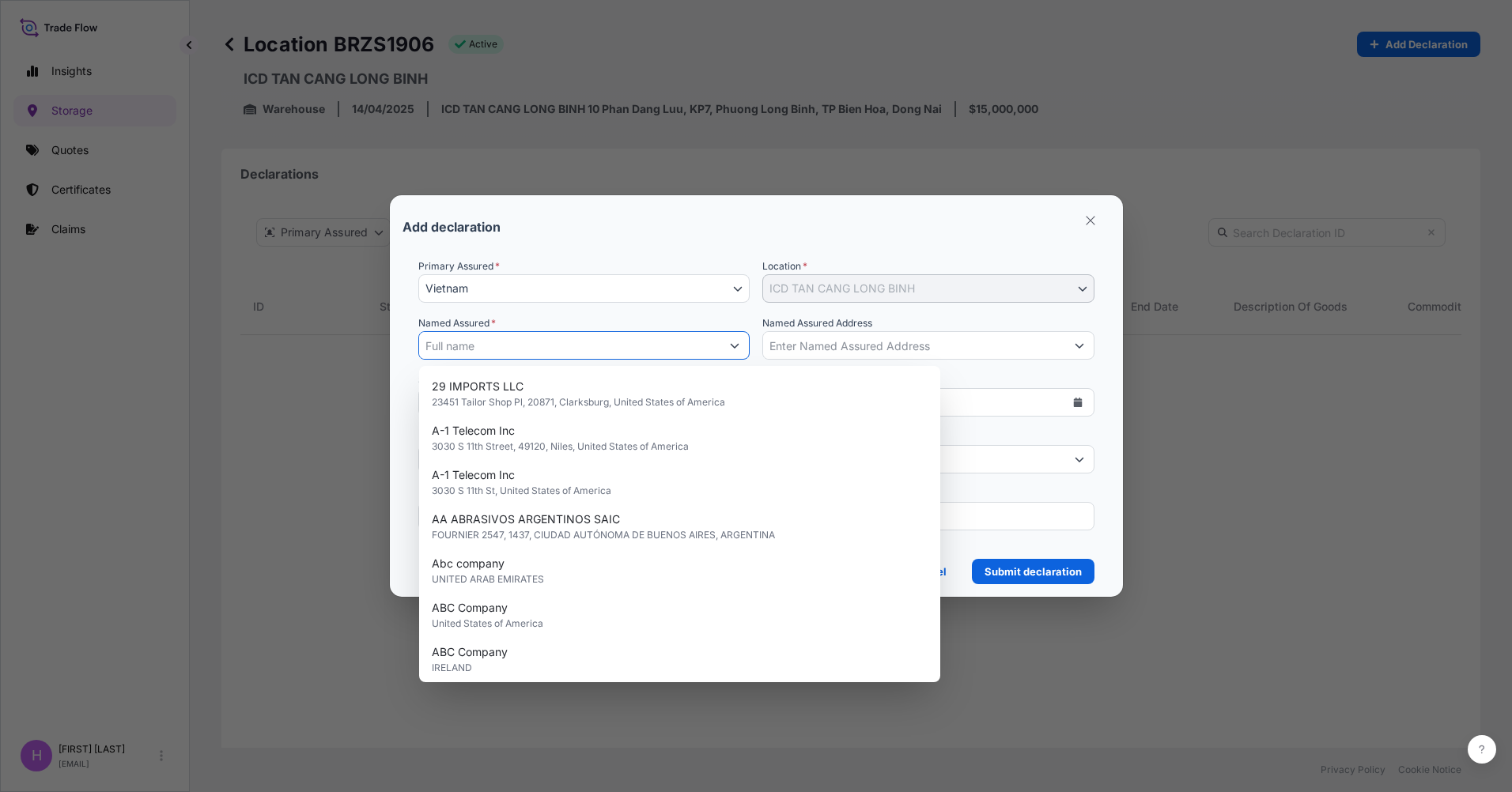 click on "Named Assured *" at bounding box center (570, 345) 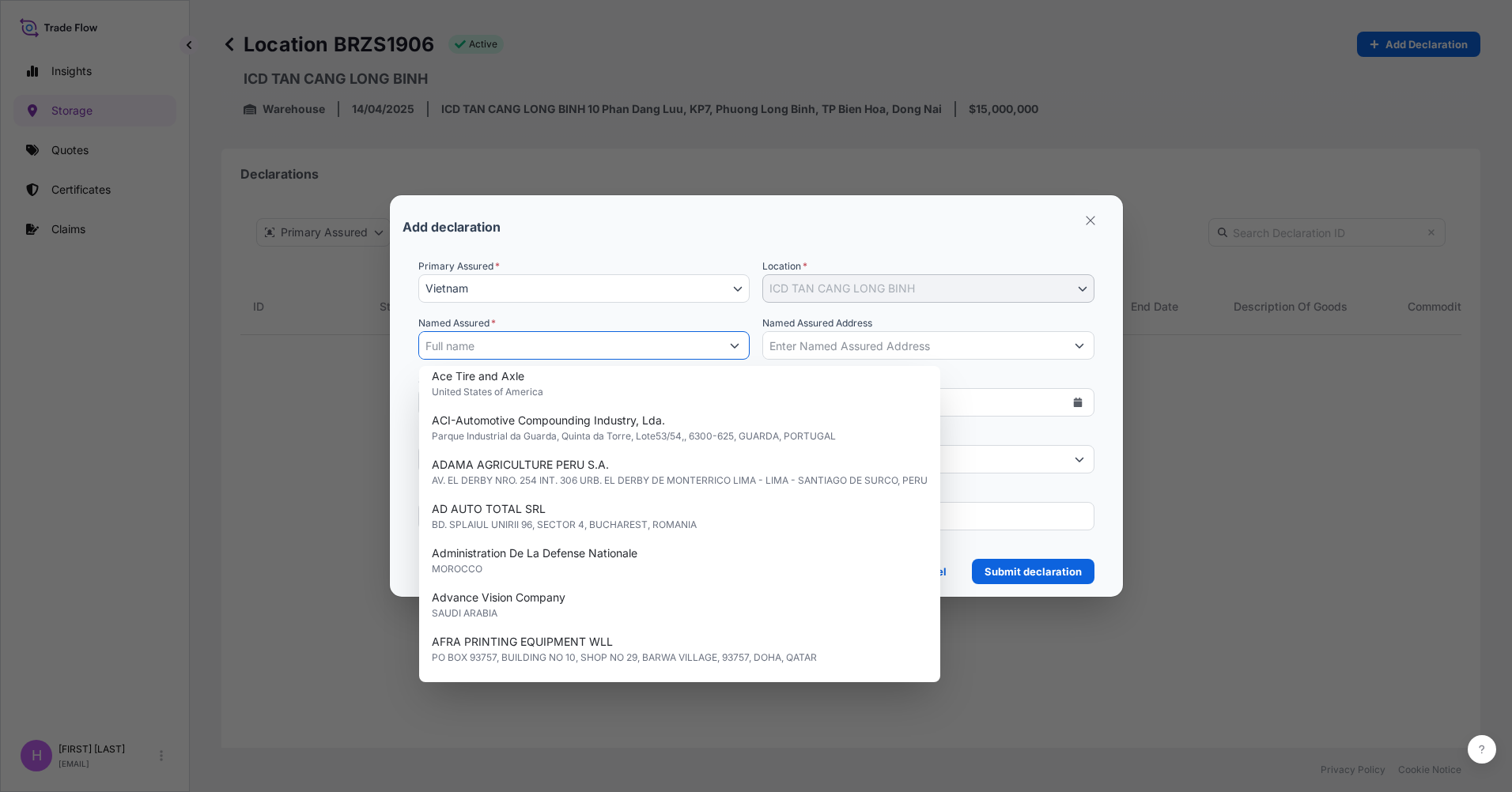 scroll, scrollTop: 360, scrollLeft: 0, axis: vertical 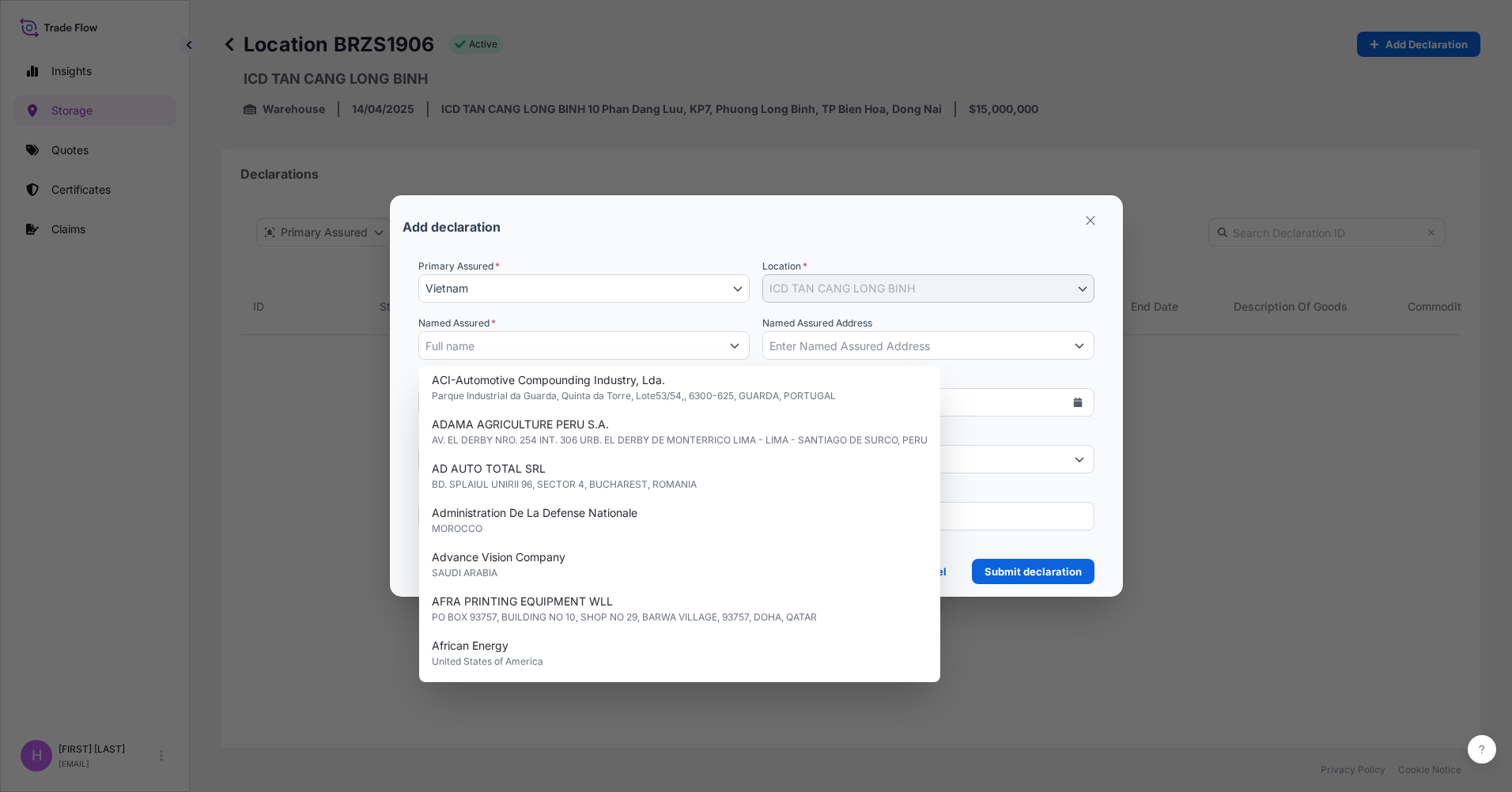 click on "Add declaration Primary Assured * Vietnam Belgium Czech Republic Denmark France Germany Ireland Italy Netherlands Poland Portugal Romania Spain Sweden Turkey United Kingdom Atlanta California Charleston Dallas Eddystone Houston Illinois Indiana JFK Miami North Carolina TBL Services, Inc. Wisconsin York DJS International Services, Inc. CANADA Argentina Brazil Chile Colombia Peru PERU China Hong Kong India Indonesia Malaysia Singapore South Korea Taiwan Thailand Vietnam Oman Qatar Saudi Arabia UAE Location * ICD TAN CANG LONG BINH  ICD TAN CANG LONG BINH  Named Assured * Named Assured Address Storage Start-End Dates * mm / dd / yyyy – mm / dd / yyyy Date of Issuance mm / dd / yyyy Description of Goods * Commodity * Insured value * $ USD € EUR £ GBP $ USD ؋ AFN $ AUD R$ BRL $ CAD ¥ CNY $ HKD ₹ INR ¥ JPY DH MAD RM MYR $ NZD zł PLN ﷼ SAR $ SGD TL TRY د.إ AED Lek ALL ƒ ANG $ ARS ƒ AWG ман AZN KM BAM $ BBD лв BGN $ BMD $ BND $ BSD P BWP p. BYR BZ$ BZD CHF CHF ₡ CRC Kč CZK kr DKK RD$ DOP" at bounding box center (756, 396) 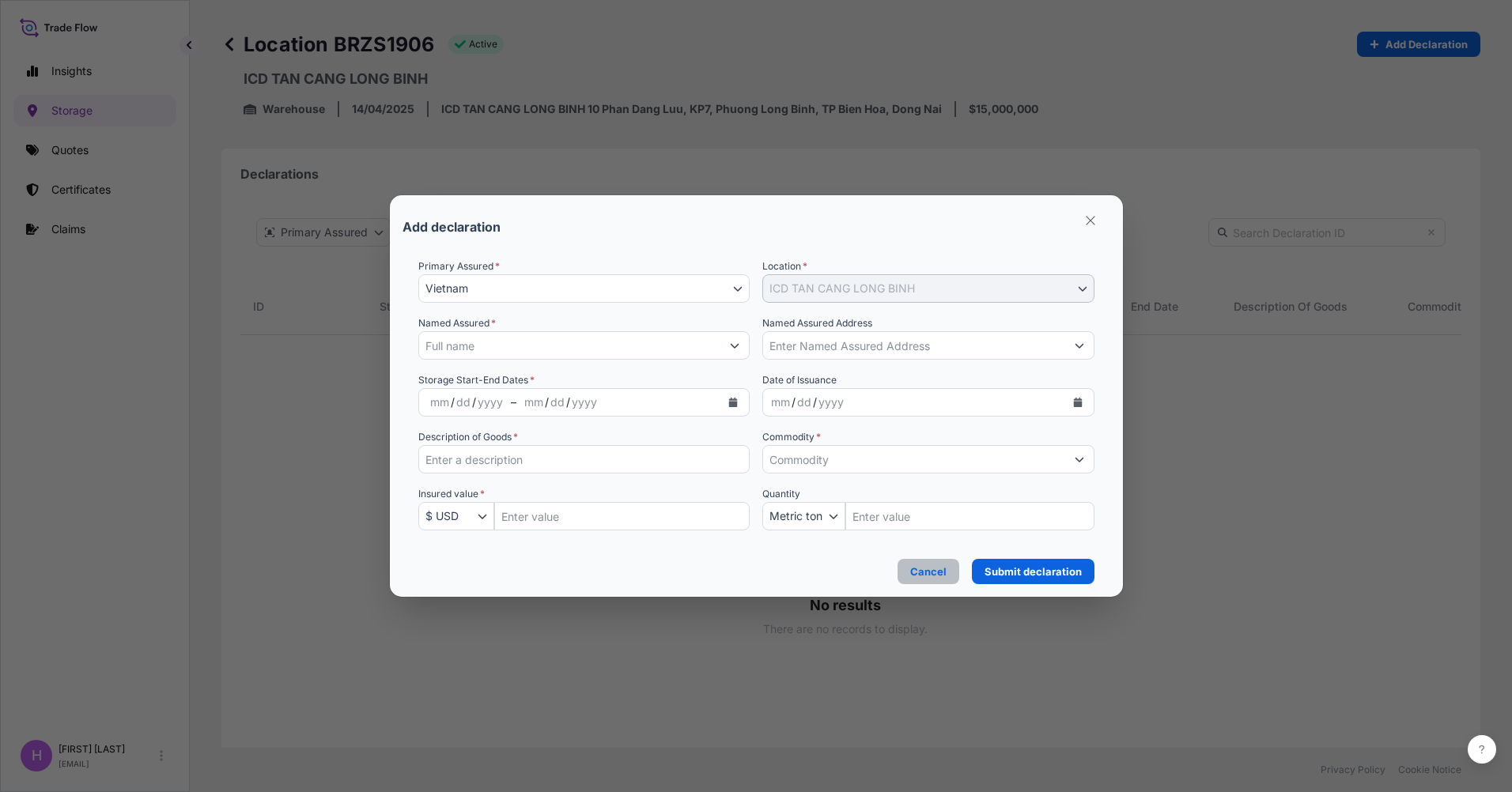 click on "Cancel" at bounding box center (928, 571) 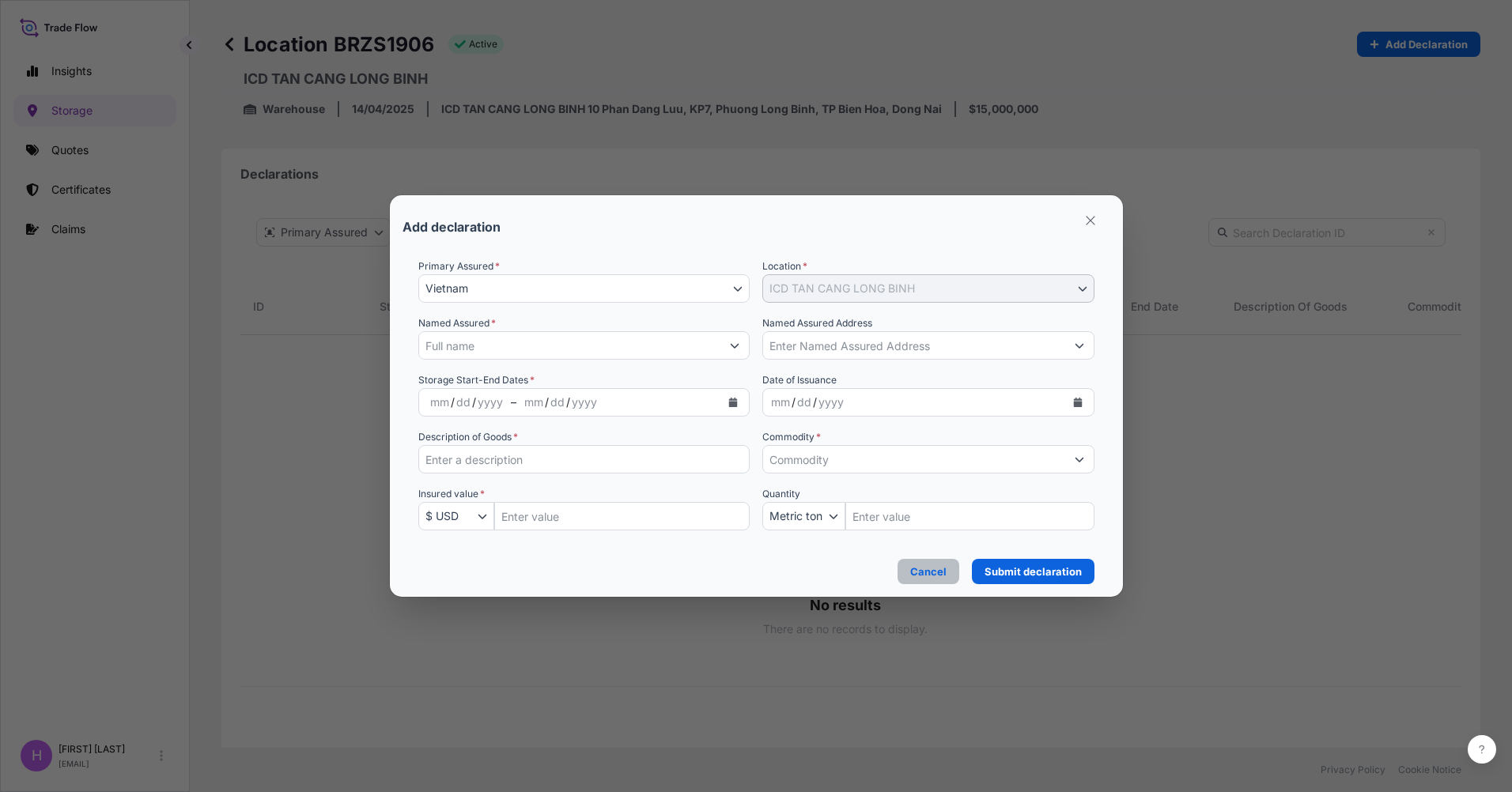 scroll, scrollTop: 396, scrollLeft: 1197, axis: both 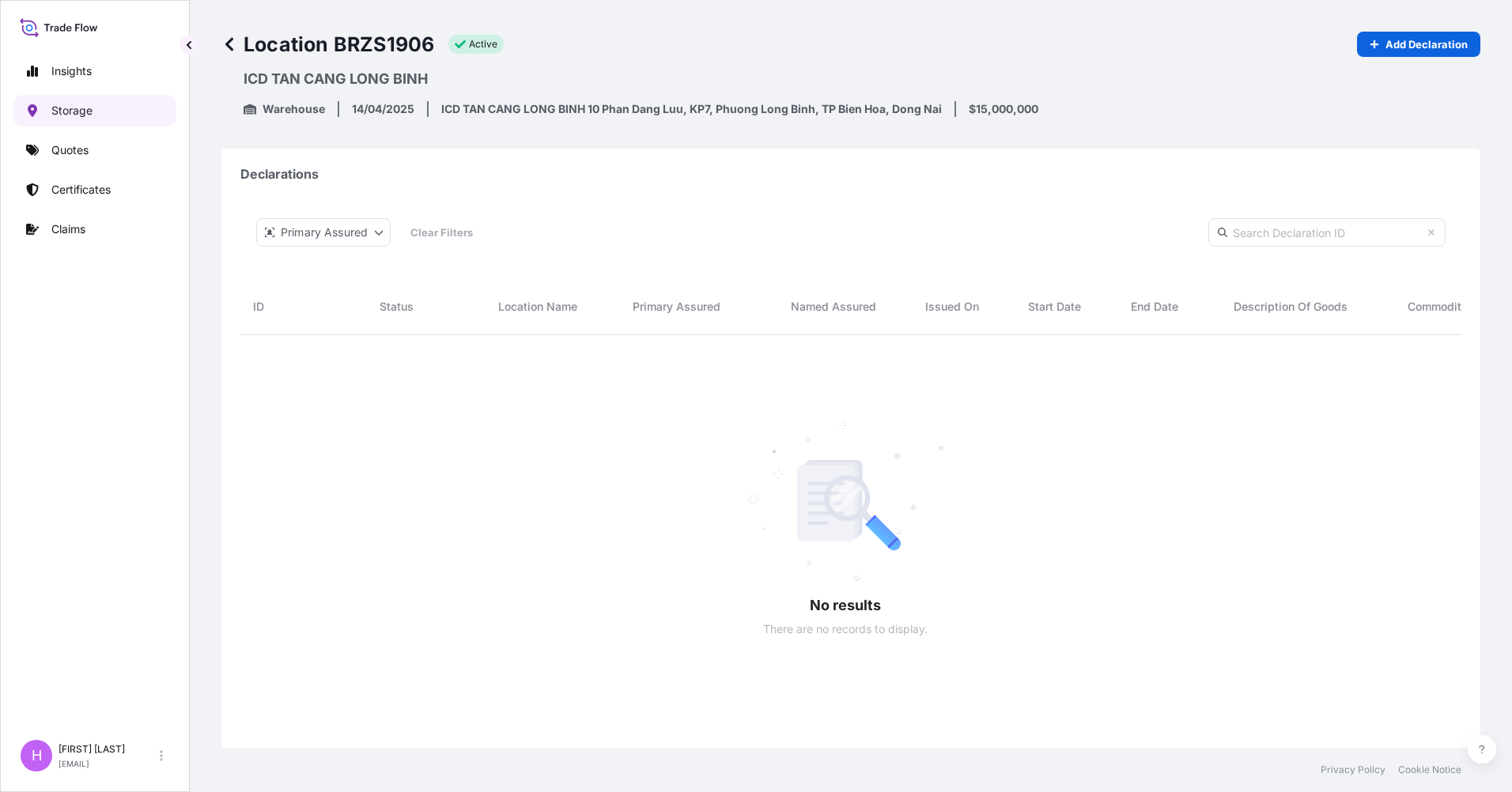 click on "Storage" at bounding box center (72, 111) 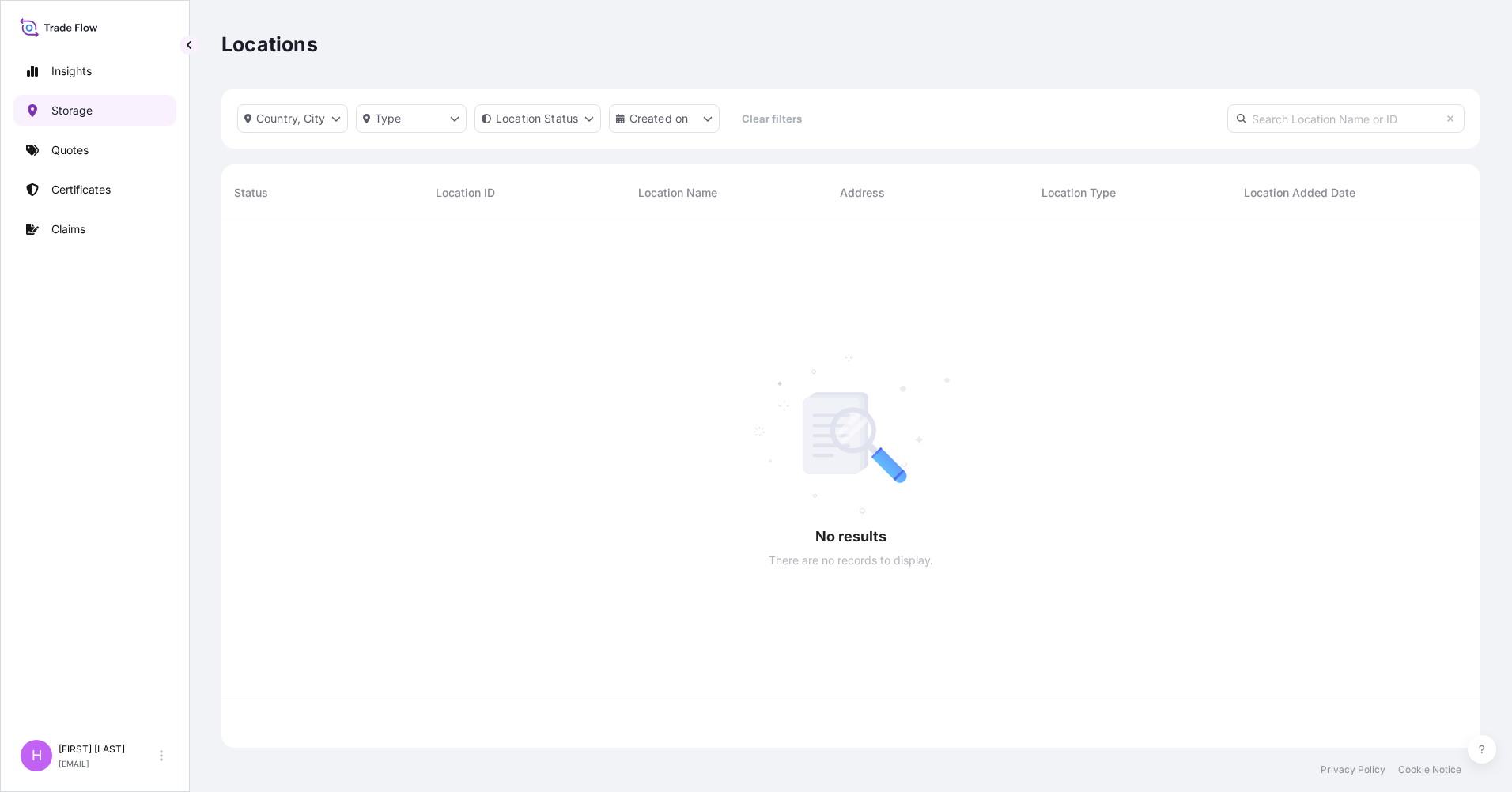 scroll, scrollTop: 13, scrollLeft: 13, axis: both 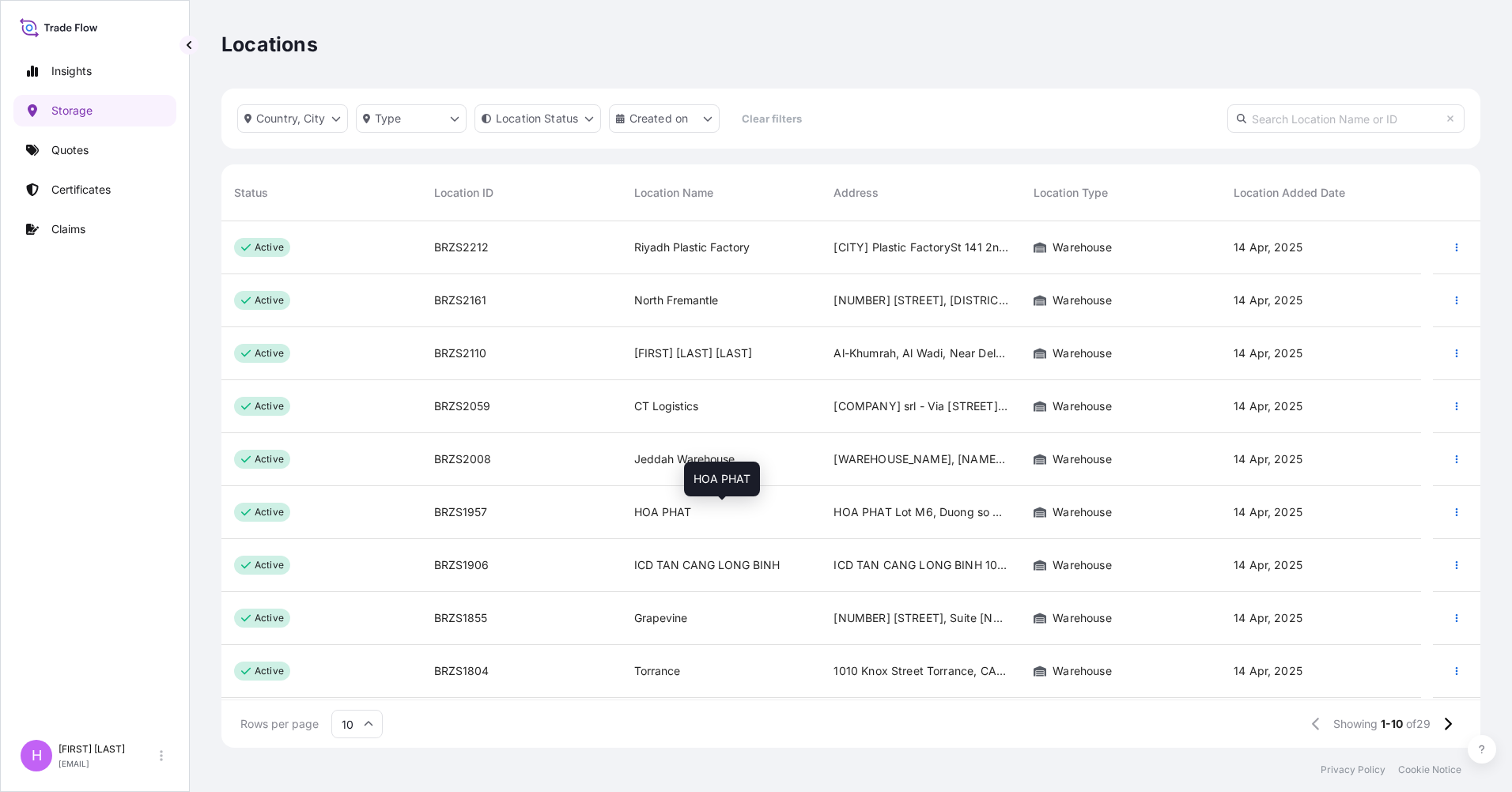 click on "HOA PHAT" at bounding box center (663, 512) 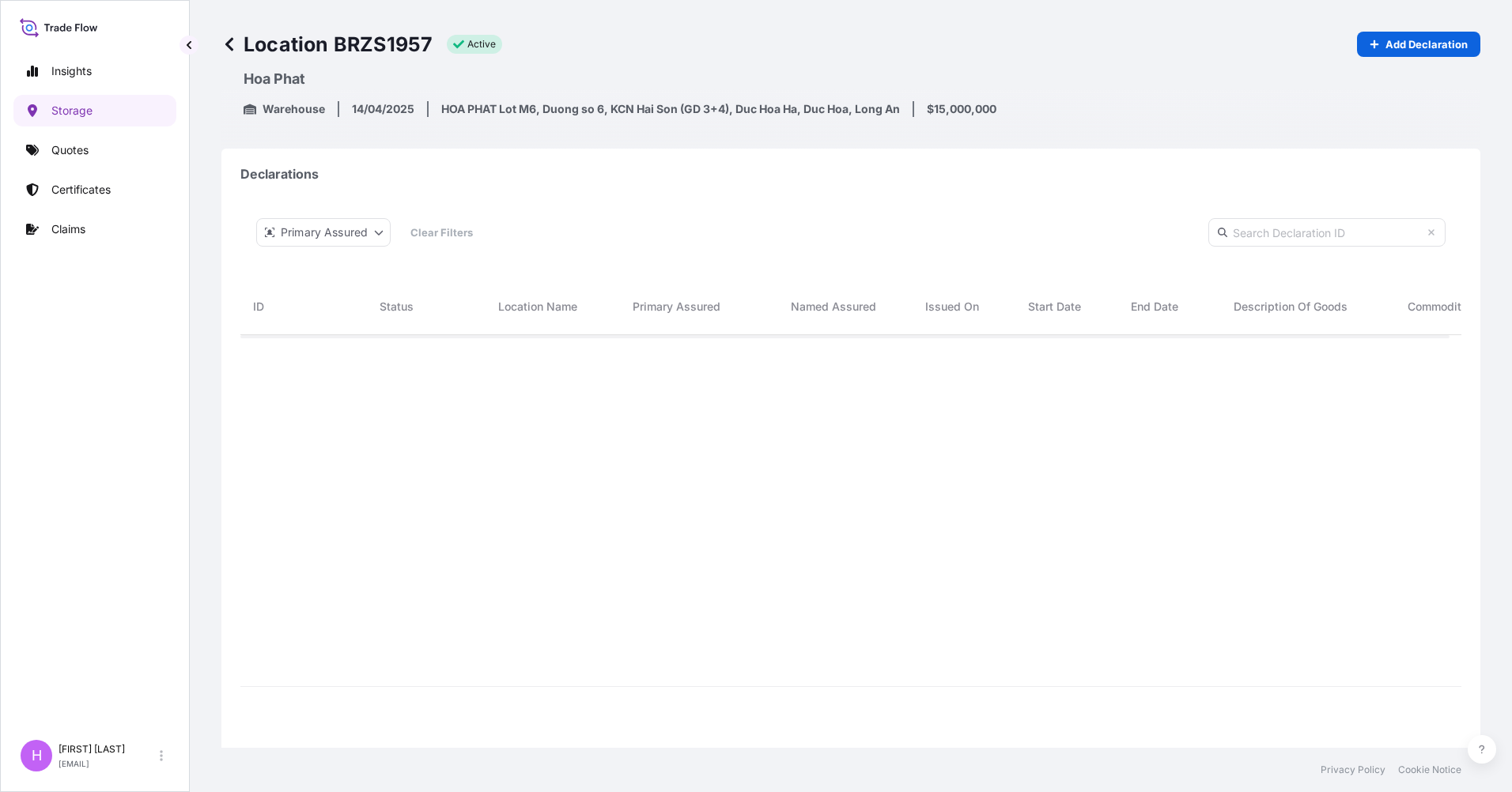 scroll, scrollTop: 13, scrollLeft: 13, axis: both 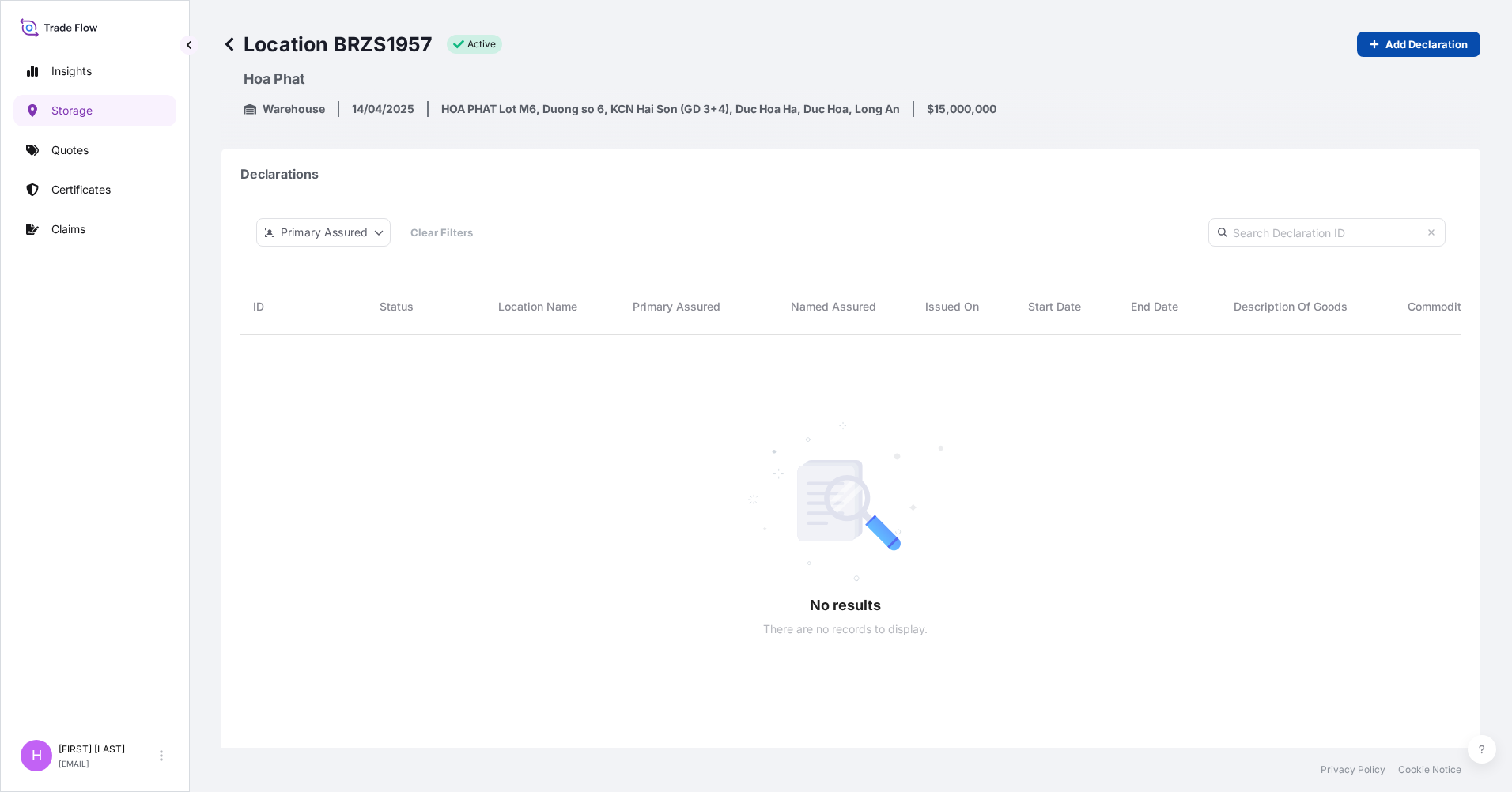 click on "Add Declaration" at bounding box center [1419, 44] 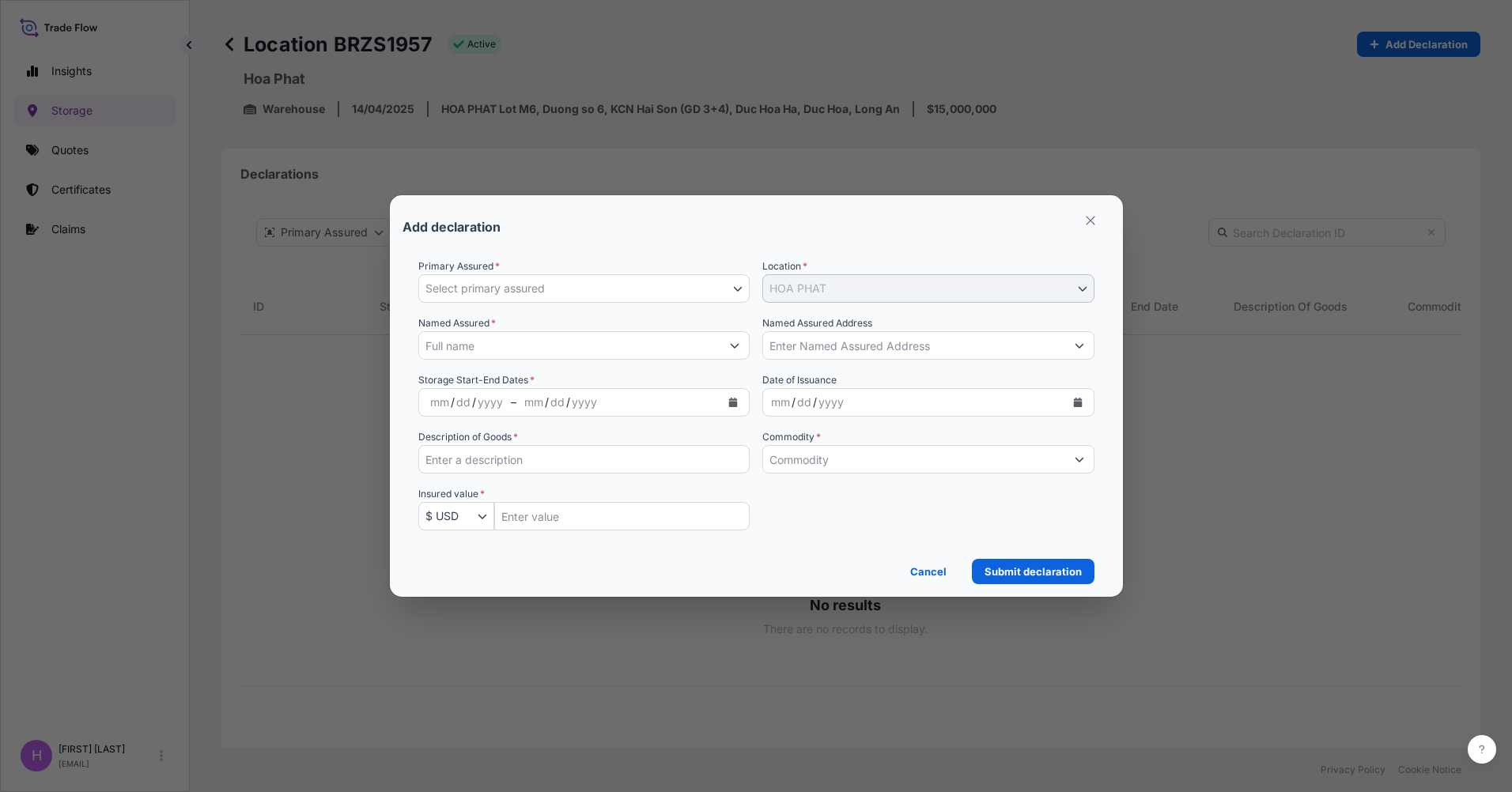 scroll, scrollTop: 396, scrollLeft: 1197, axis: both 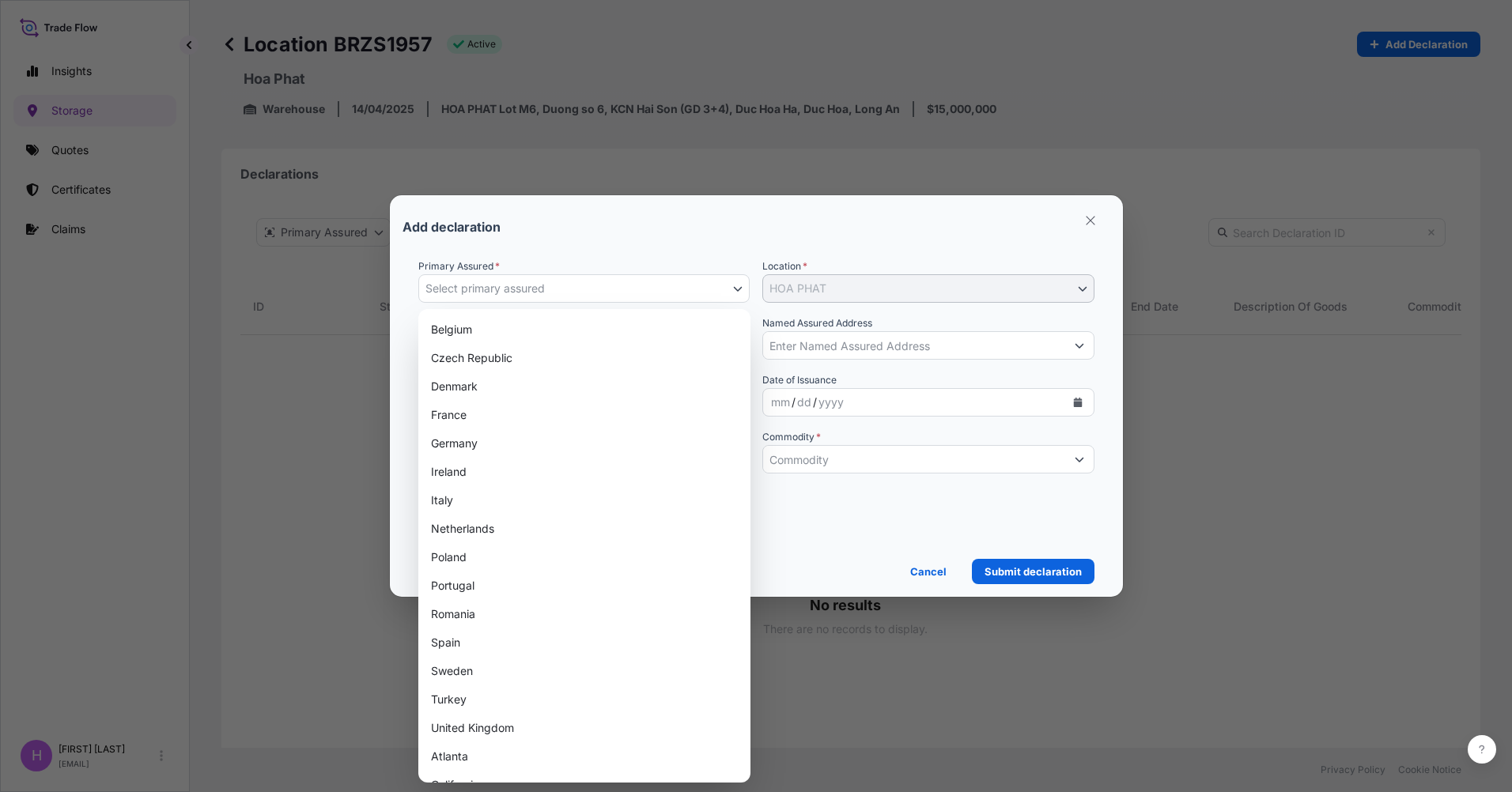 click on "Select primary assured" at bounding box center (485, 289) 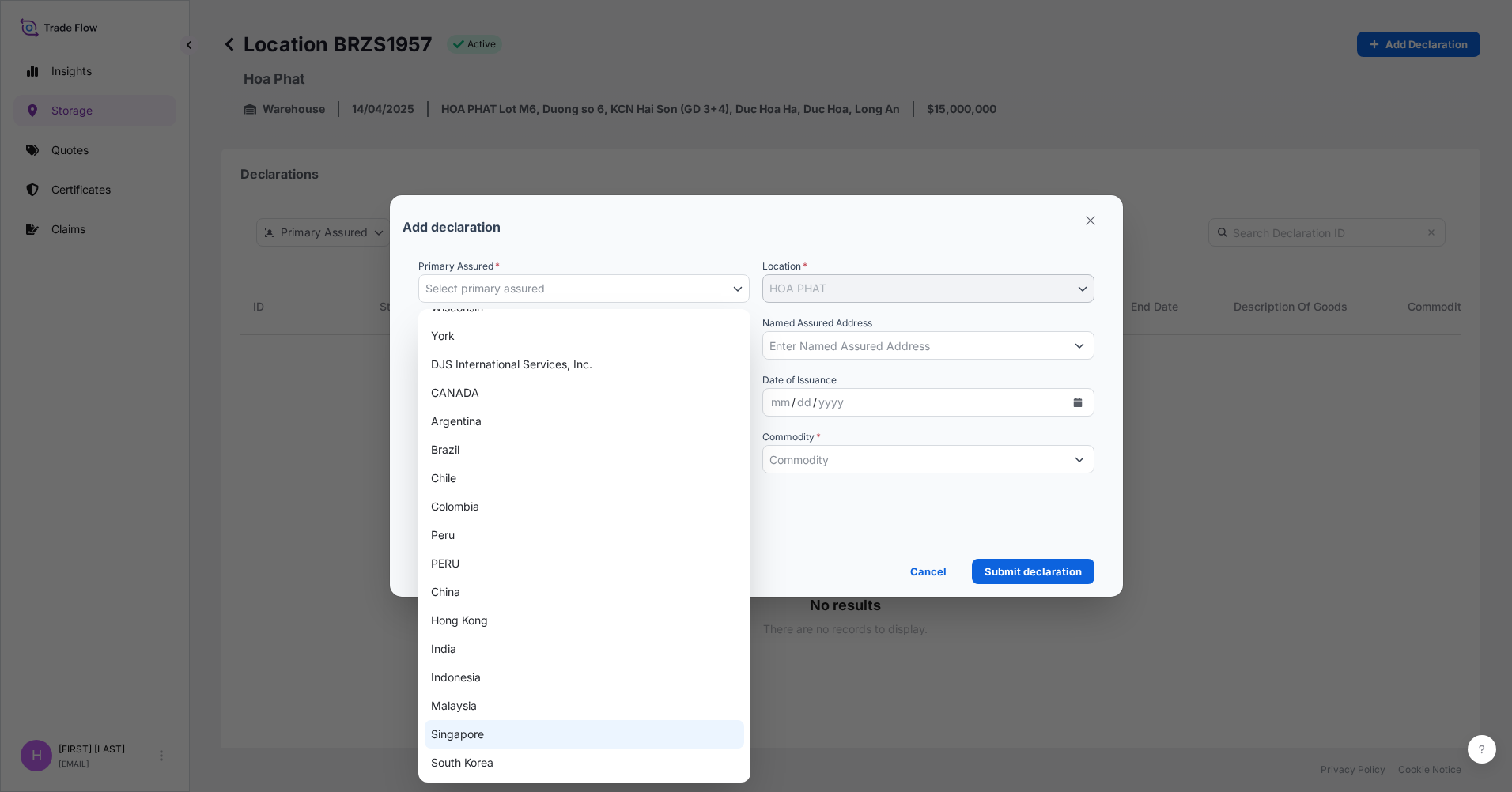 scroll, scrollTop: 949, scrollLeft: 0, axis: vertical 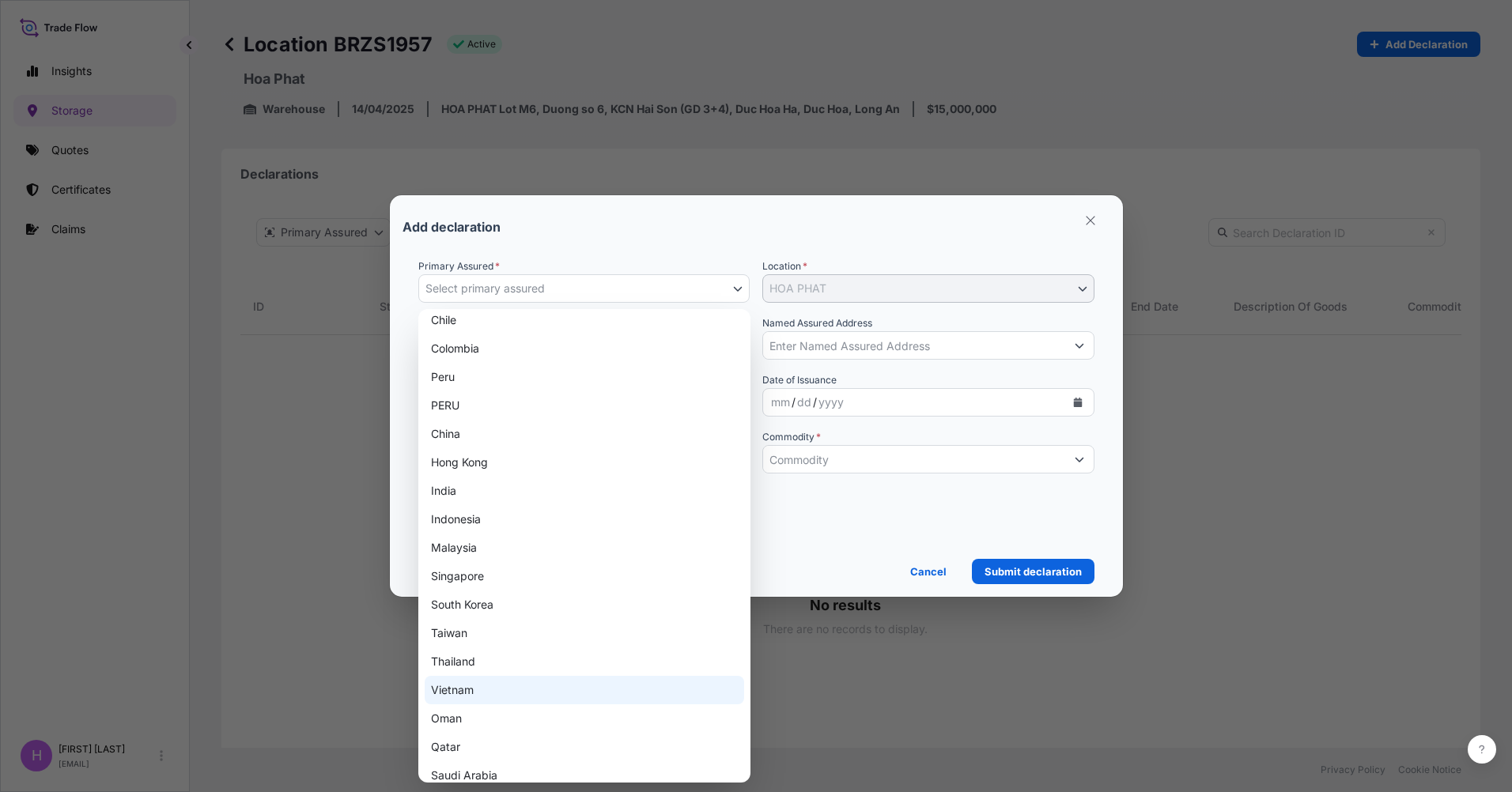 click on "Vietnam" at bounding box center (584, 690) 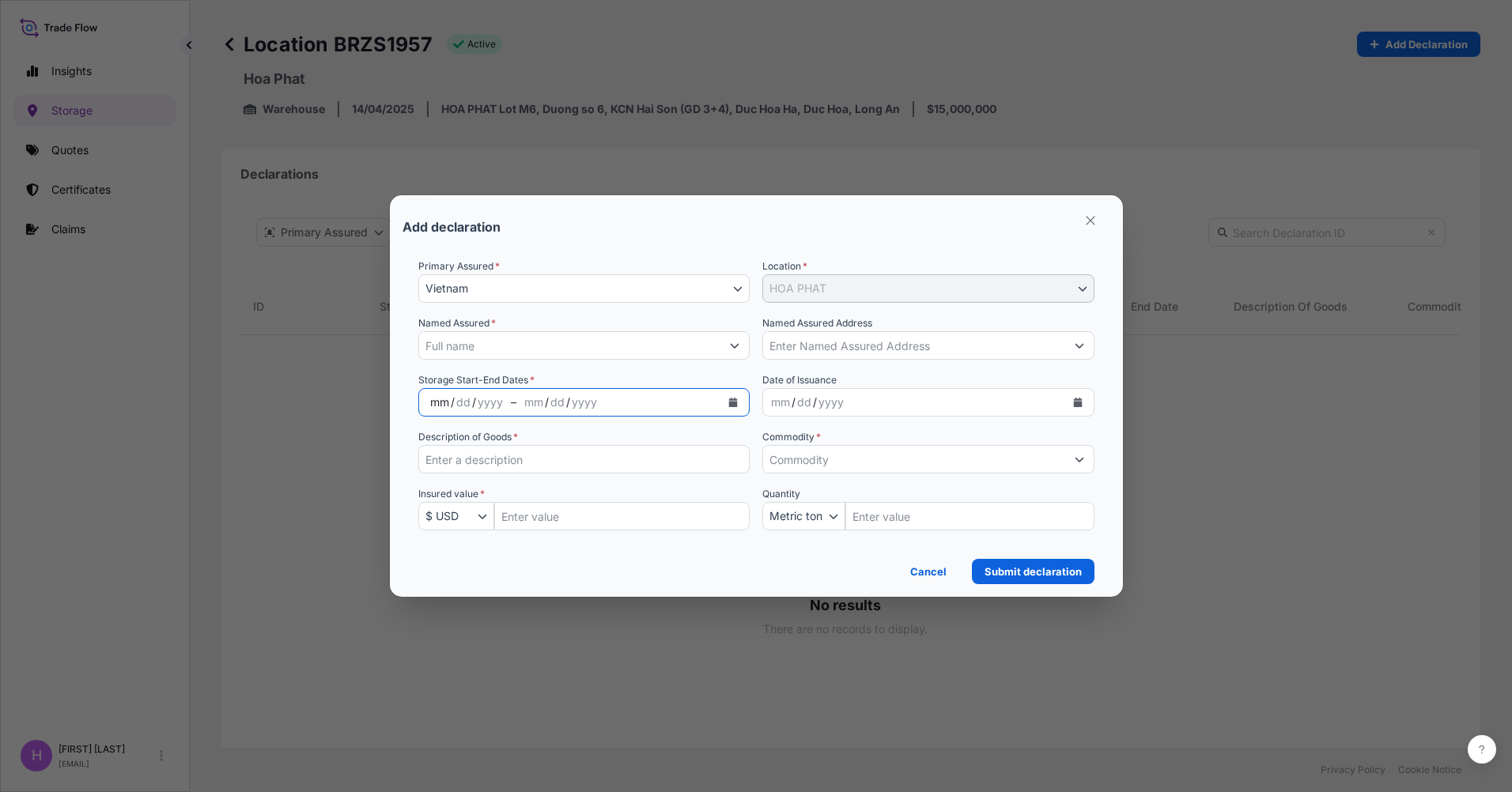 click on "mm" at bounding box center [440, 402] 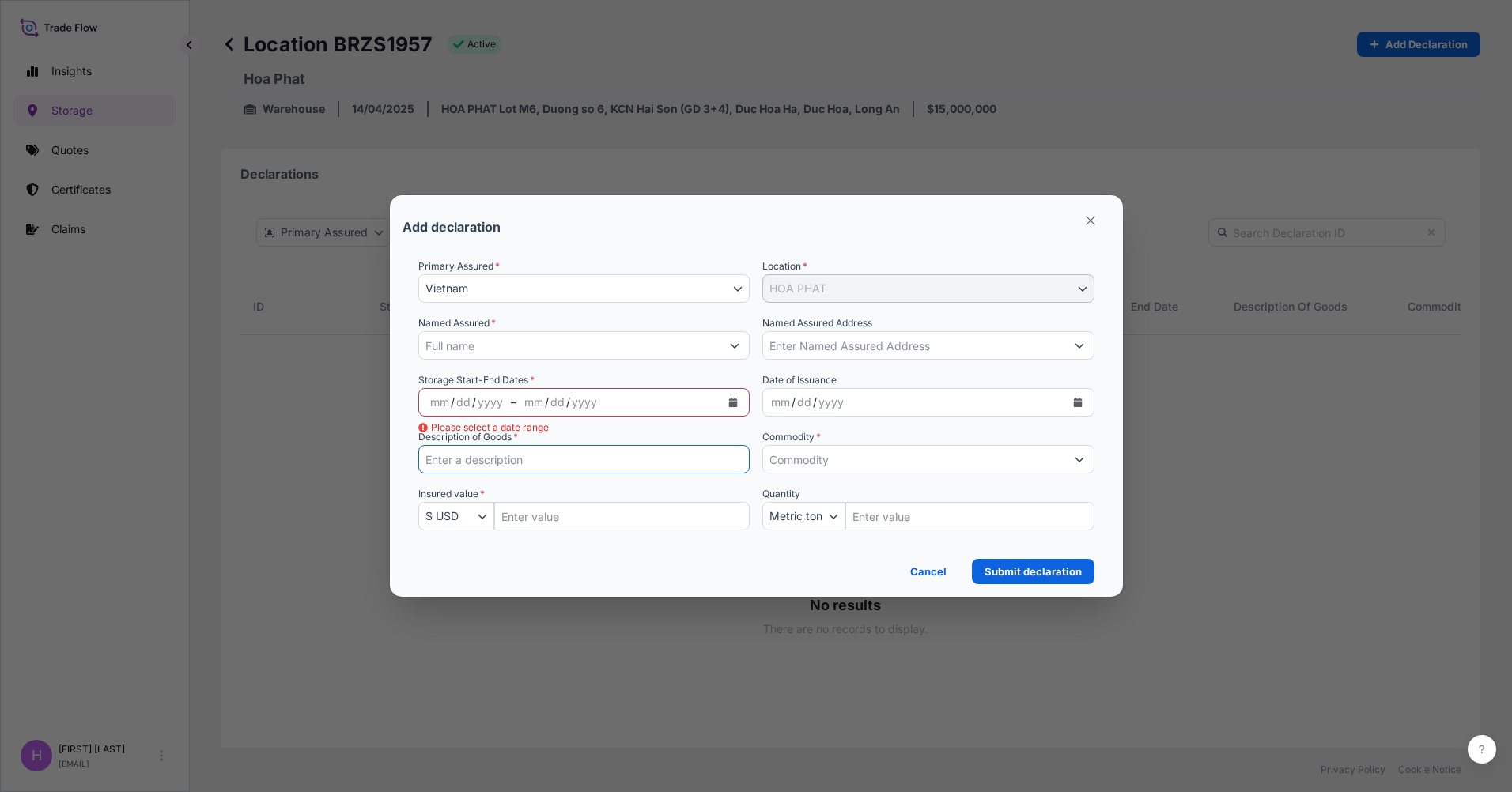 click on "Description of Goods *" at bounding box center [584, 459] 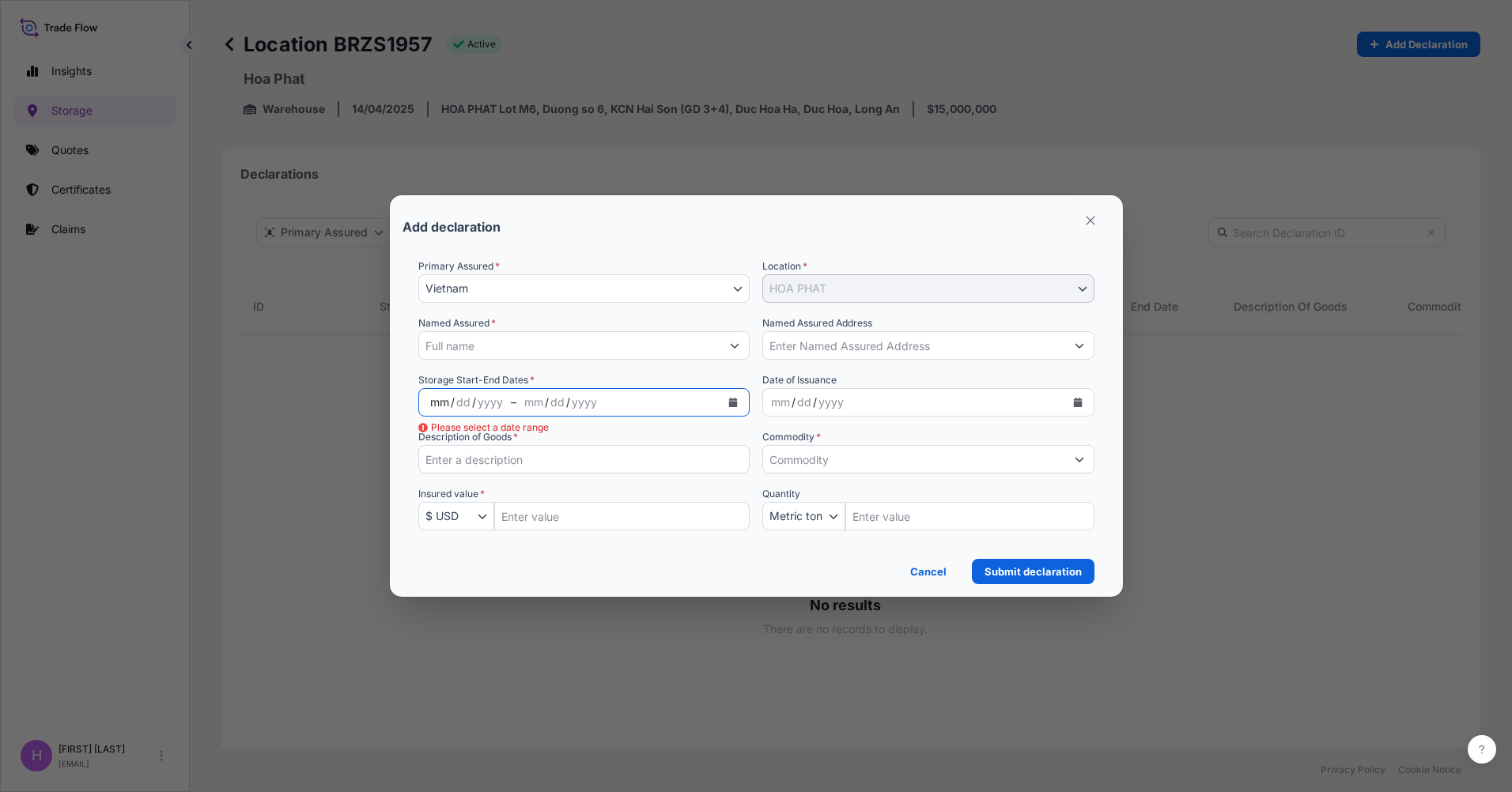 click on "mm" at bounding box center [440, 402] 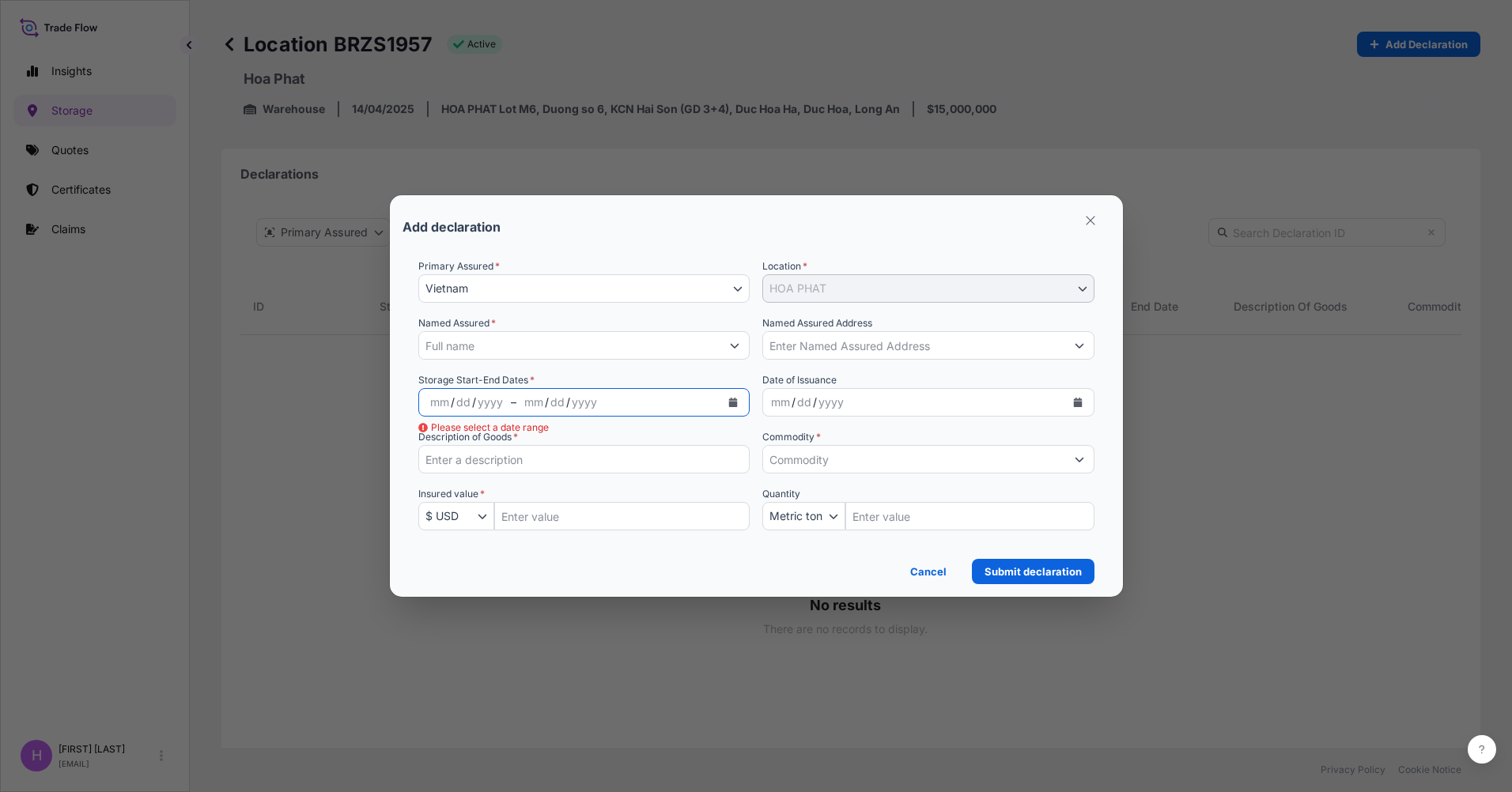 click at bounding box center [733, 402] 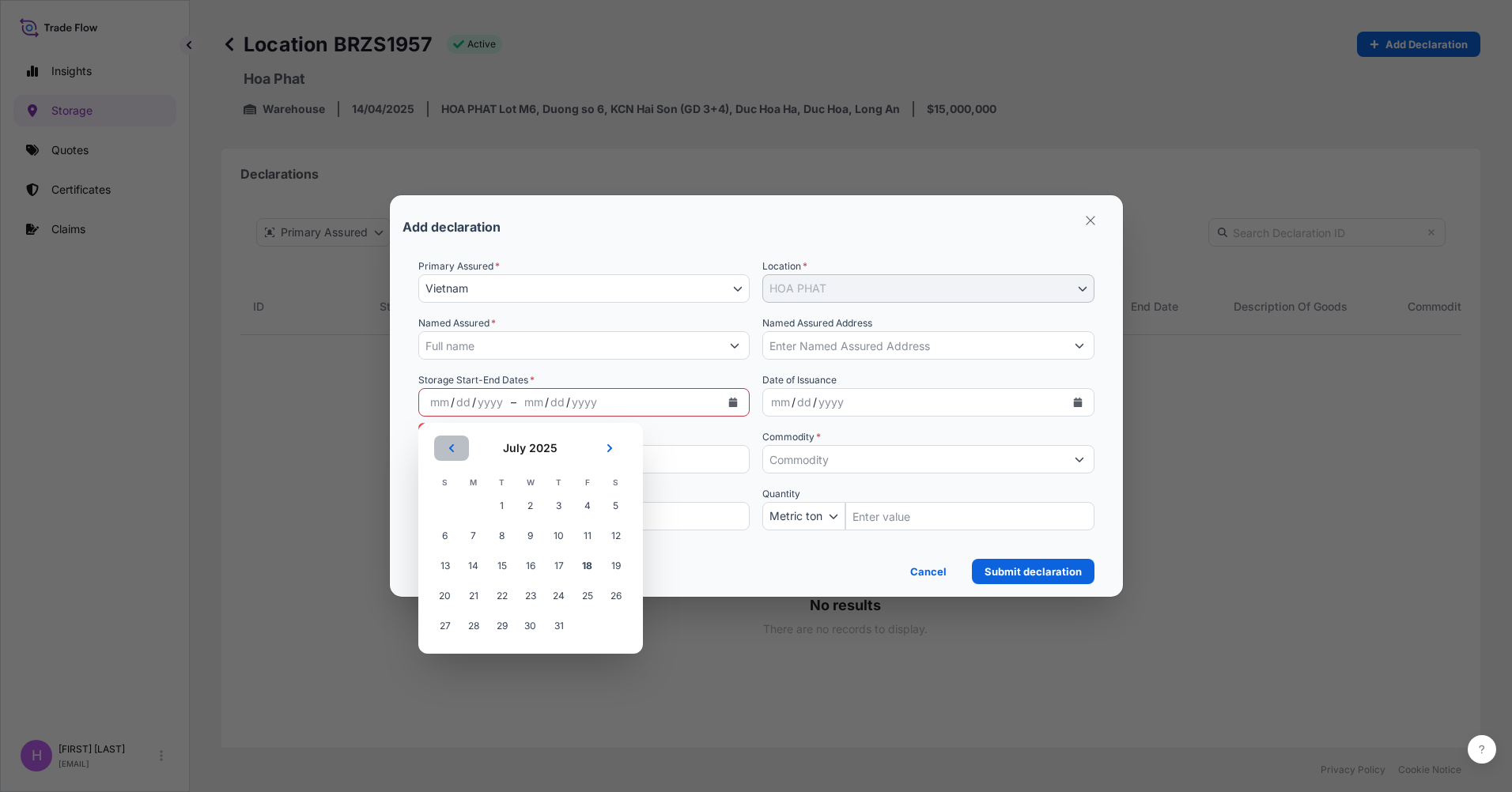 click at bounding box center [452, 448] 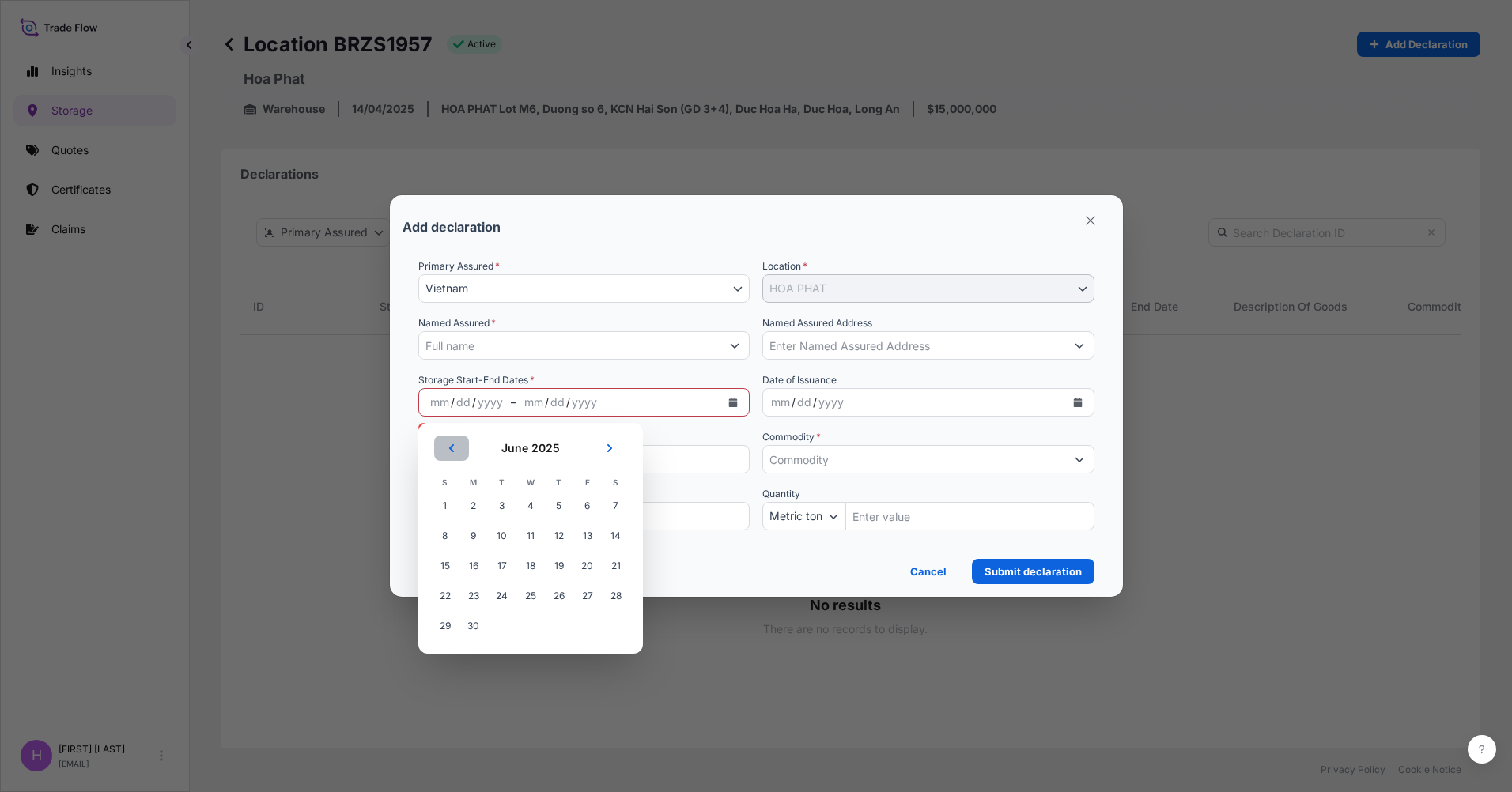 click at bounding box center [452, 448] 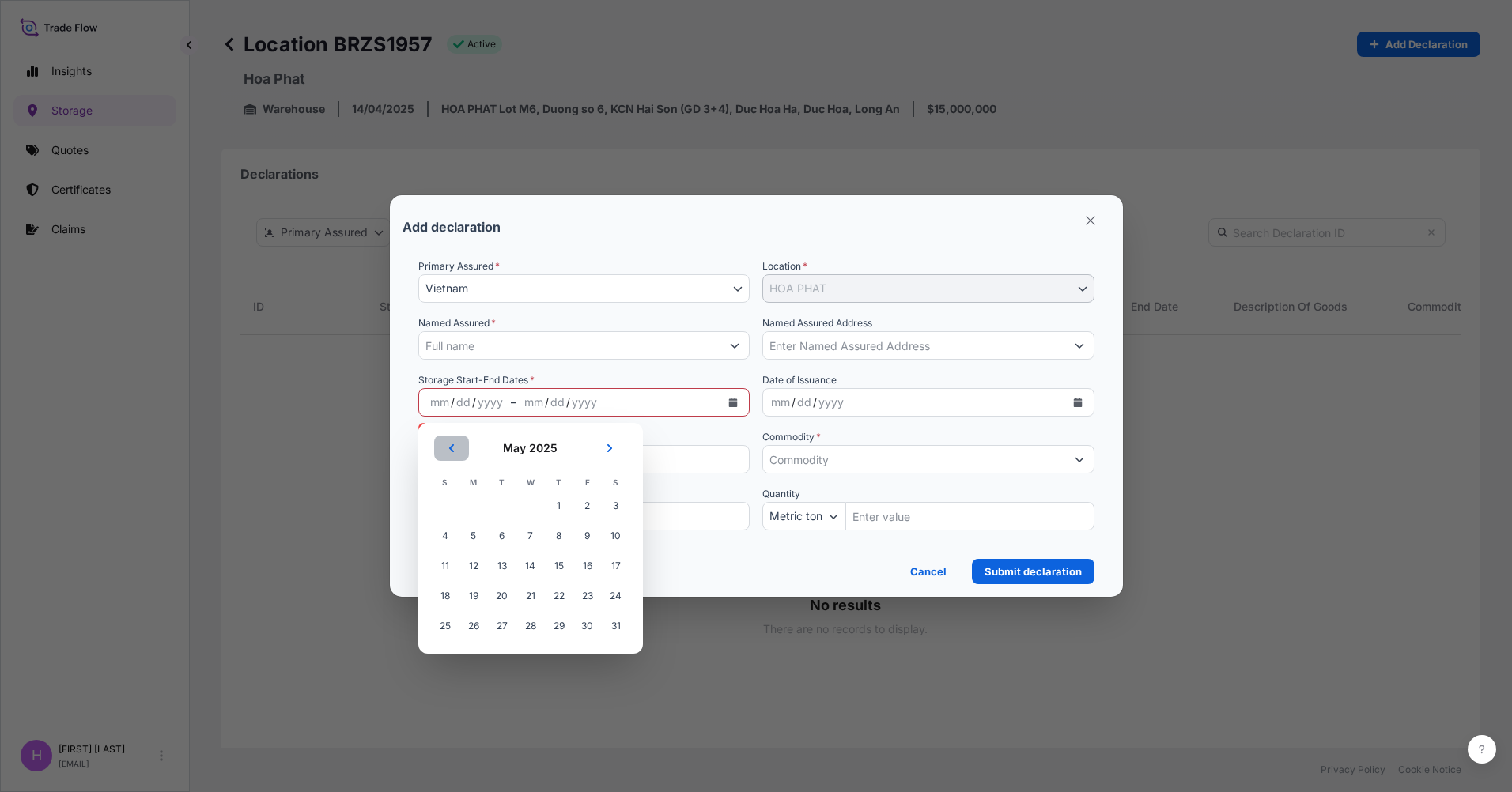 click at bounding box center (452, 448) 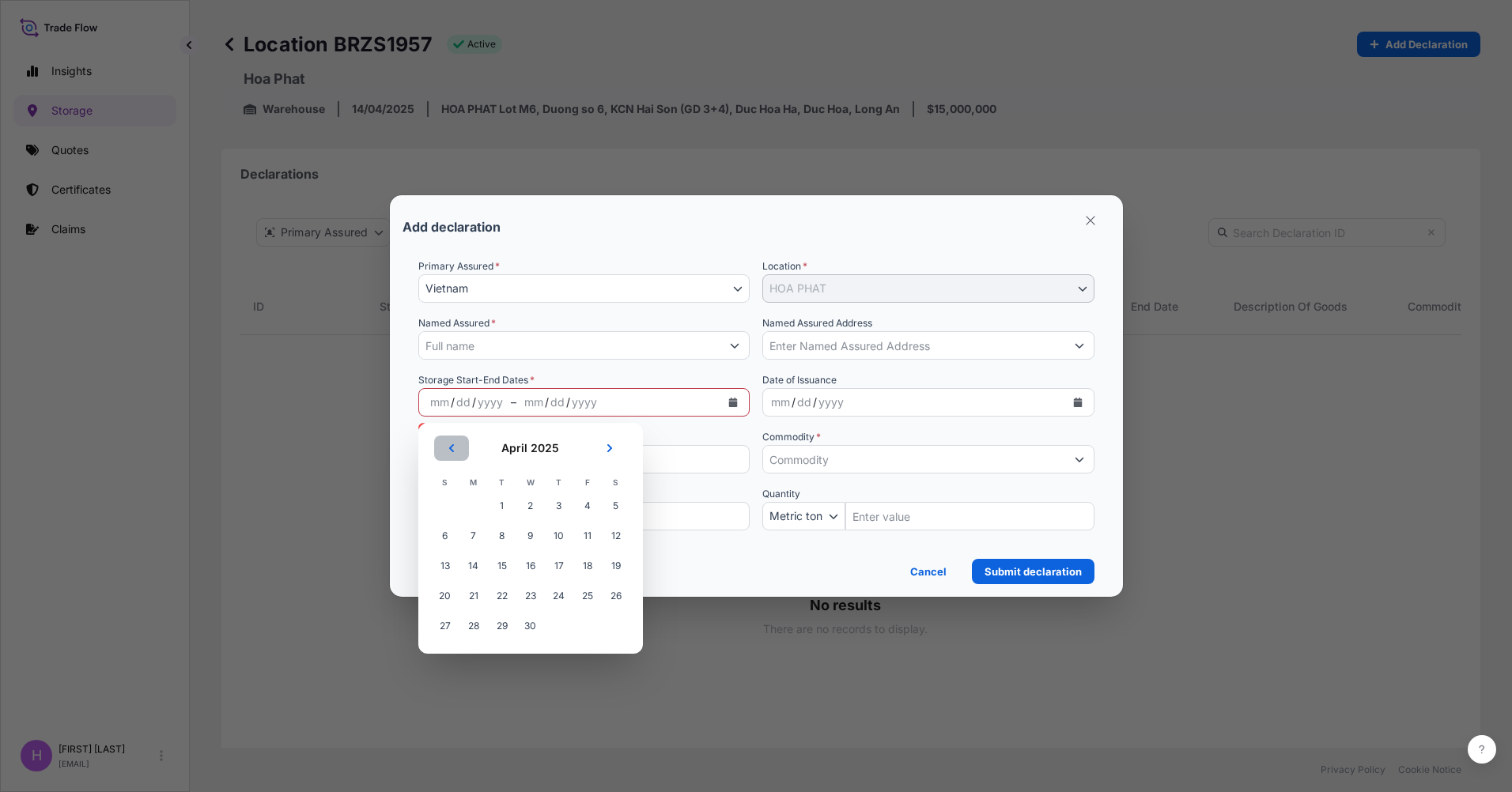 click at bounding box center [452, 448] 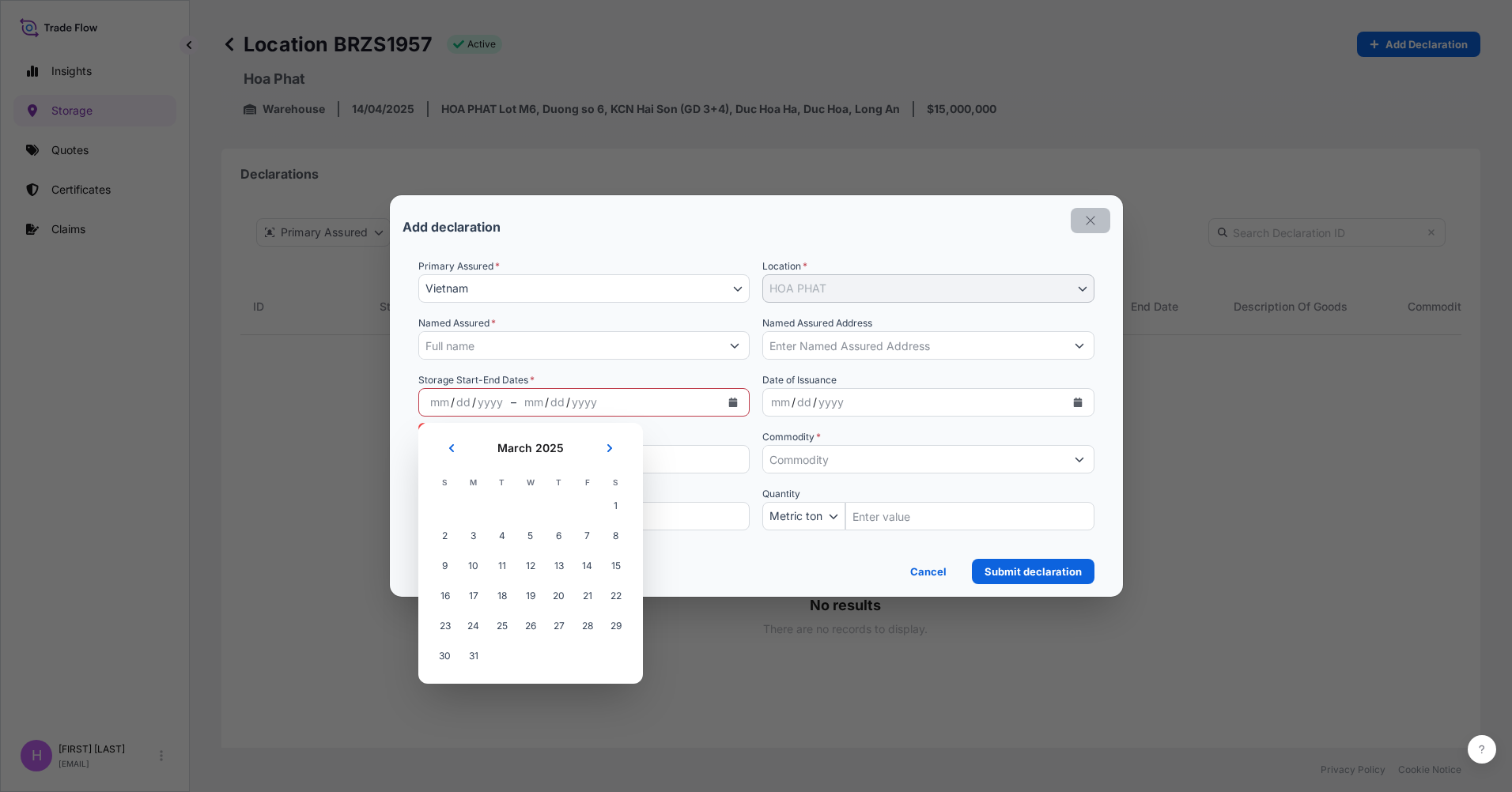click 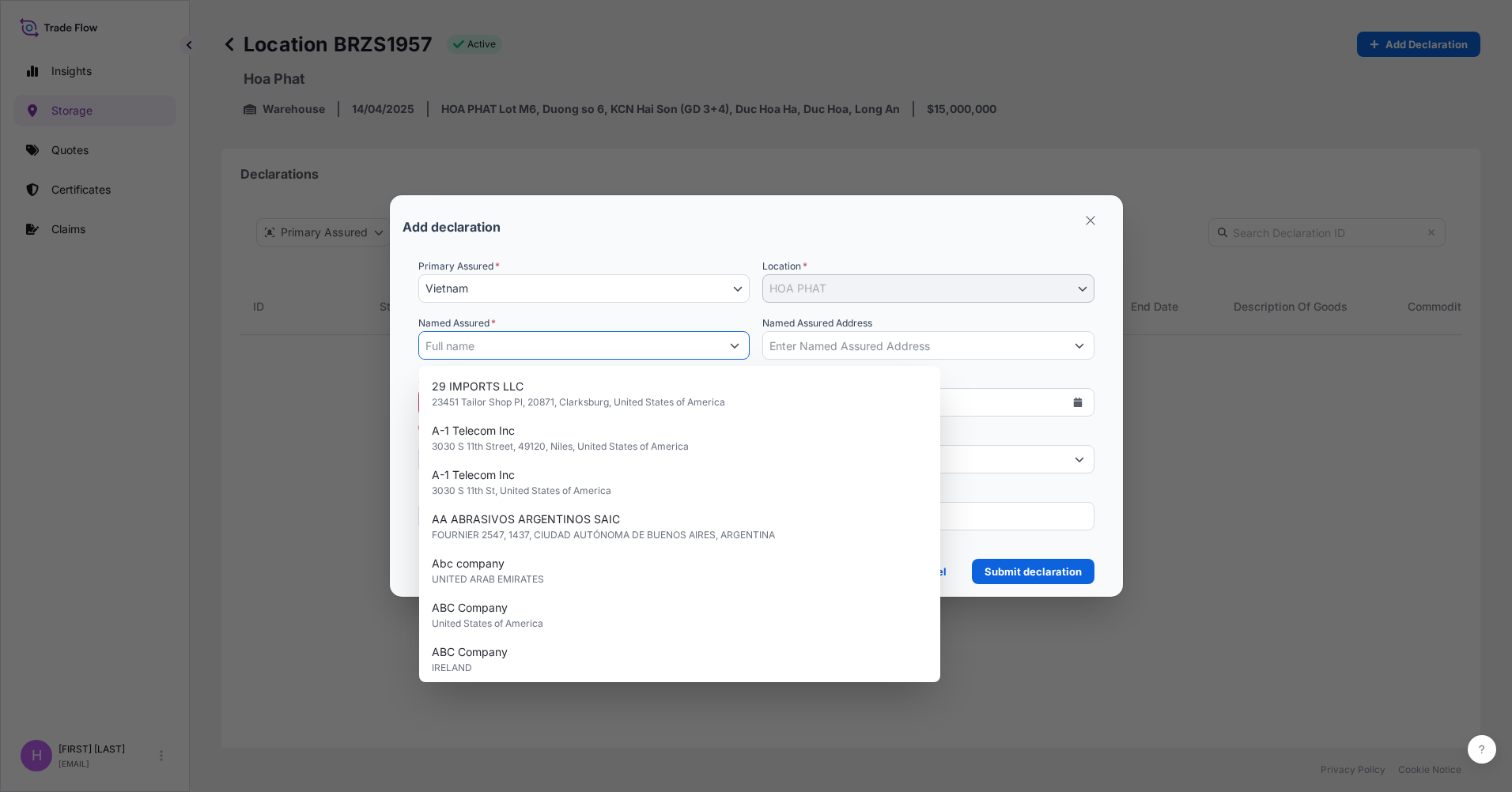 click on "Named Assured *" at bounding box center [570, 345] 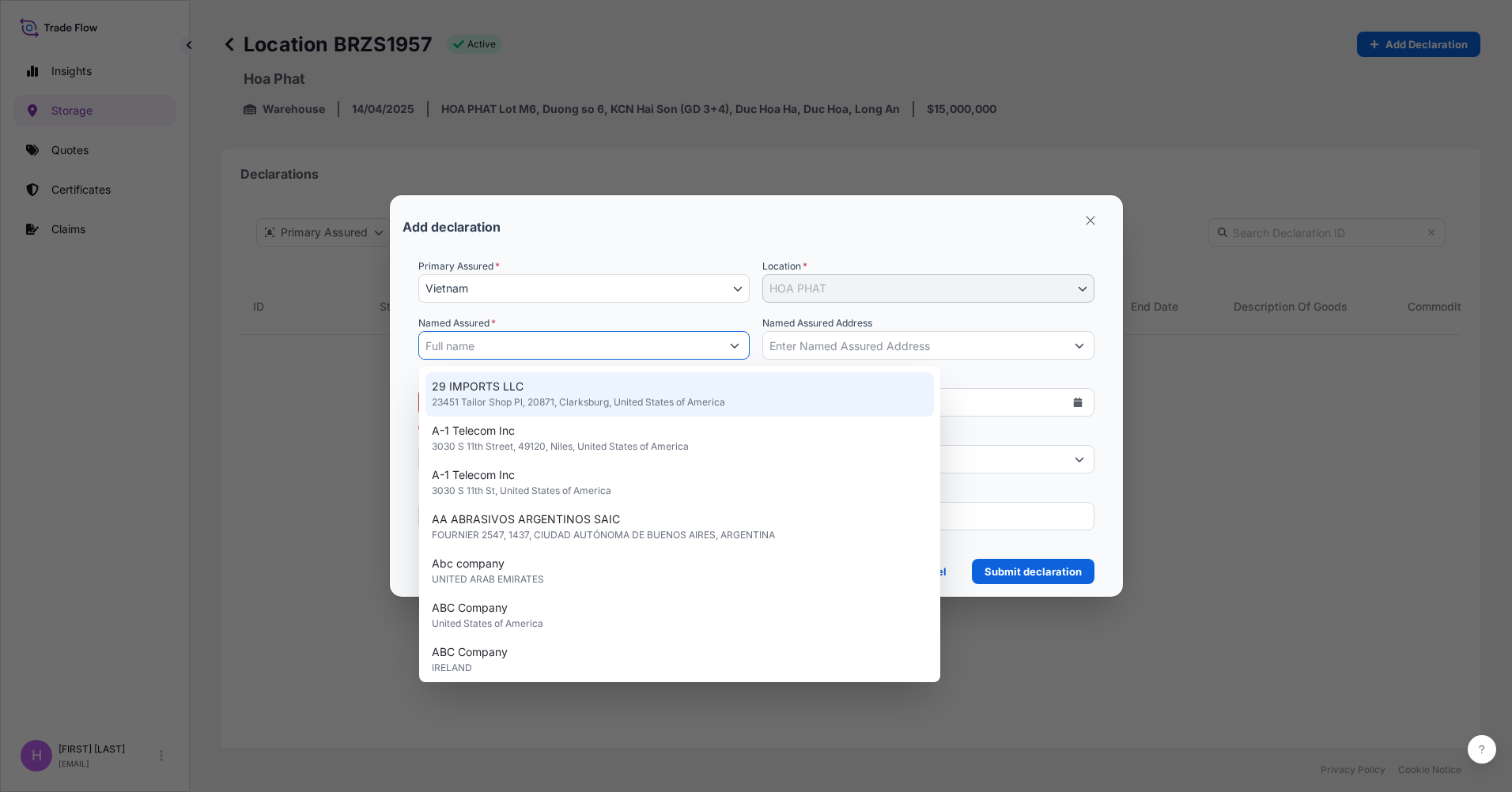 type on "z" 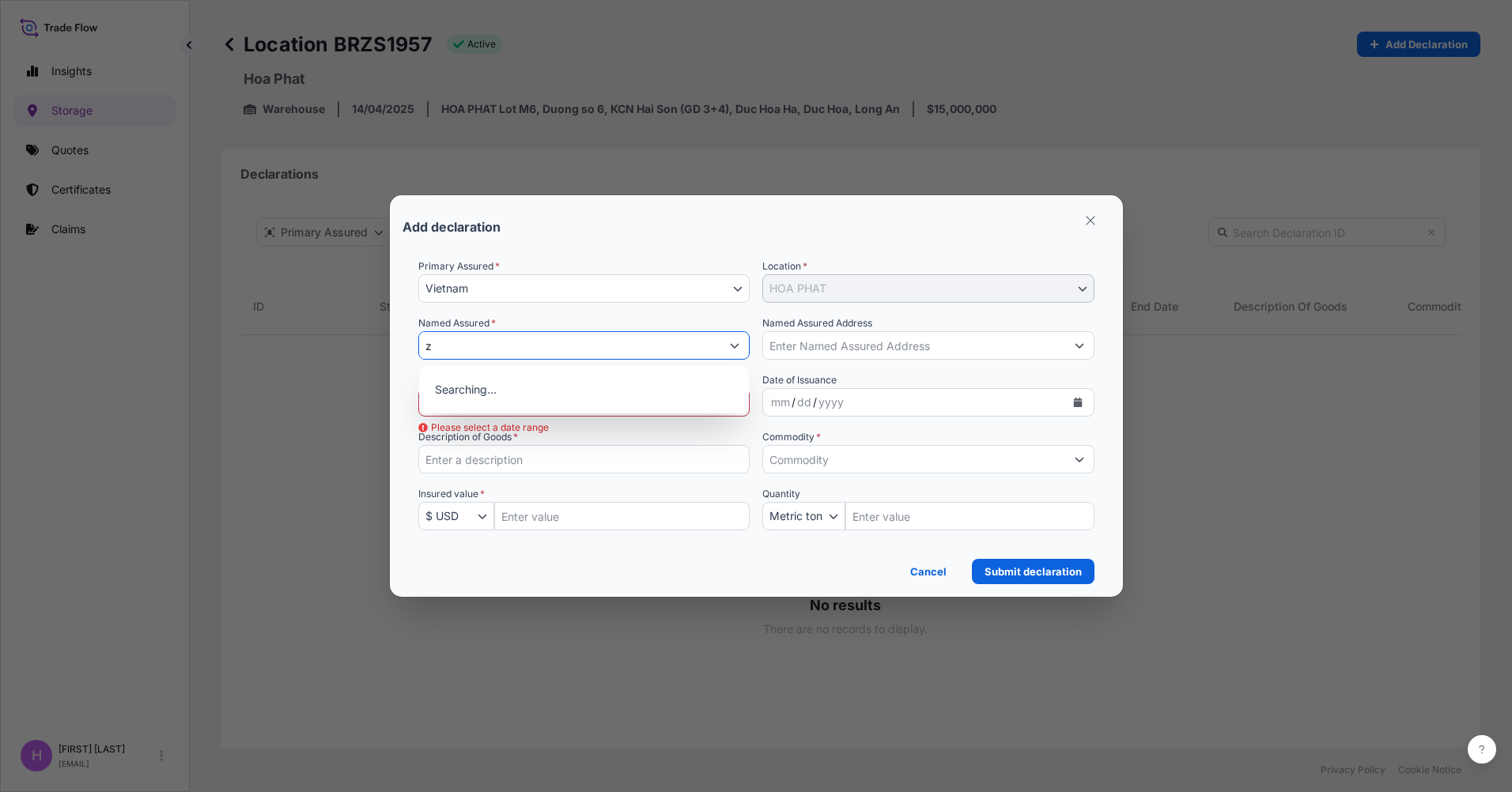 click 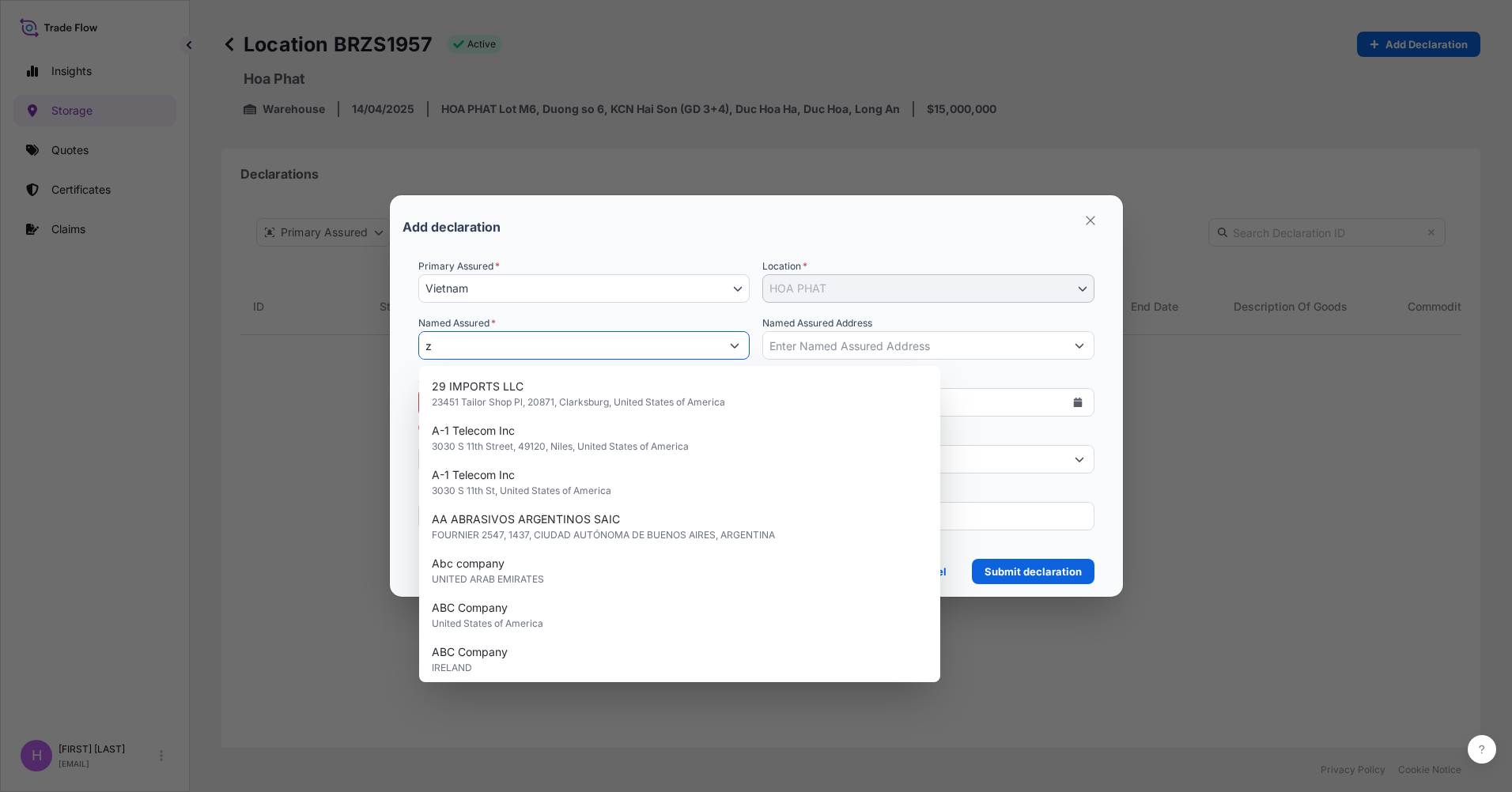 click 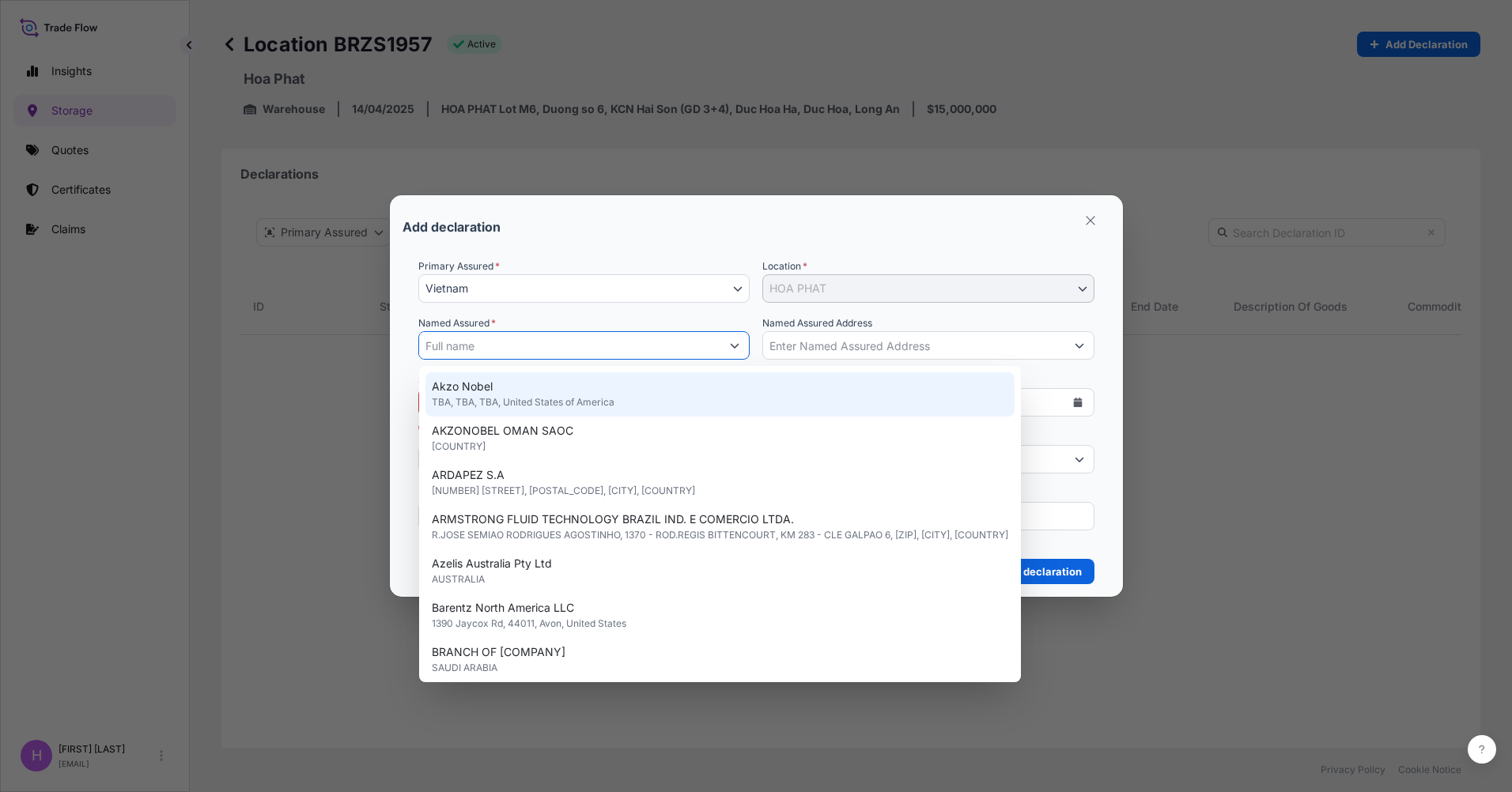 click on "Named Assured *" at bounding box center (570, 345) 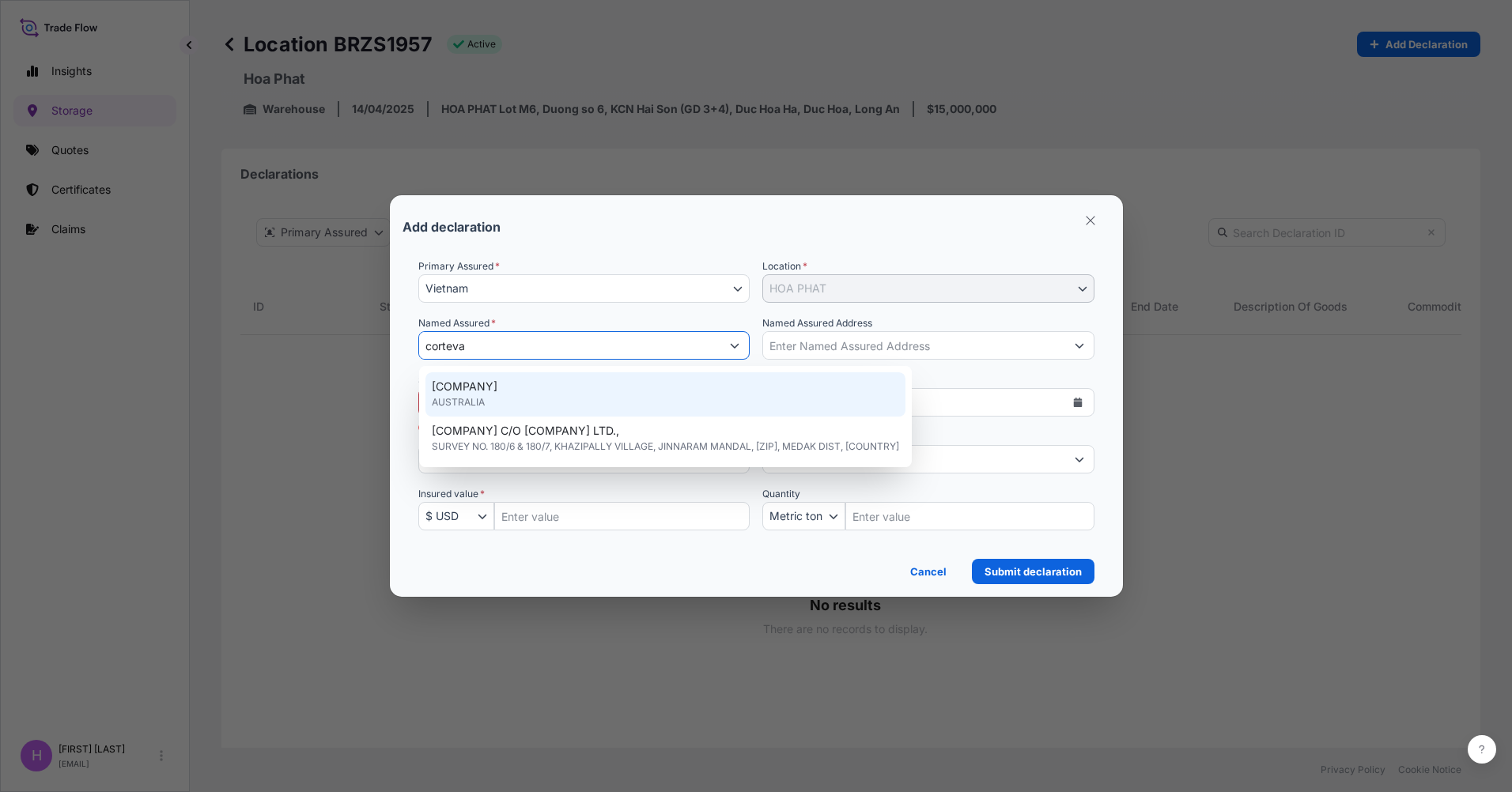 click on "corteva" at bounding box center (570, 345) 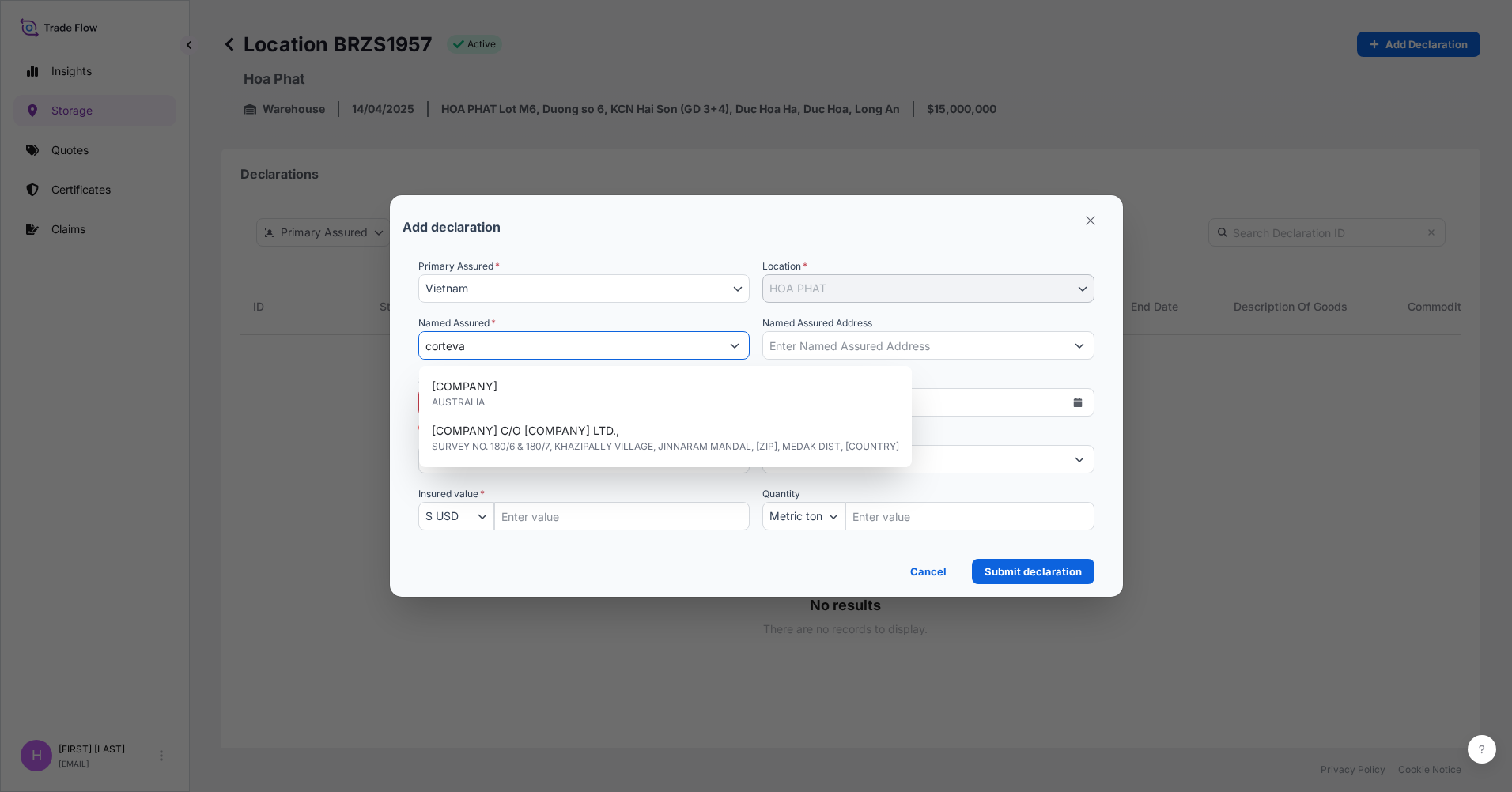 click at bounding box center (735, 345) 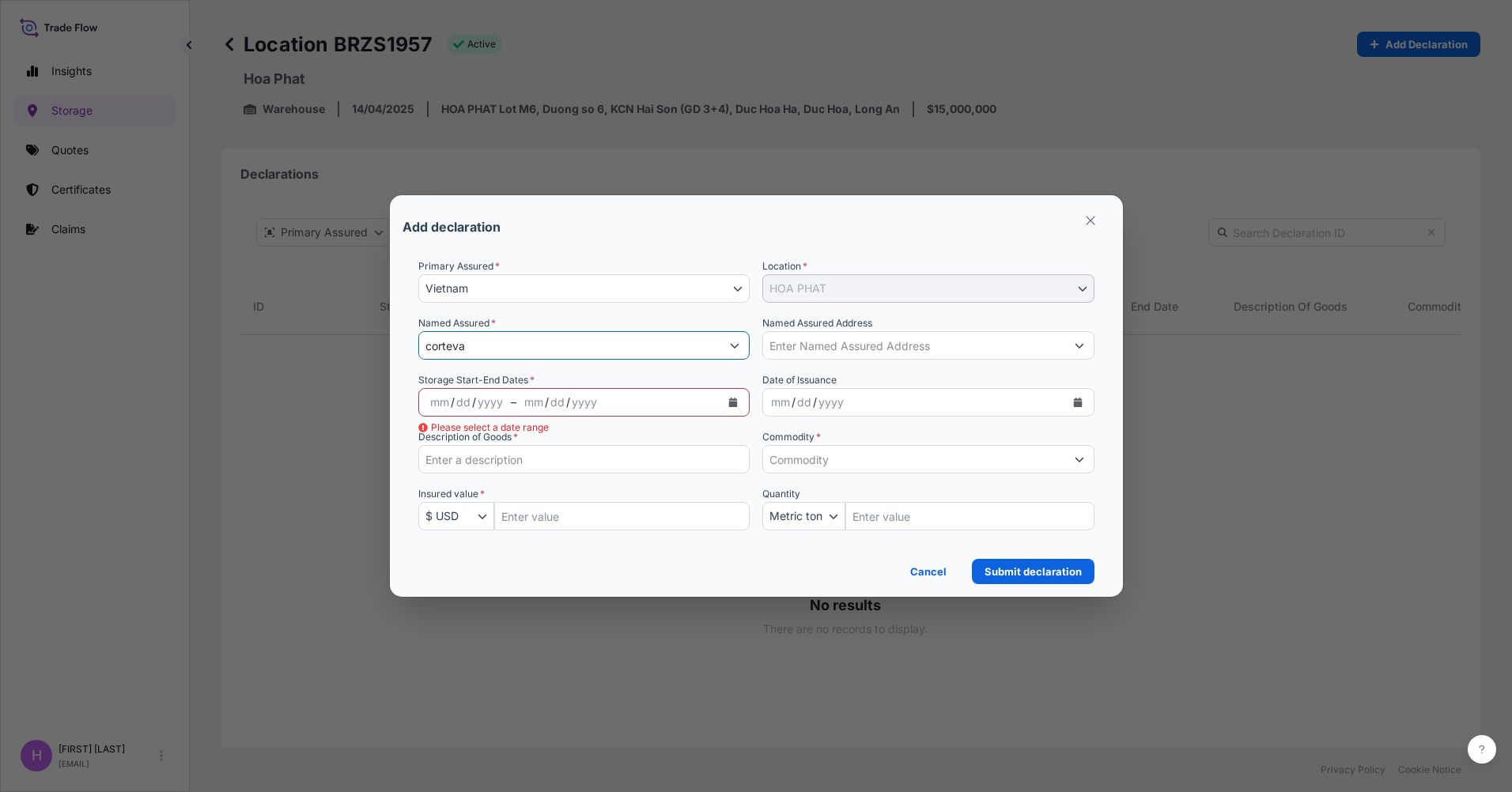 click at bounding box center [735, 345] 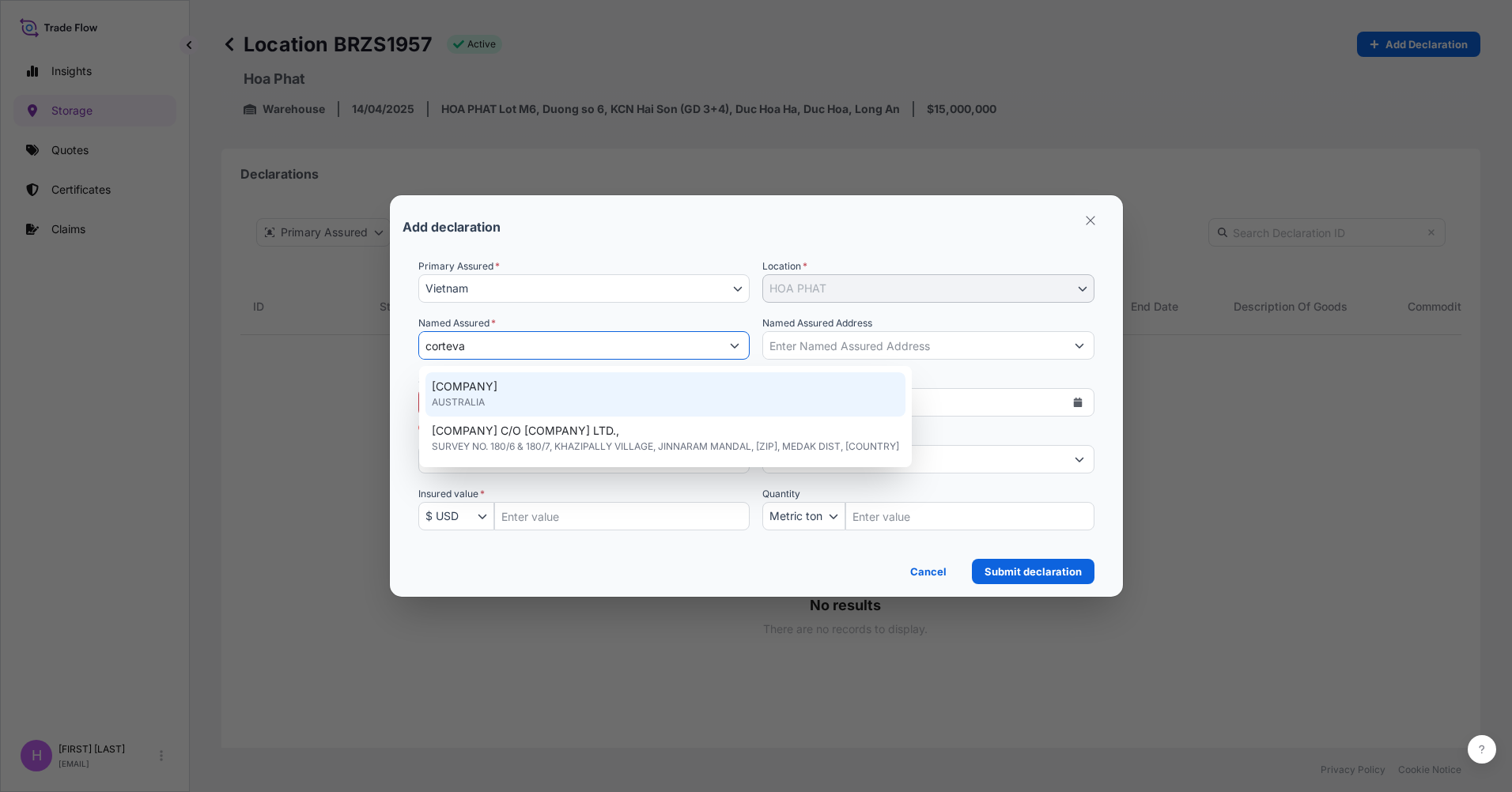 click 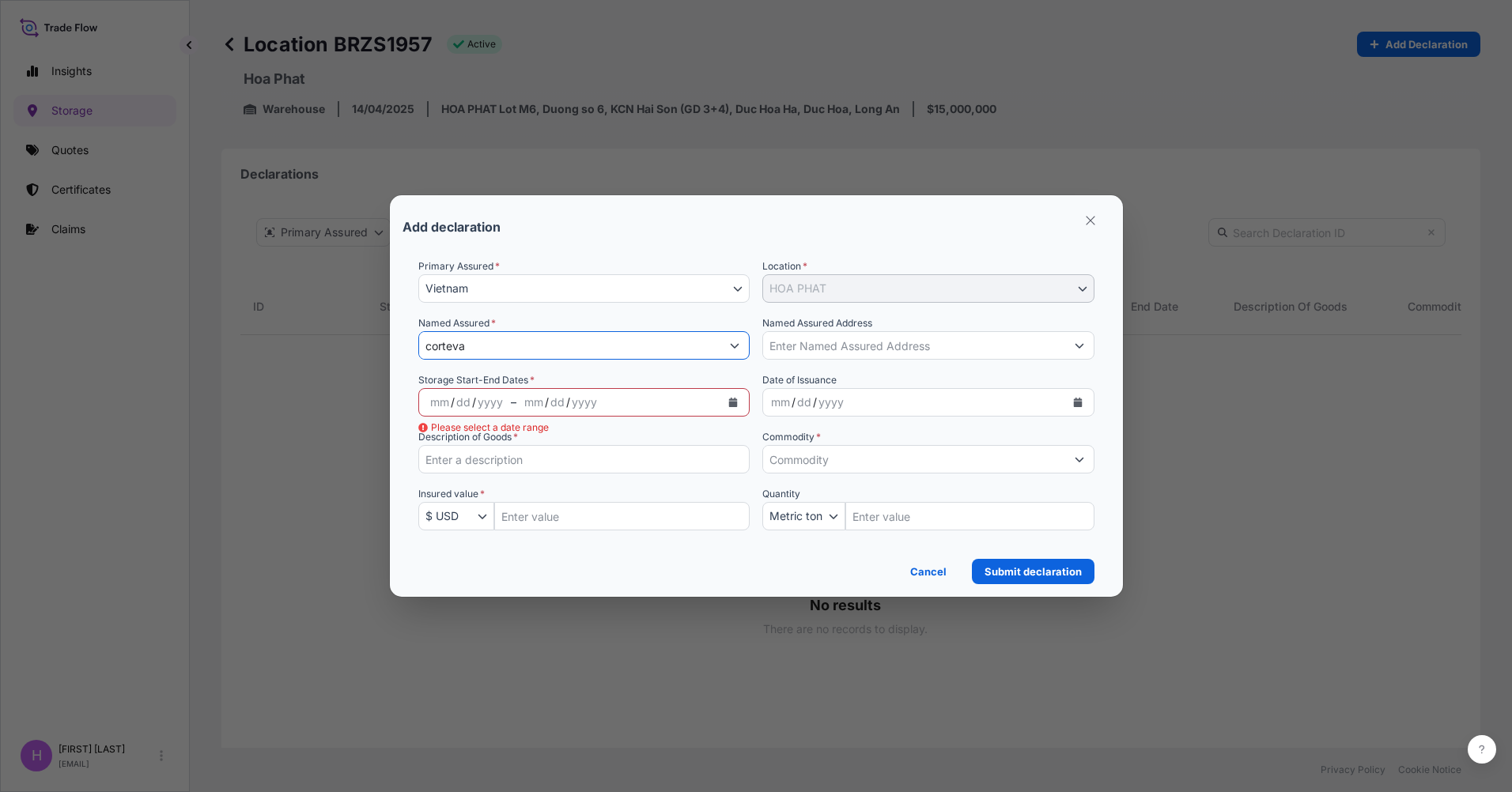 click 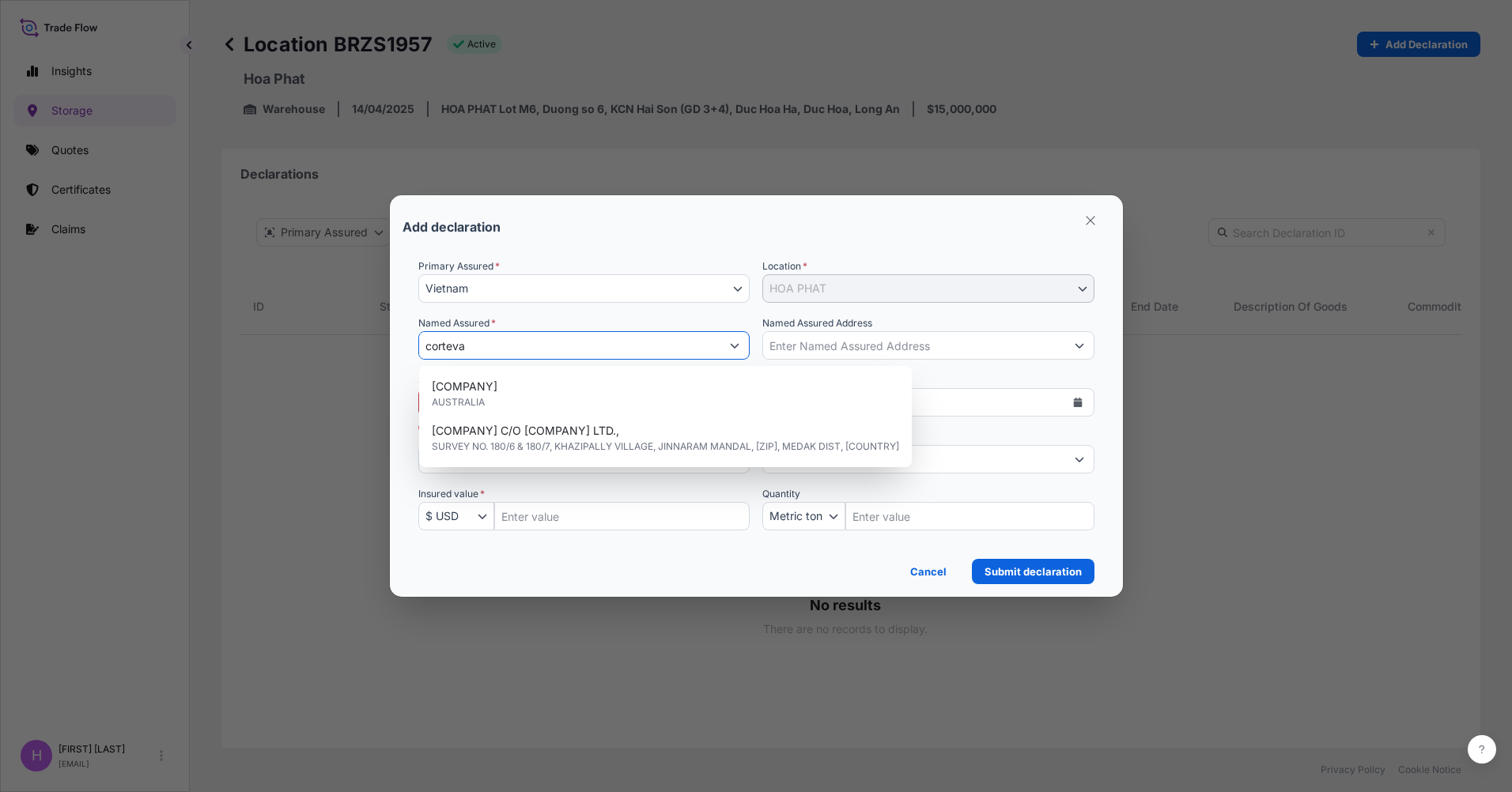 click on "corteva" at bounding box center [570, 345] 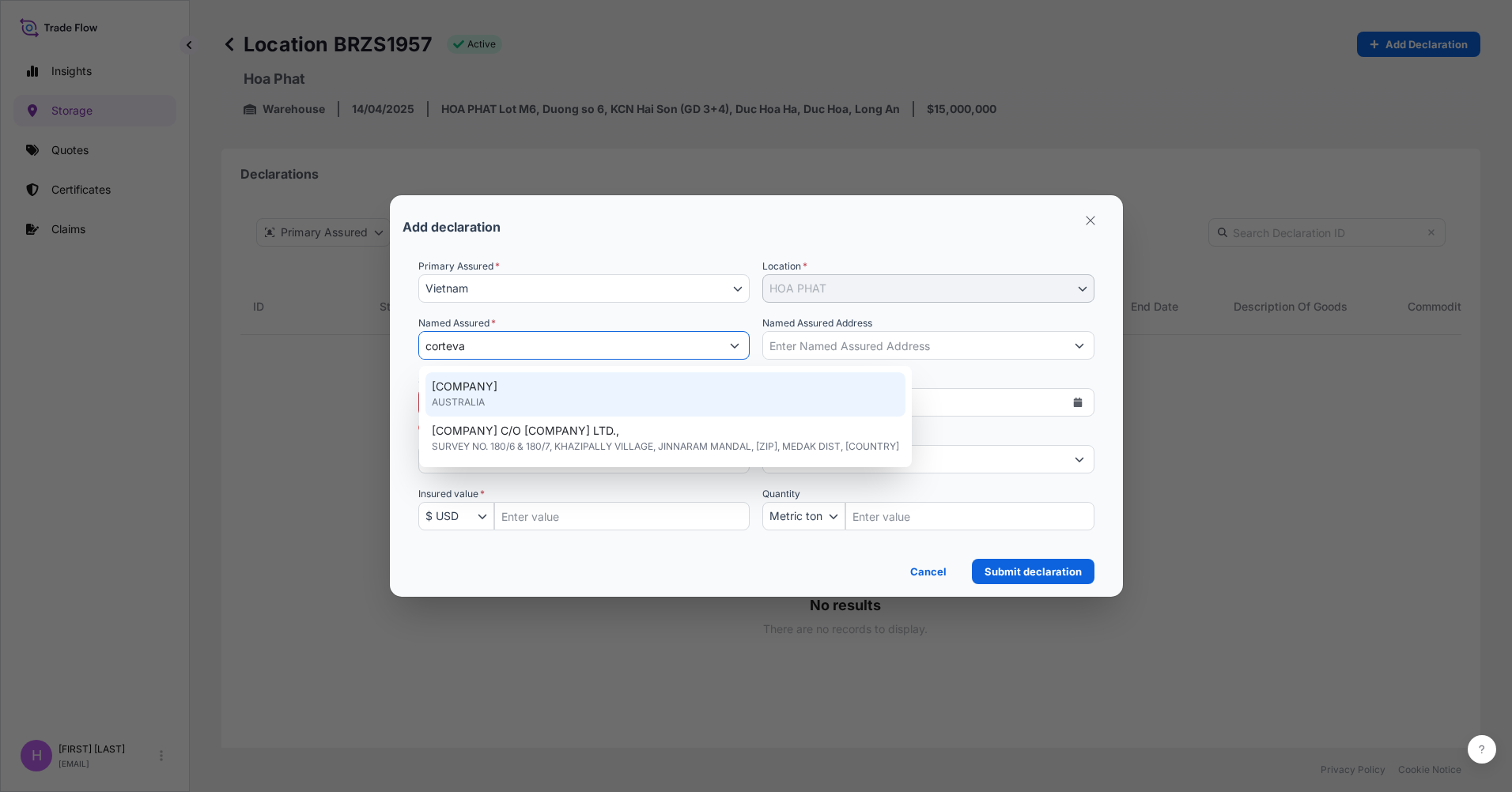 type on "corteva" 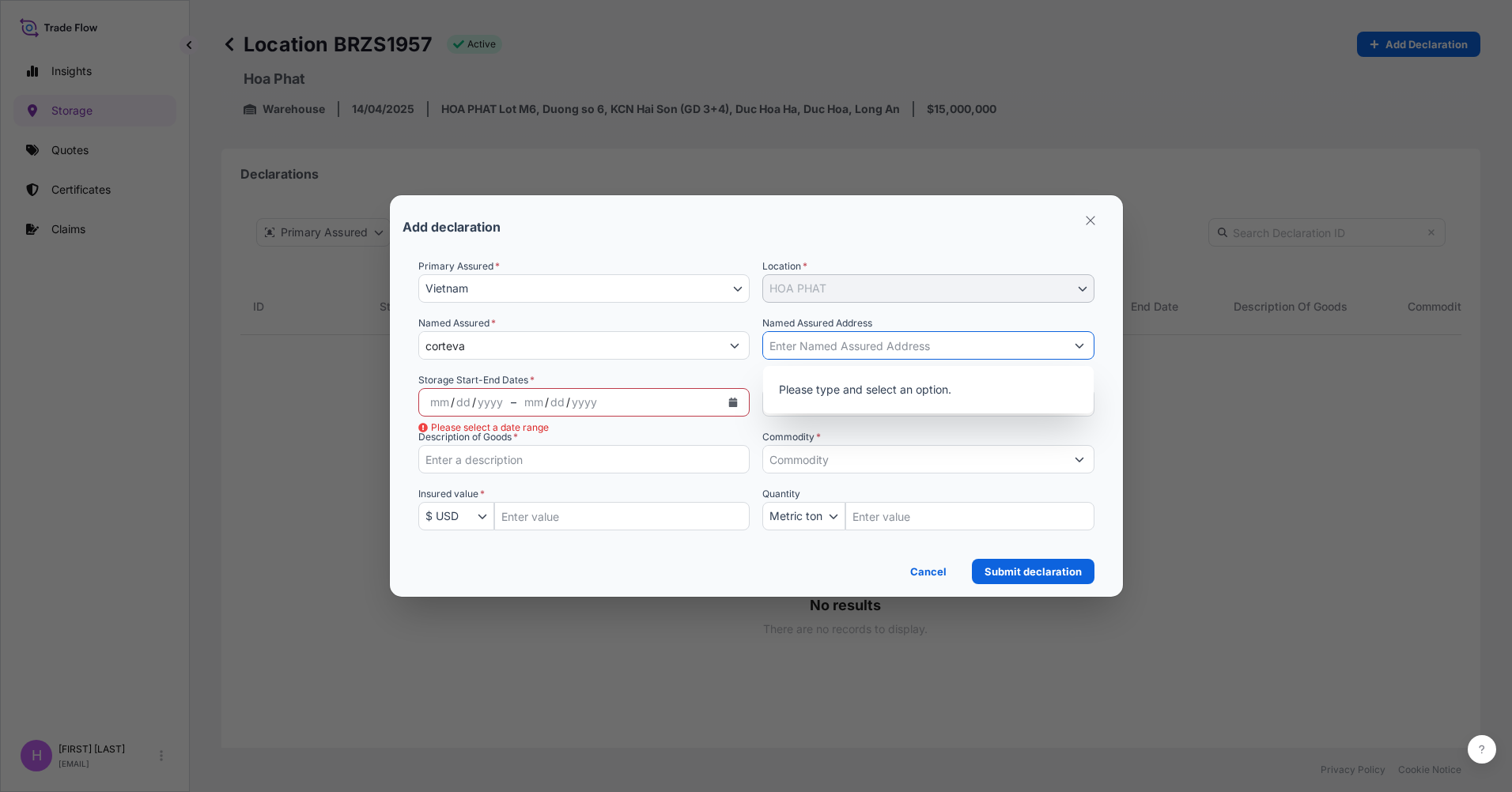 click on "Named Assured Address" at bounding box center (914, 345) 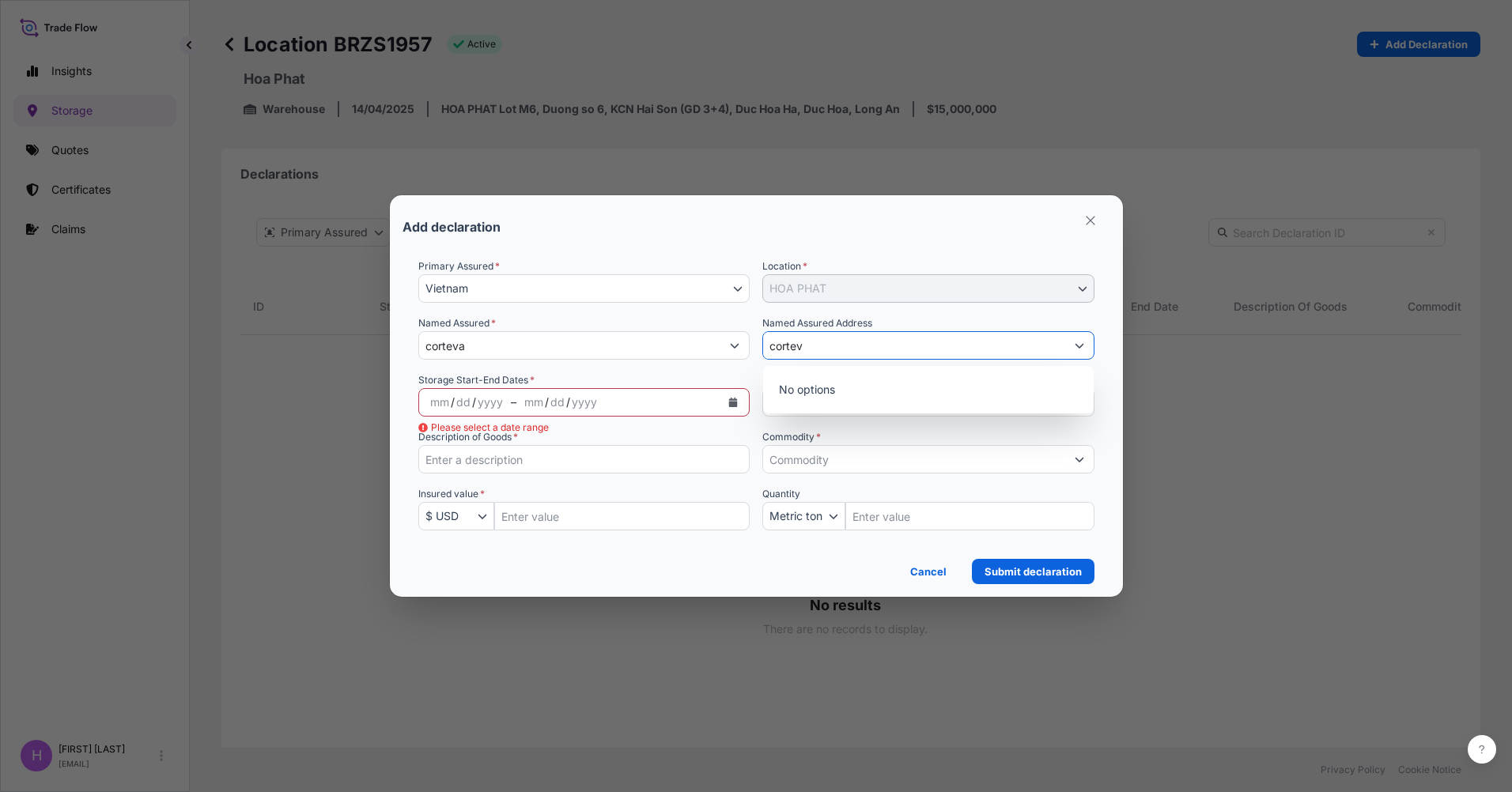 type on "corteva" 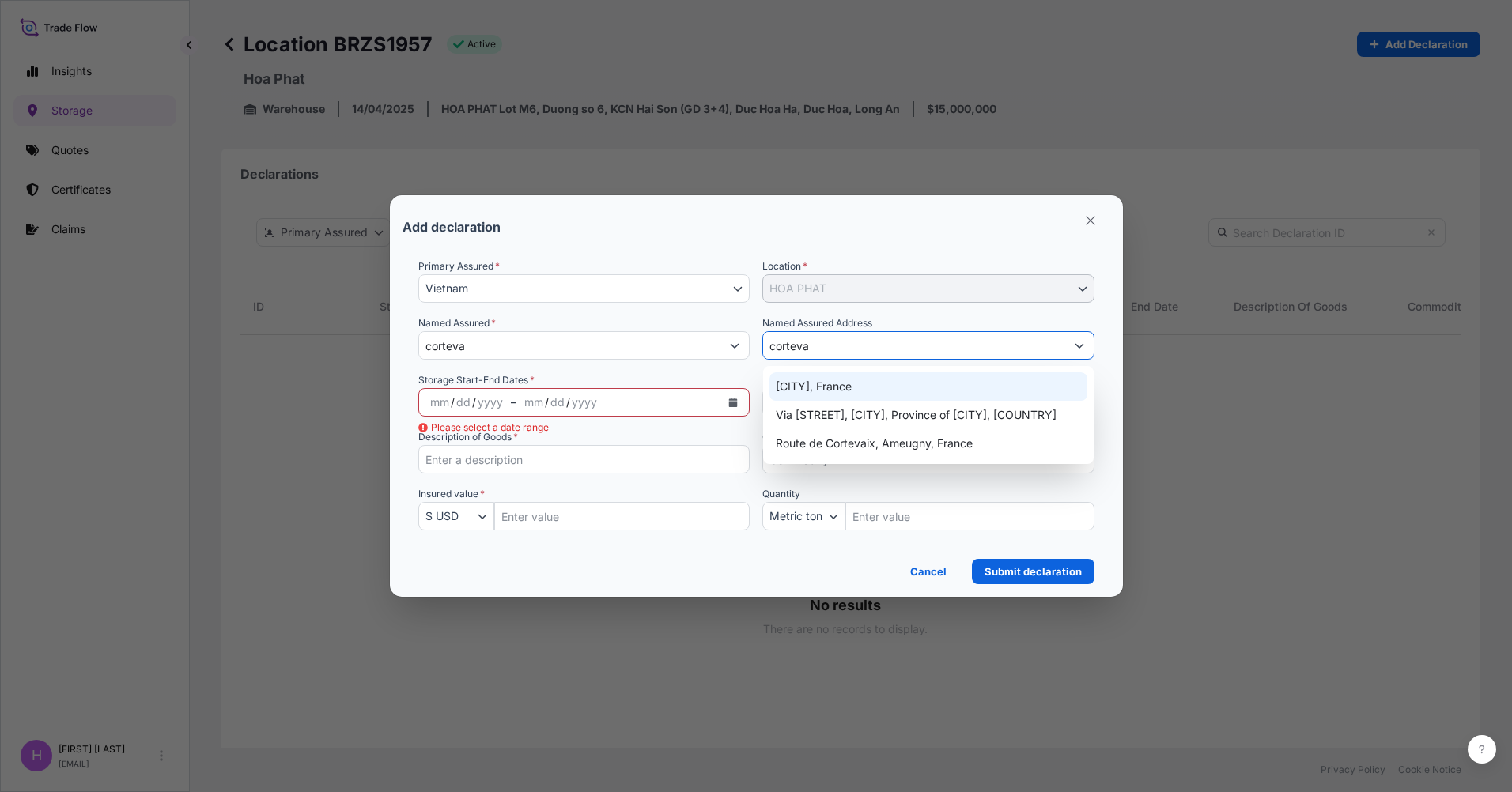 drag, startPoint x: 810, startPoint y: 341, endPoint x: 768, endPoint y: 341, distance: 42 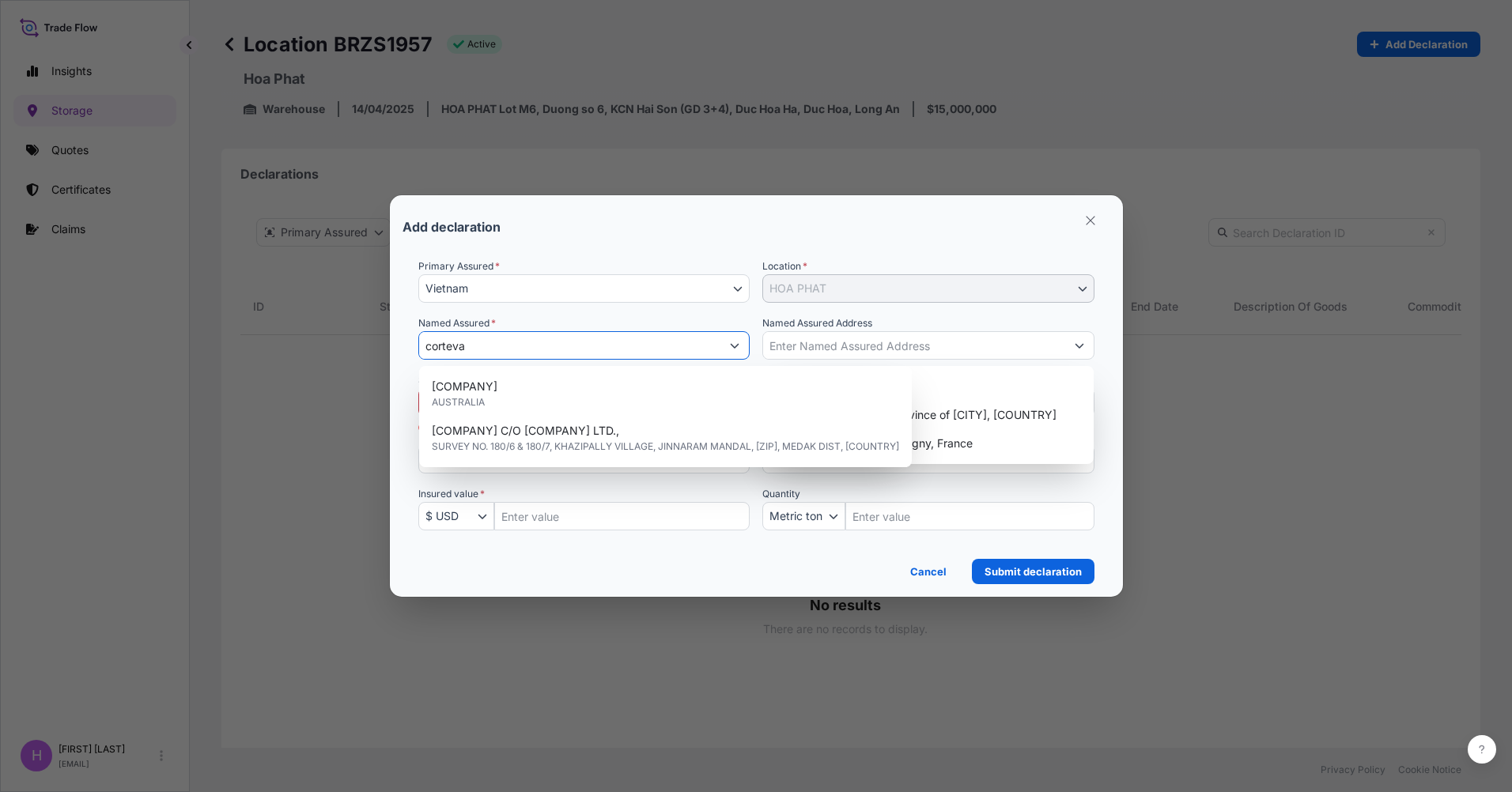click on "corteva" at bounding box center [570, 345] 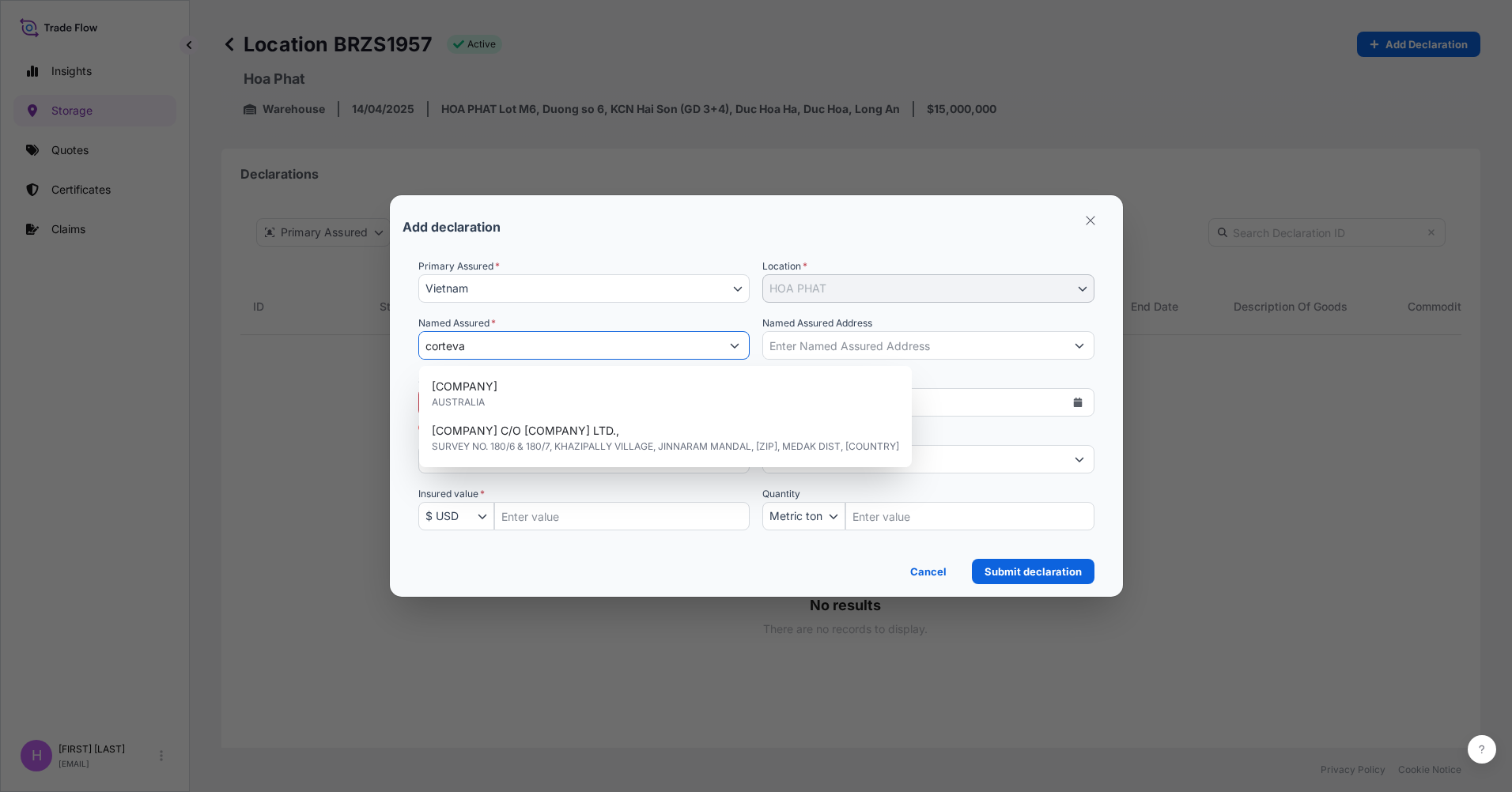 drag, startPoint x: 505, startPoint y: 345, endPoint x: 391, endPoint y: 345, distance: 114 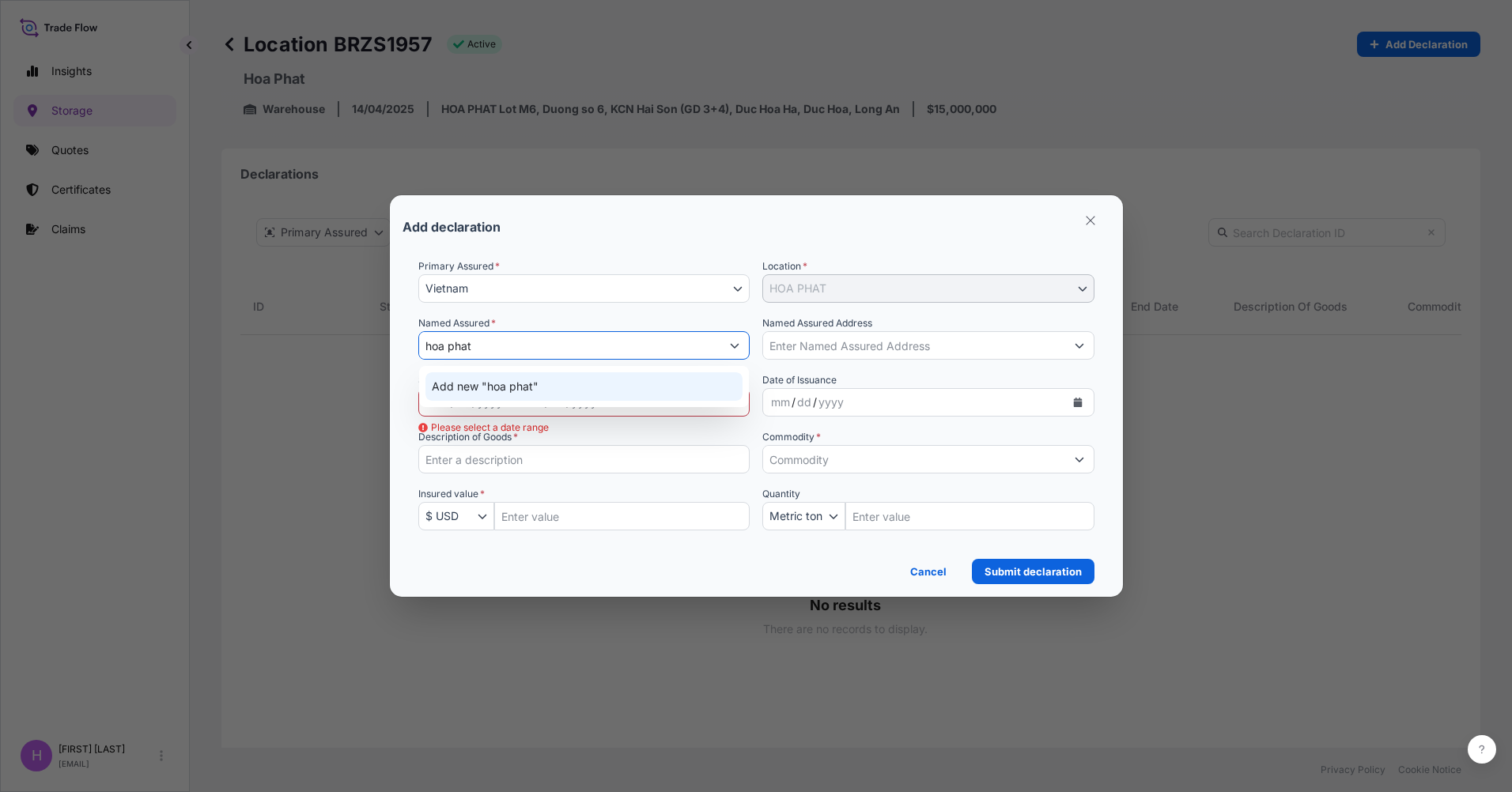 click 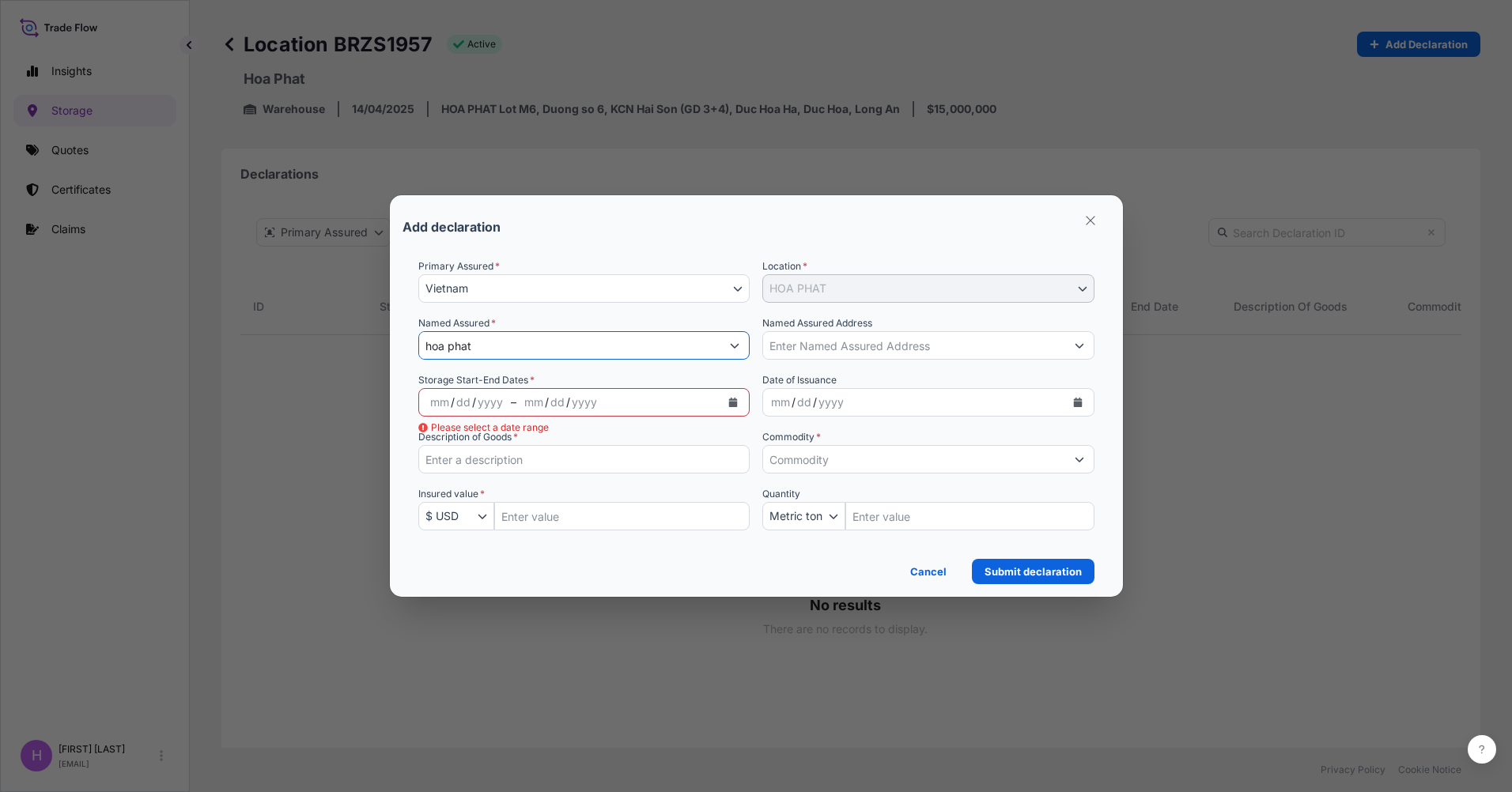 click 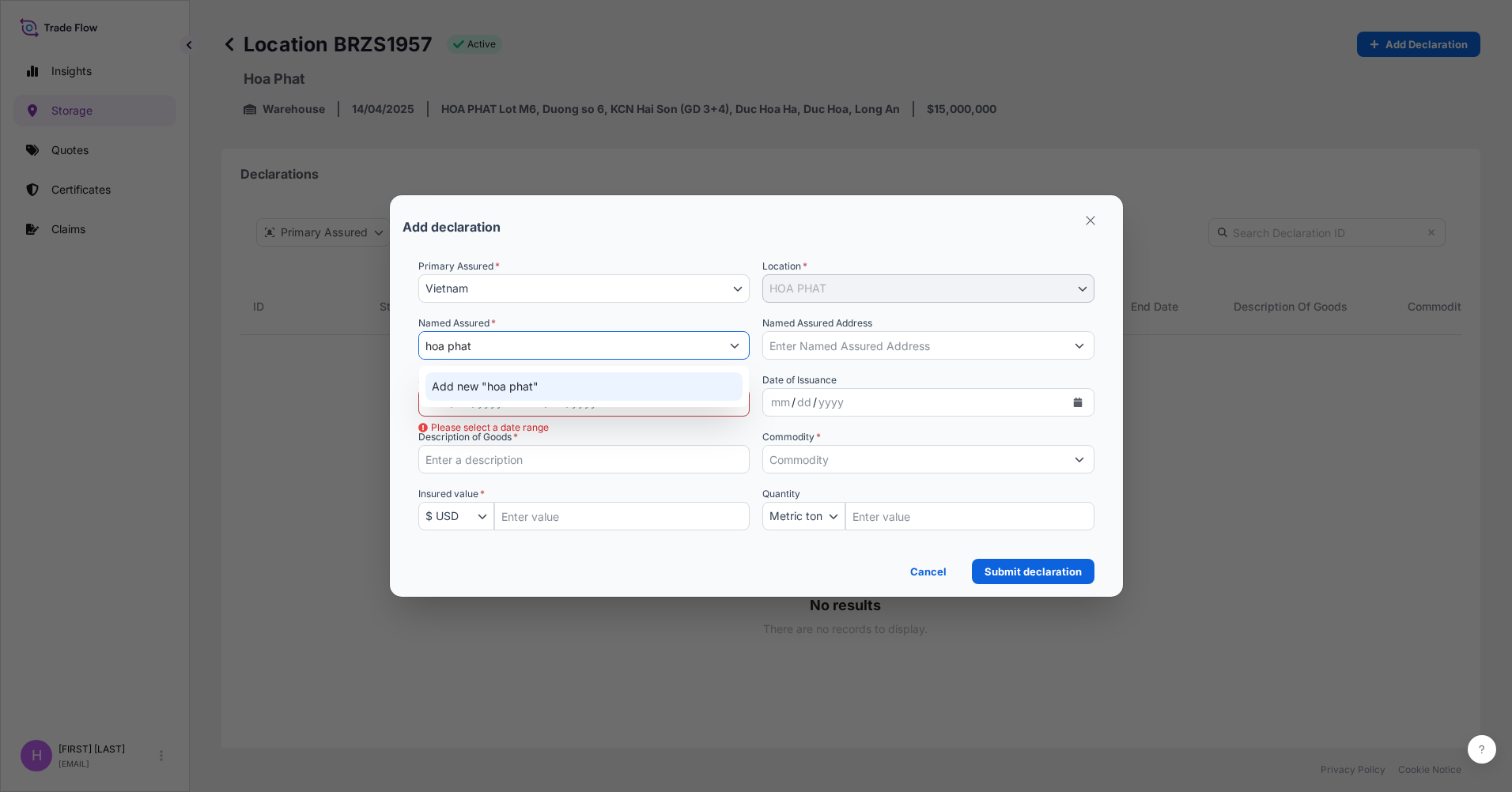 drag, startPoint x: 503, startPoint y: 347, endPoint x: 342, endPoint y: 364, distance: 161.89503 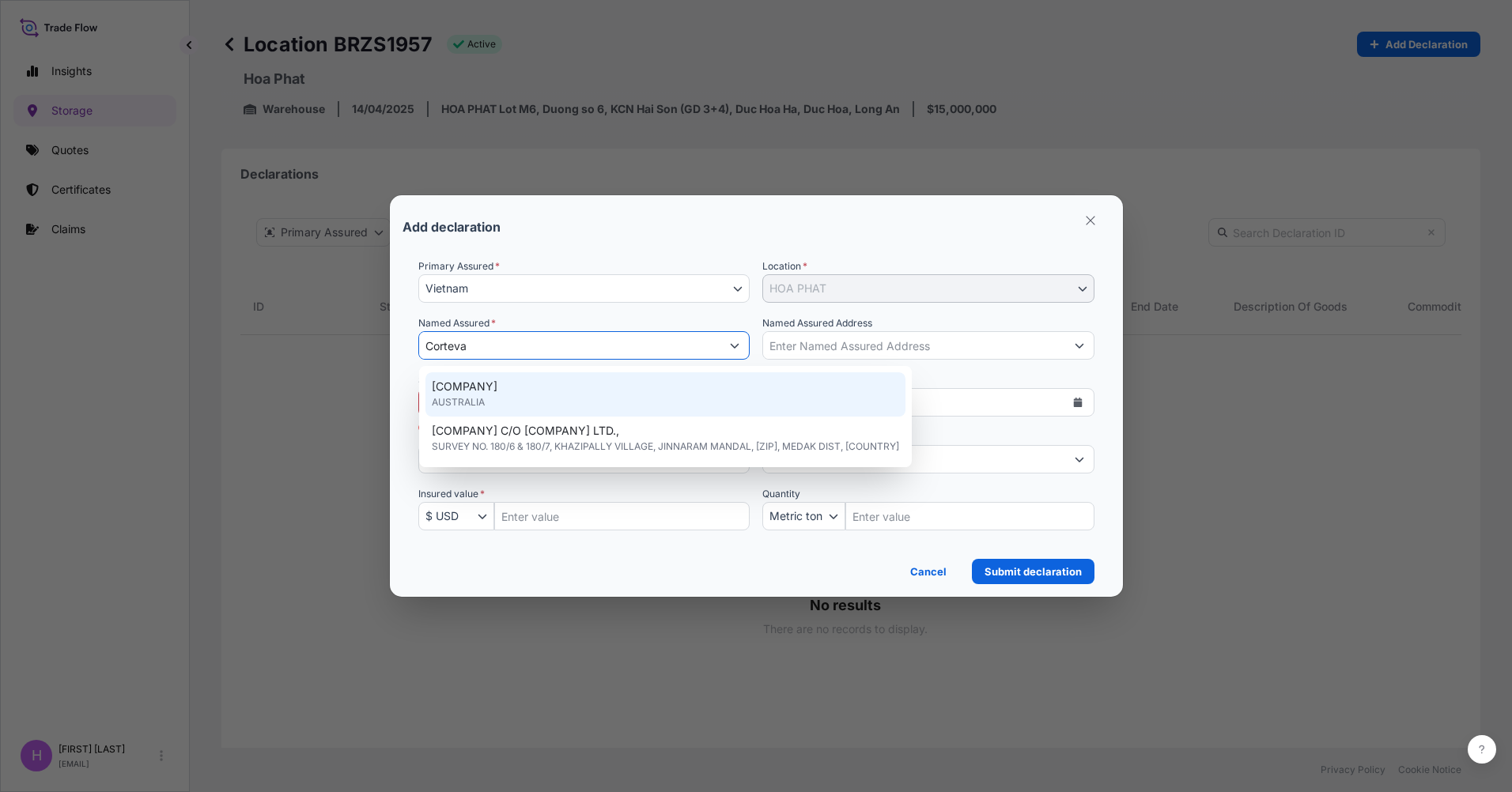 click on "[COMPANY] [COUNTRY]" at bounding box center (665, 394) 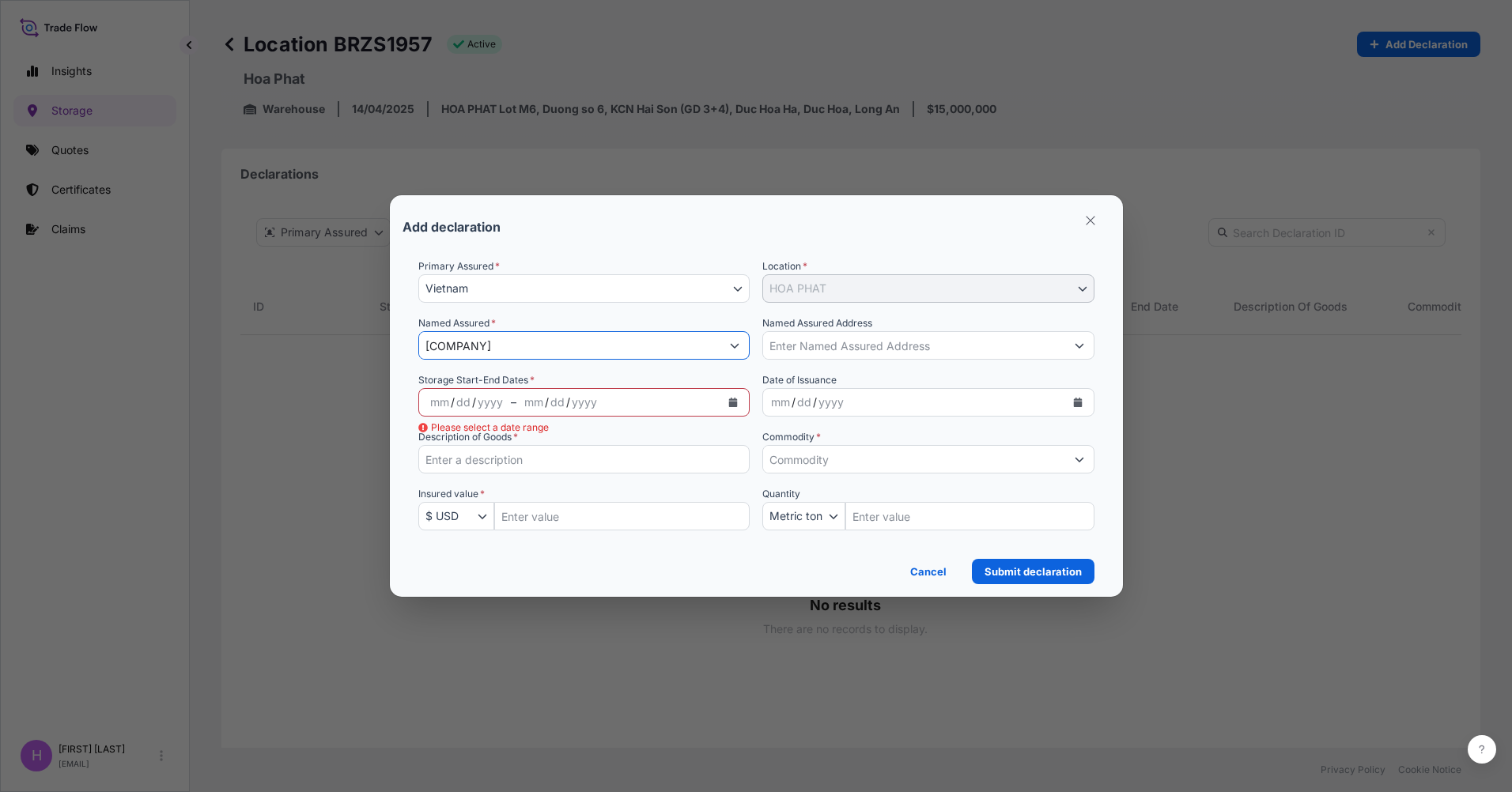 click on "Named Assured Address" at bounding box center (914, 345) 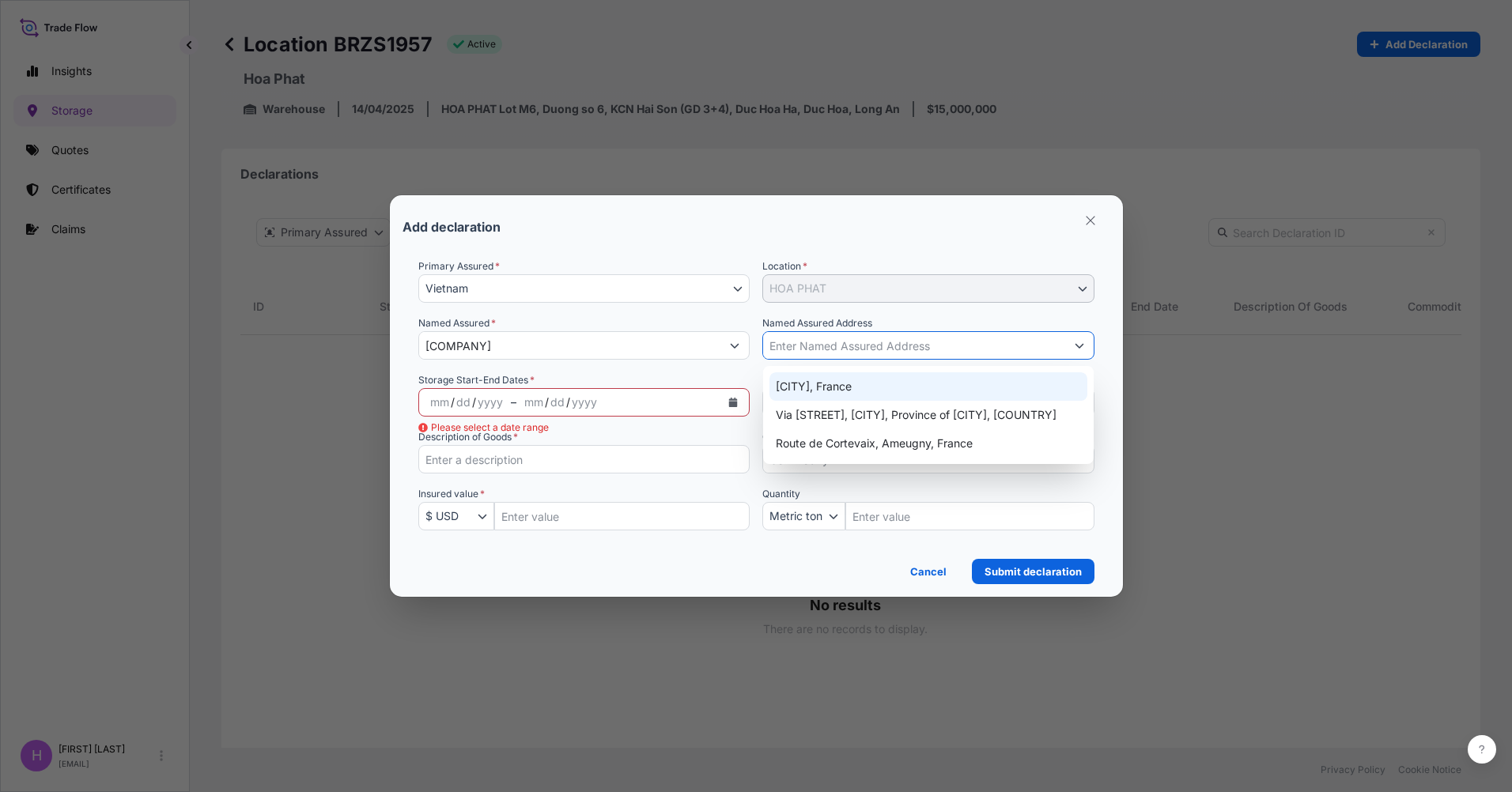 click on "[COMPANY]" at bounding box center [570, 345] 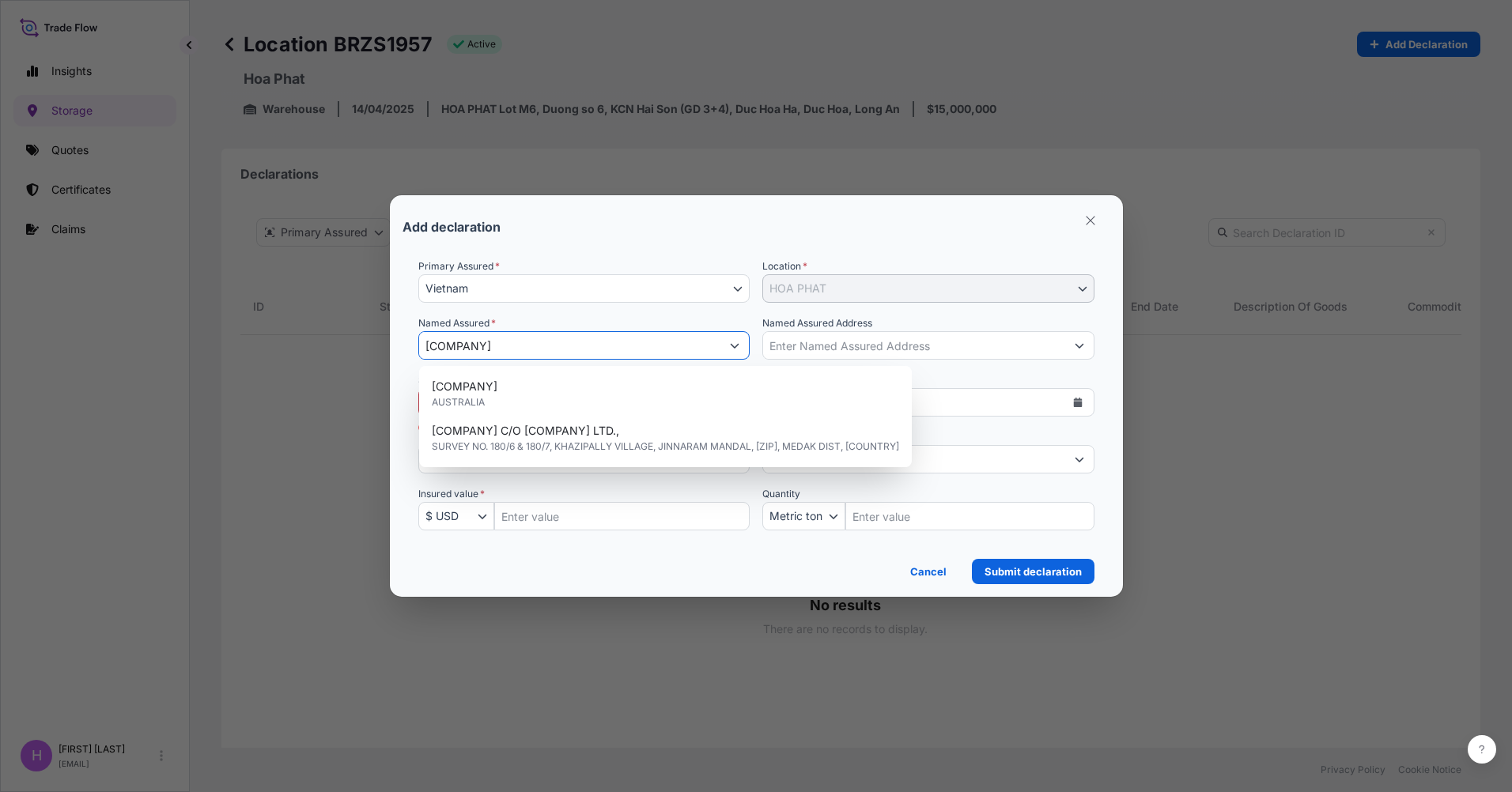 click 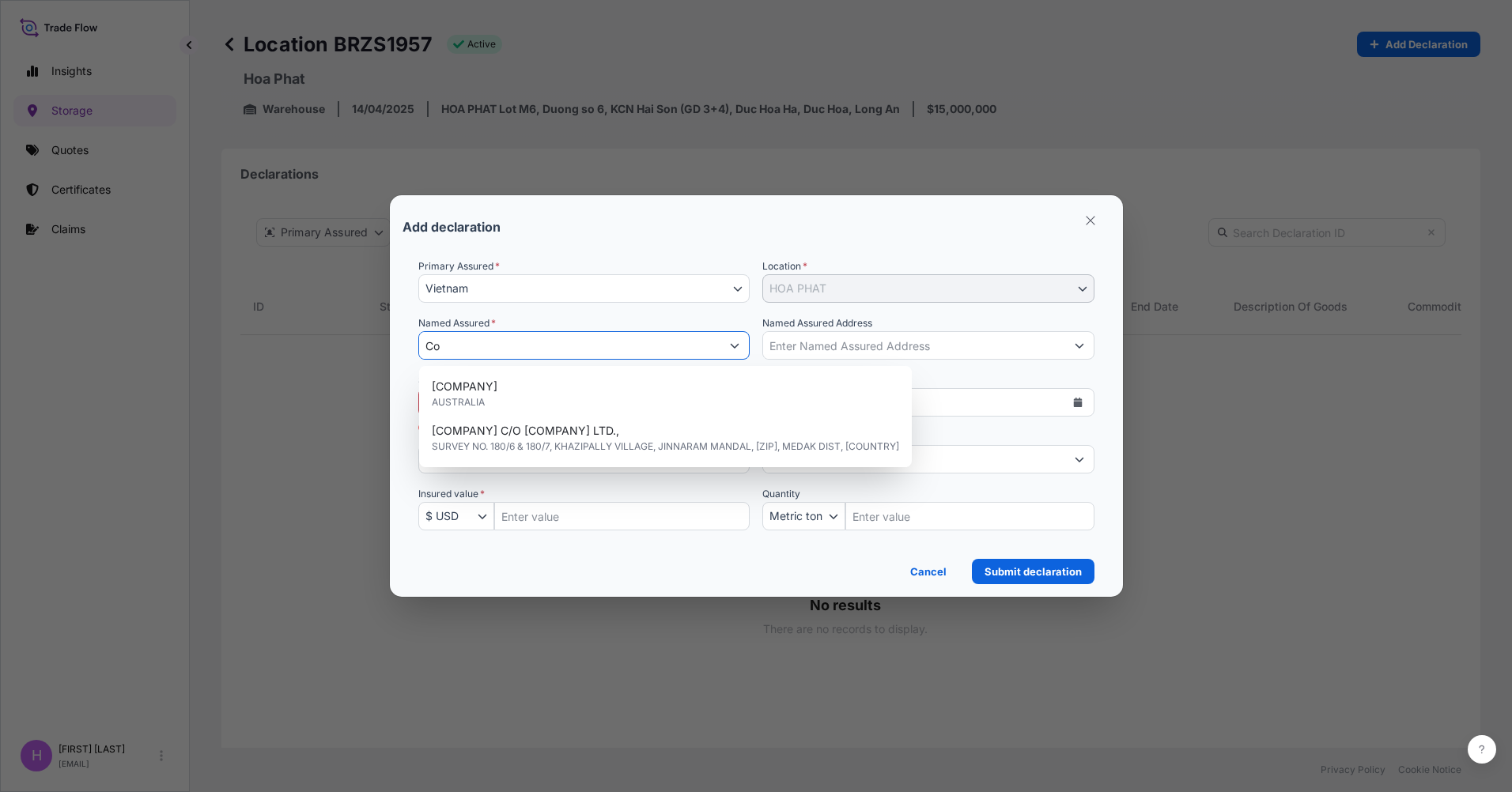 type on "C" 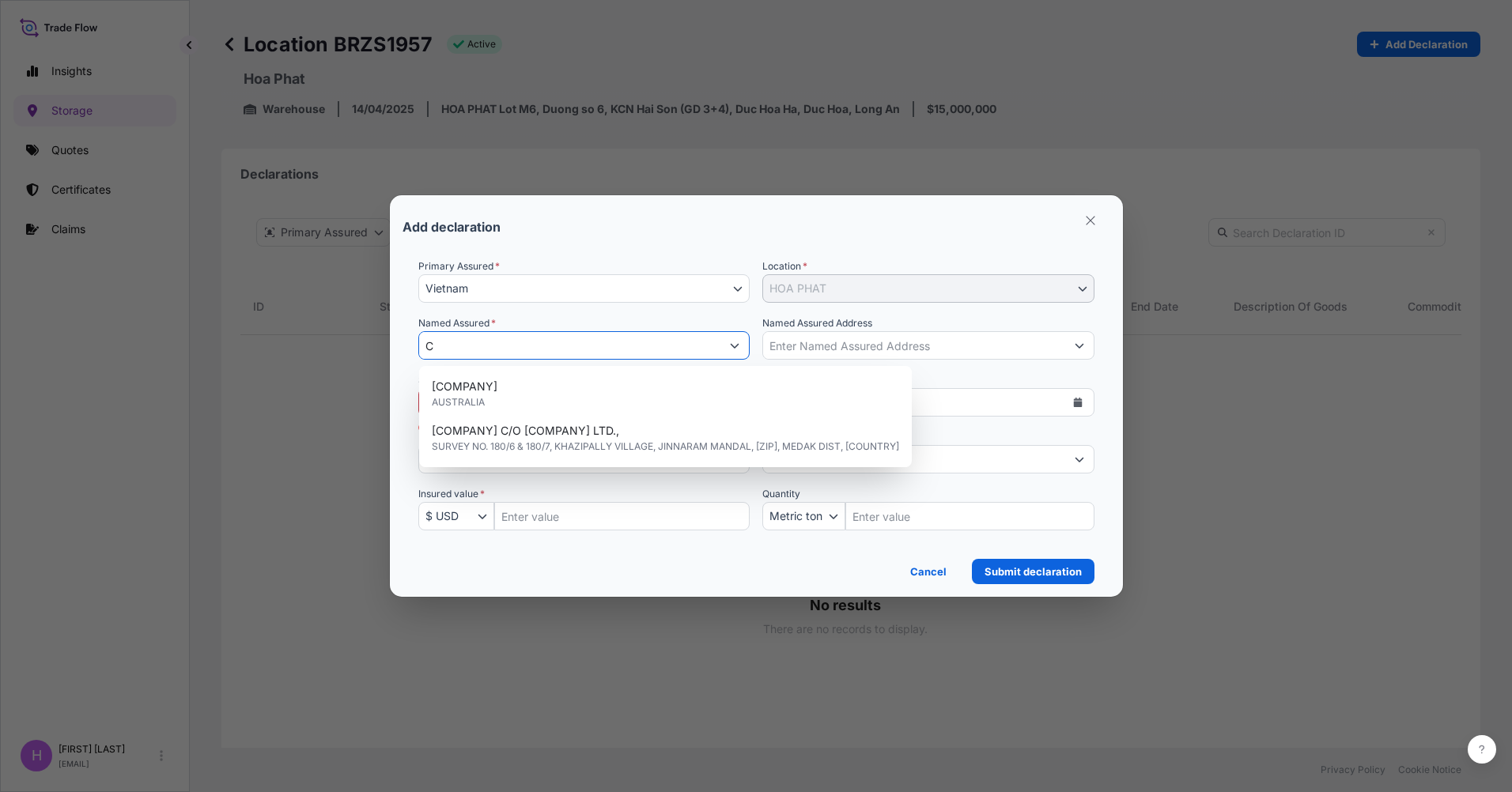type 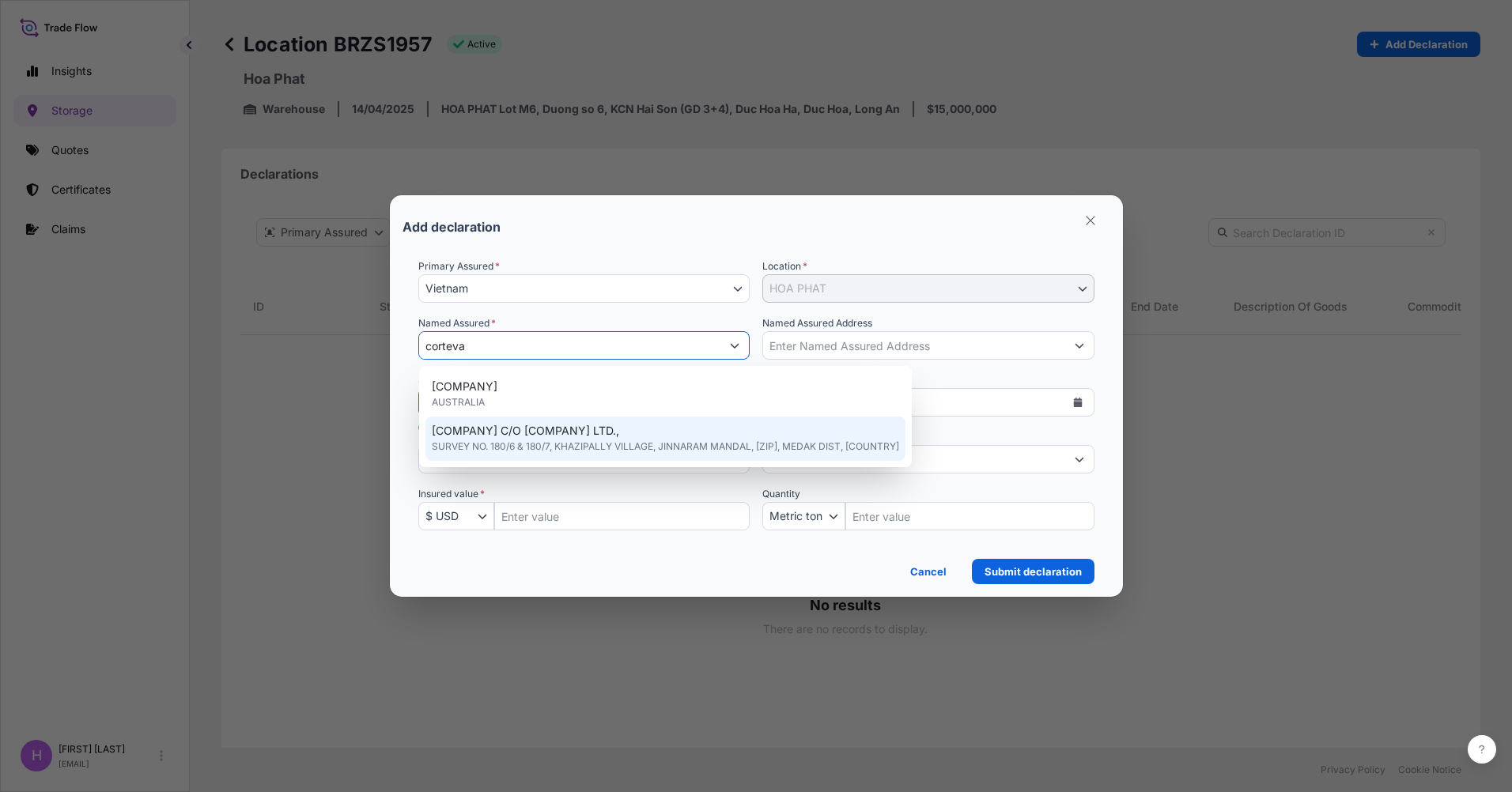 type on "corteva" 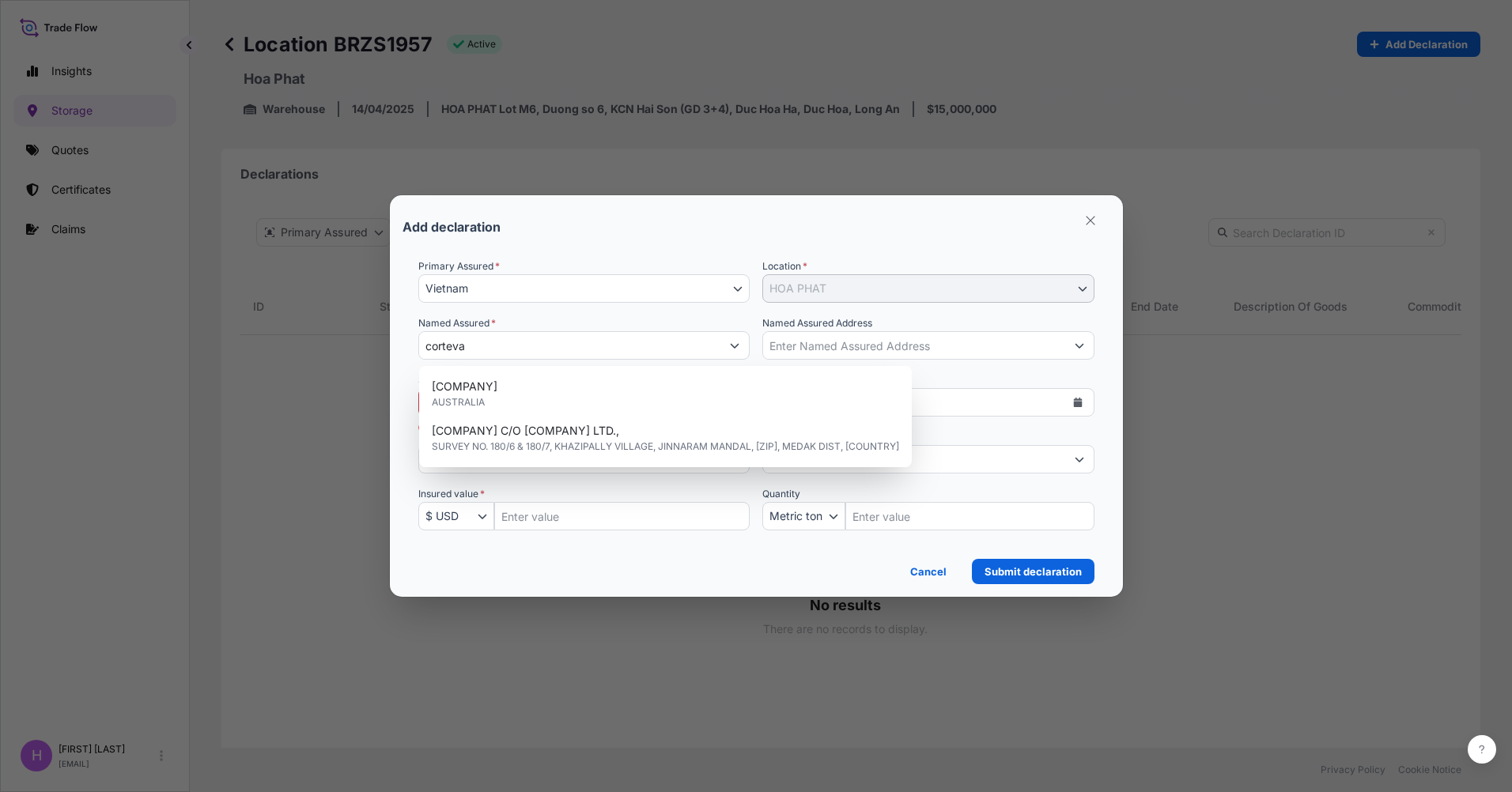 click on "Primary Assured * Vietnam Belgium Czech Republic Denmark France Germany Ireland Italy Netherlands Poland Portugal Romania Spain Sweden Turkey United Kingdom Atlanta California Charleston Dallas Eddystone Houston Illinois Indiana JFK Miami North Carolina TBL Services, Inc. Wisconsin York DJS International Services, Inc. CANADA Argentina Brazil Chile Colombia Peru PERU China Hong Kong India Indonesia Malaysia Singapore South Korea Taiwan Thailand Vietnam Oman Qatar Saudi Arabia UAE Location * HOA PHAT HOA PHAT Named Assured * corteva Named Assured Address Storage Start-End Dates * mm / dd / yyyy – mm / dd / yyyy Please select a date range Date of Issuance mm / dd / yyyy Description of Goods * Commodity * Insured value * $ USD € EUR £ GBP $ USD ؋ AFN $ AUD R$ BRL $ CAD ¥ CNY $ HKD ₹ INR ¥ JPY DH MAD RM MYR $ NZD zł PLN ﷼ SAR $ SGD TL TRY د.إ AED Lek ALL ƒ ANG $ ARS ƒ AWG ман AZN KM BAM $ BBD лв BGN $ BMD $ BND $ BSD P BWP p. BYR BZ$ BZD CHF CHF ₡ CRC Kč CZK kr DKK £ EGP" at bounding box center [756, 415] 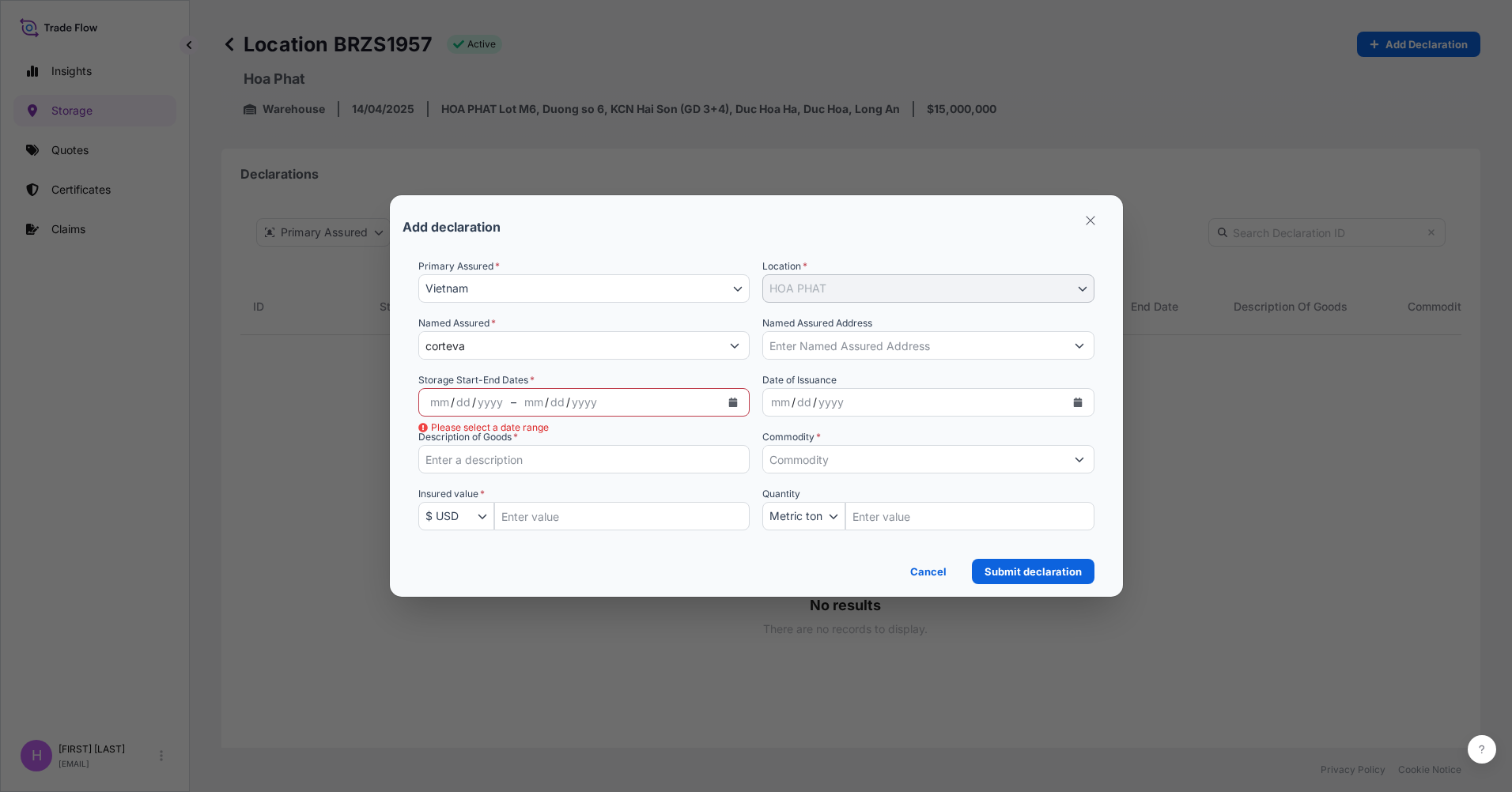 click on "corteva" at bounding box center [570, 345] 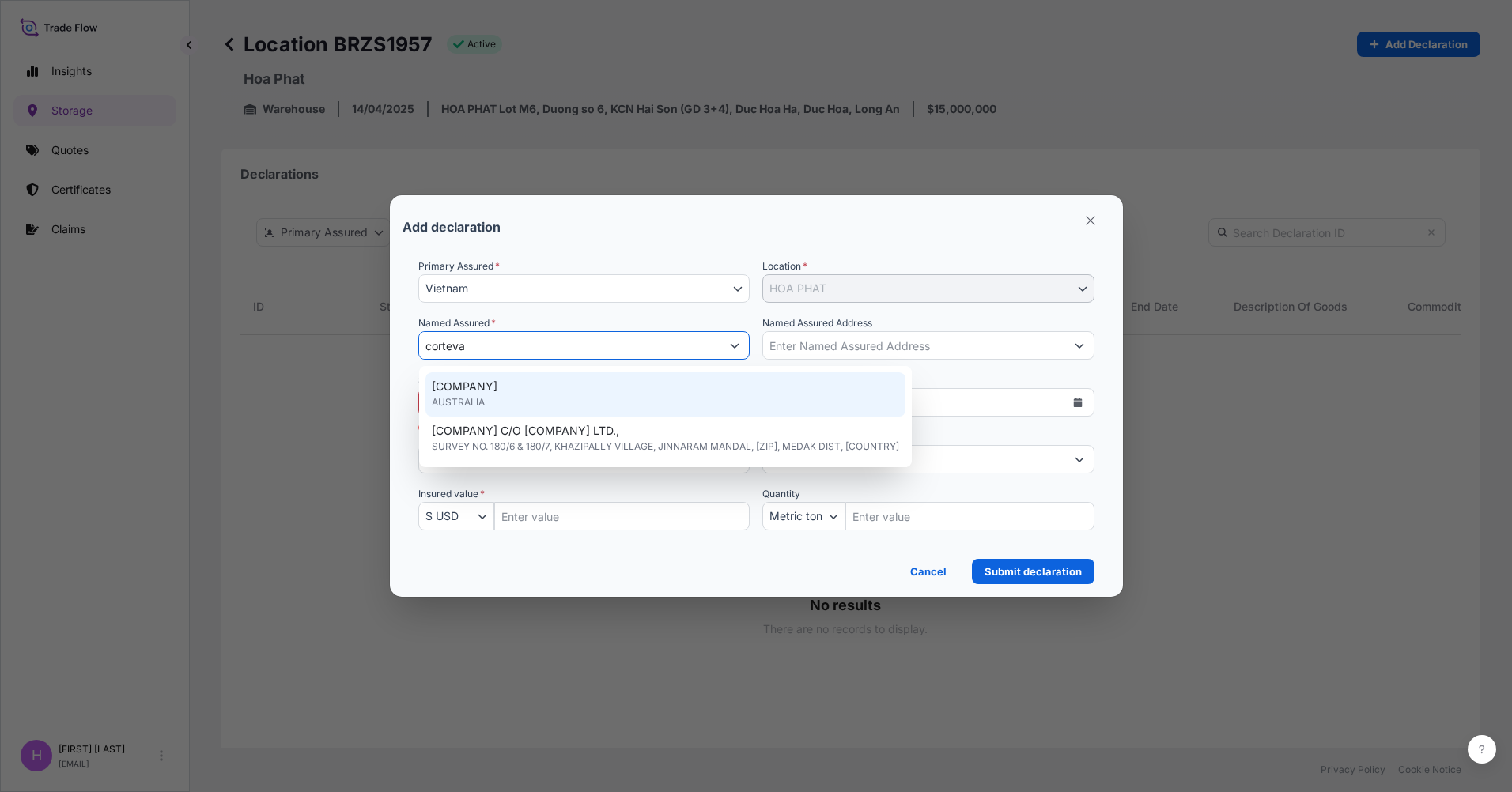drag, startPoint x: 486, startPoint y: 352, endPoint x: 394, endPoint y: 350, distance: 92.02174 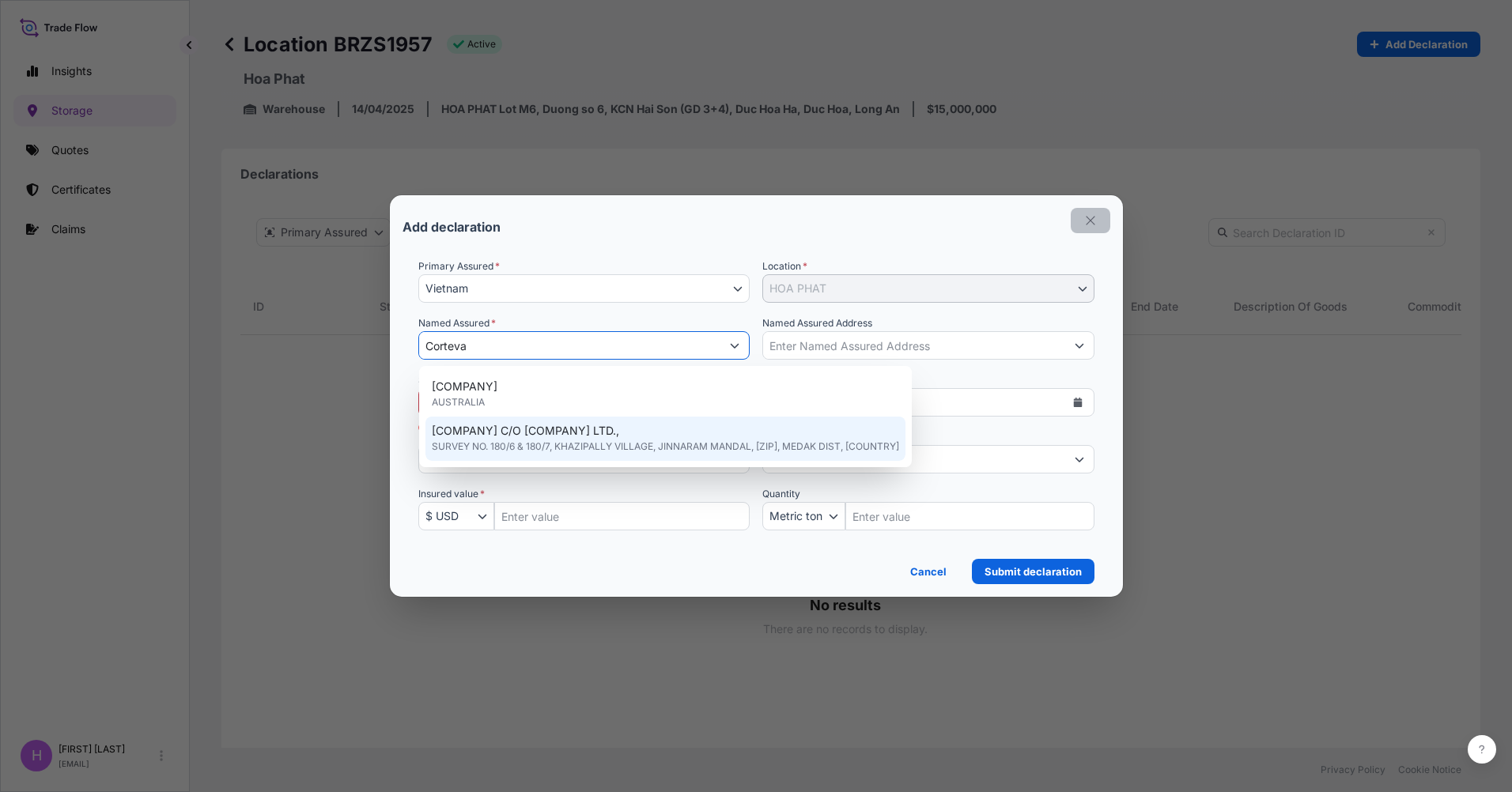 type on "Corteva" 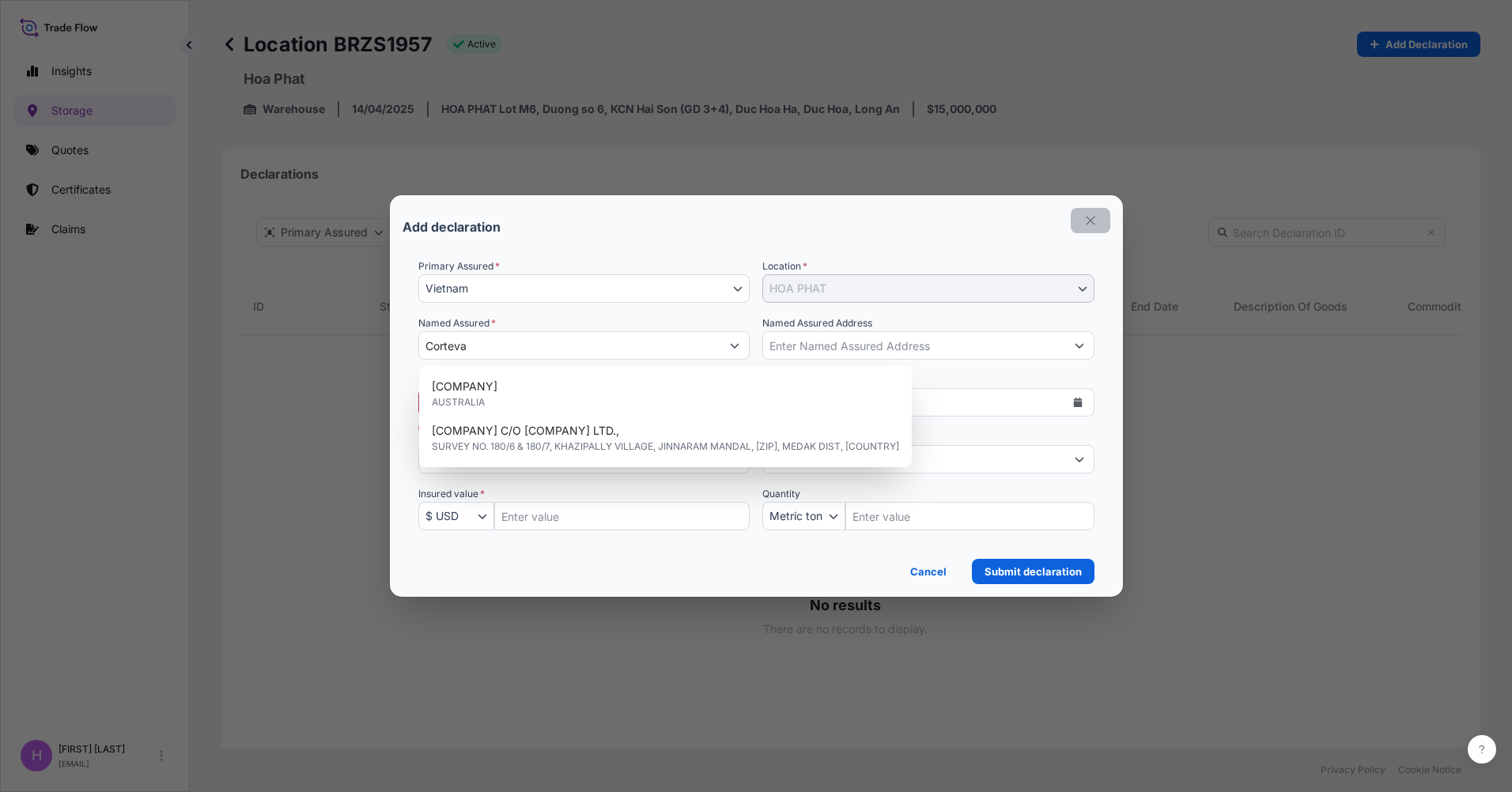 click 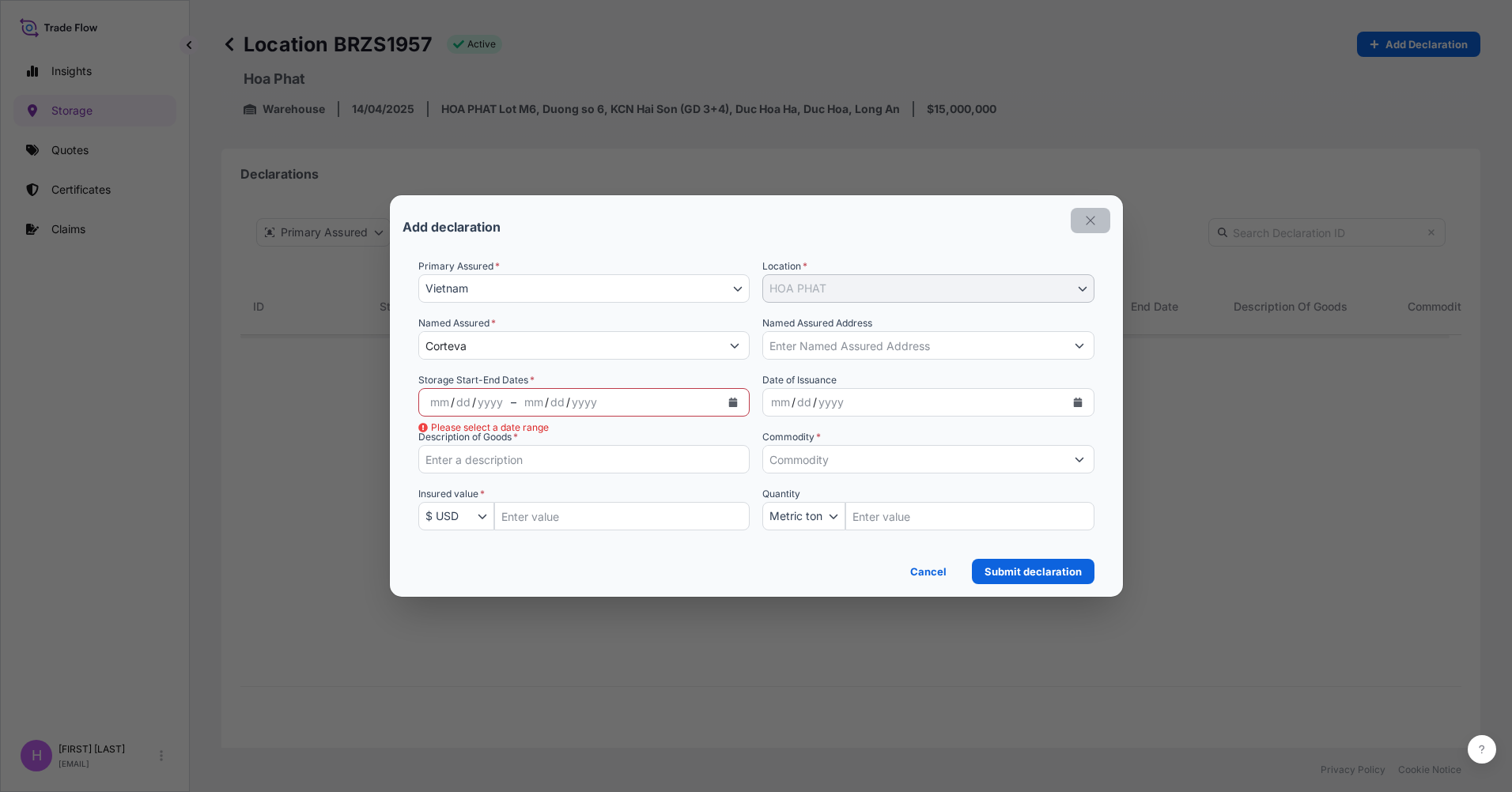 scroll, scrollTop: 396, scrollLeft: 1197, axis: both 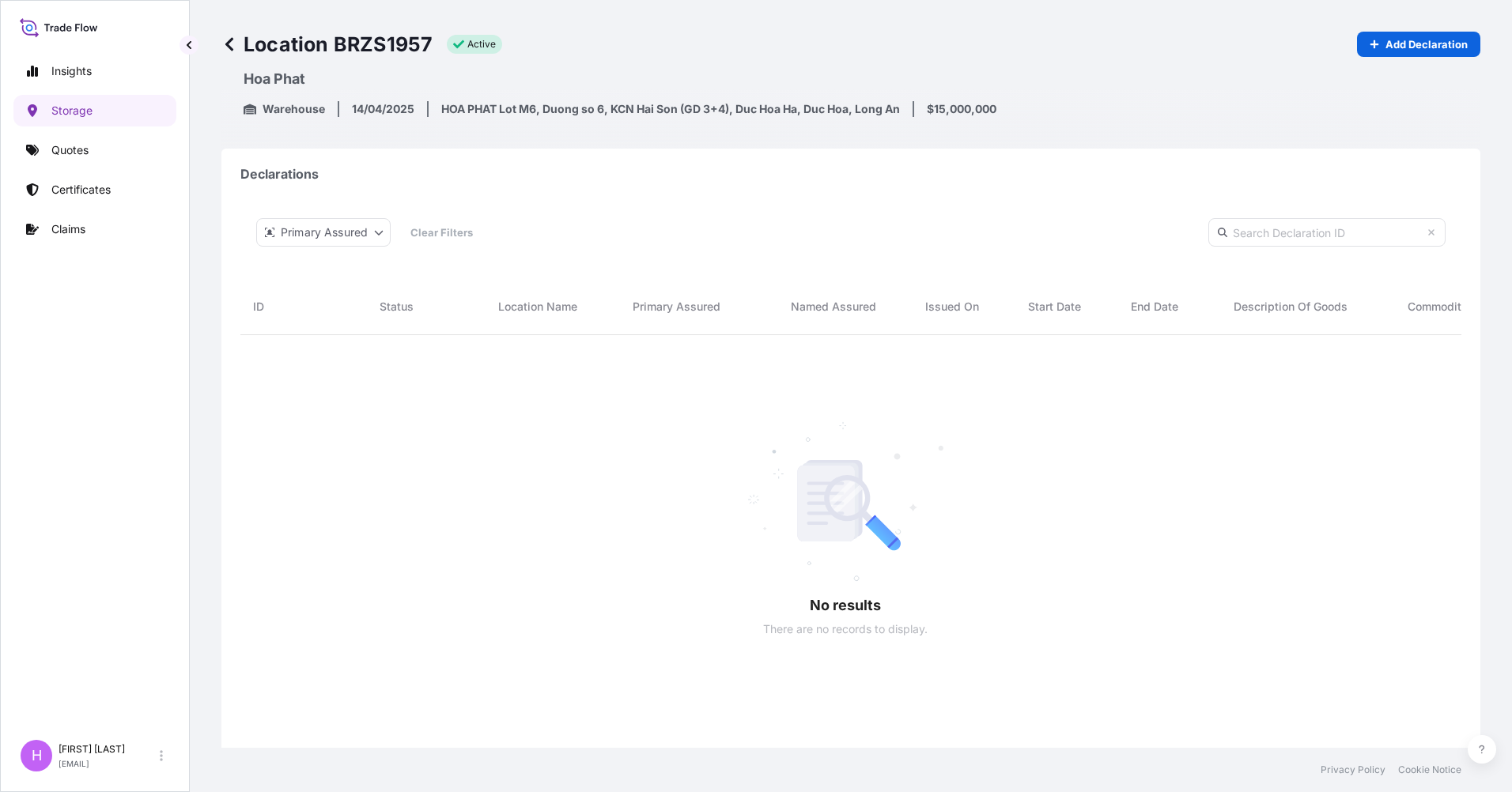 click 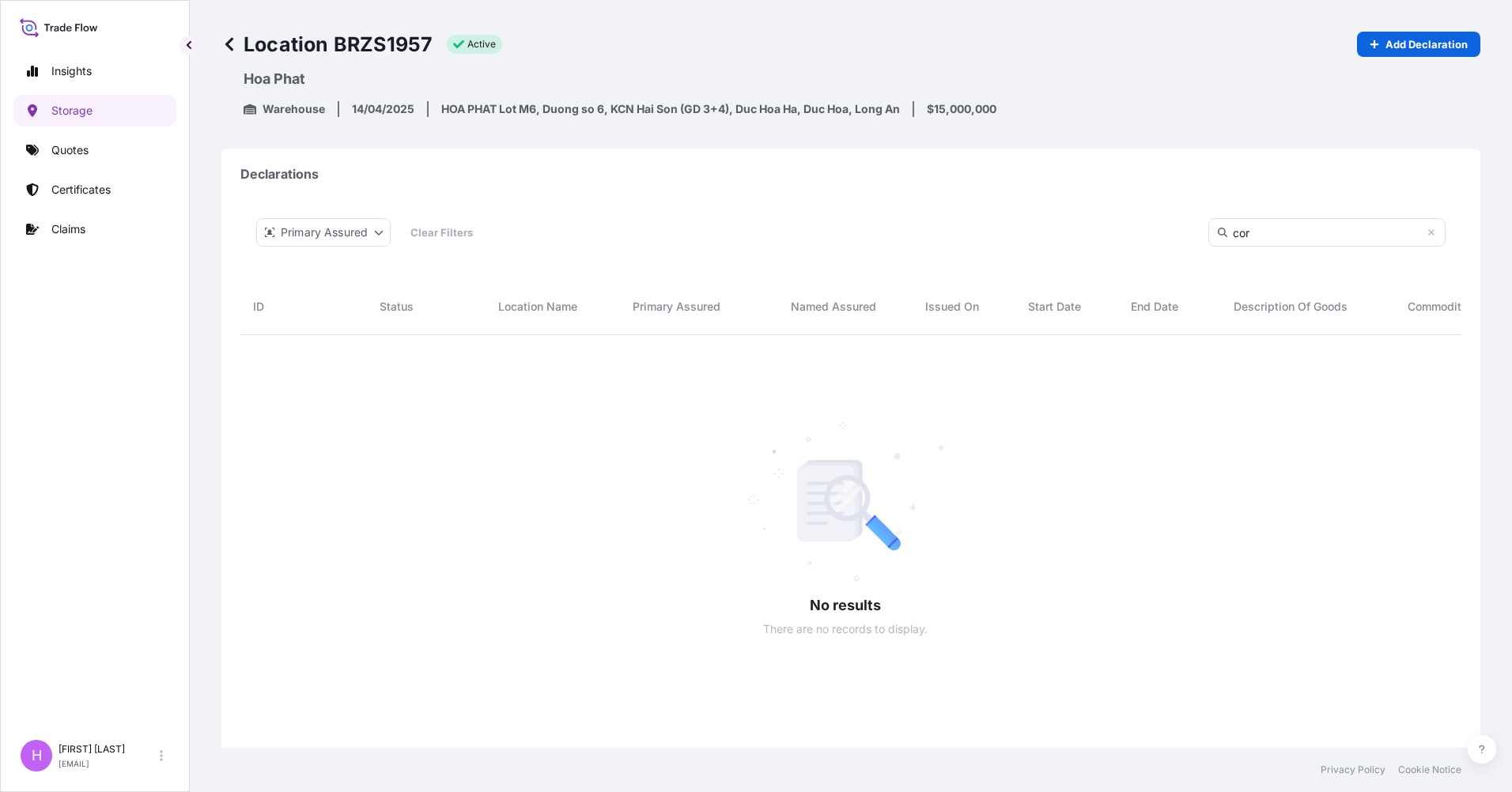 scroll, scrollTop: 396, scrollLeft: 1197, axis: both 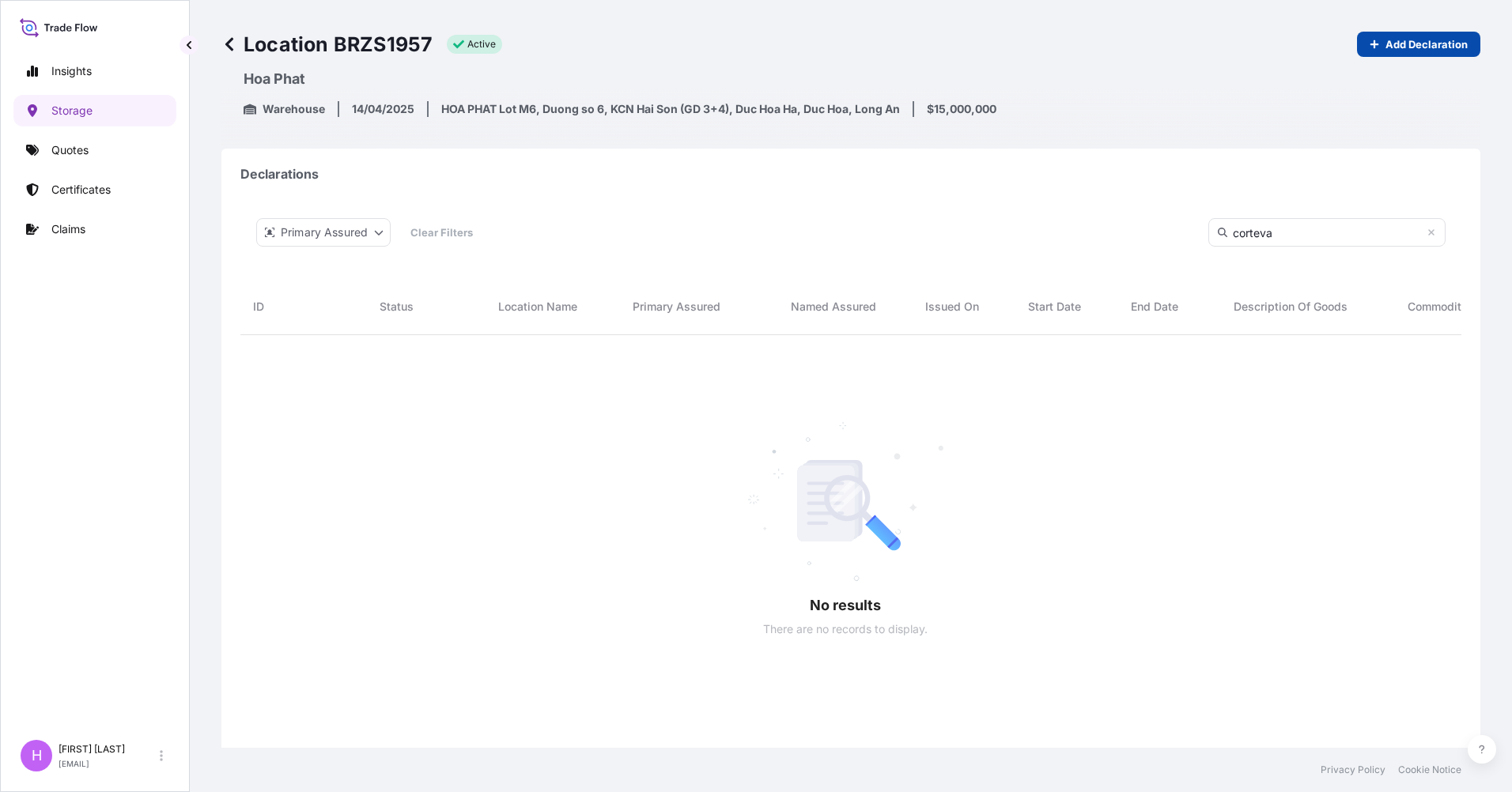 type on "corteva" 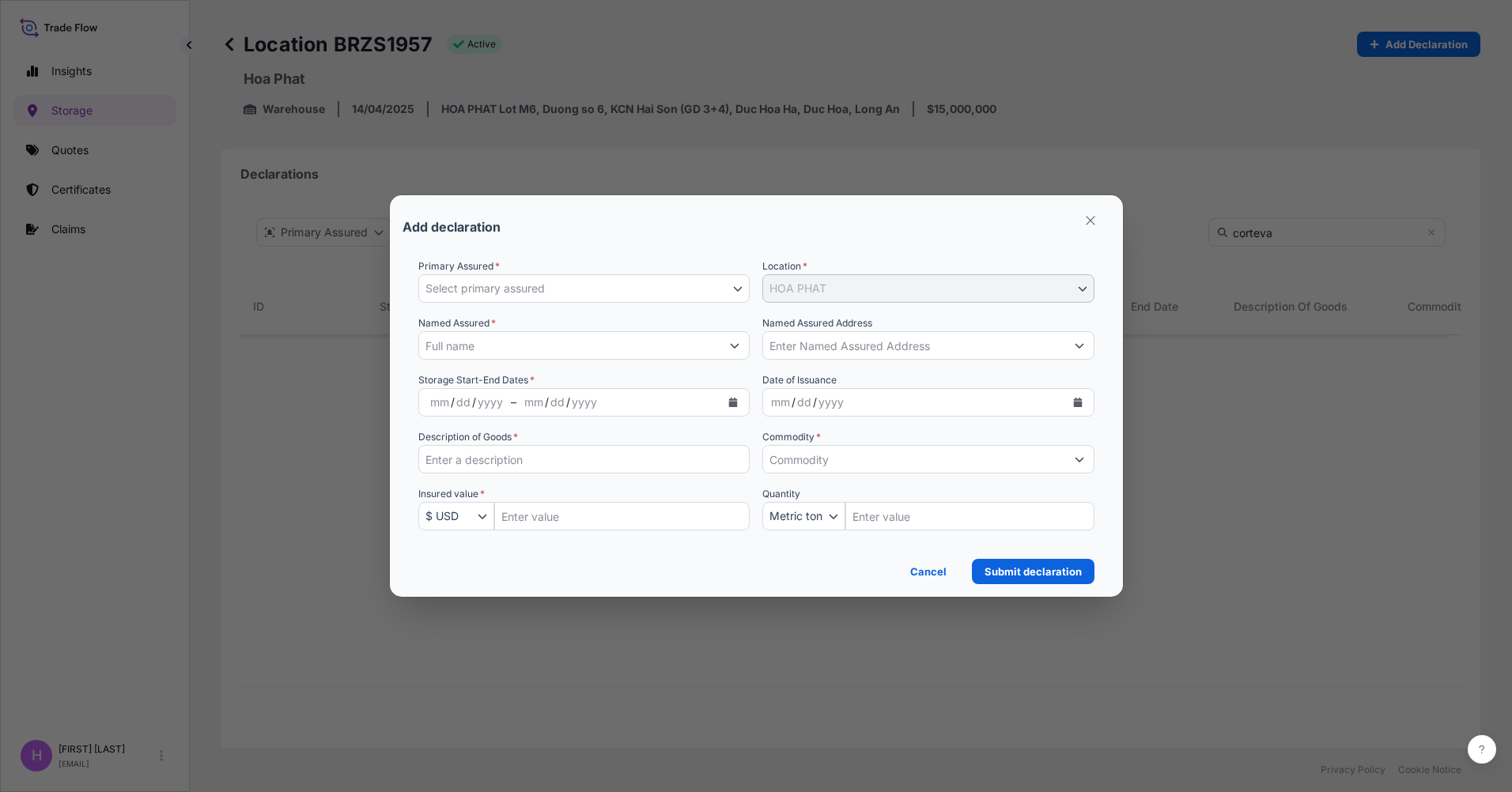 scroll, scrollTop: 13, scrollLeft: 13, axis: both 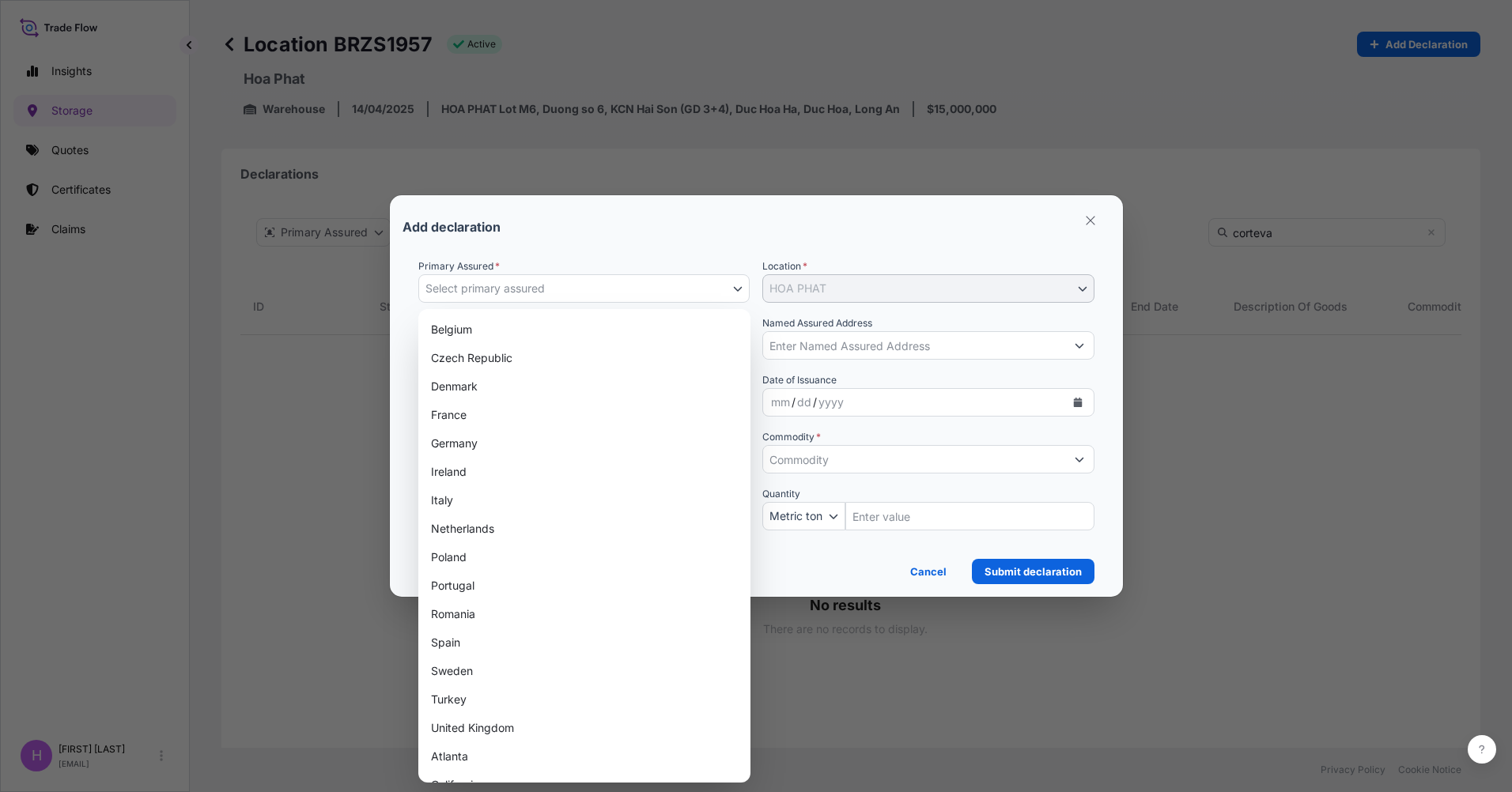 click on "Select primary assured" at bounding box center (584, 289) 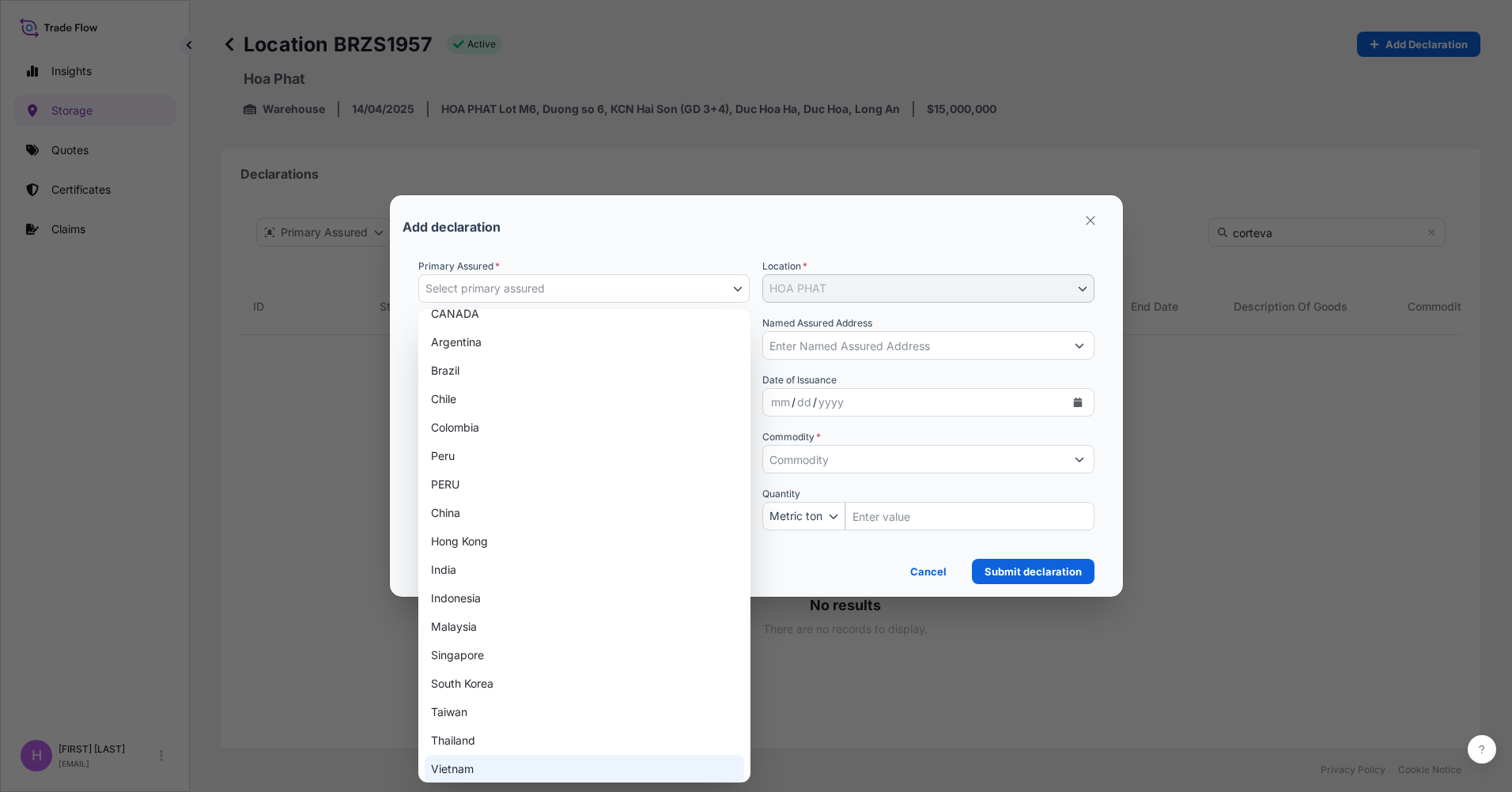 scroll, scrollTop: 949, scrollLeft: 0, axis: vertical 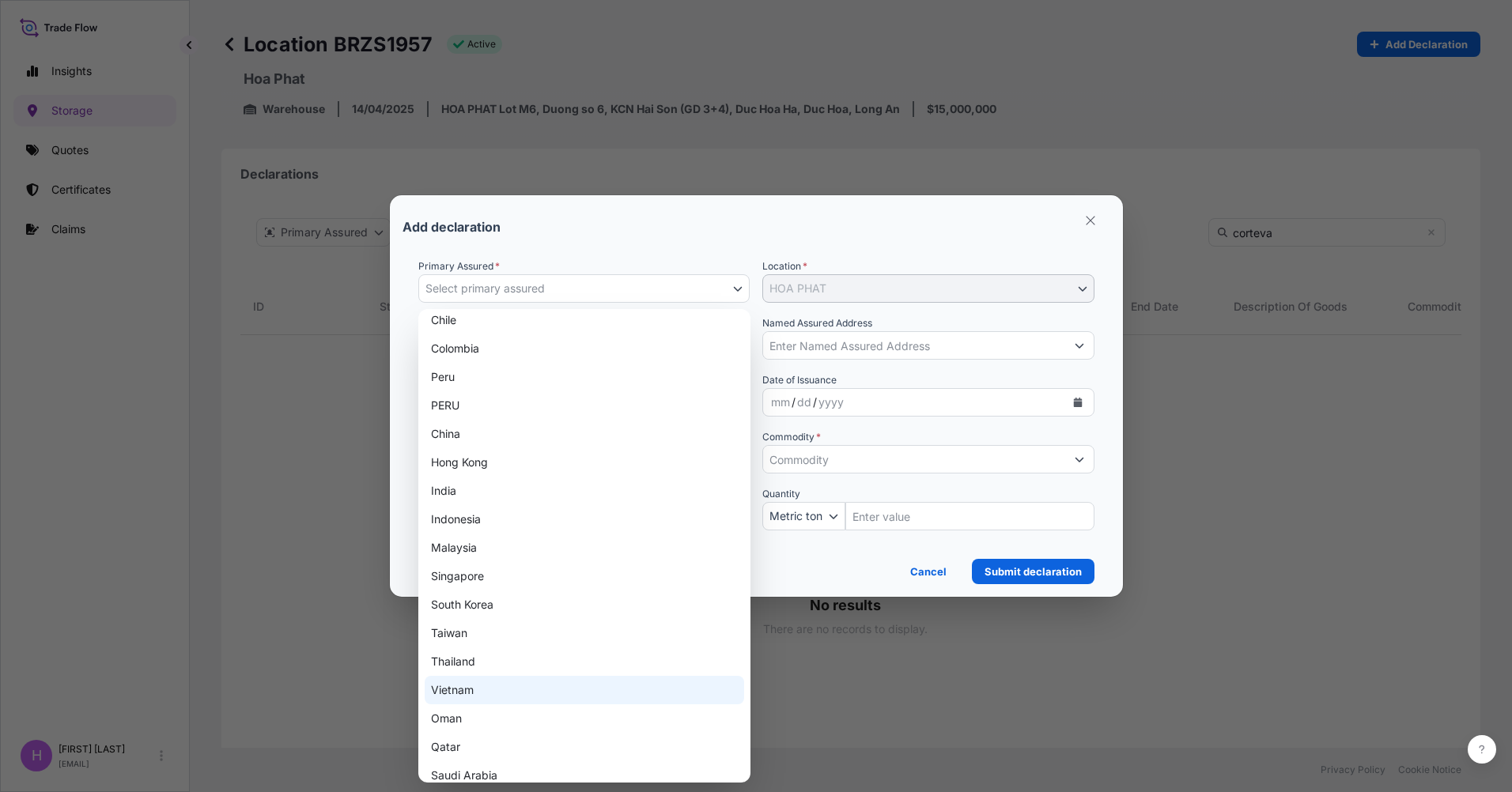 click on "Vietnam" at bounding box center (584, 690) 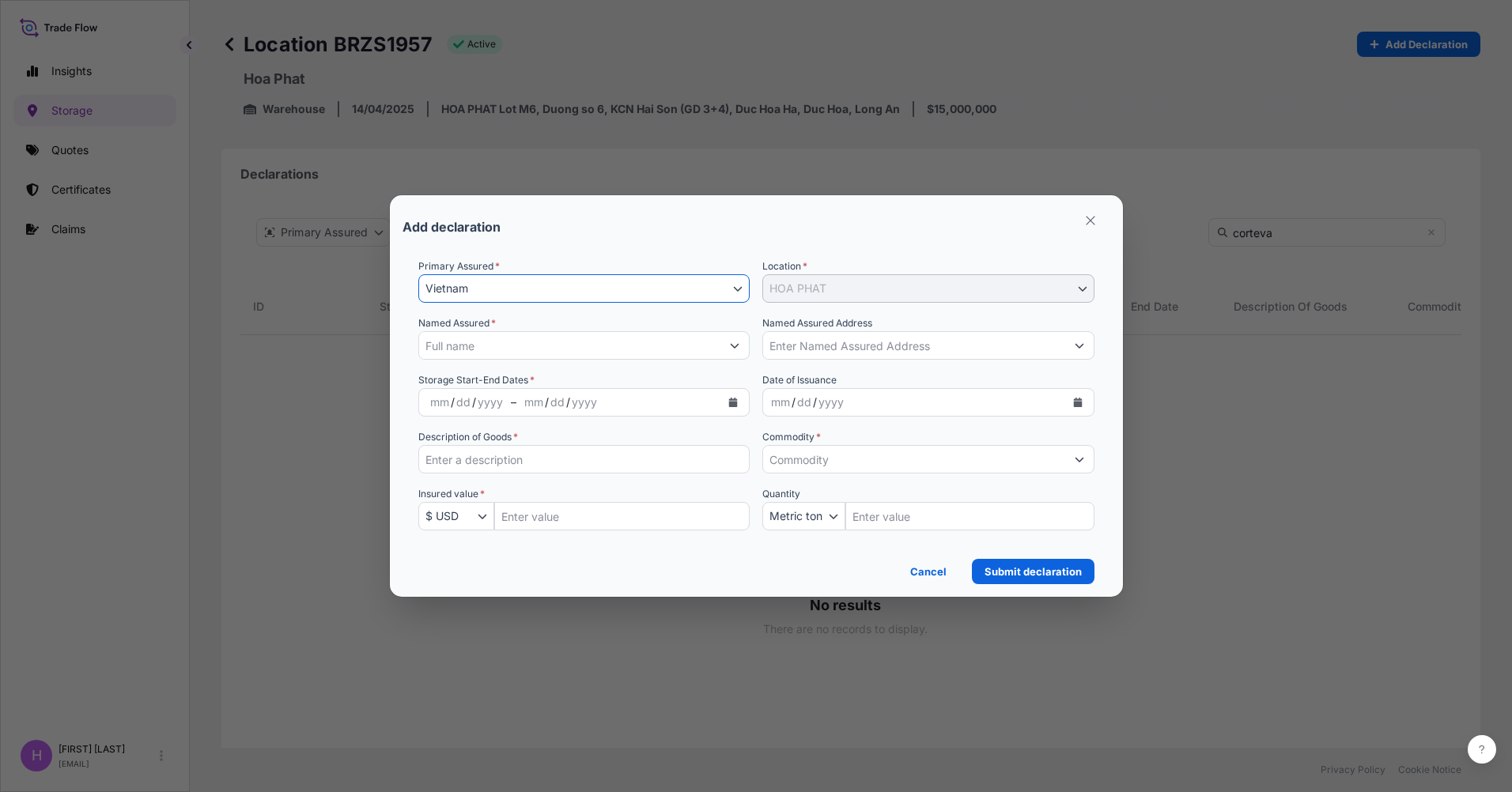 click on "Named Assured *" at bounding box center [570, 345] 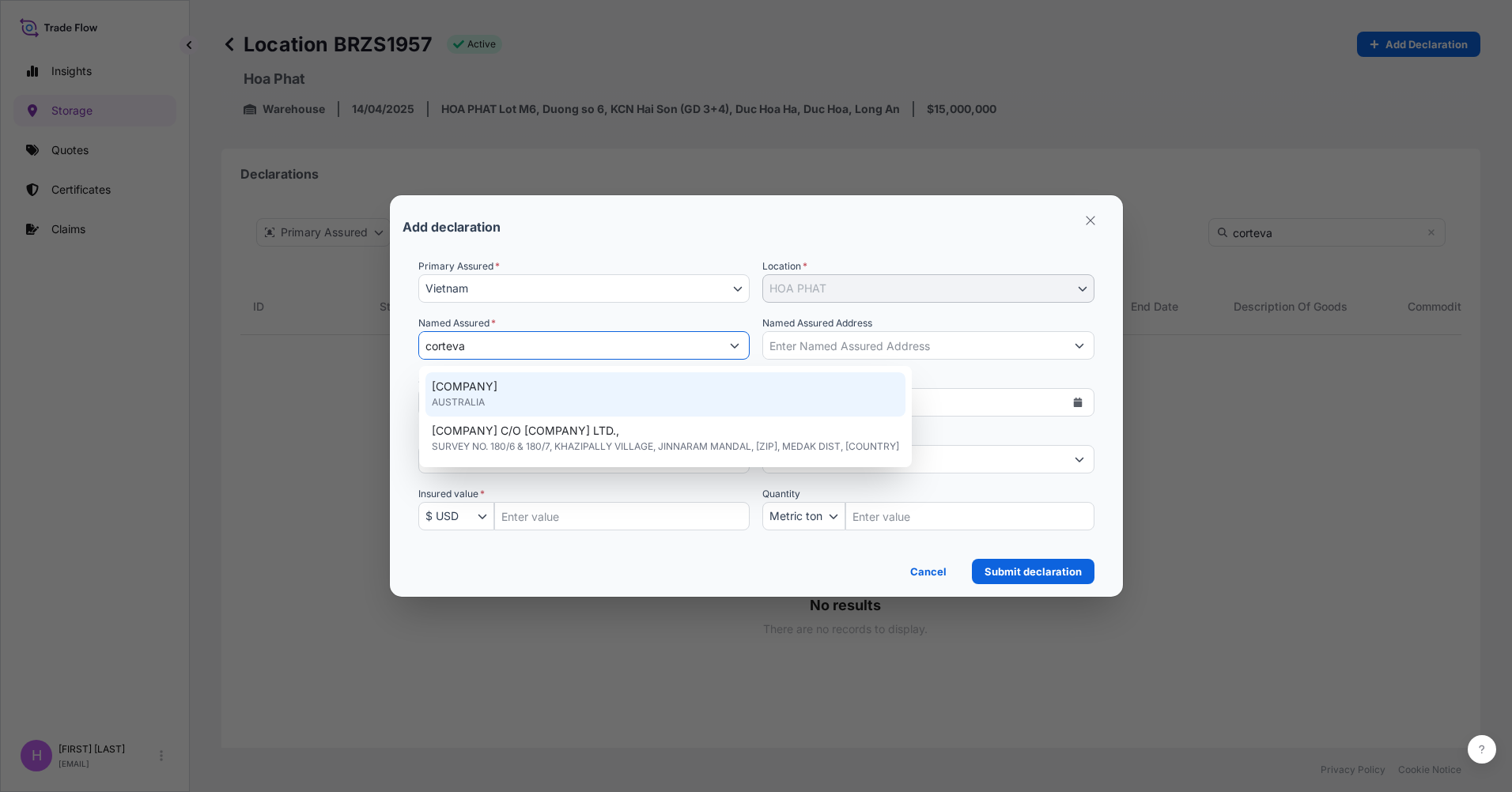 click on "corteva" at bounding box center (570, 345) 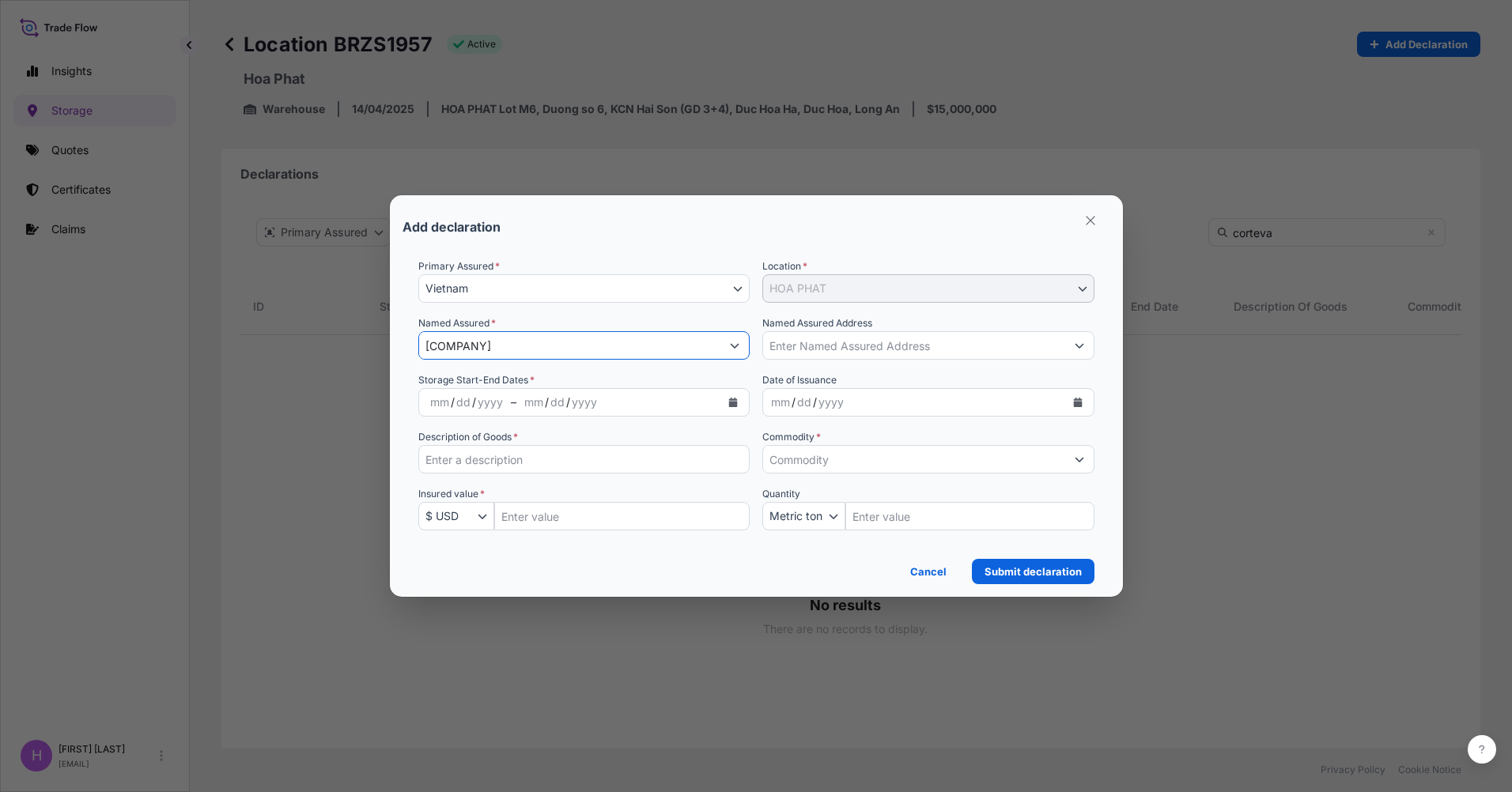 click on "mm" at bounding box center [440, 402] 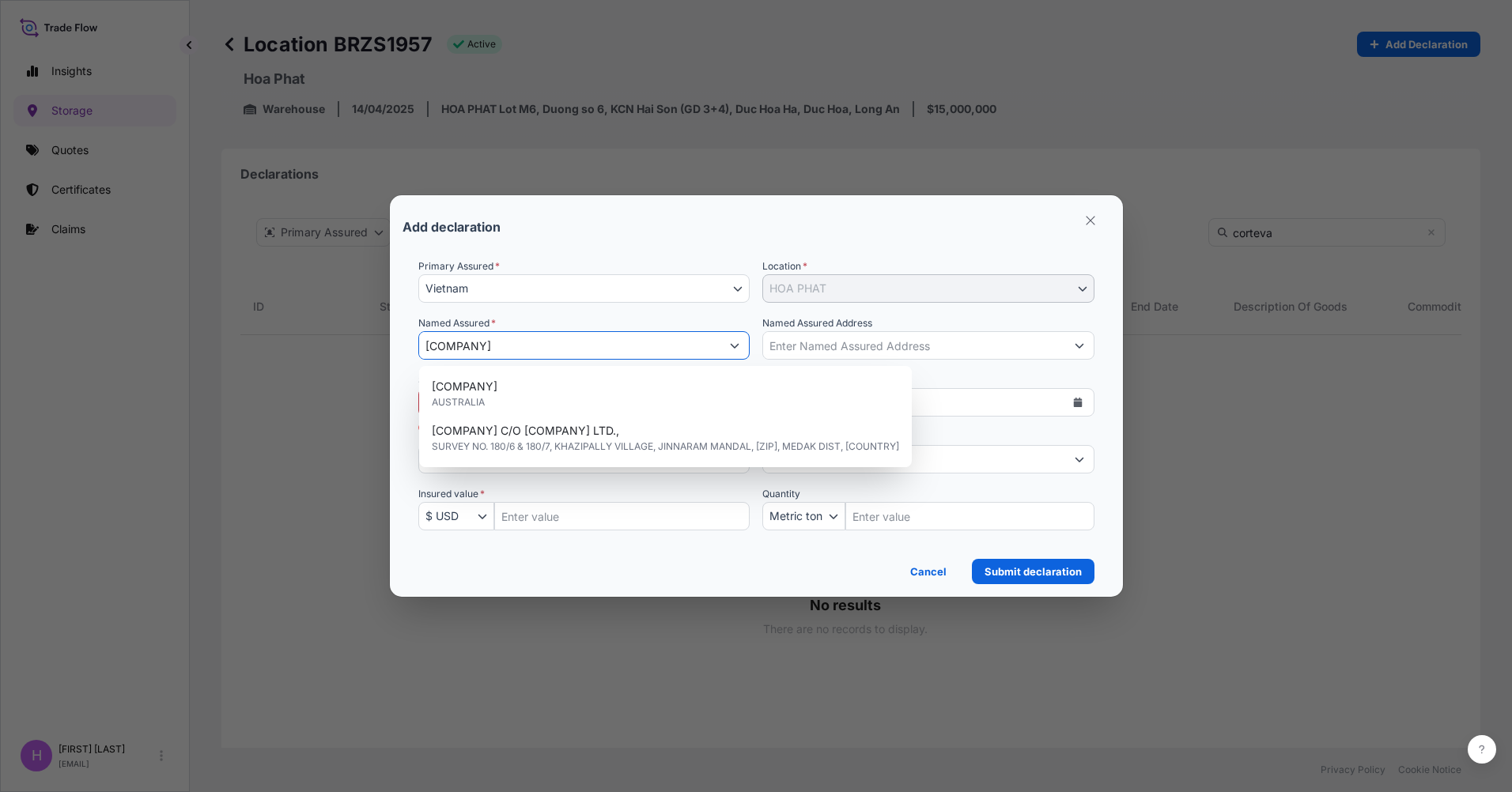 click on "[COMPANY]" at bounding box center [570, 345] 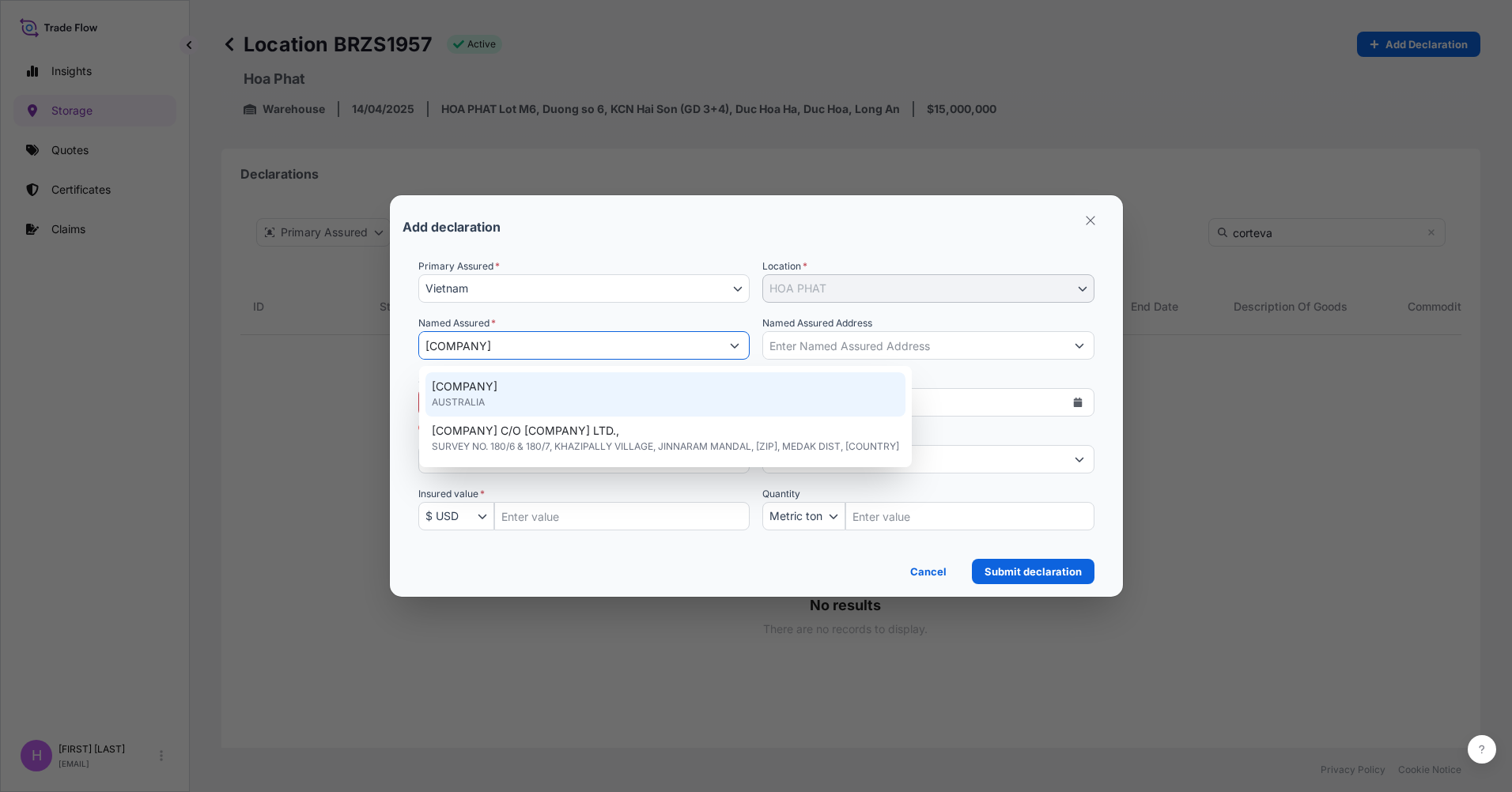 drag, startPoint x: 554, startPoint y: 344, endPoint x: 411, endPoint y: 344, distance: 143 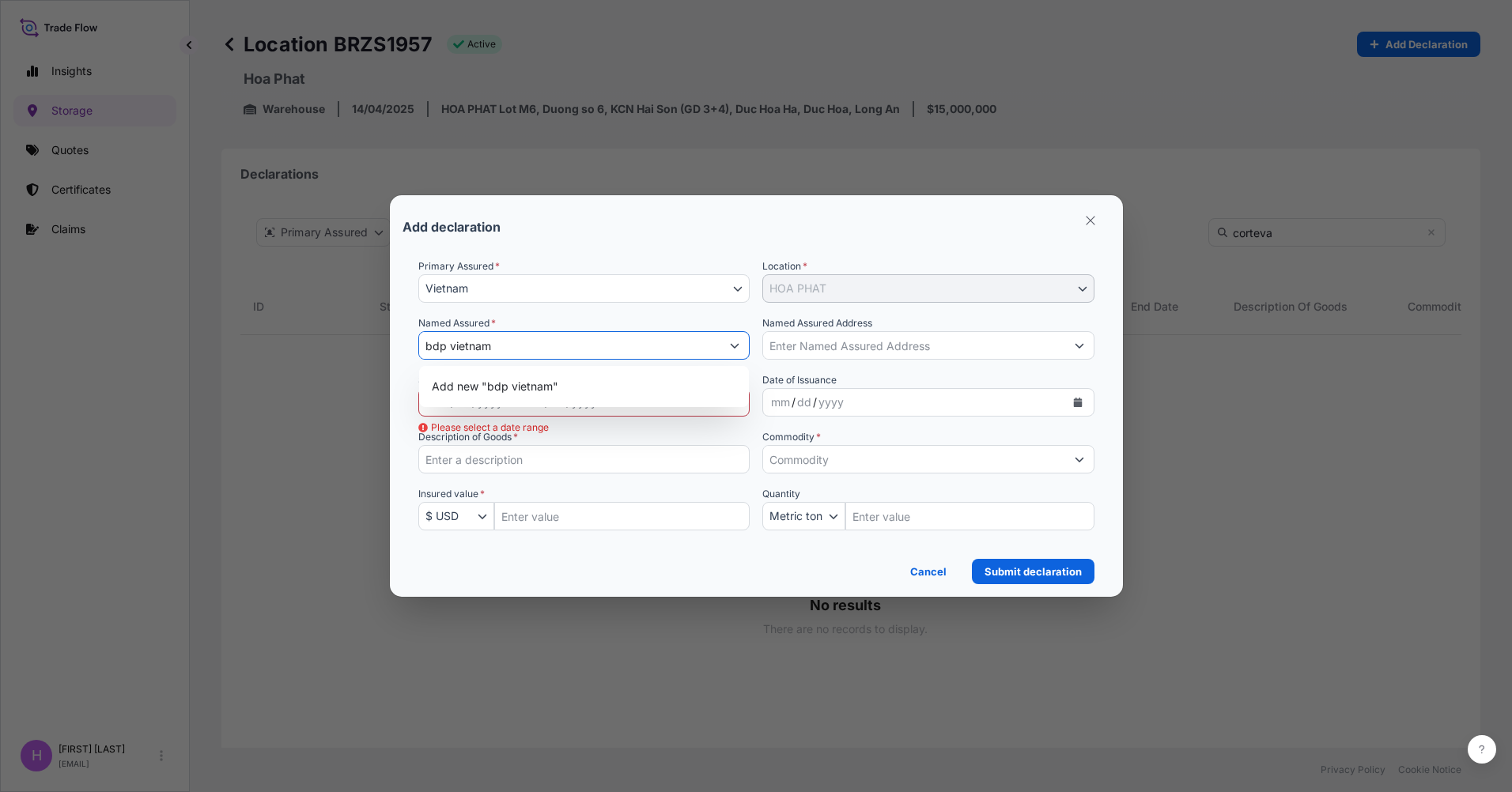 click on "bdp vietnam" at bounding box center (570, 345) 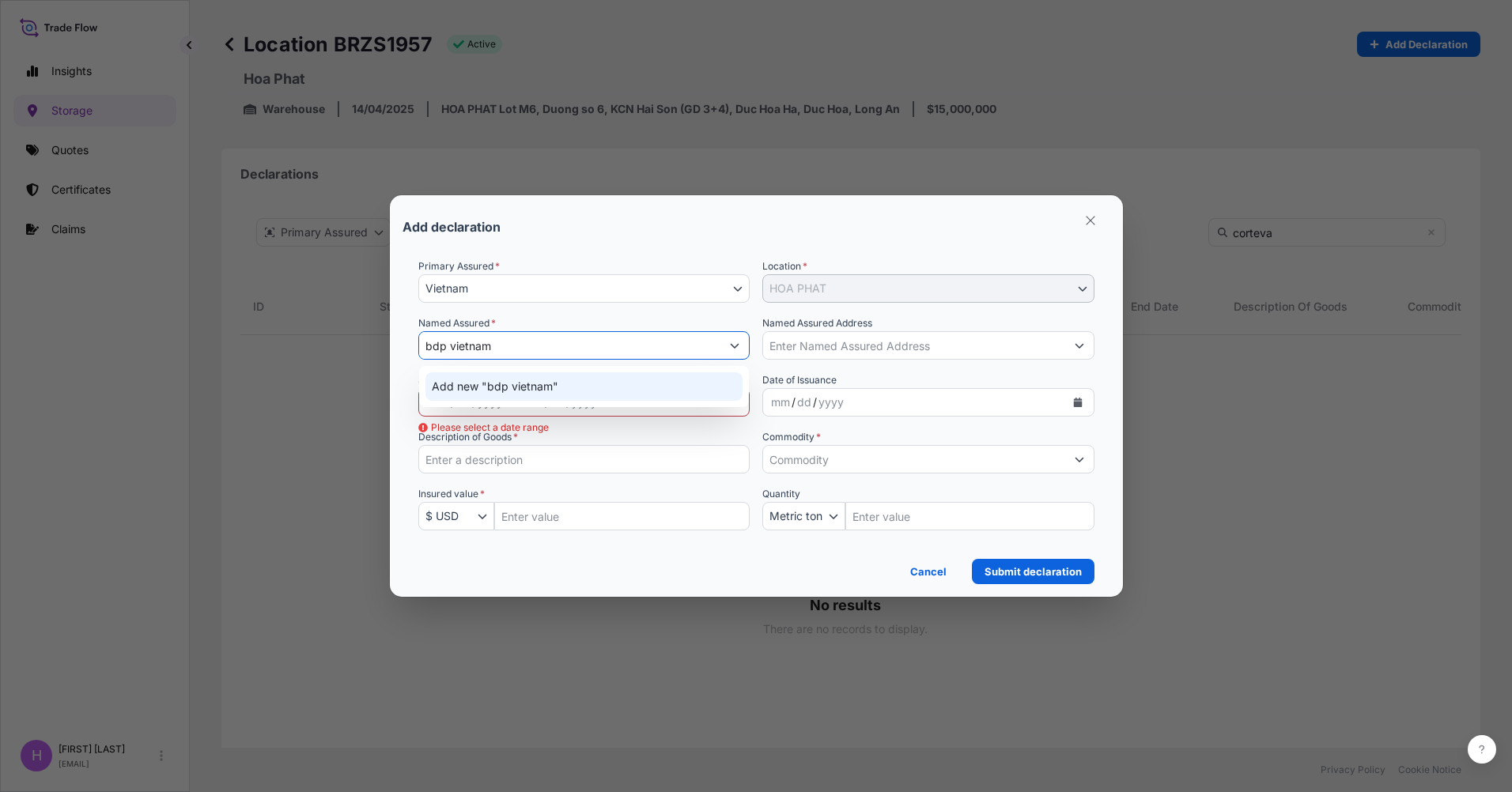 click on "Add new "bdp vietnam"" at bounding box center (495, 387) 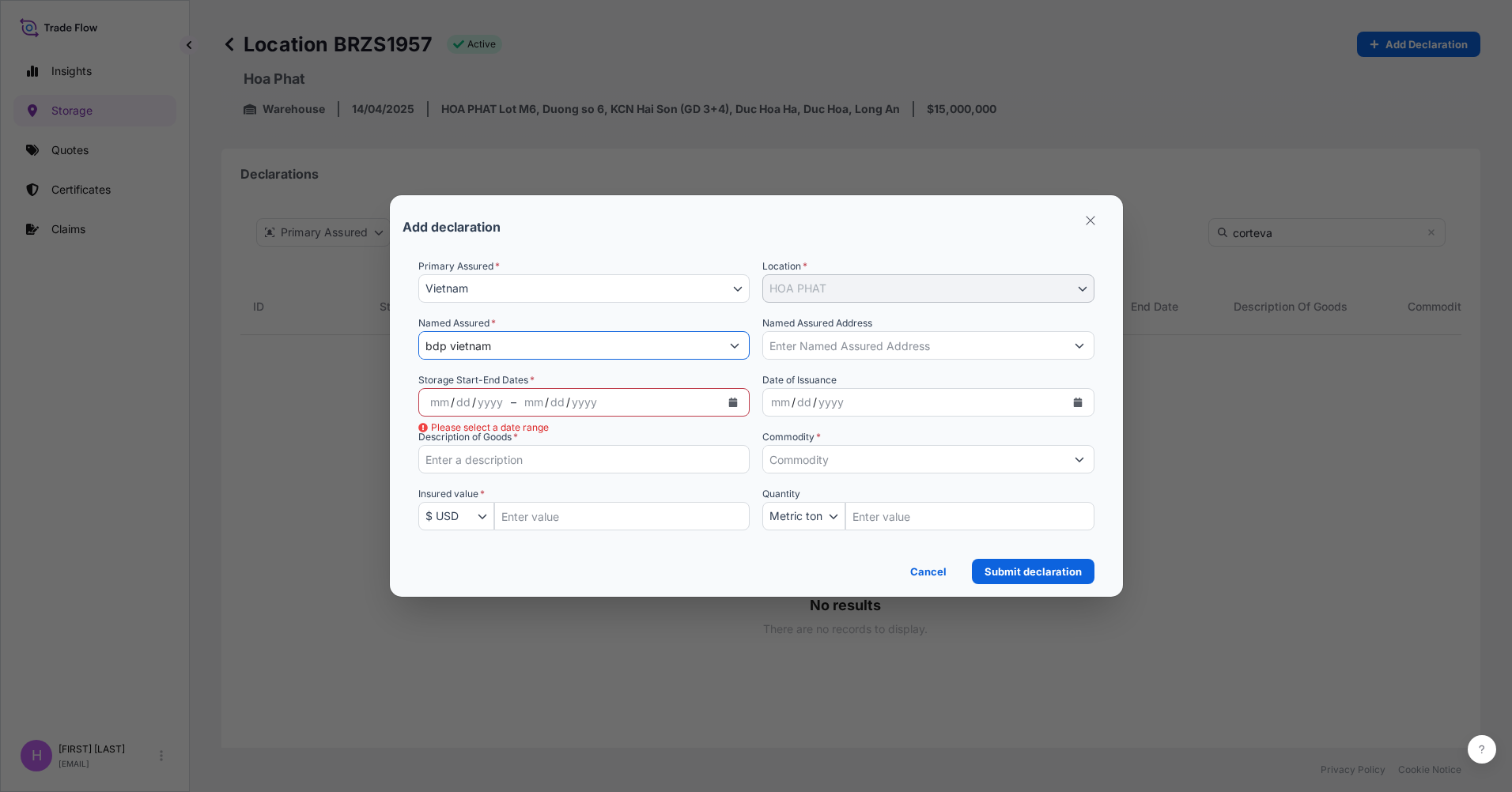 click on "bdp vietnam" at bounding box center [570, 345] 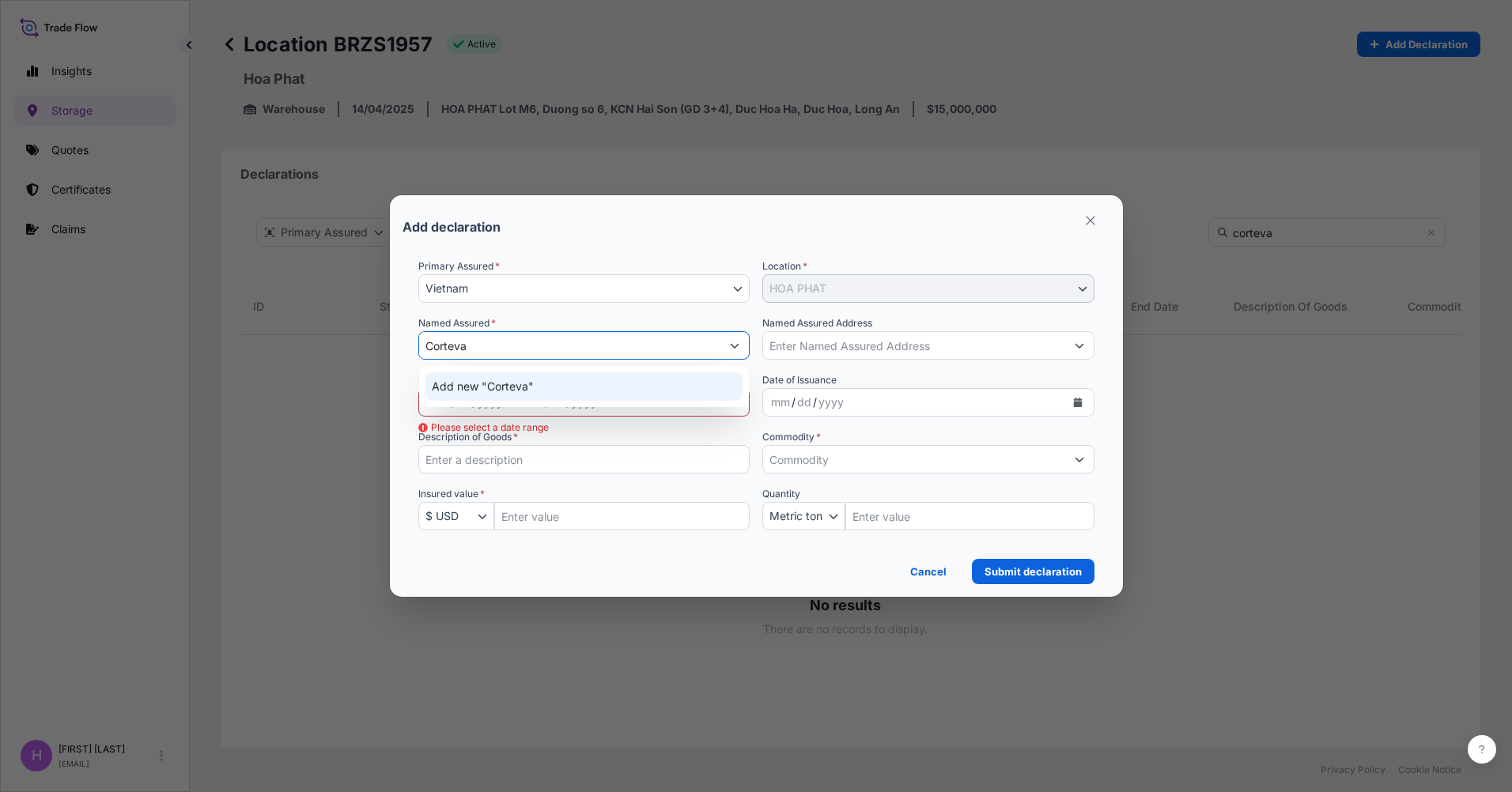 click on "Add new "Corteva"" at bounding box center (482, 387) 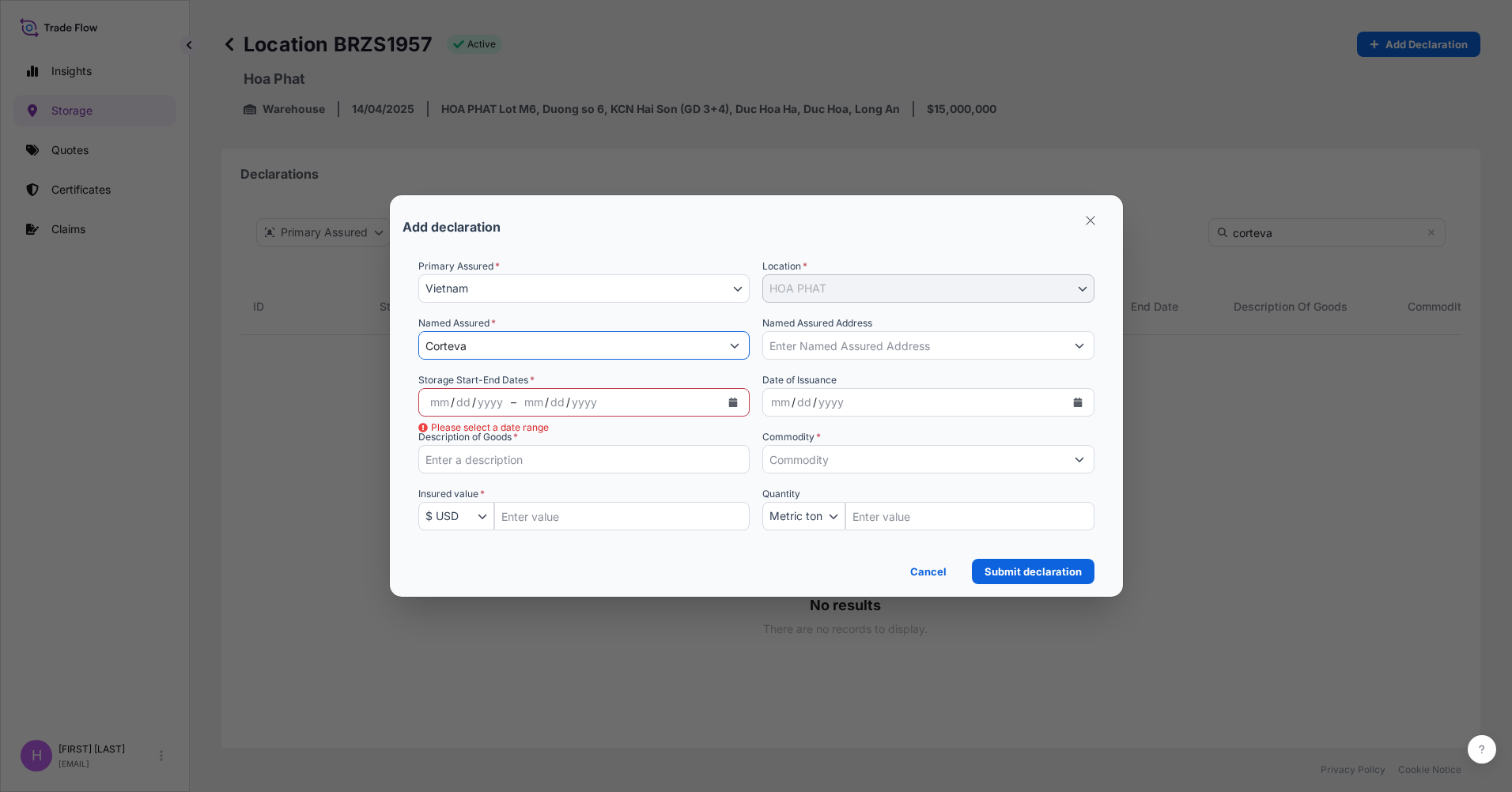 click on "Corteva" at bounding box center (570, 345) 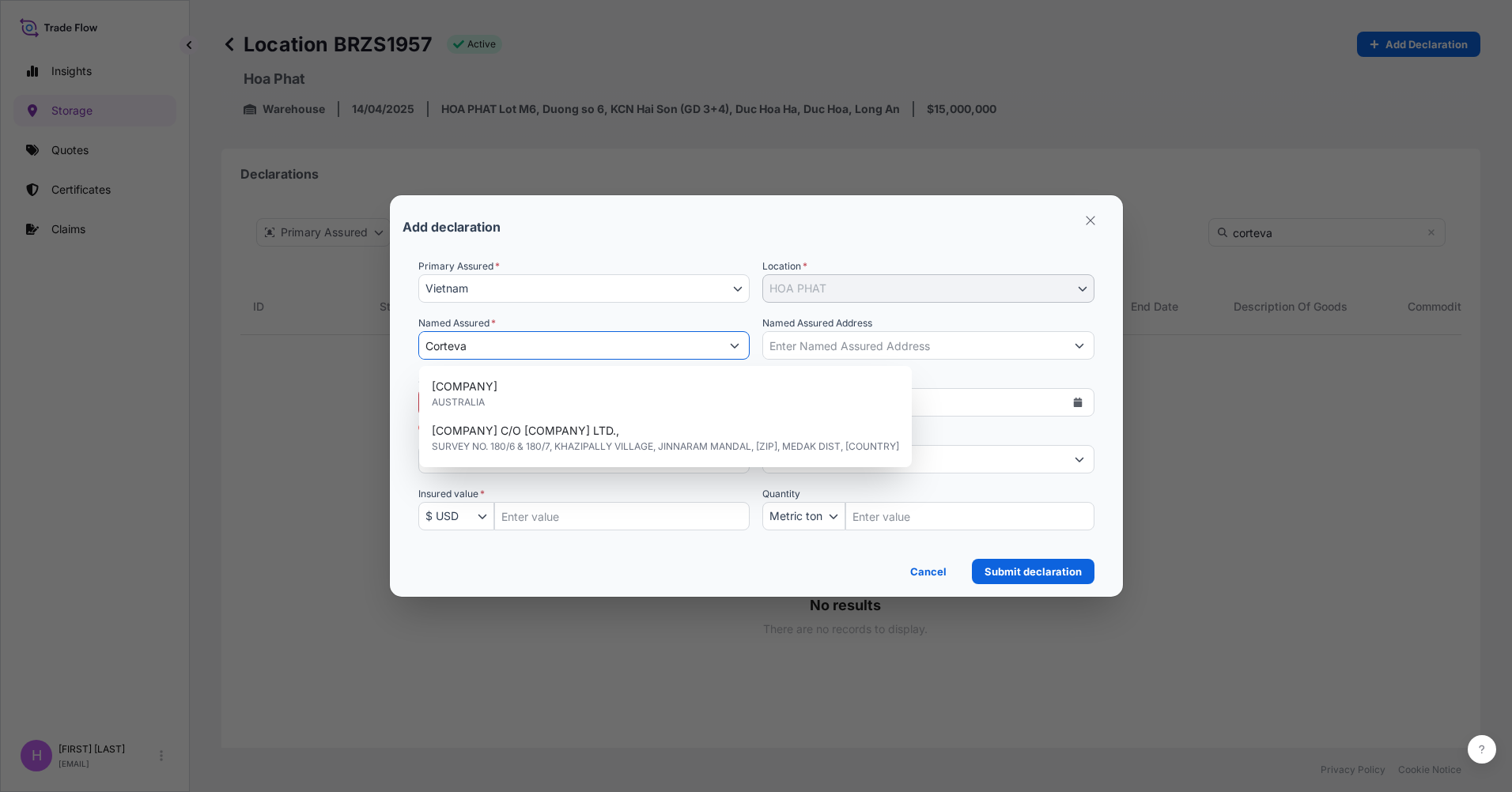 drag, startPoint x: 503, startPoint y: 341, endPoint x: 403, endPoint y: 342, distance: 100.005 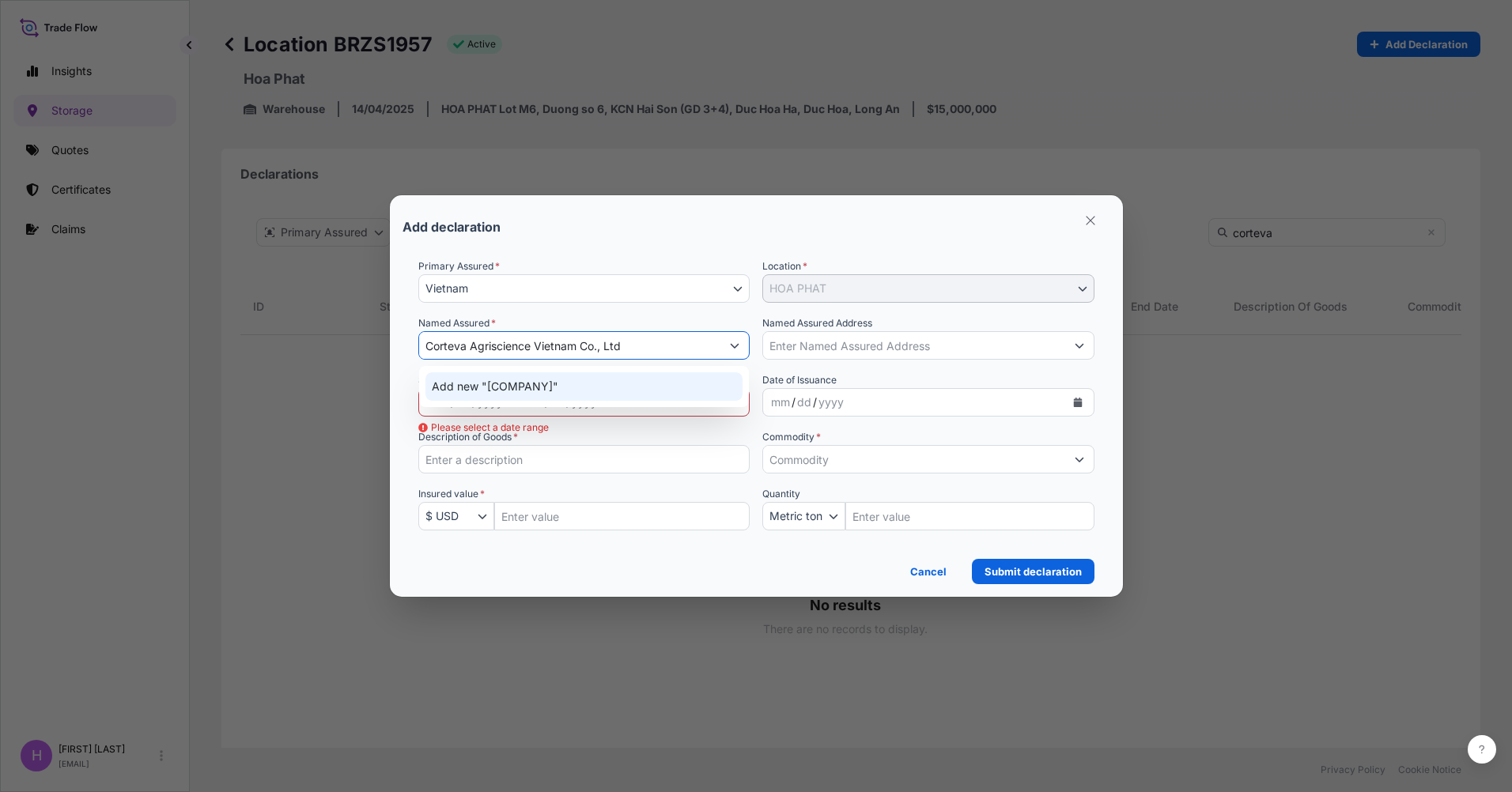 click on "Add new "[COMPANY]"" at bounding box center (584, 387) 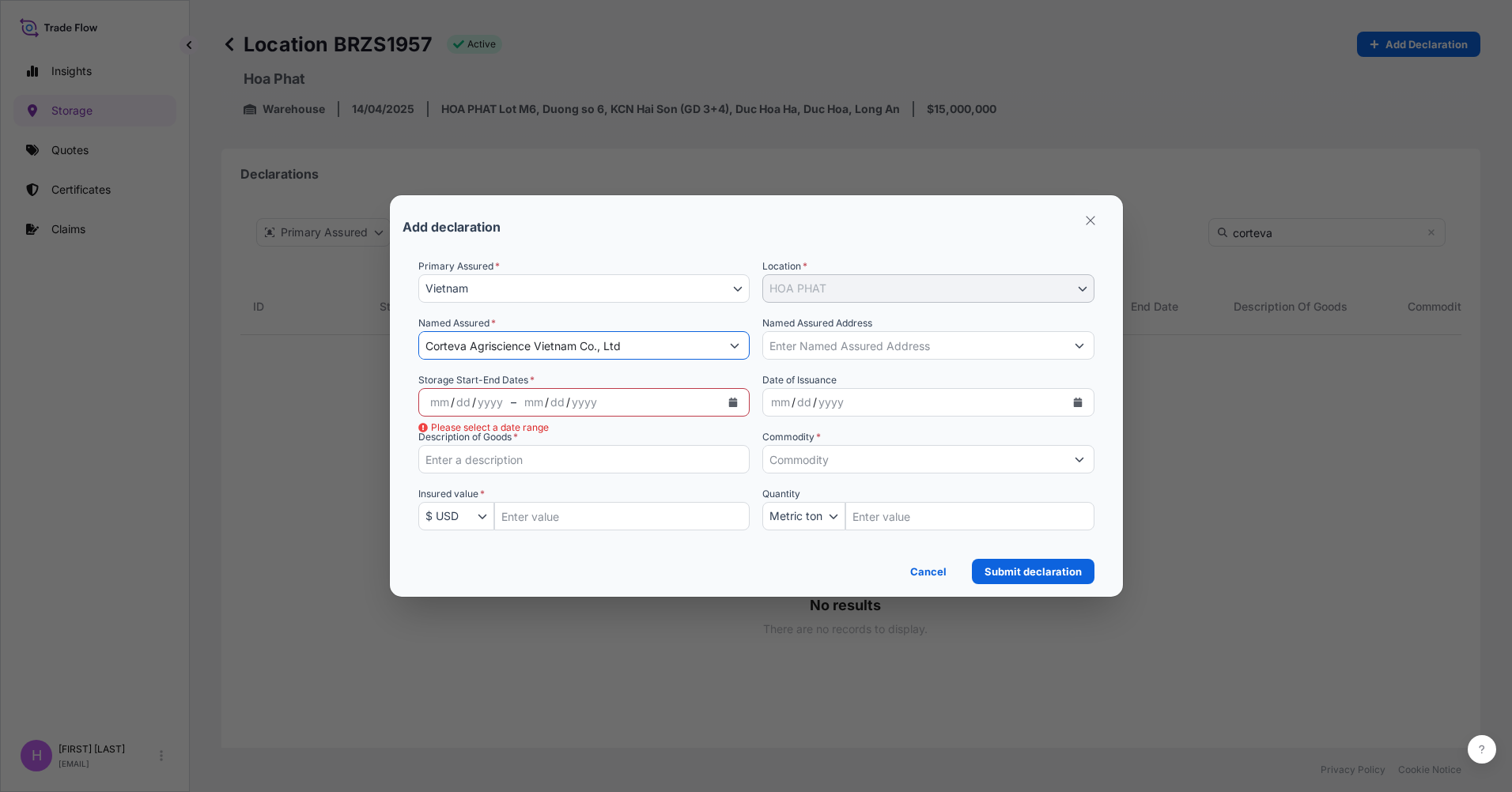 type on "Corteva Agriscience Vietnam Co., Ltd" 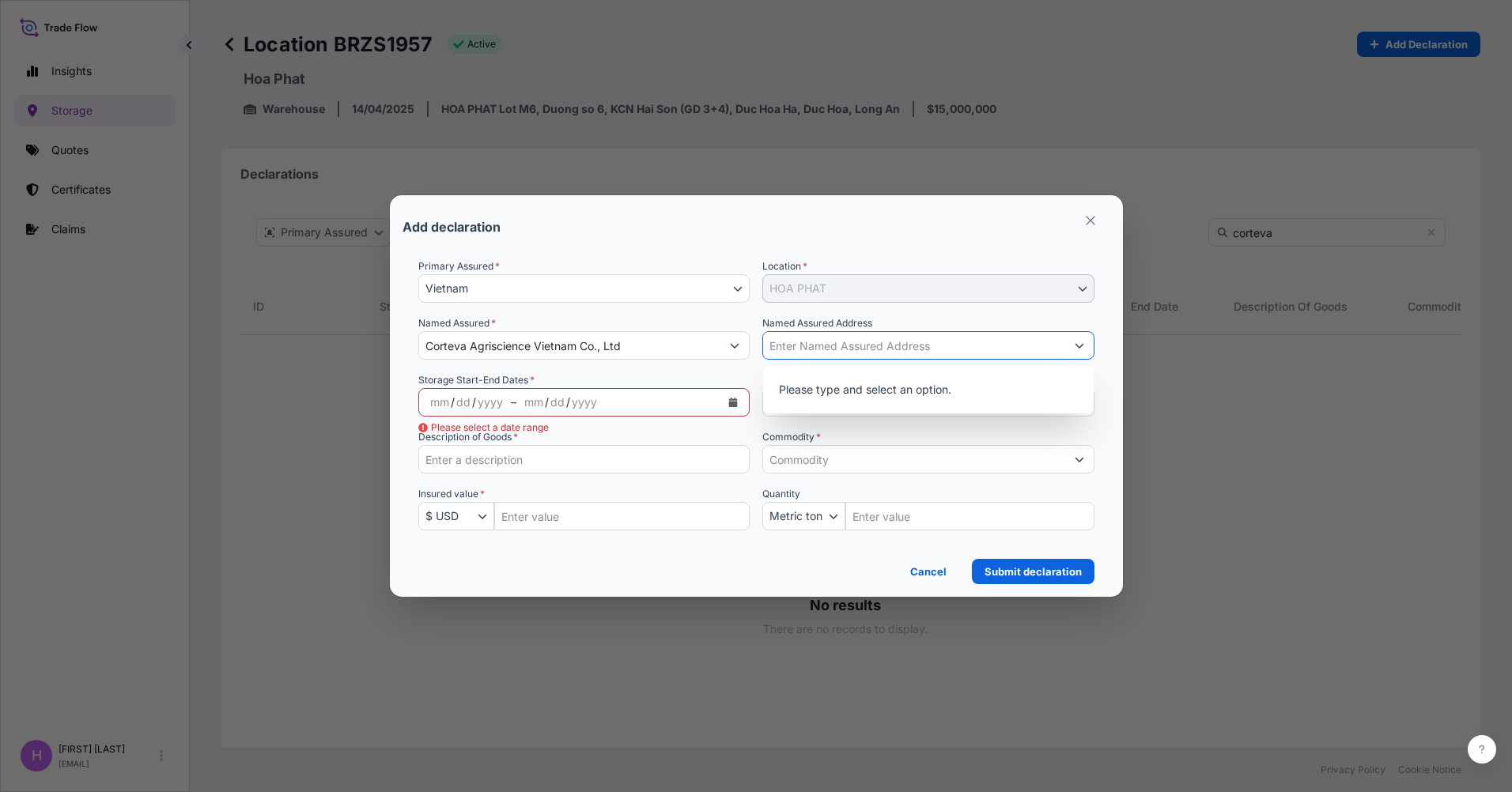 click on "Named Assured Address" at bounding box center [914, 345] 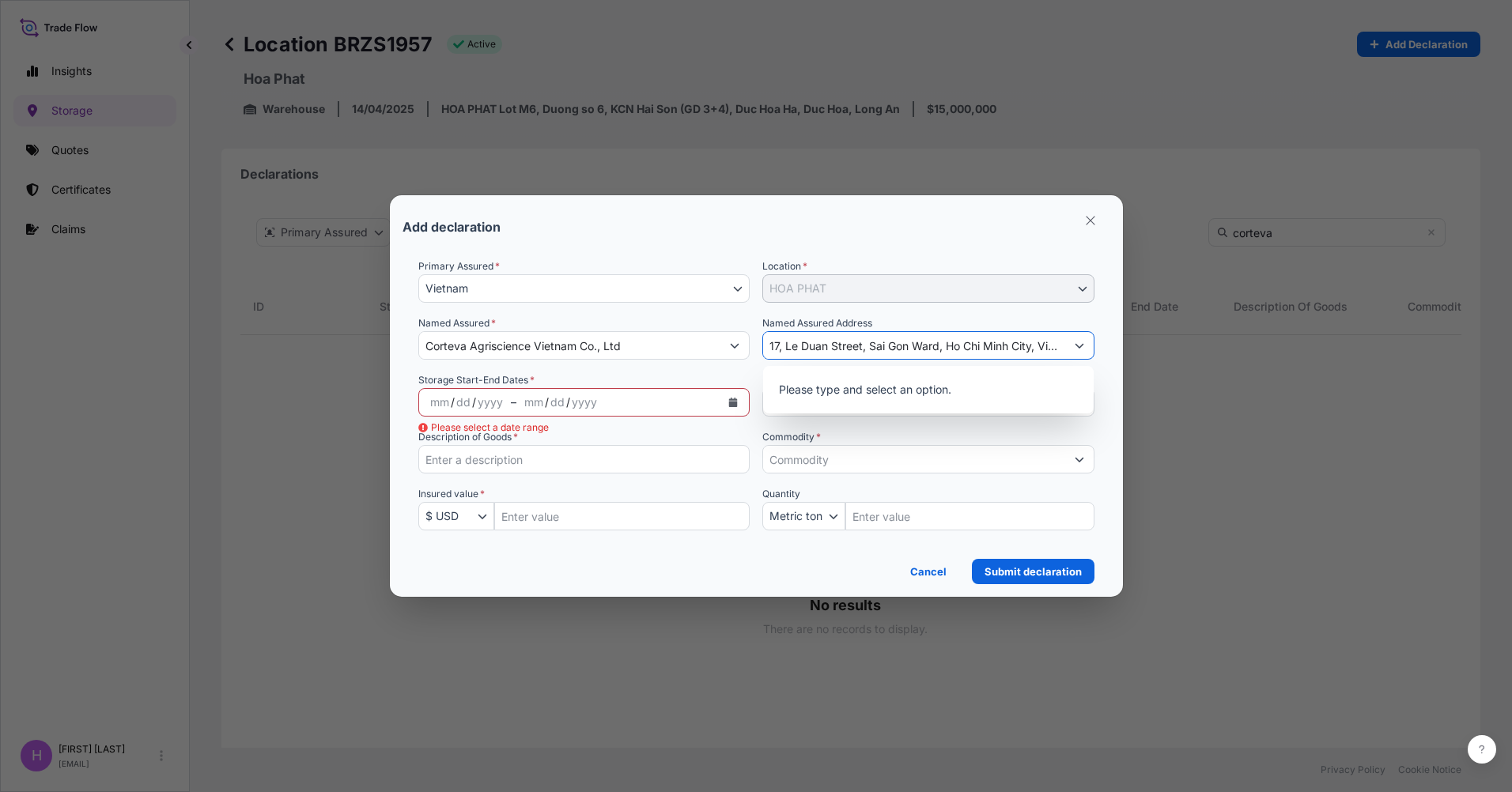 scroll, scrollTop: 0, scrollLeft: 25, axis: horizontal 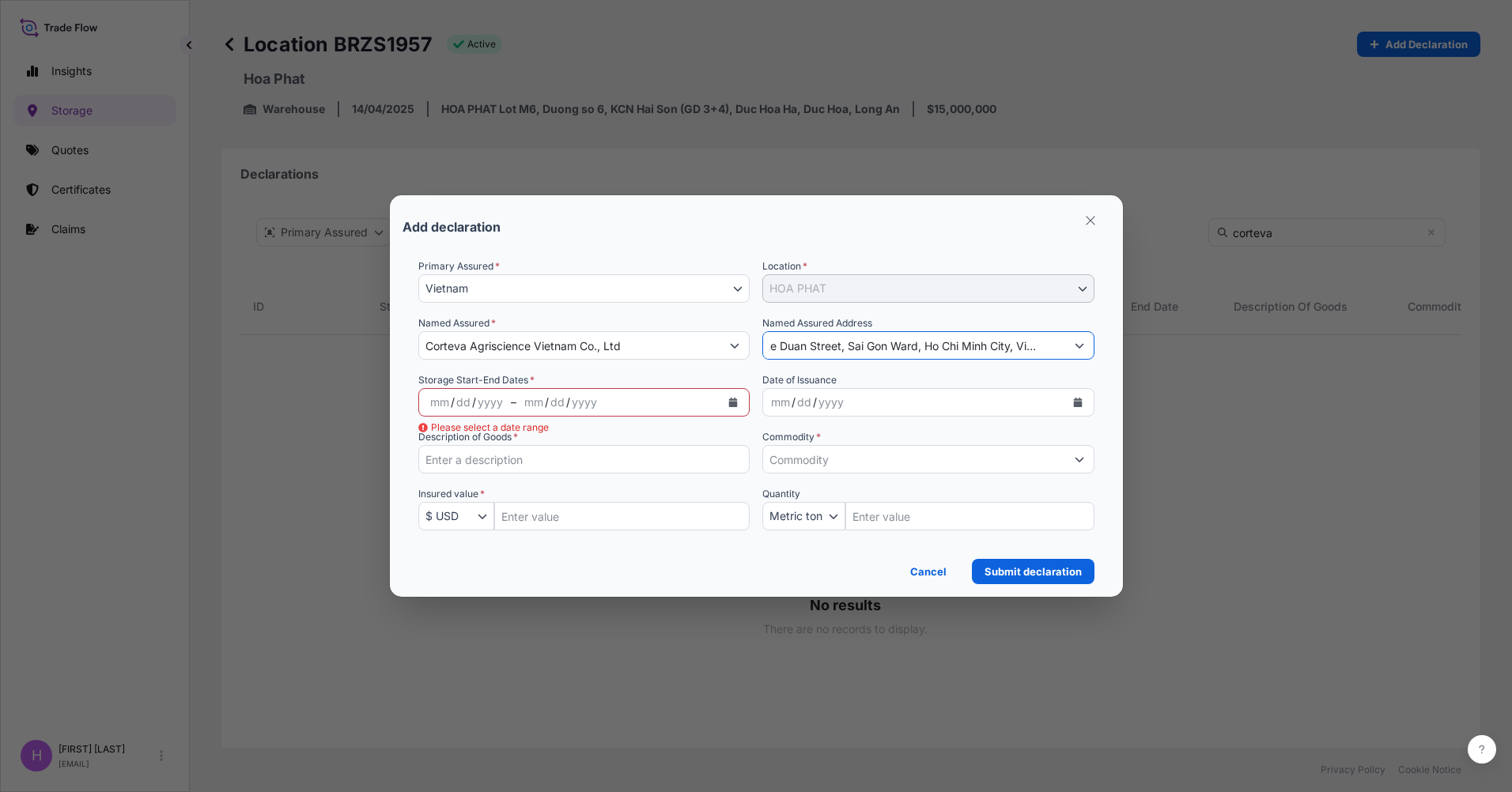 type on "17, Le Duan Street, Sai Gon Ward, Ho Chi Minh City, Vietnam" 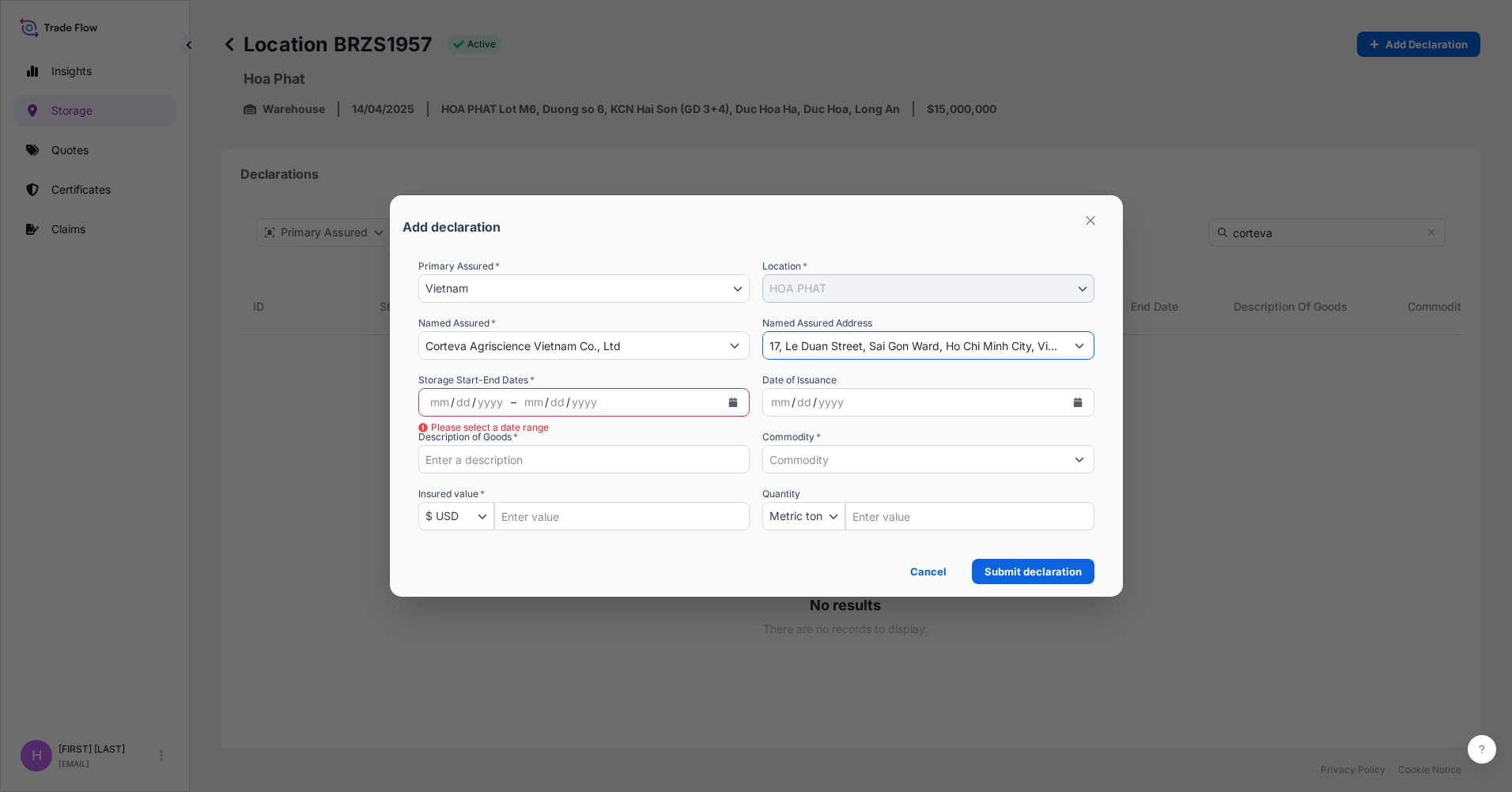 click on "mm" at bounding box center [440, 402] 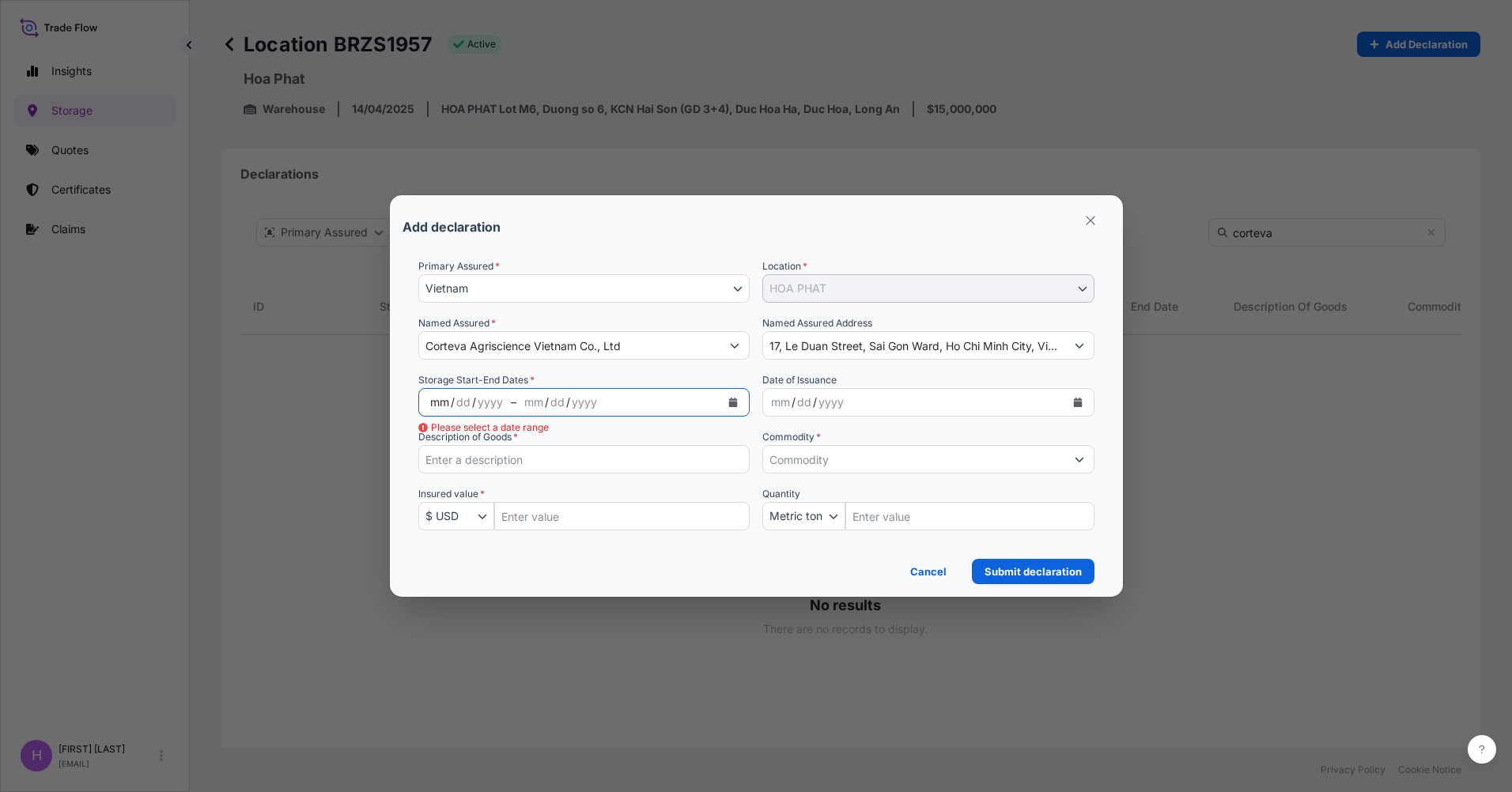 click on "mm" at bounding box center [440, 402] 